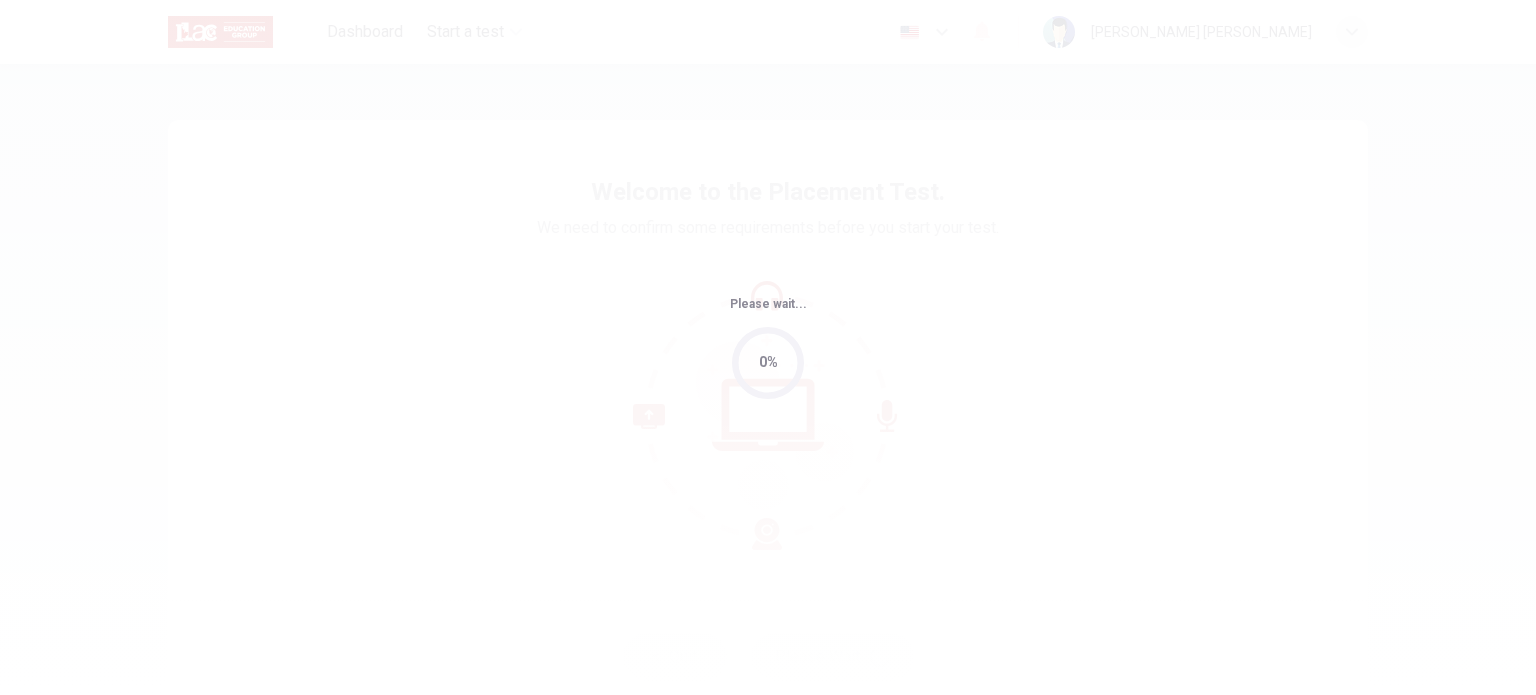 scroll, scrollTop: 0, scrollLeft: 0, axis: both 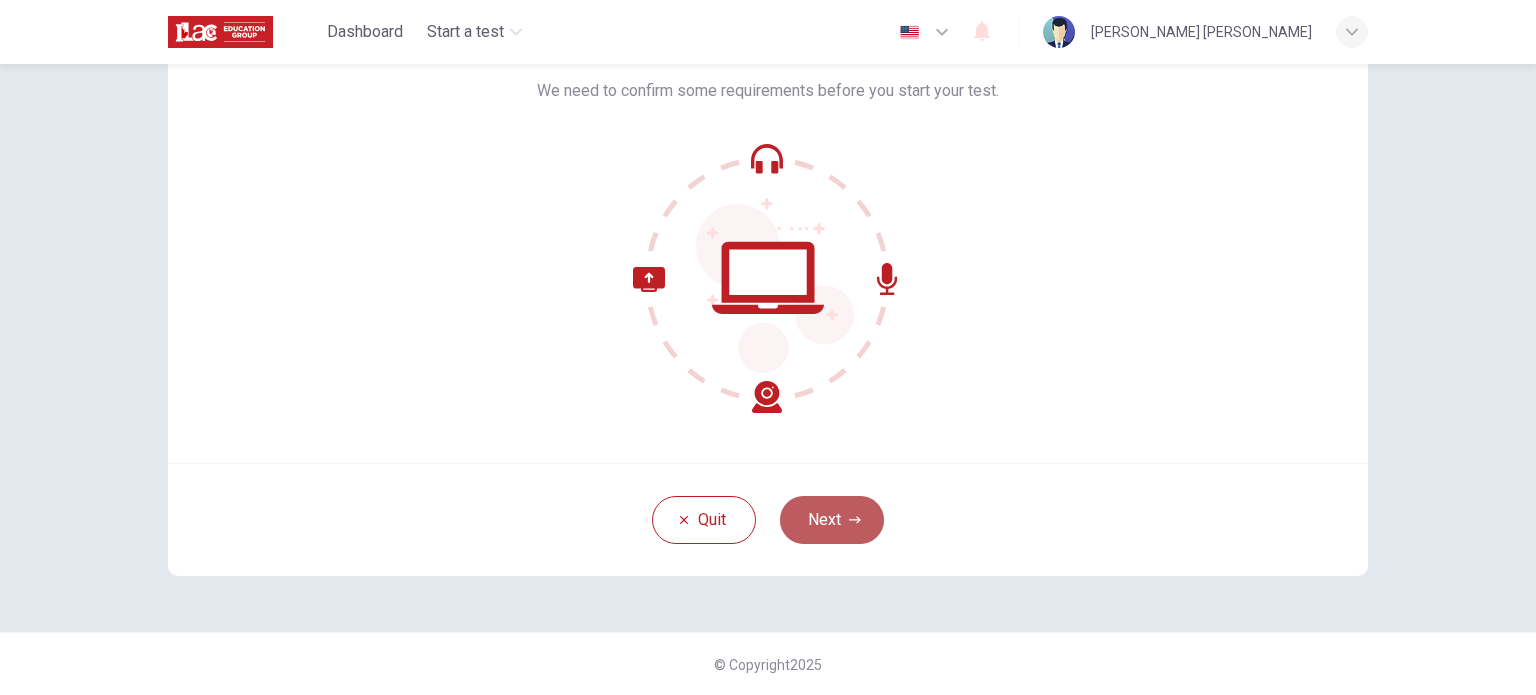 click on "Next" at bounding box center [832, 520] 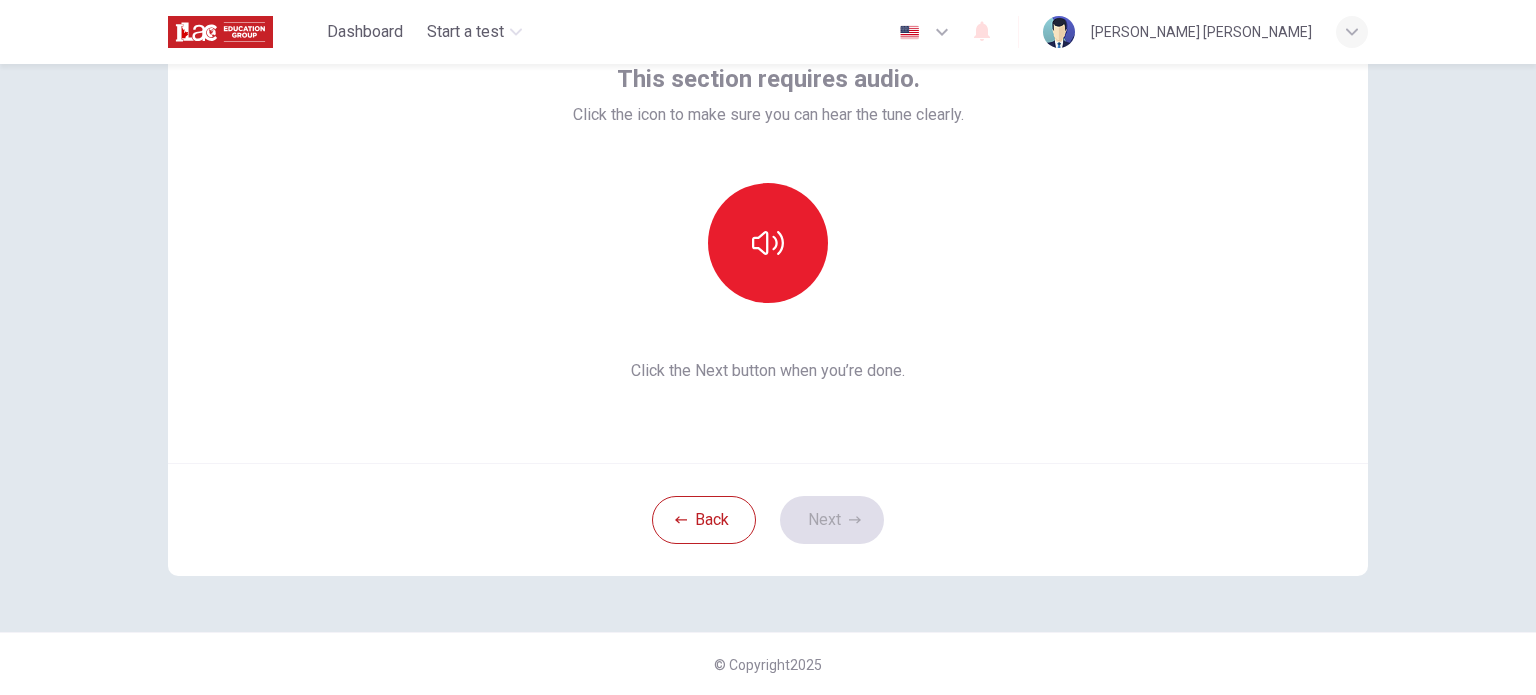 scroll, scrollTop: 37, scrollLeft: 0, axis: vertical 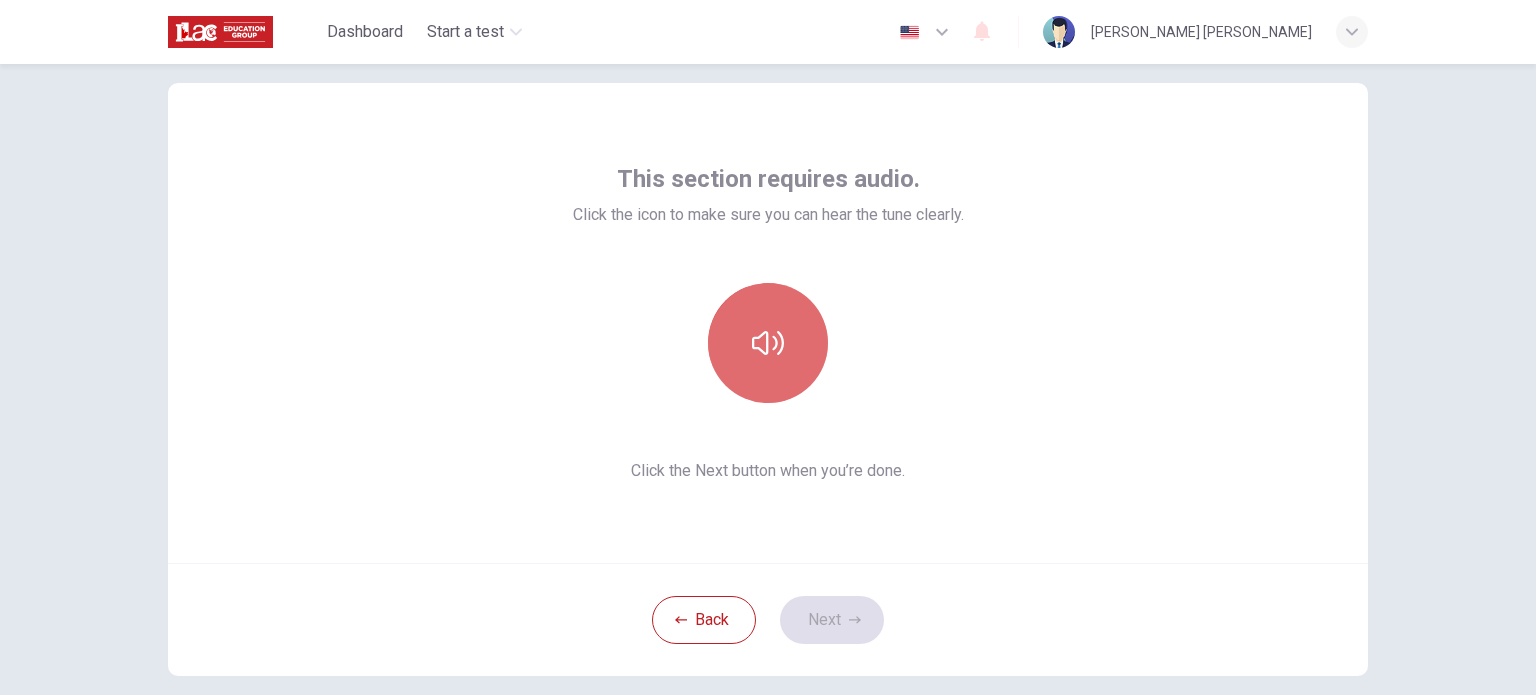 click at bounding box center [768, 343] 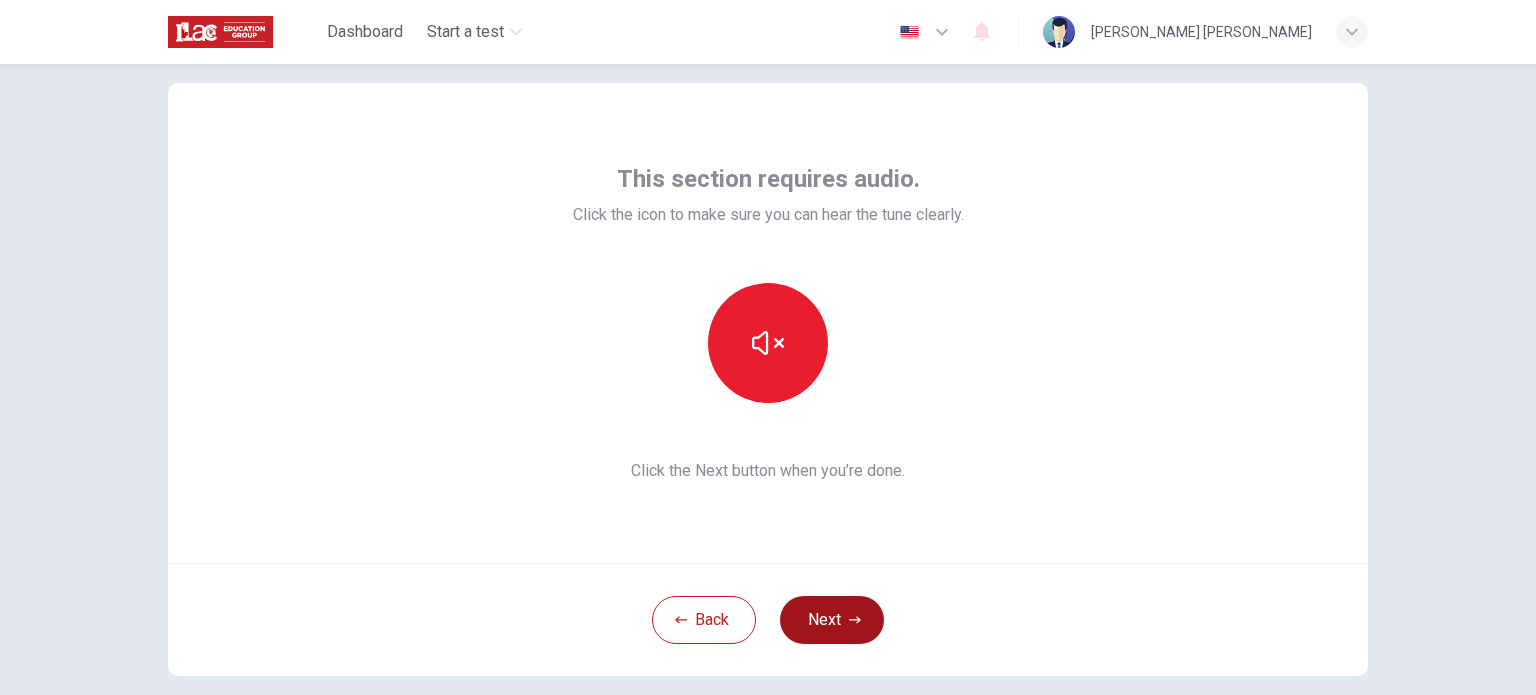 click on "Next" at bounding box center (832, 620) 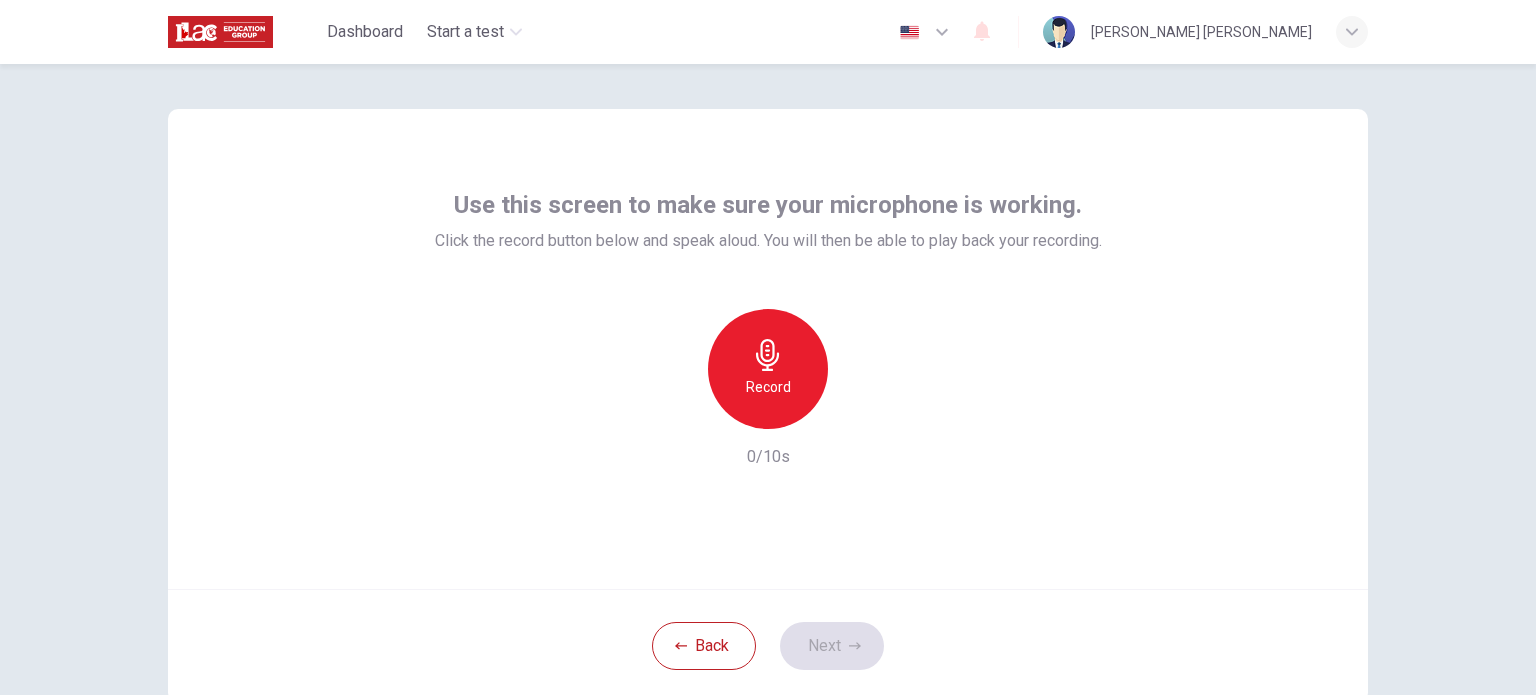 scroll, scrollTop: 0, scrollLeft: 0, axis: both 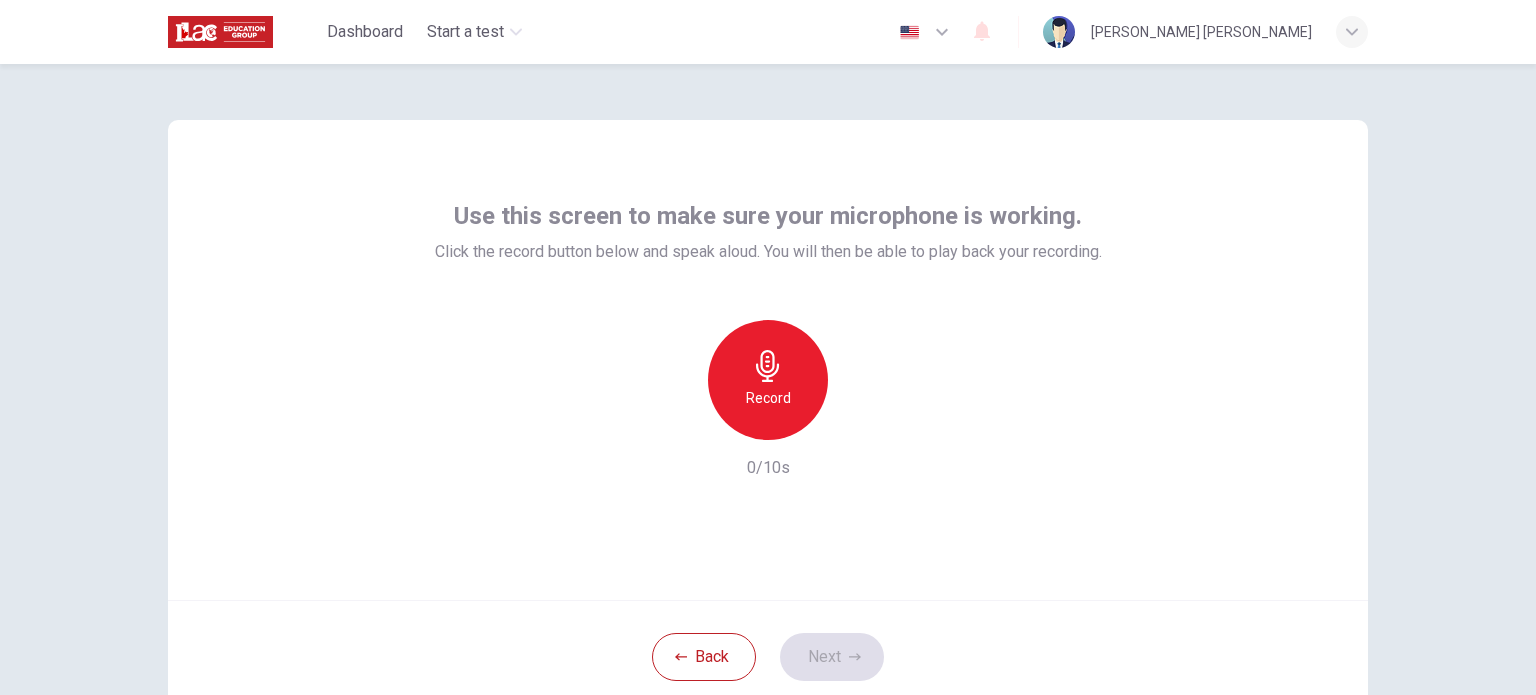 click on "Record" at bounding box center [768, 380] 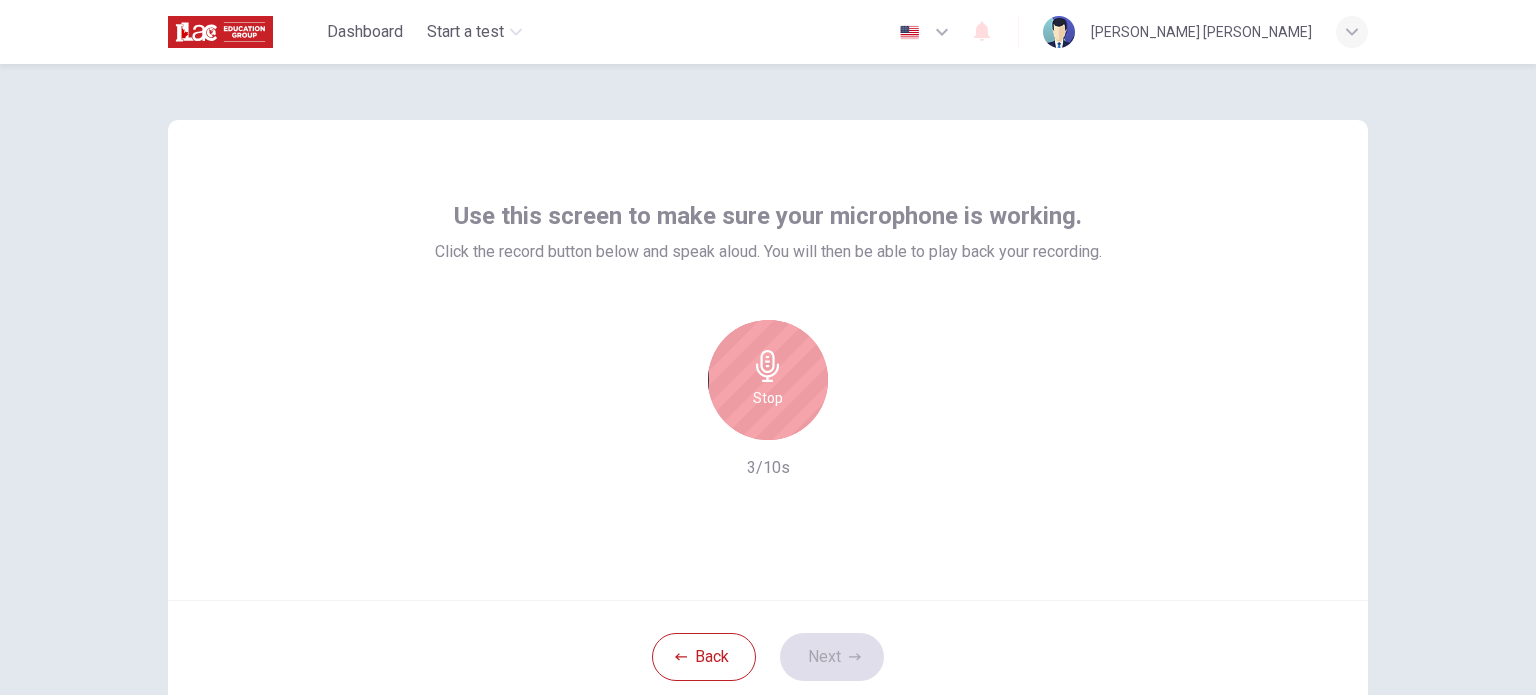 scroll, scrollTop: 100, scrollLeft: 0, axis: vertical 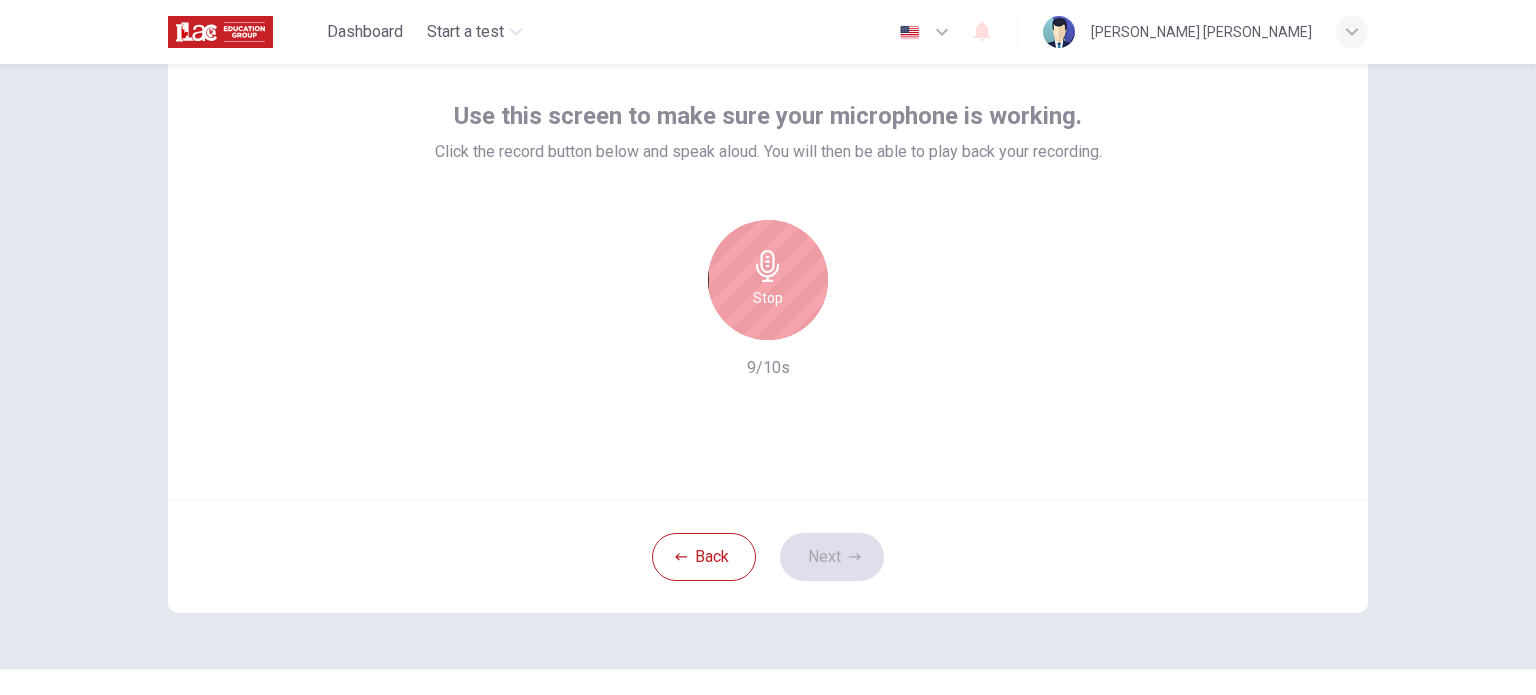 click on "Stop" at bounding box center (768, 280) 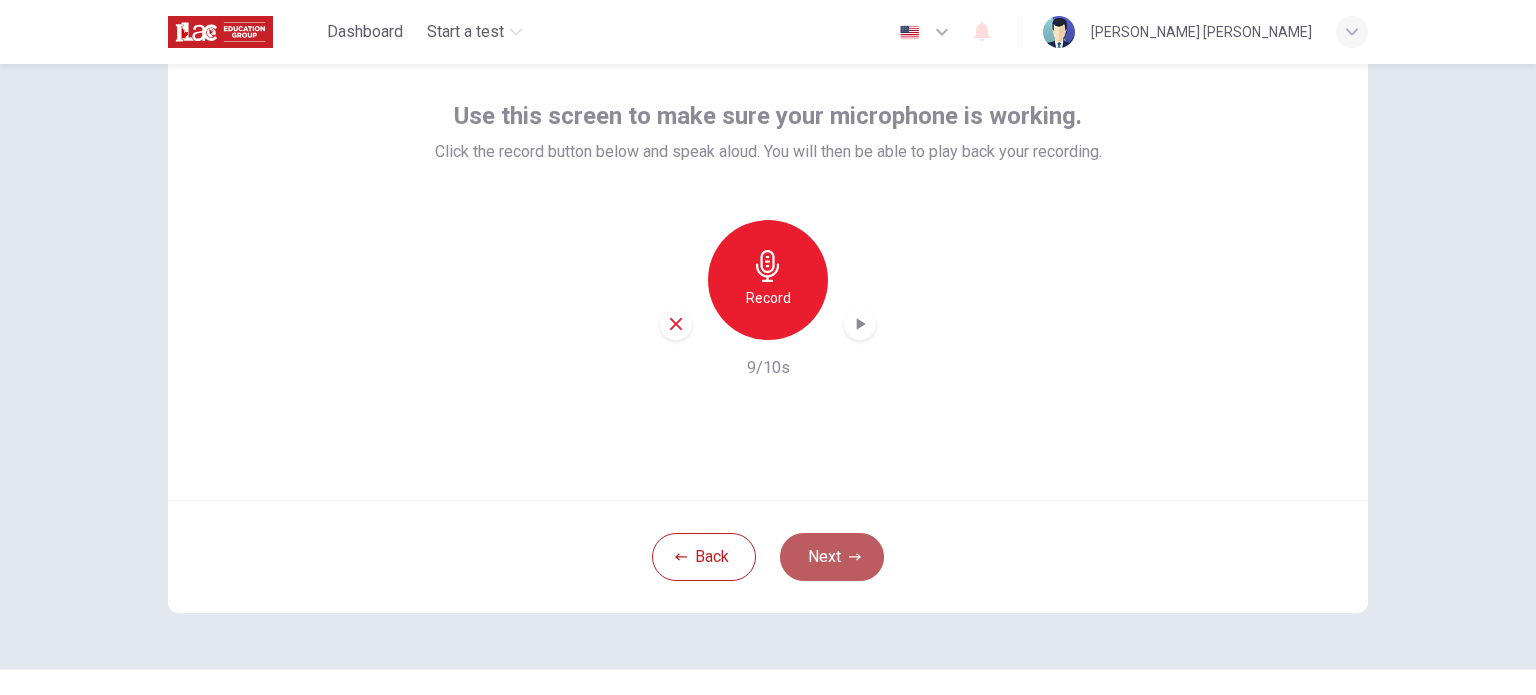 click on "Next" at bounding box center [832, 557] 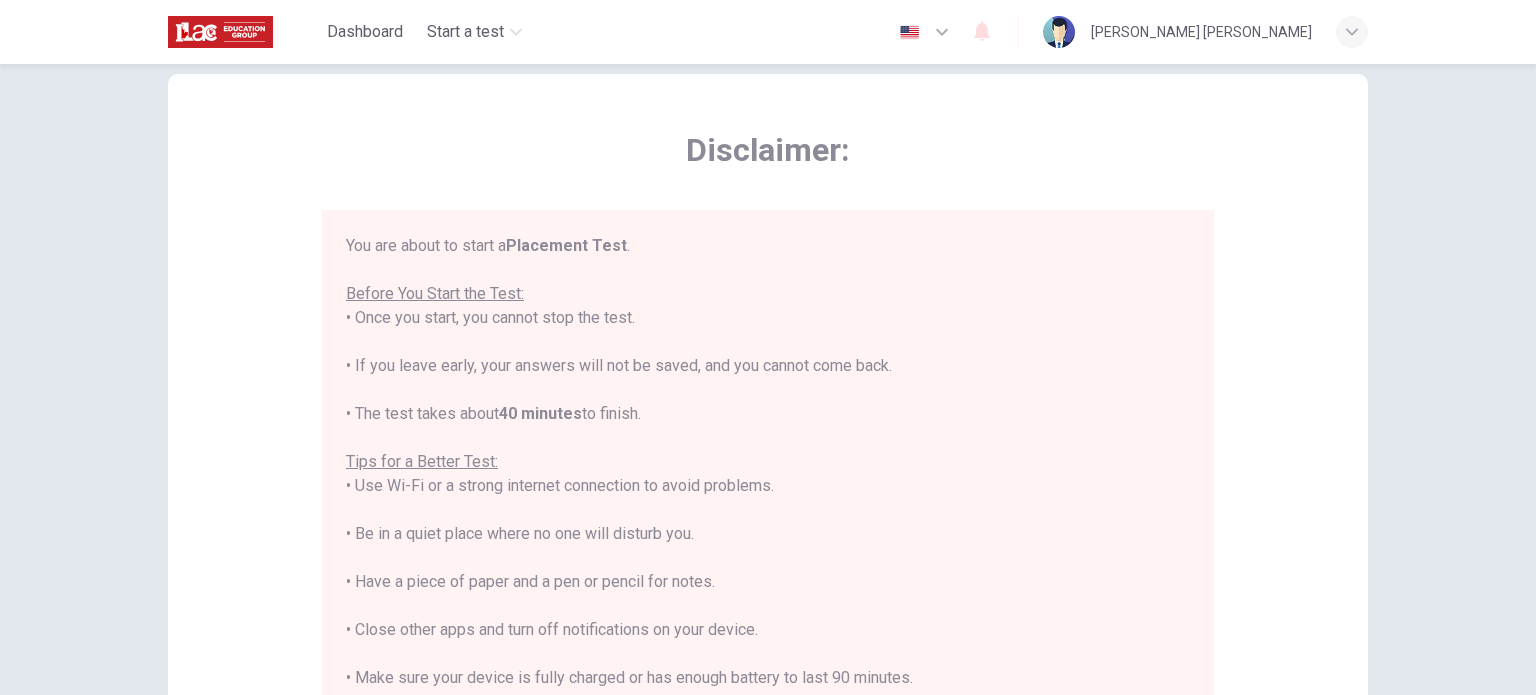 scroll, scrollTop: 0, scrollLeft: 0, axis: both 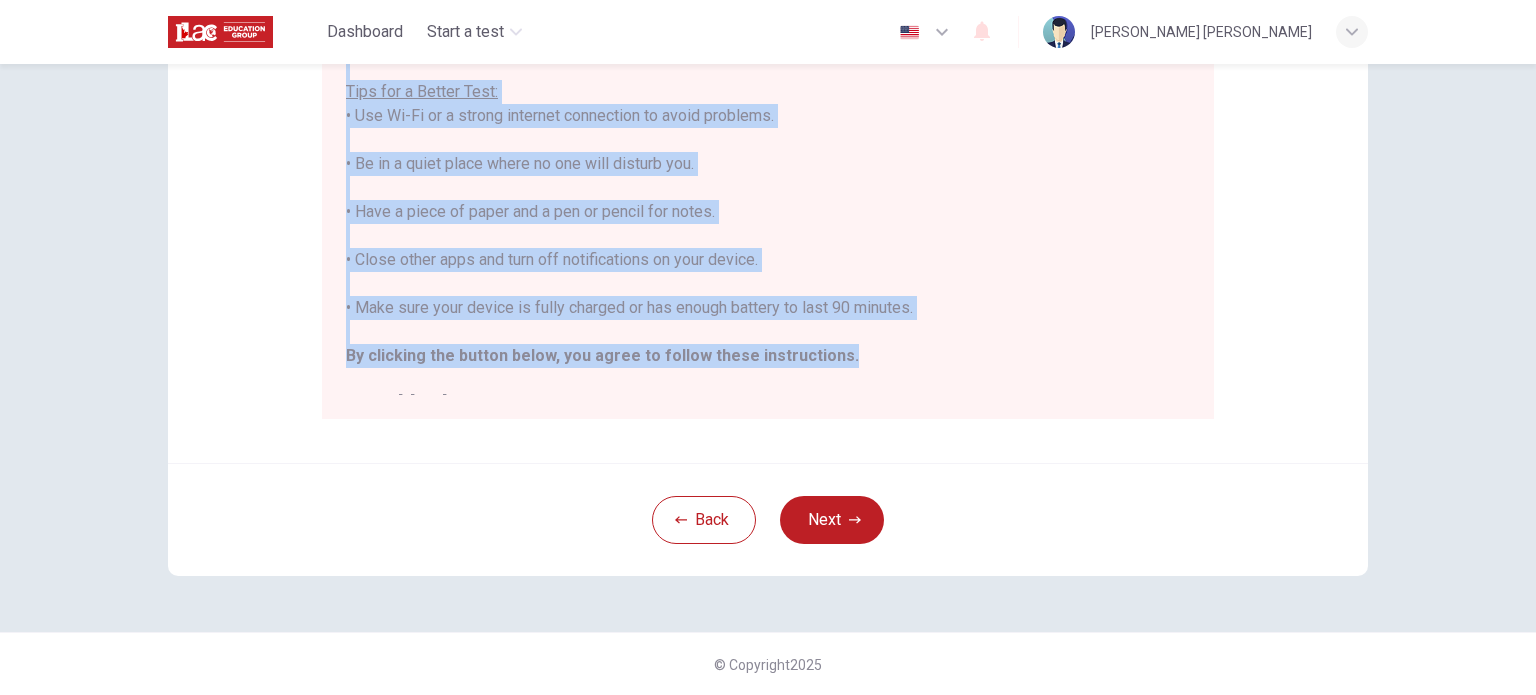 drag, startPoint x: 680, startPoint y: 191, endPoint x: 856, endPoint y: 347, distance: 235.18503 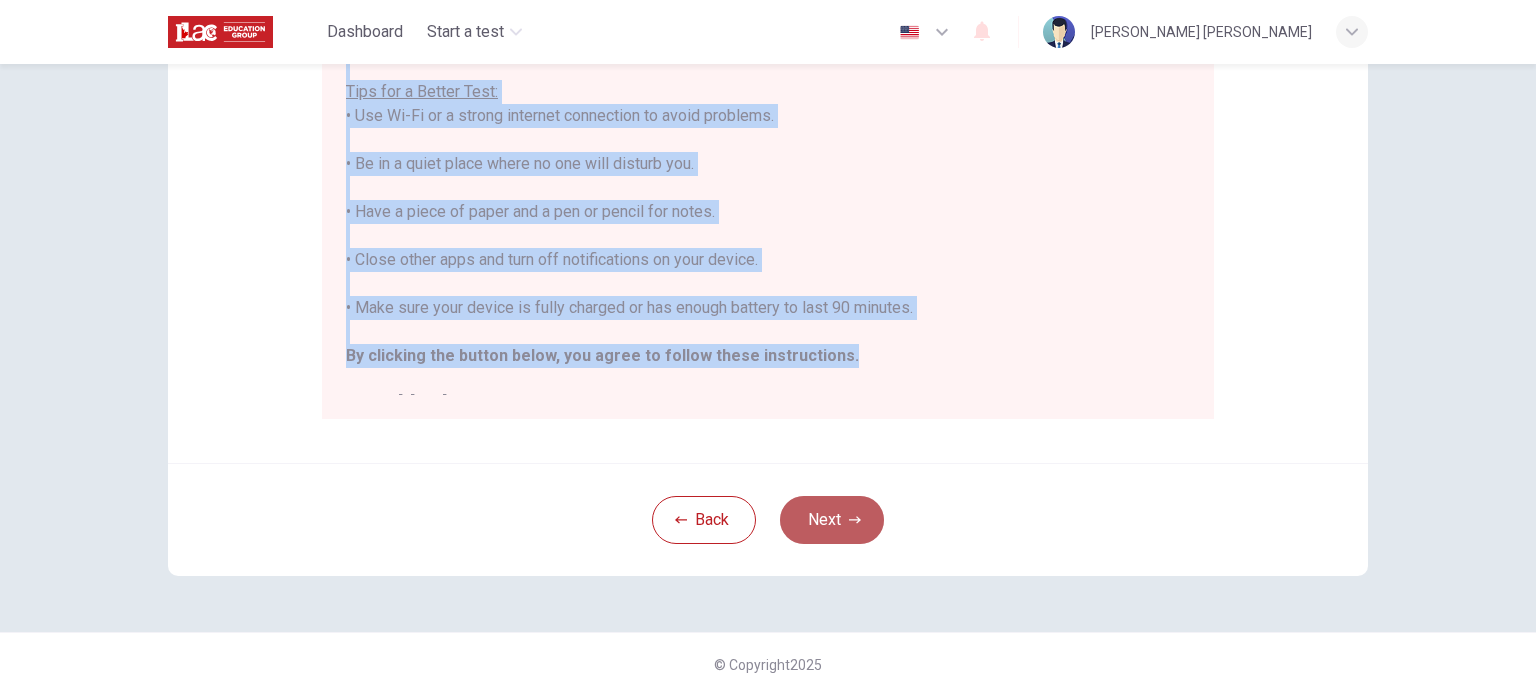 click on "Next" at bounding box center (832, 520) 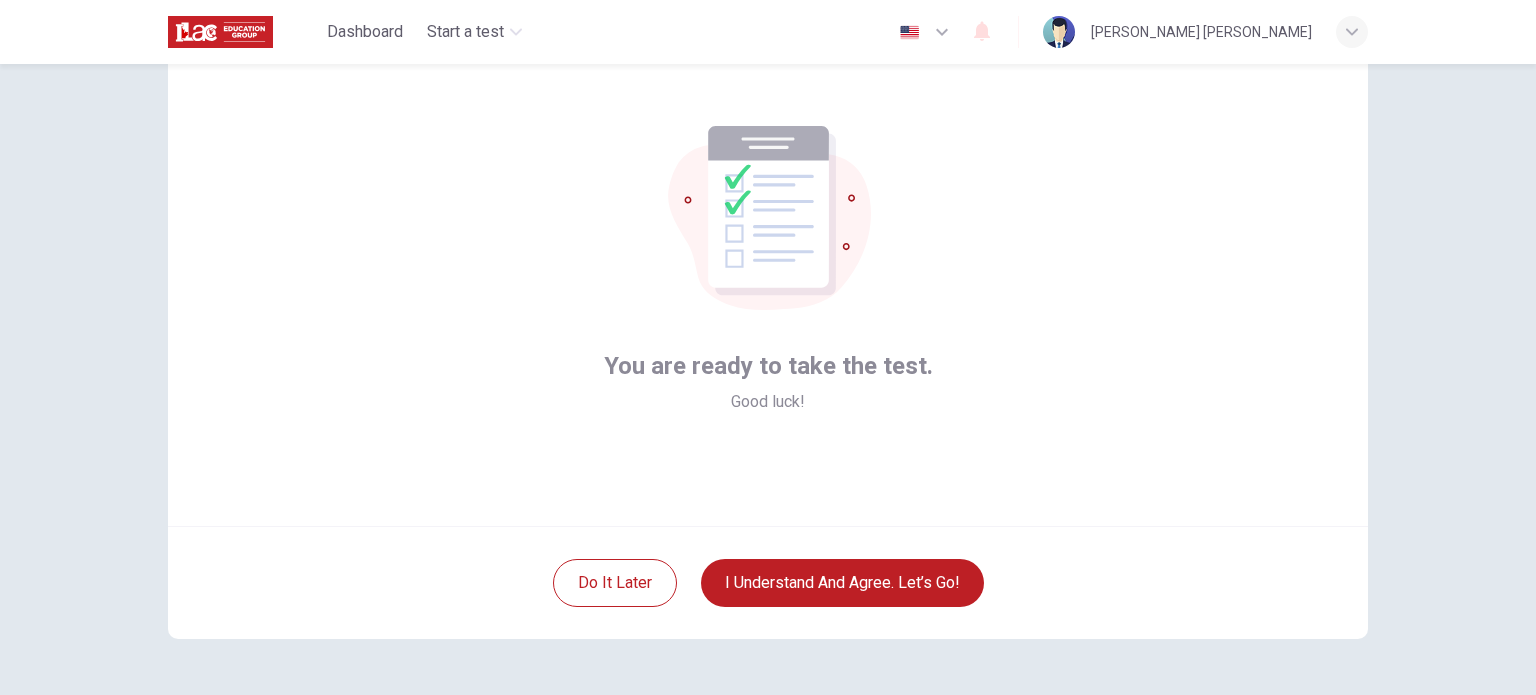 scroll, scrollTop: 0, scrollLeft: 0, axis: both 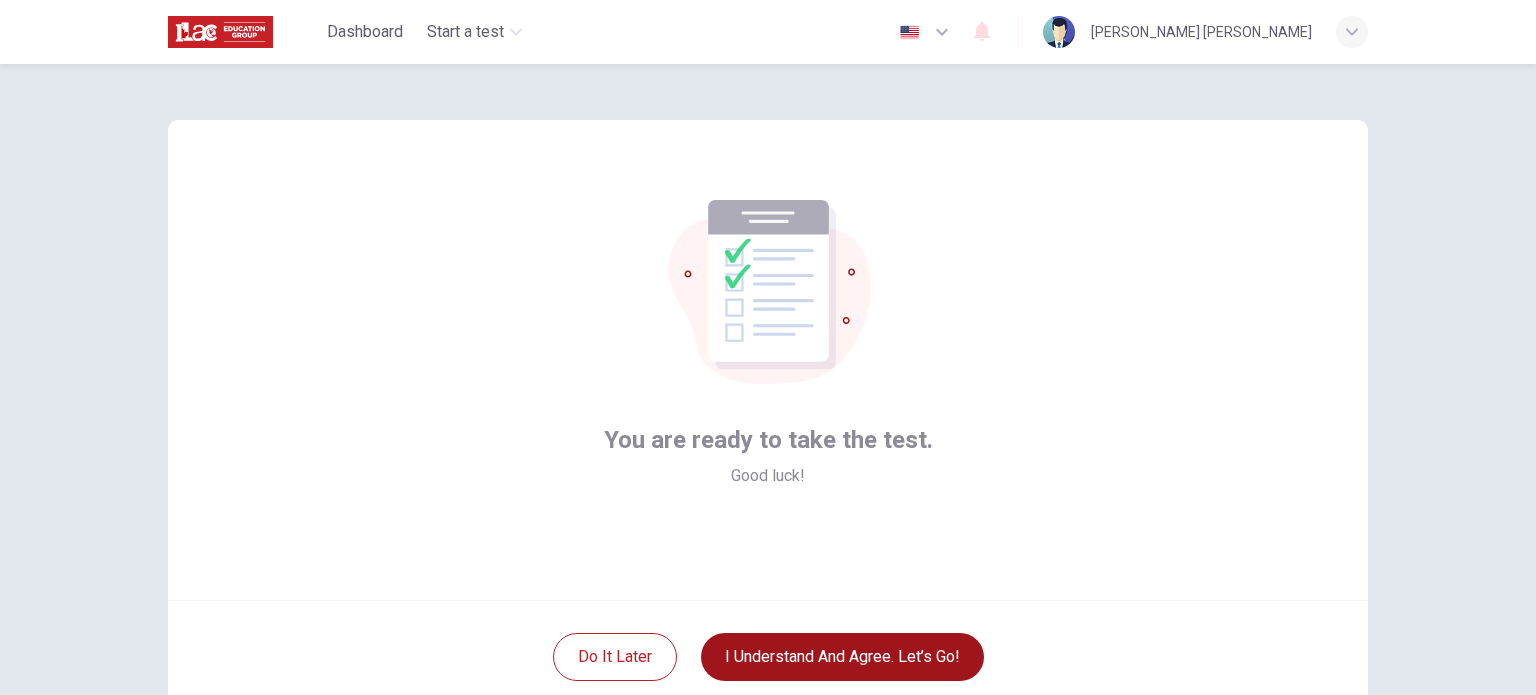 click on "I understand and agree. Let’s go!" at bounding box center (842, 657) 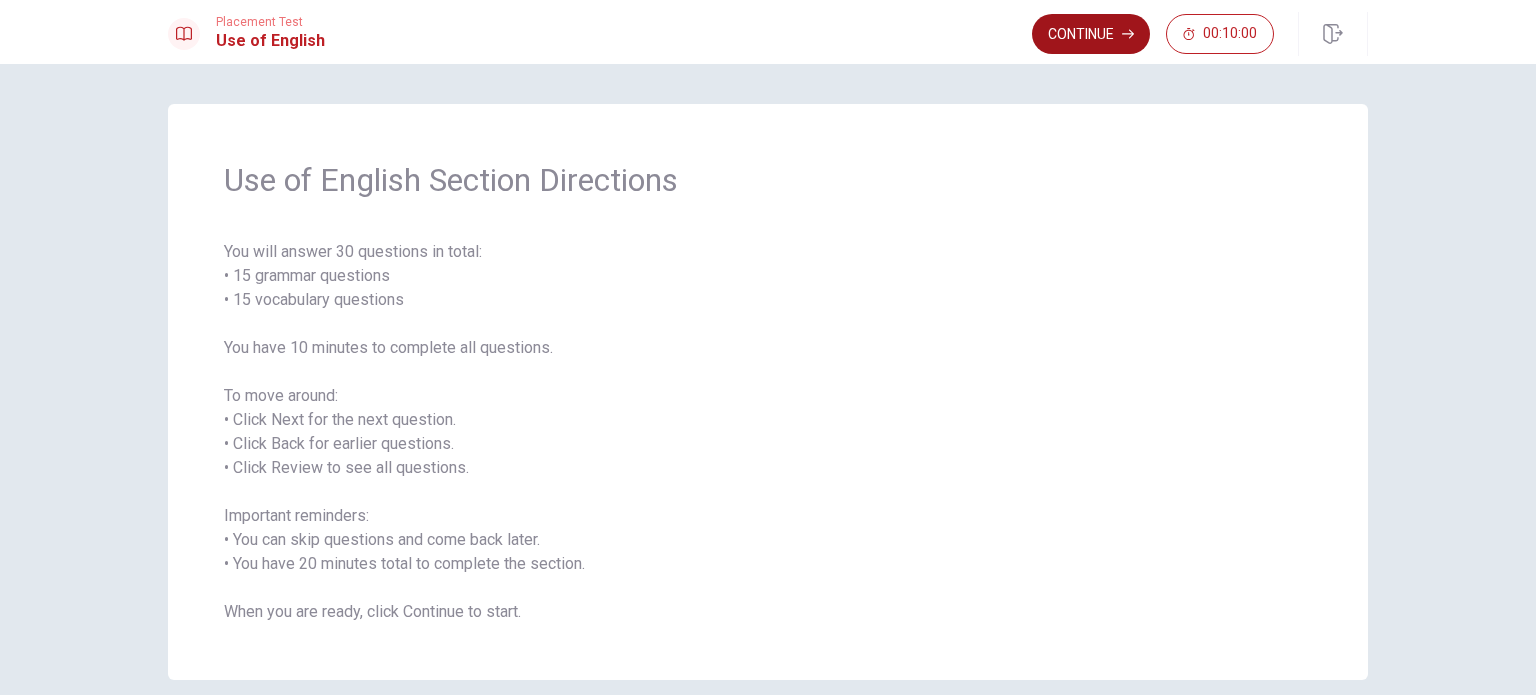 click on "Continue" at bounding box center [1091, 34] 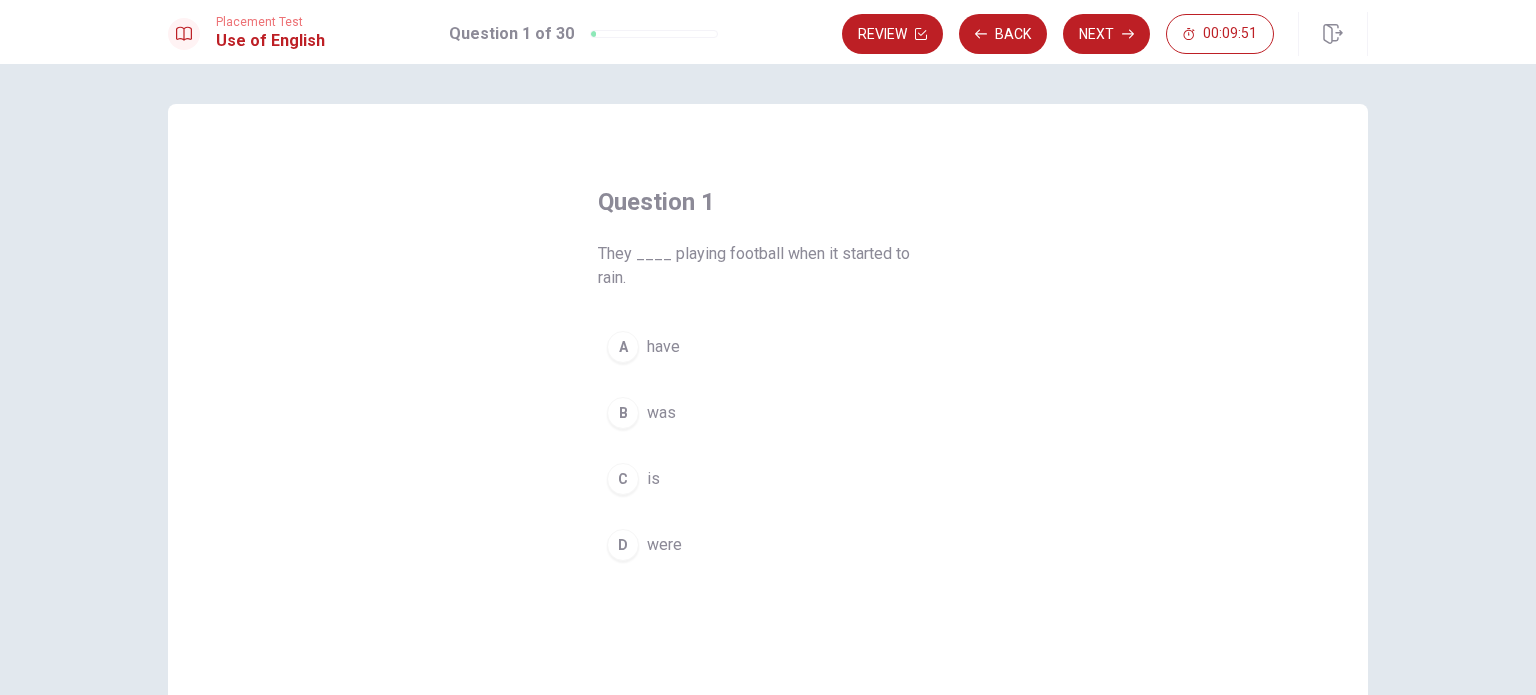 click on "D" at bounding box center [623, 545] 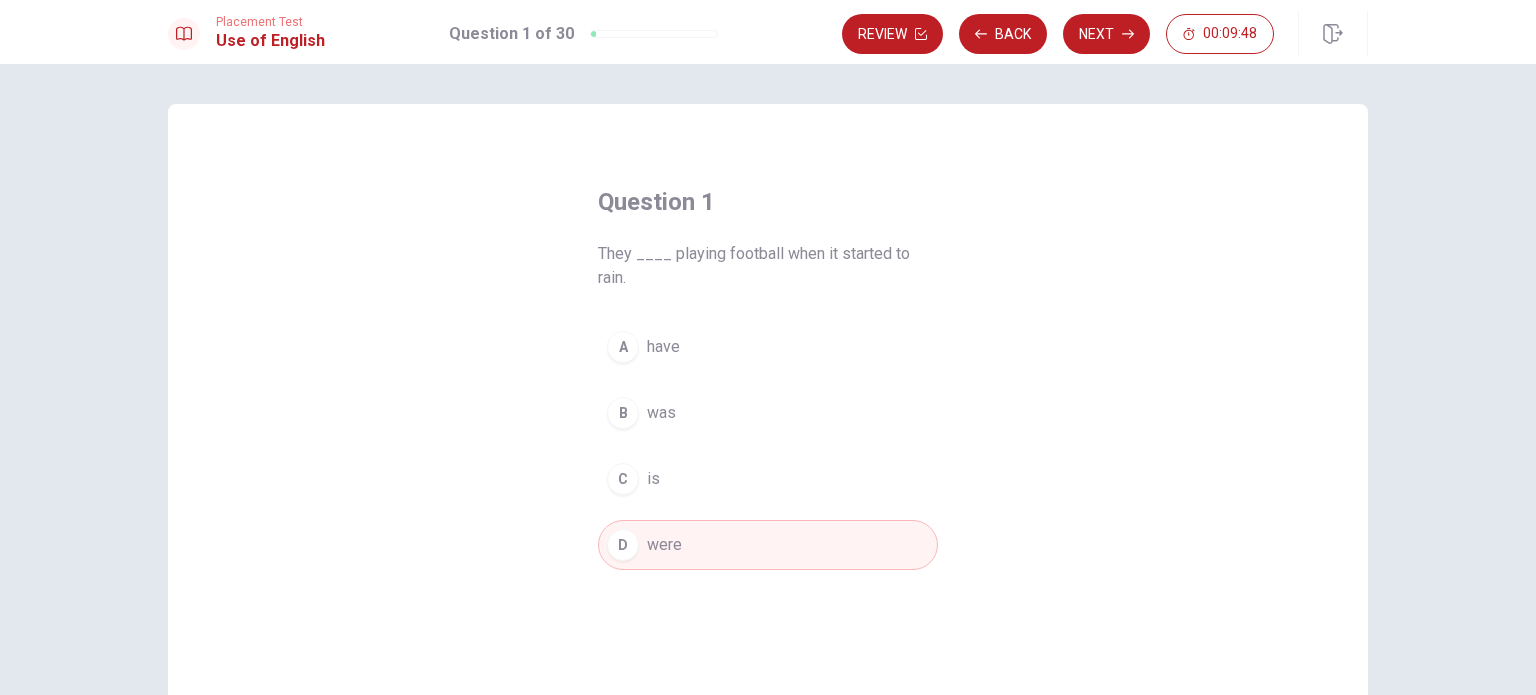 drag, startPoint x: 1113, startPoint y: 35, endPoint x: 1230, endPoint y: 388, distance: 371.8844 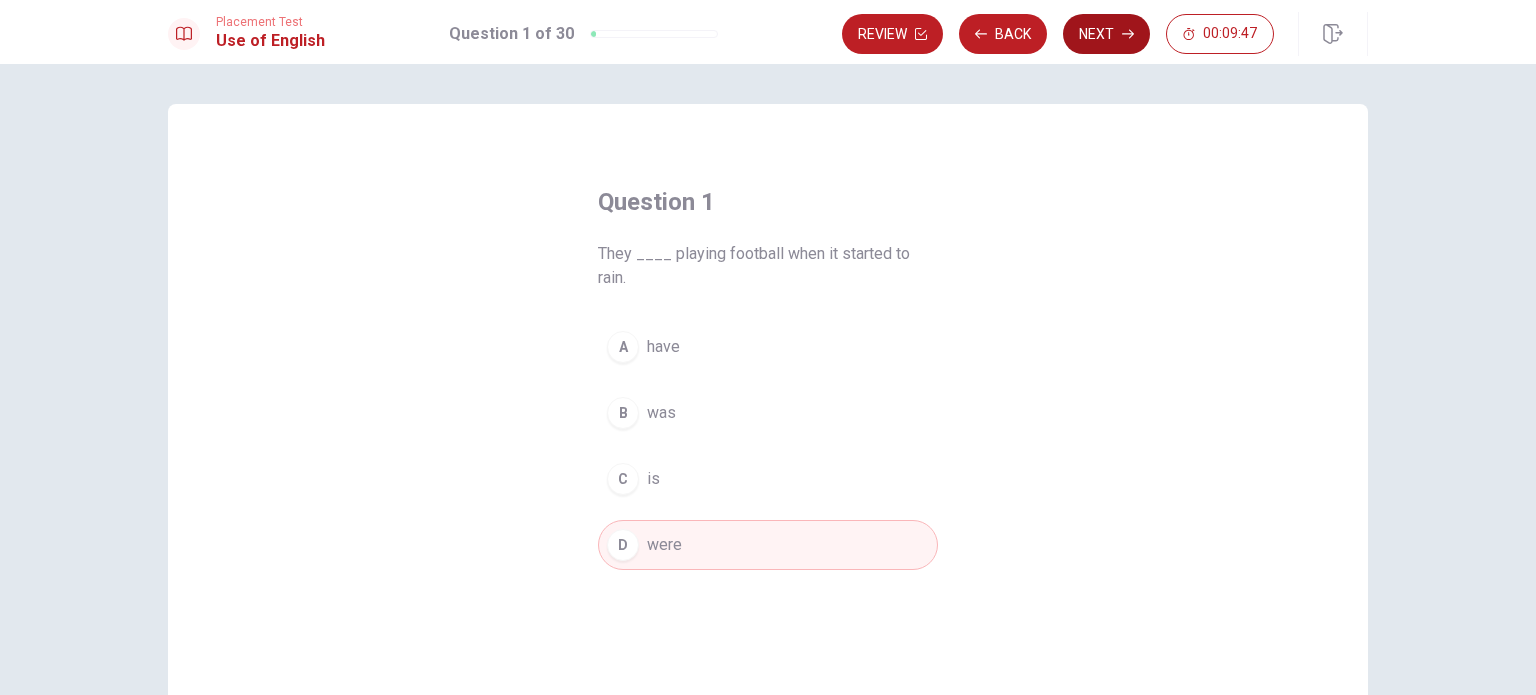 click on "Next" at bounding box center (1106, 34) 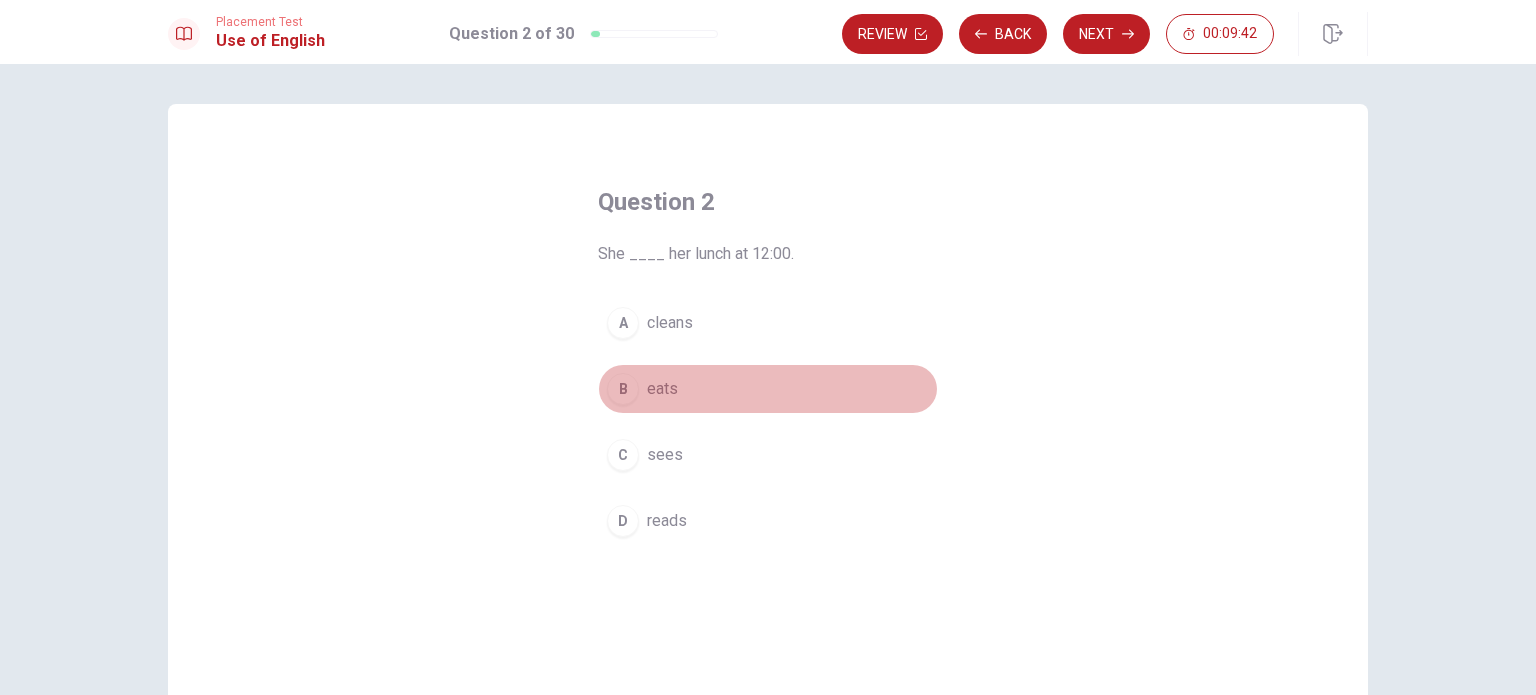 click on "B" at bounding box center (623, 389) 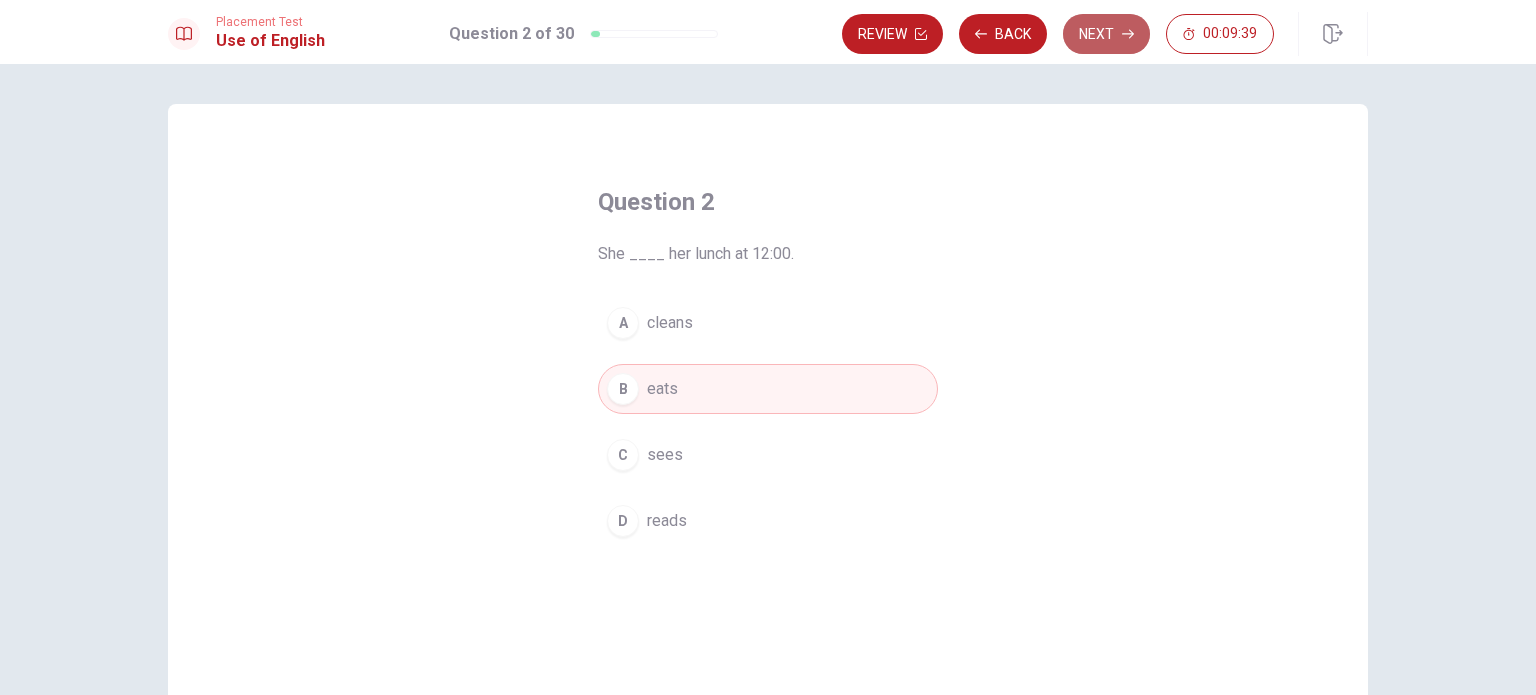 click 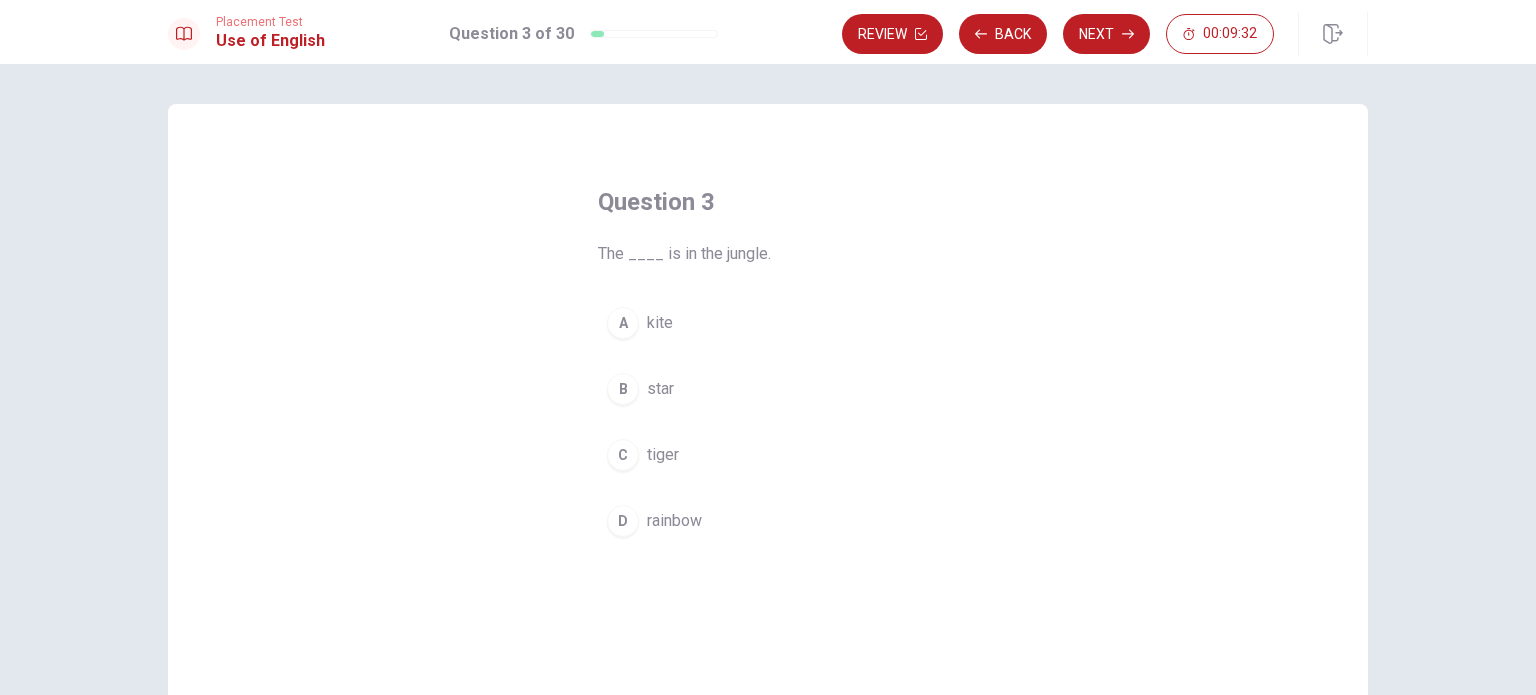 click on "C" at bounding box center [623, 455] 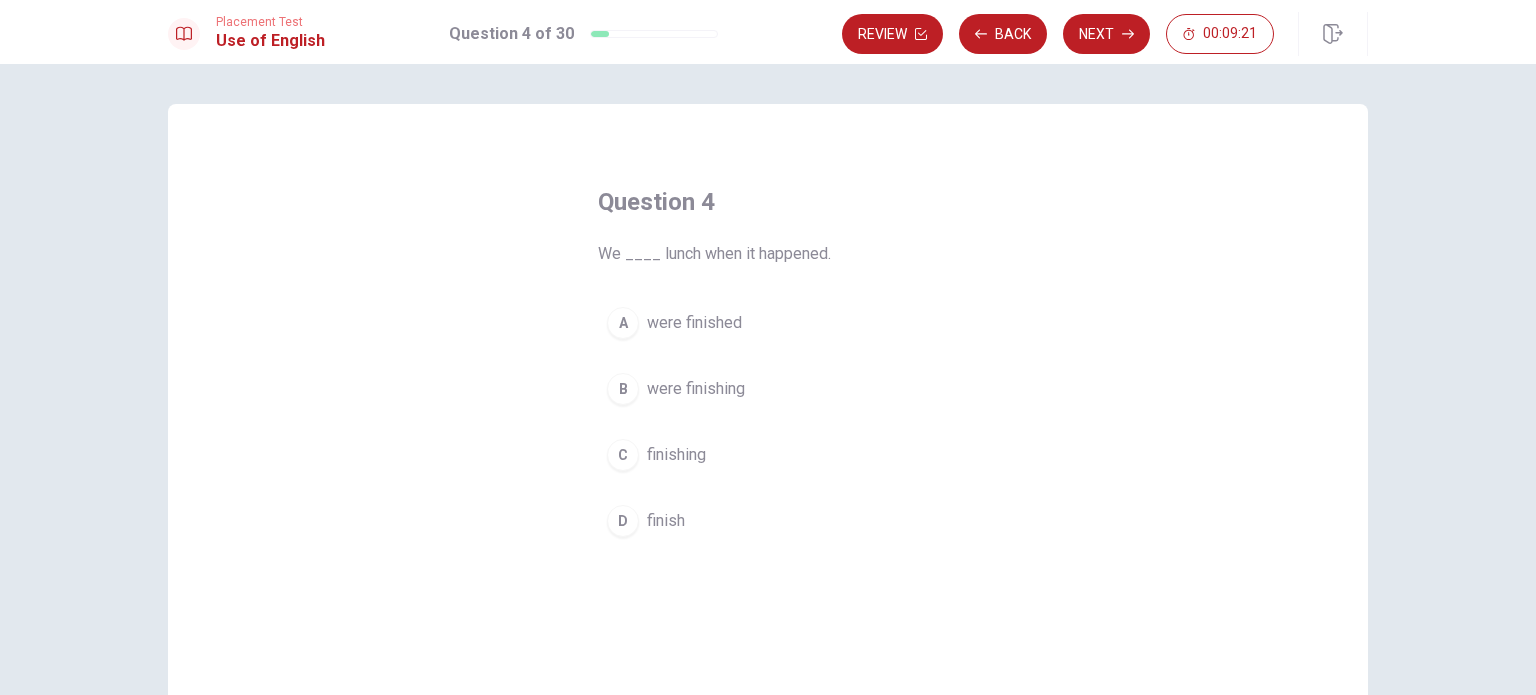 click on "B" at bounding box center (623, 389) 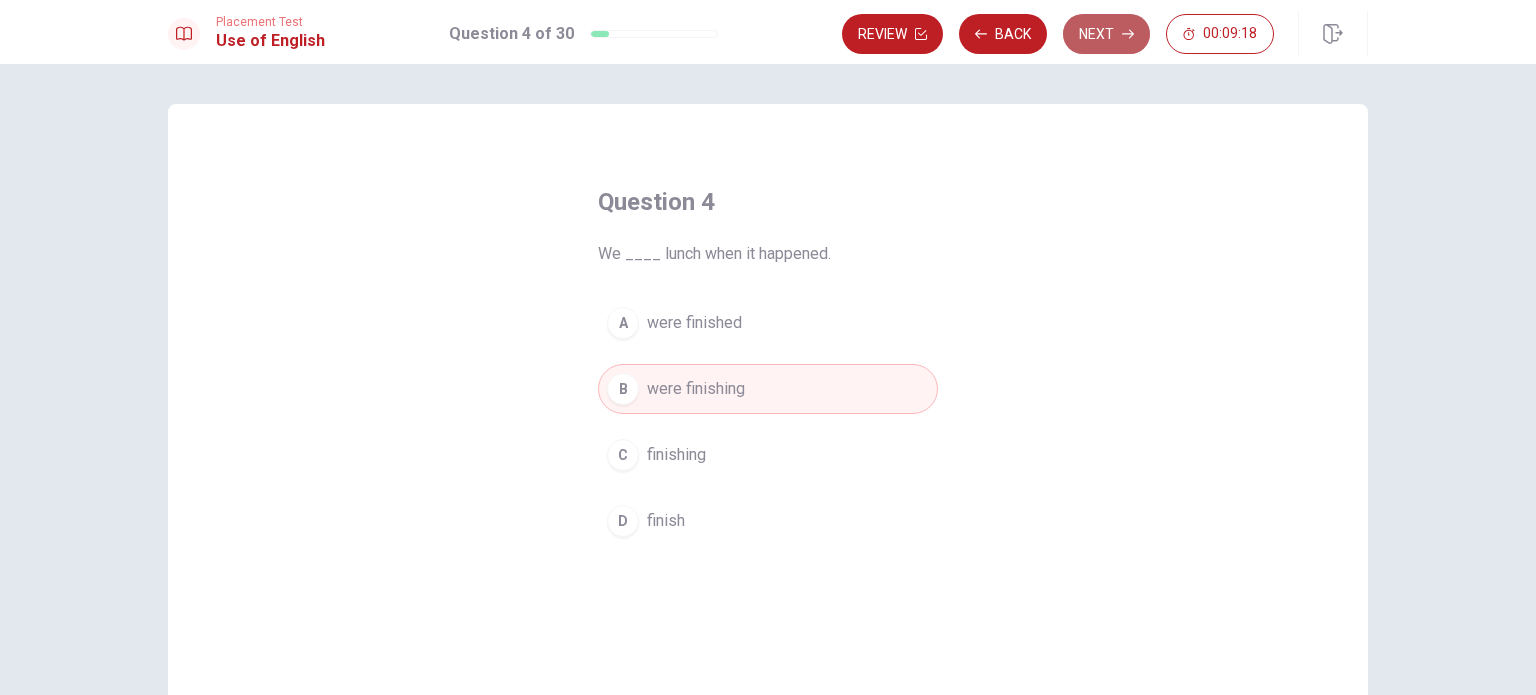 click on "Next" at bounding box center [1106, 34] 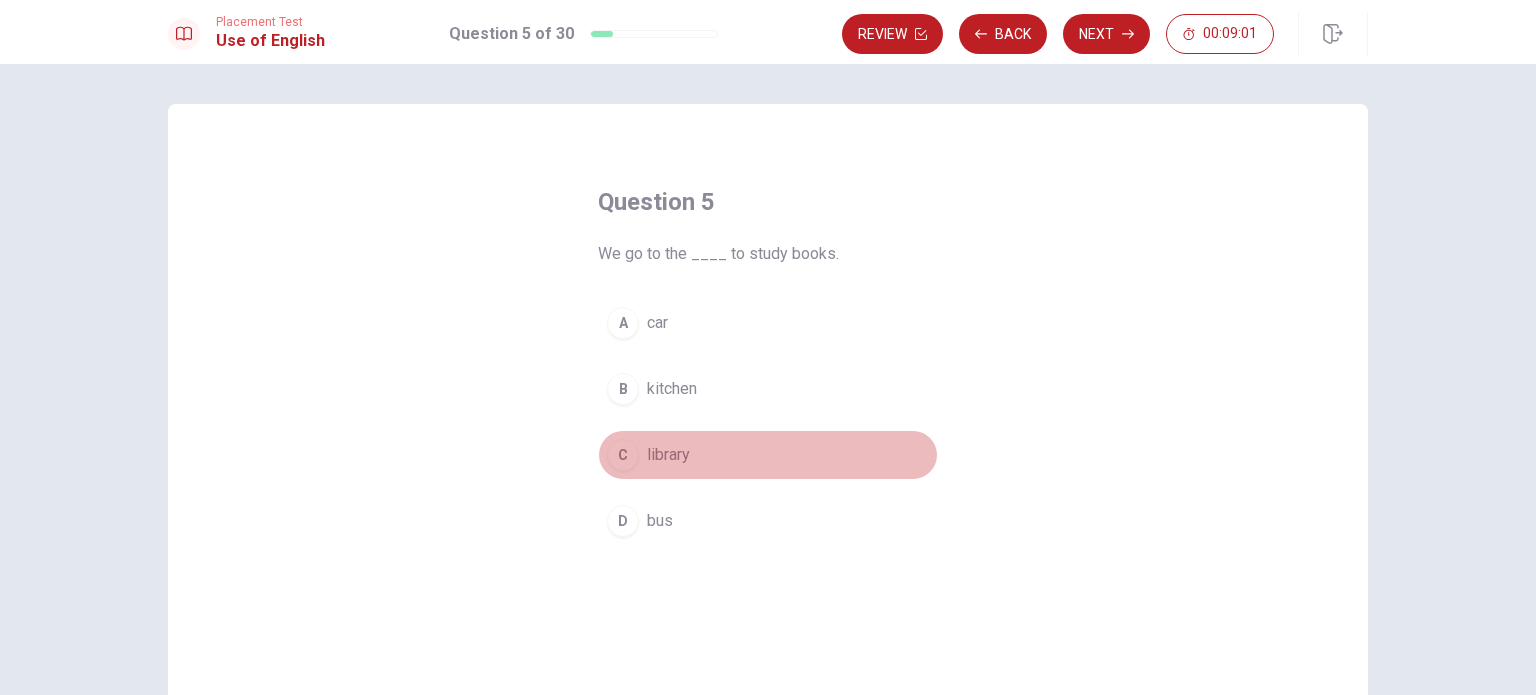click on "C" at bounding box center (623, 455) 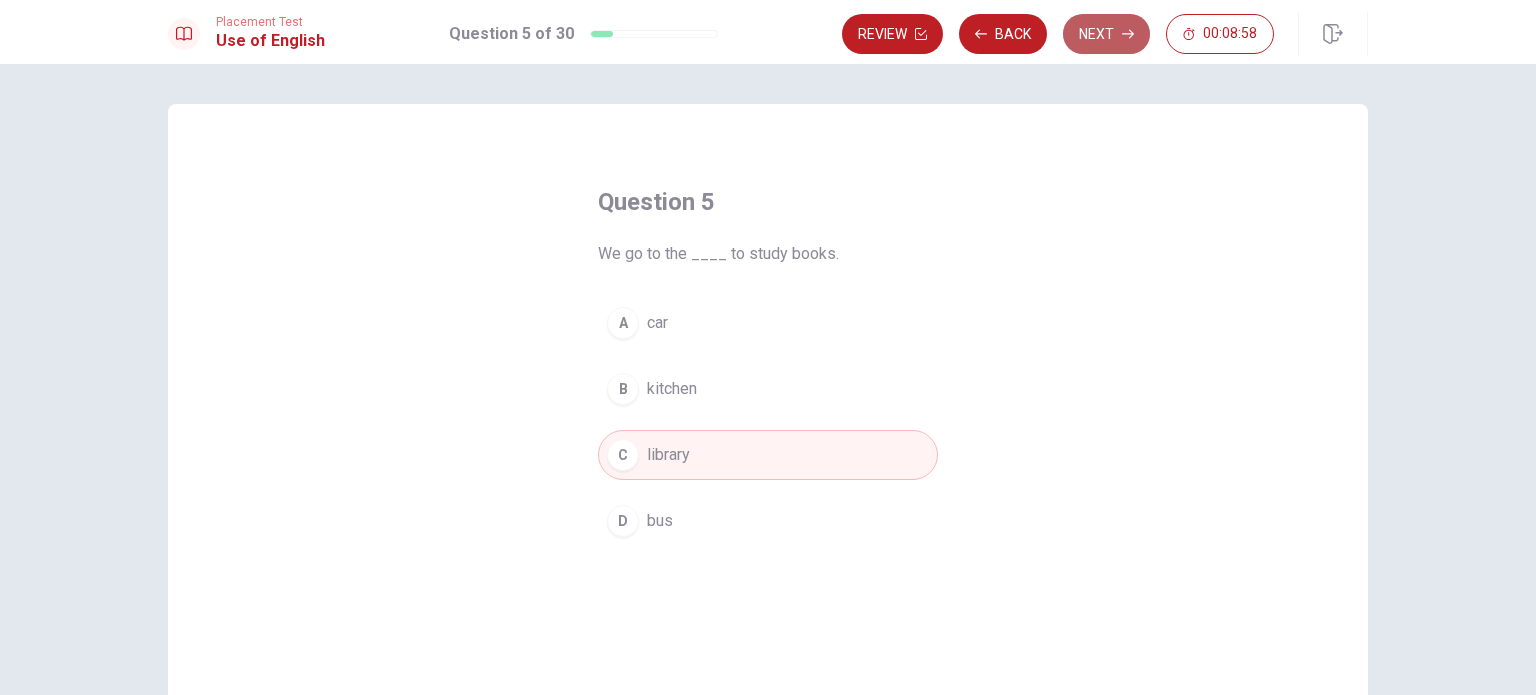 click on "Next" at bounding box center (1106, 34) 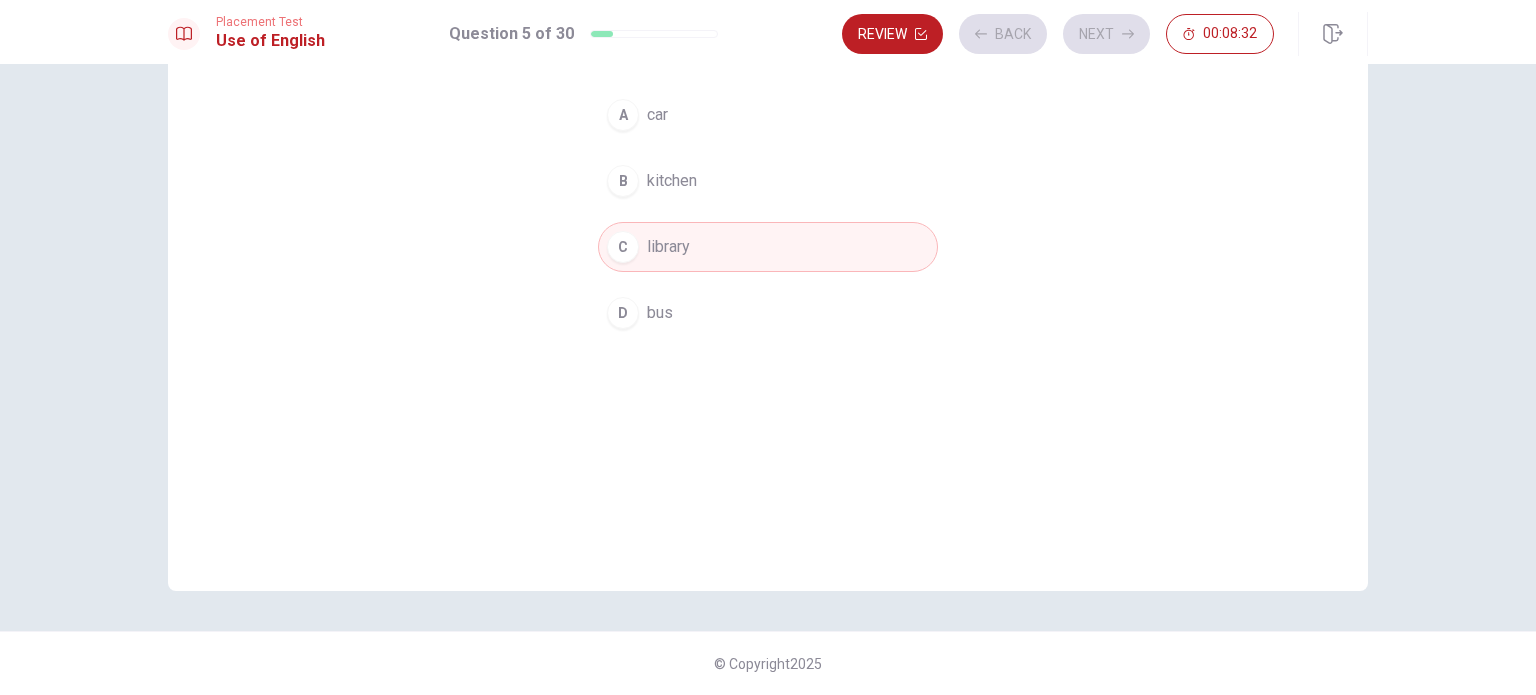 scroll, scrollTop: 0, scrollLeft: 0, axis: both 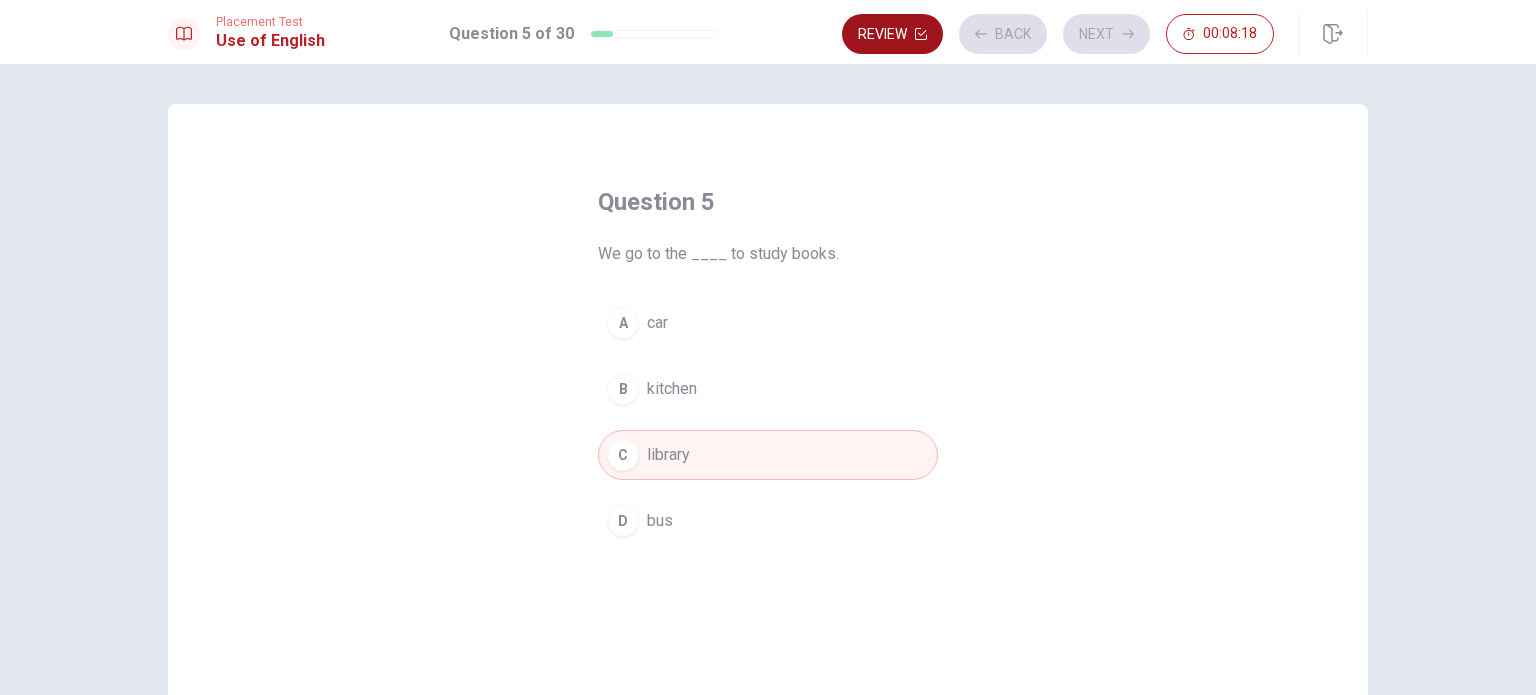 click on "Review" at bounding box center [892, 34] 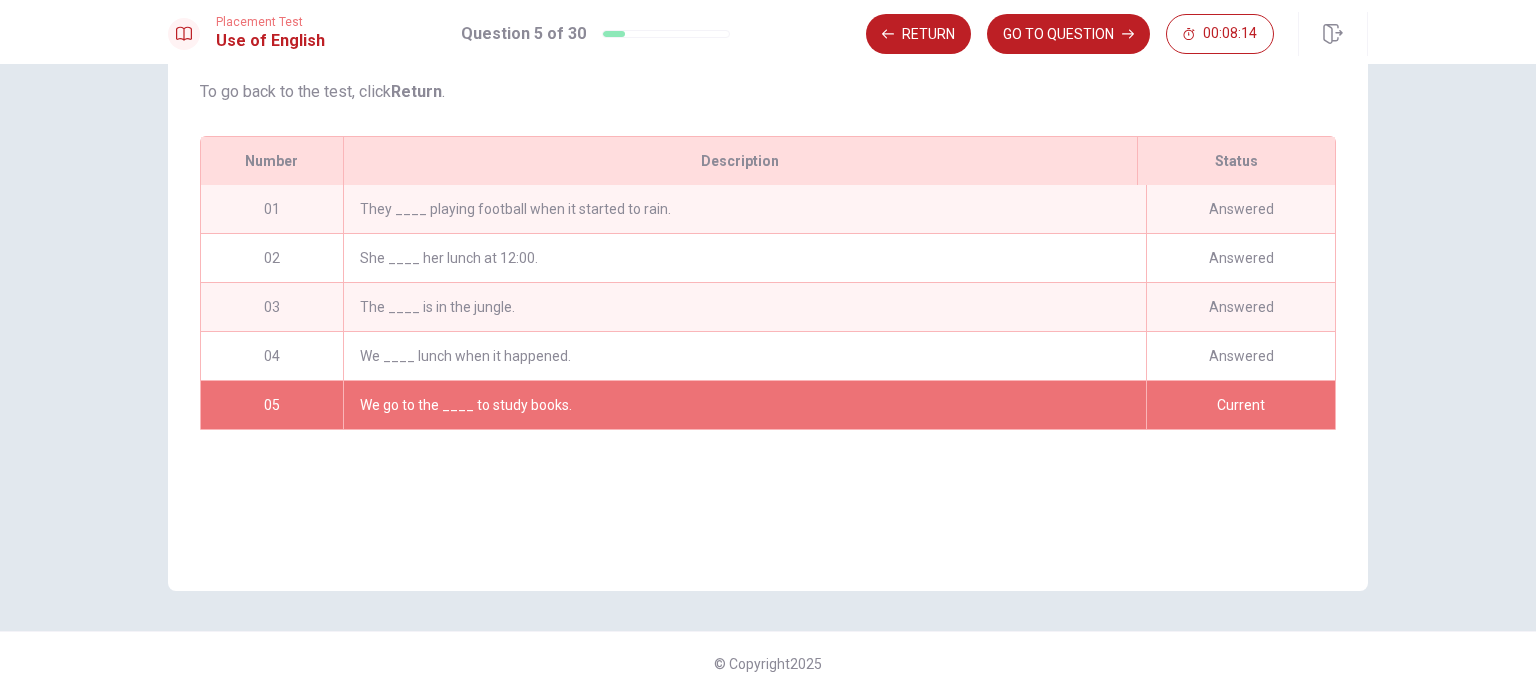 scroll, scrollTop: 0, scrollLeft: 0, axis: both 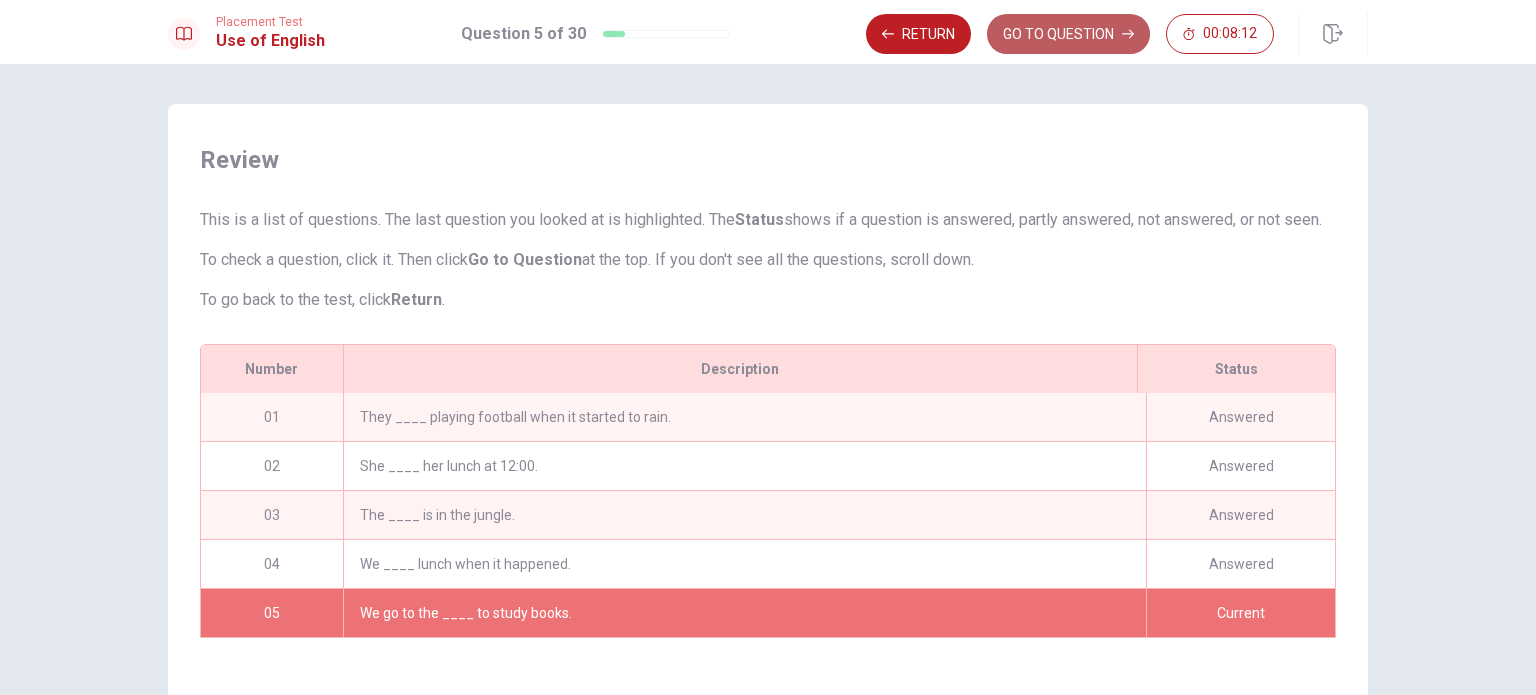click on "GO TO QUESTION" at bounding box center (1068, 34) 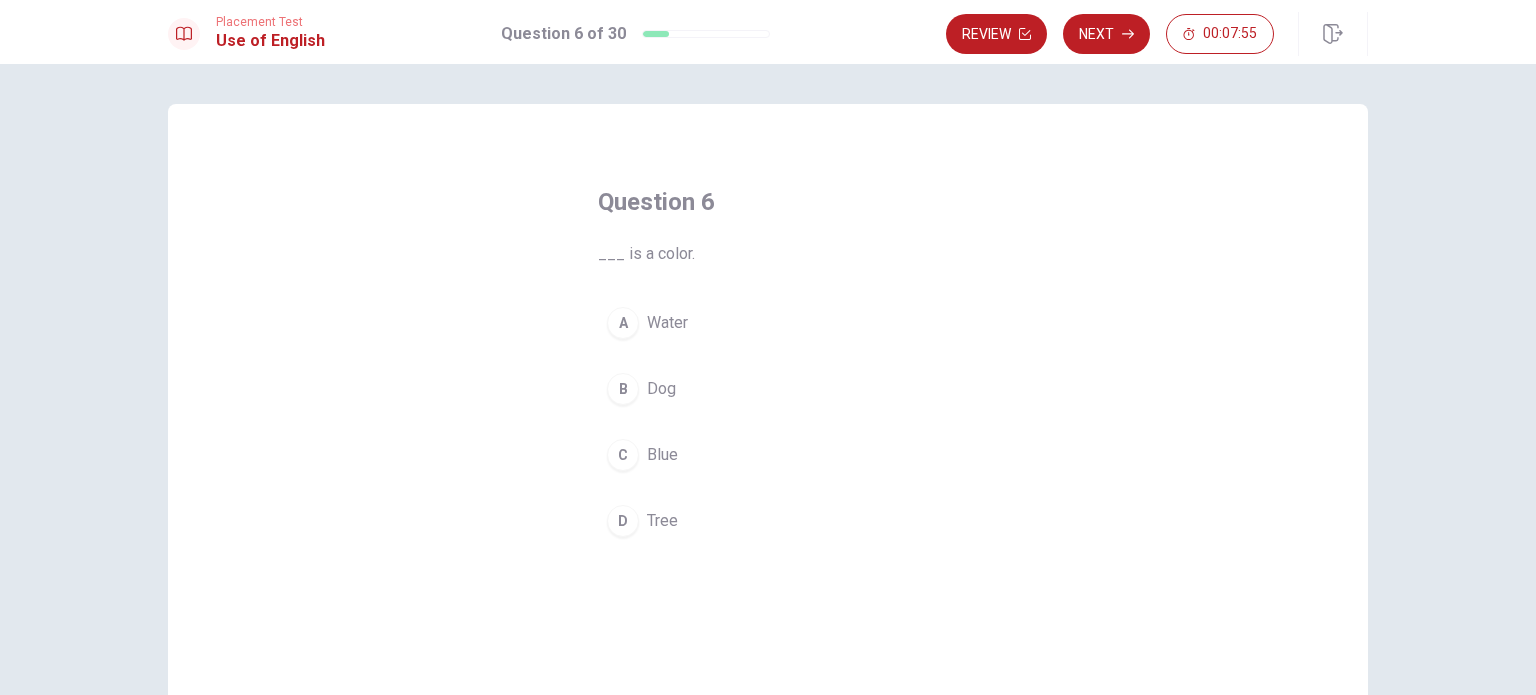 click on "C" at bounding box center [623, 455] 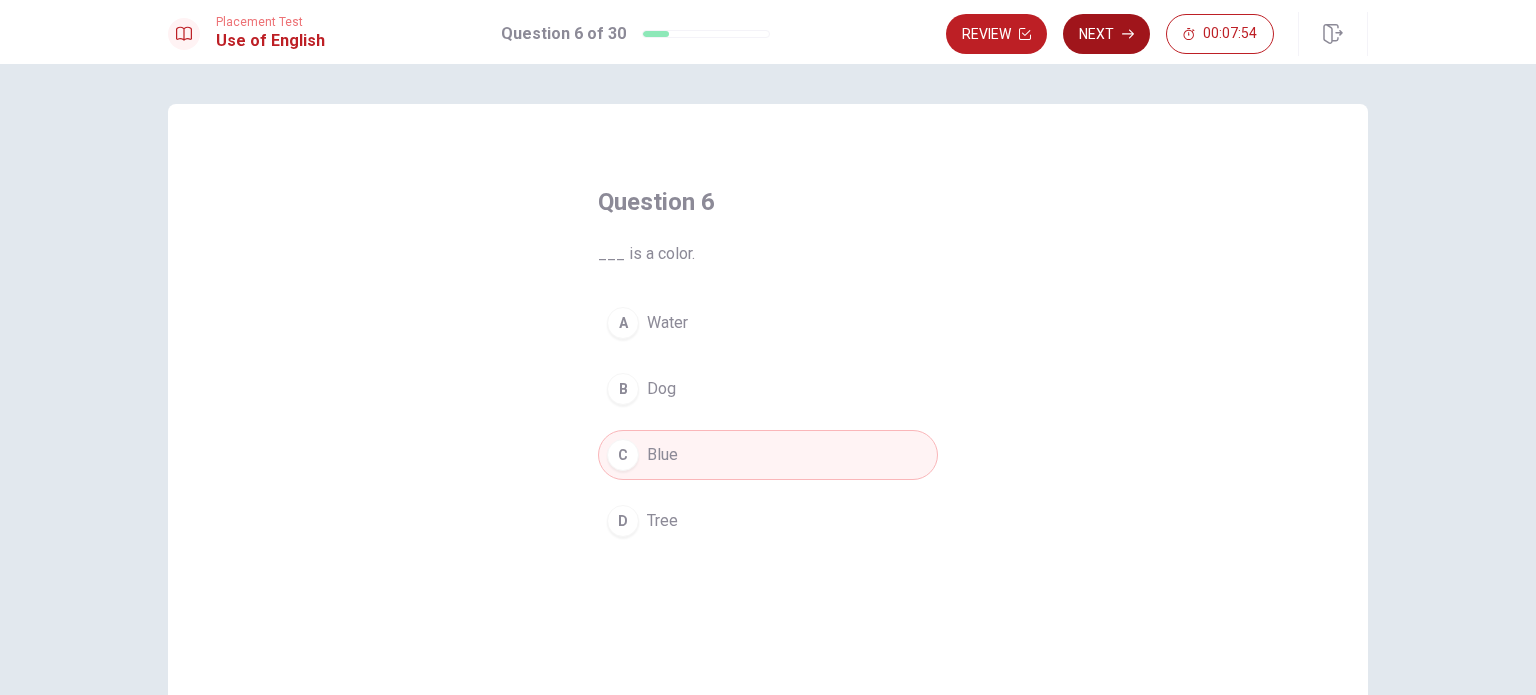 click on "Next" at bounding box center (1106, 34) 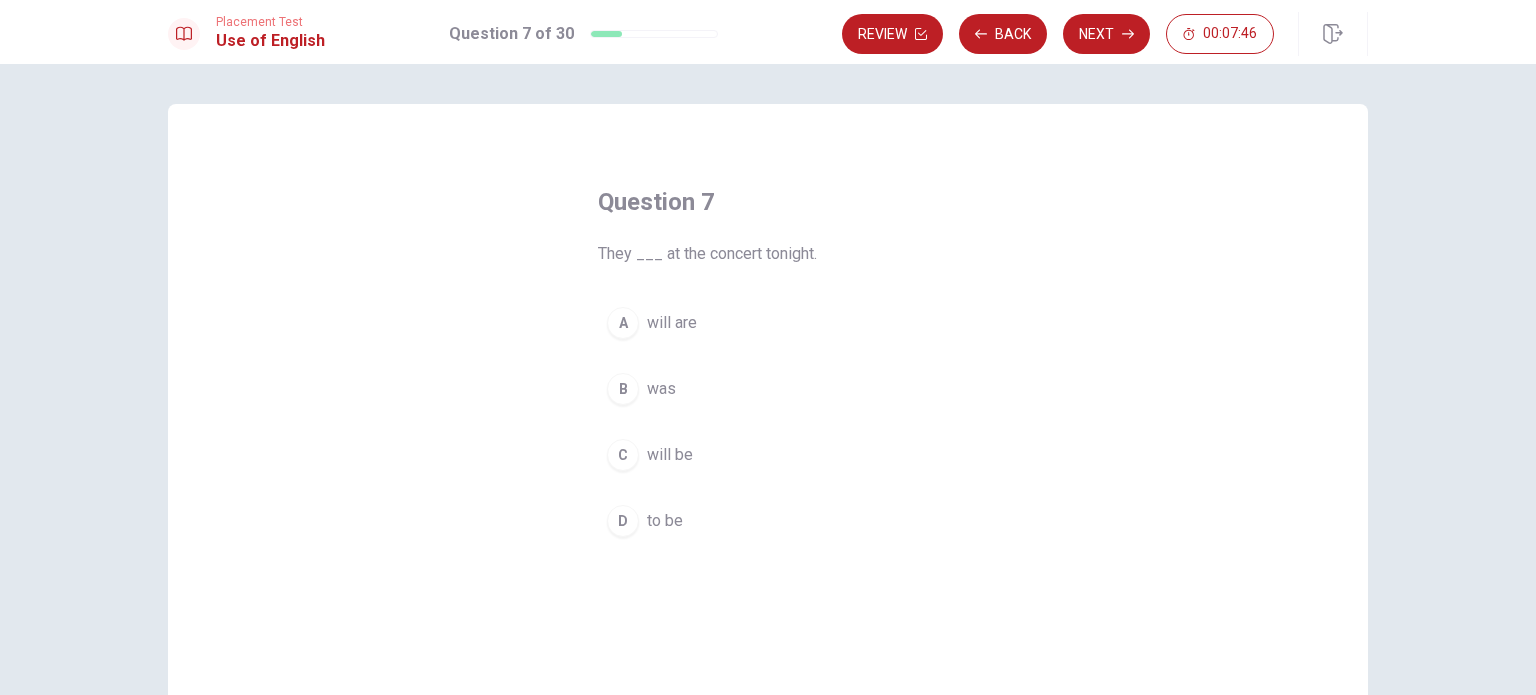 click on "C" at bounding box center [623, 455] 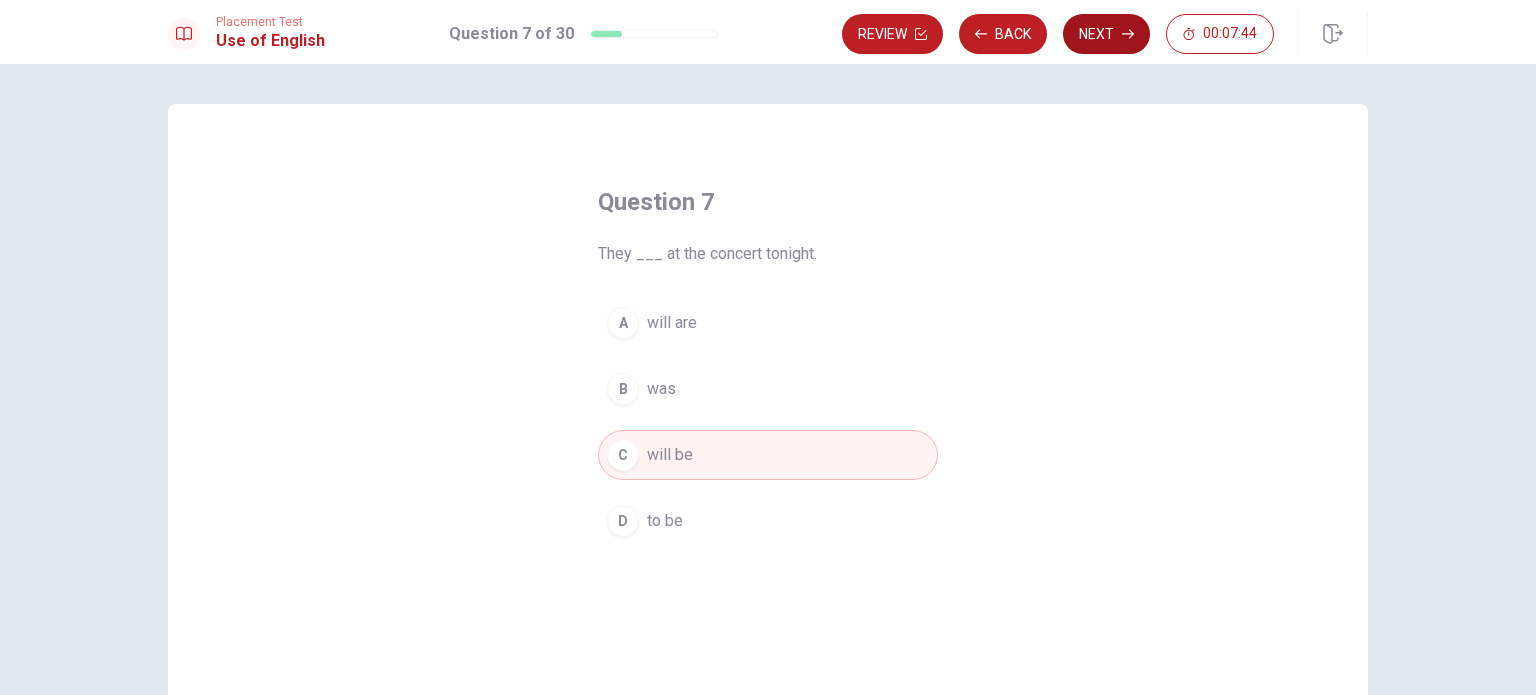 click on "Next" at bounding box center (1106, 34) 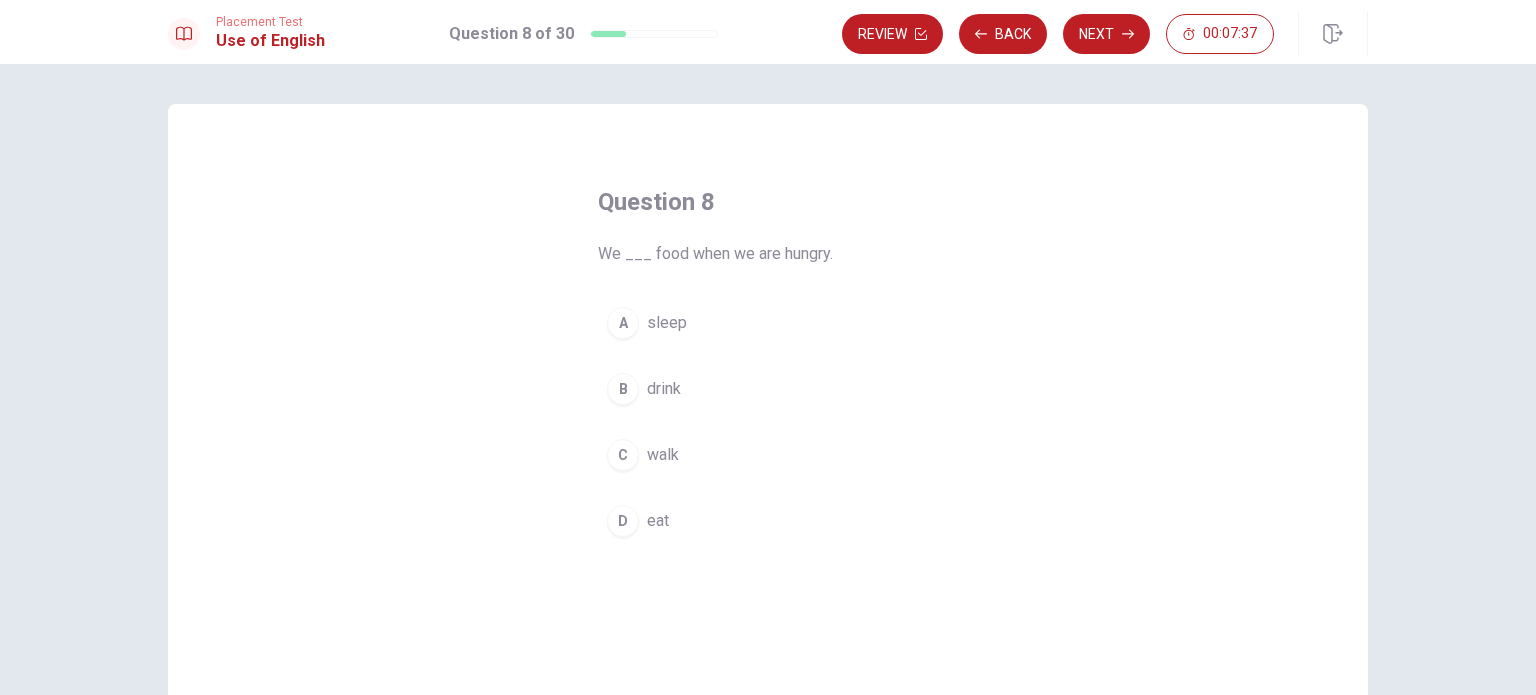 click on "D" at bounding box center [623, 521] 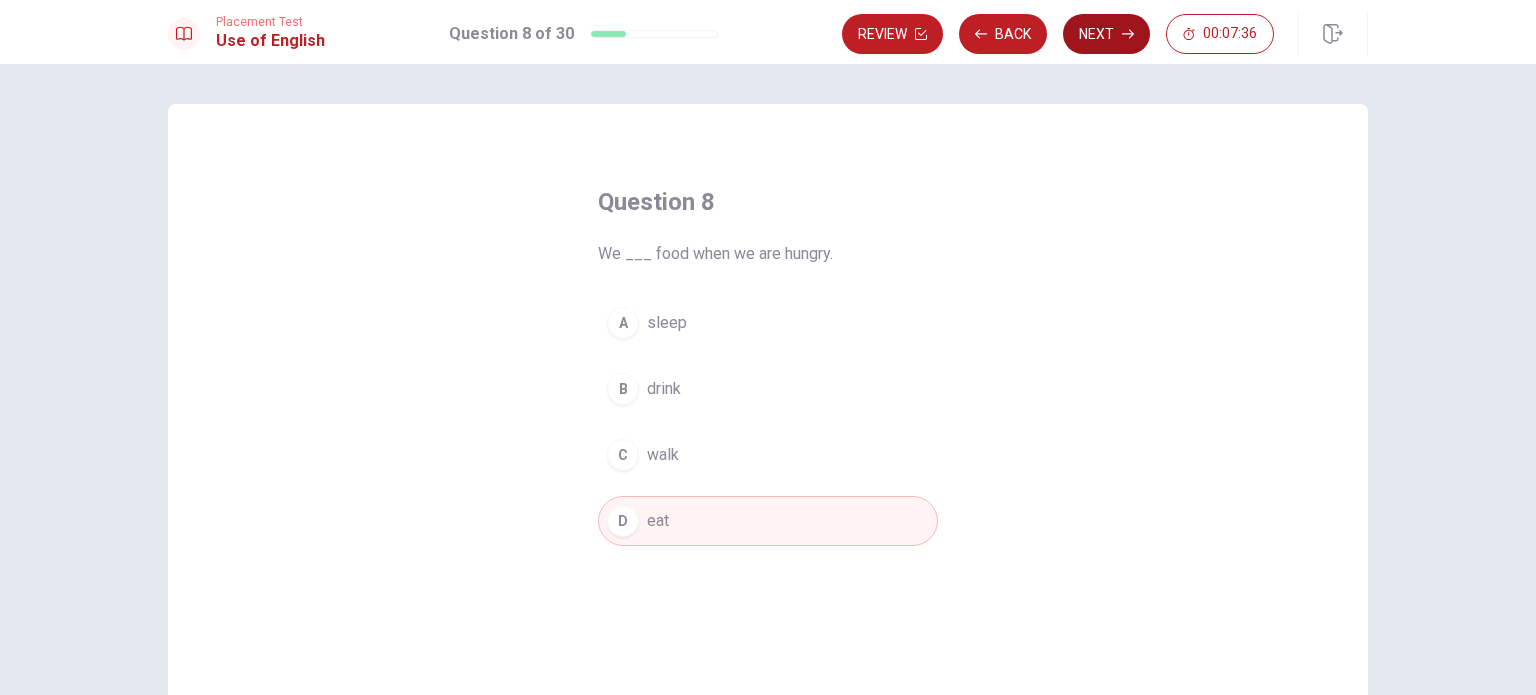 click on "Next" at bounding box center [1106, 34] 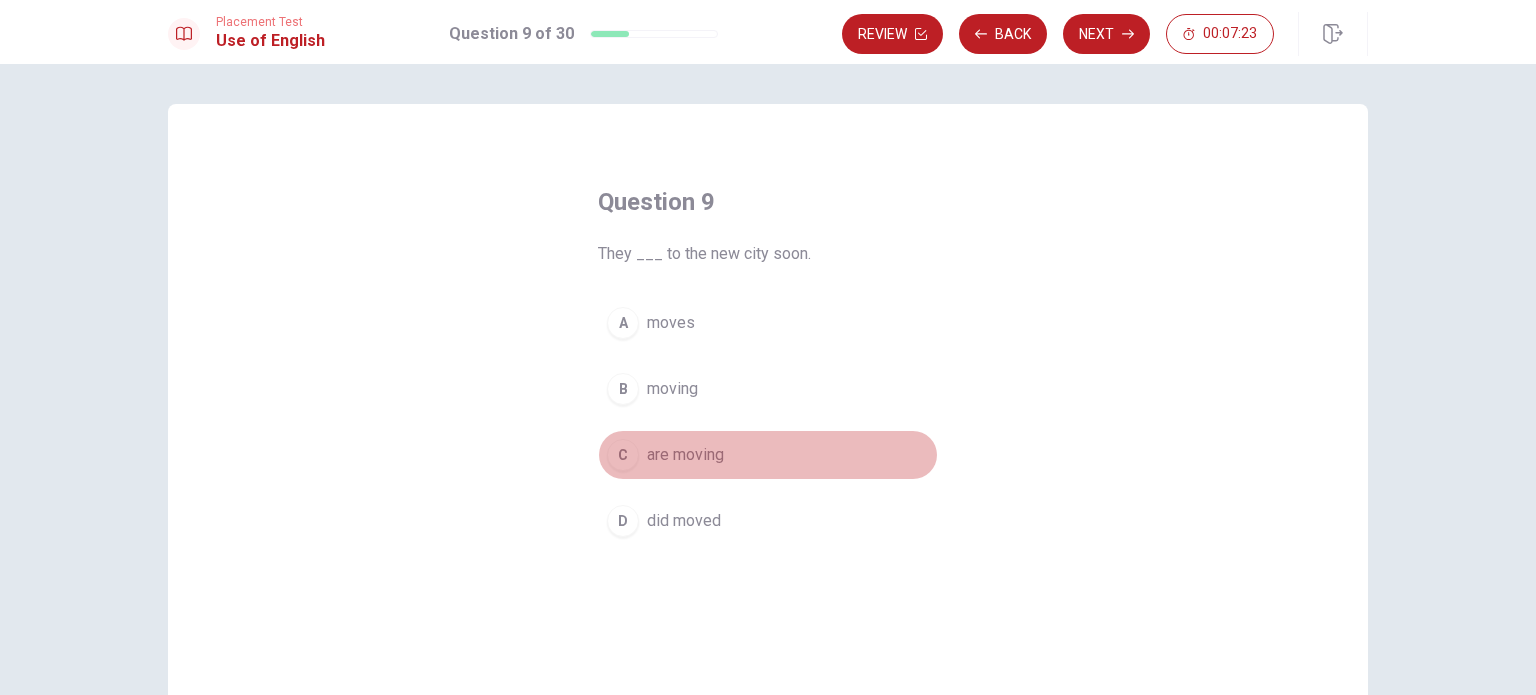 click on "are moving" at bounding box center [685, 455] 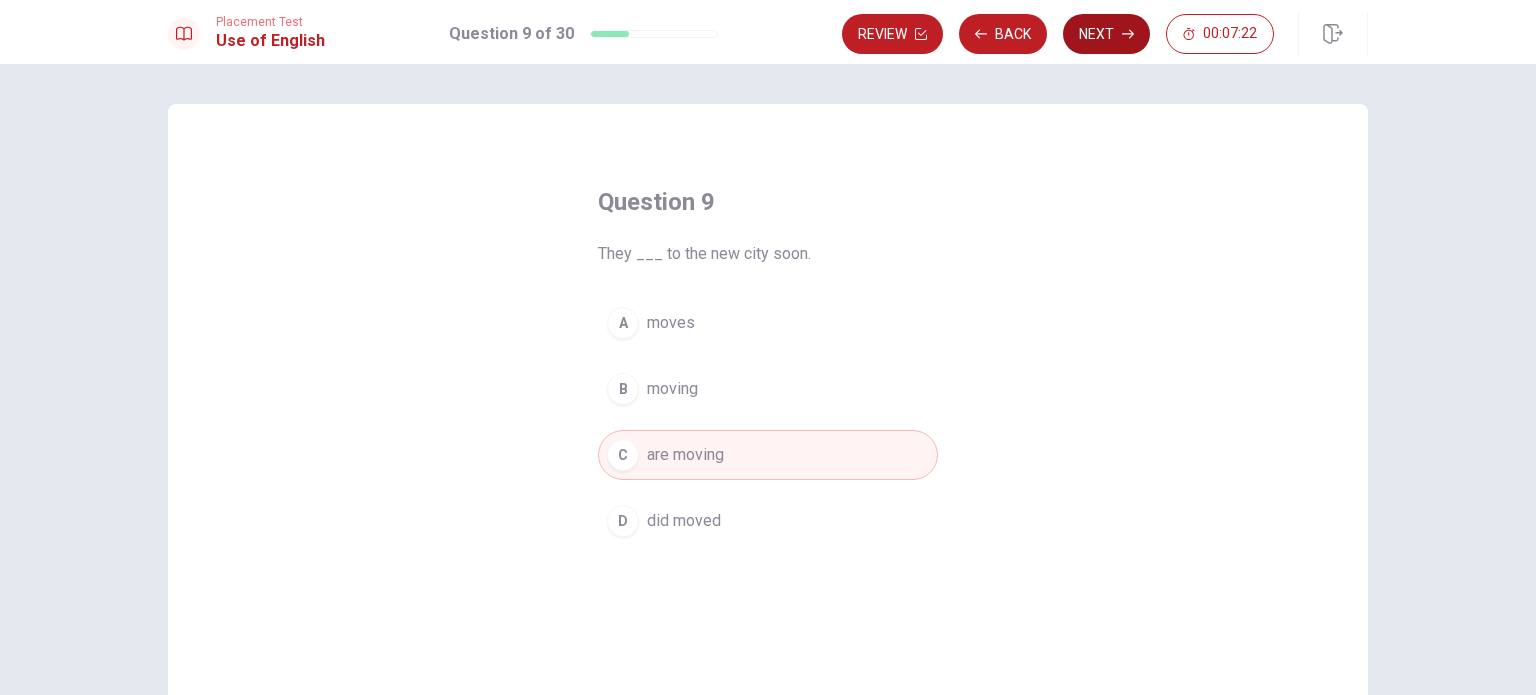 click on "Next" at bounding box center (1106, 34) 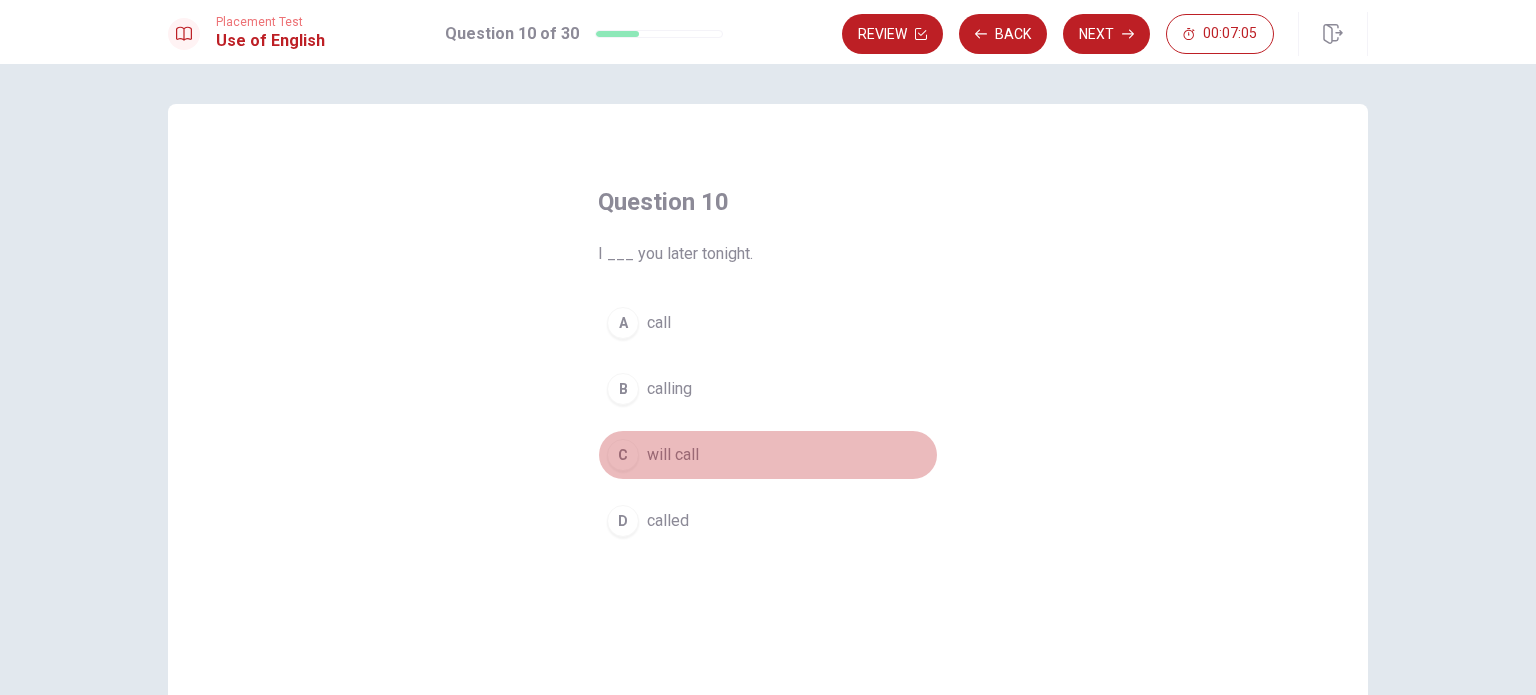 click on "will call" at bounding box center (673, 455) 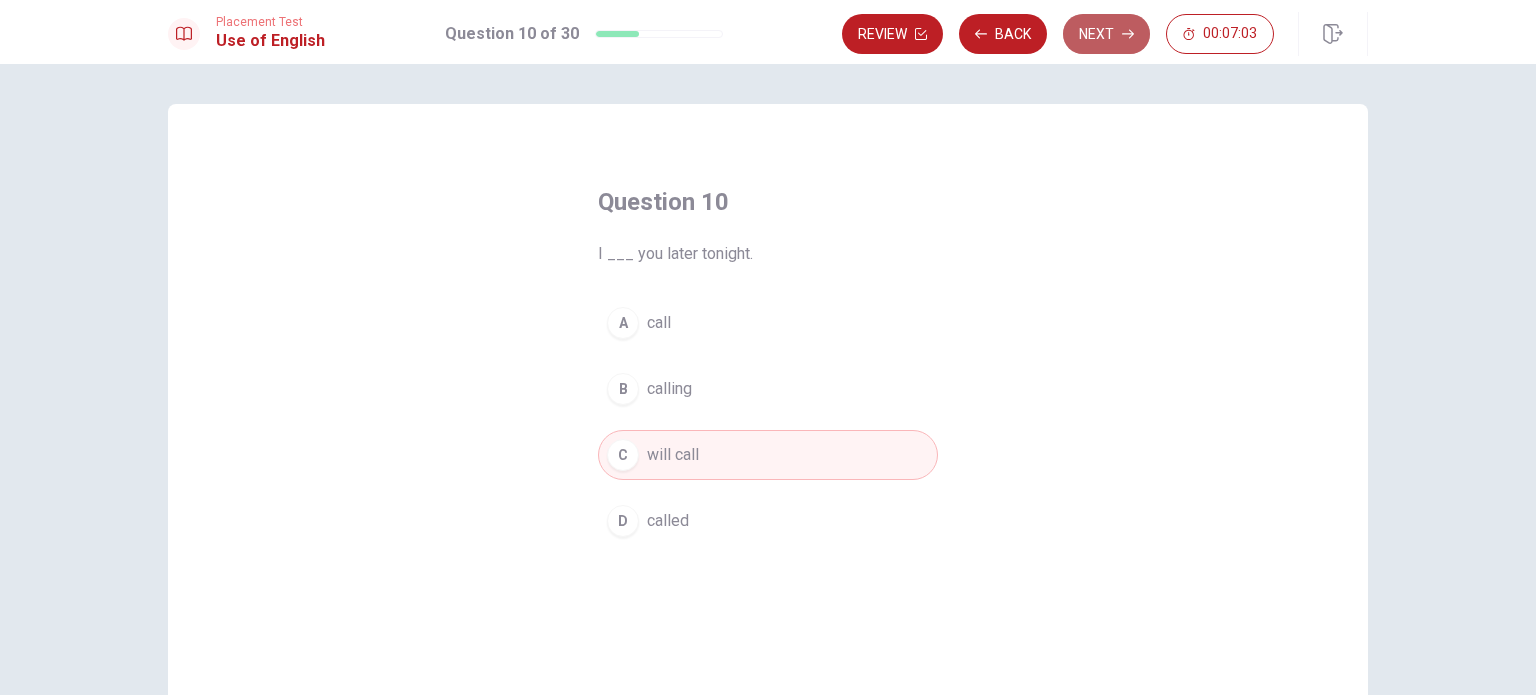 click on "Next" at bounding box center [1106, 34] 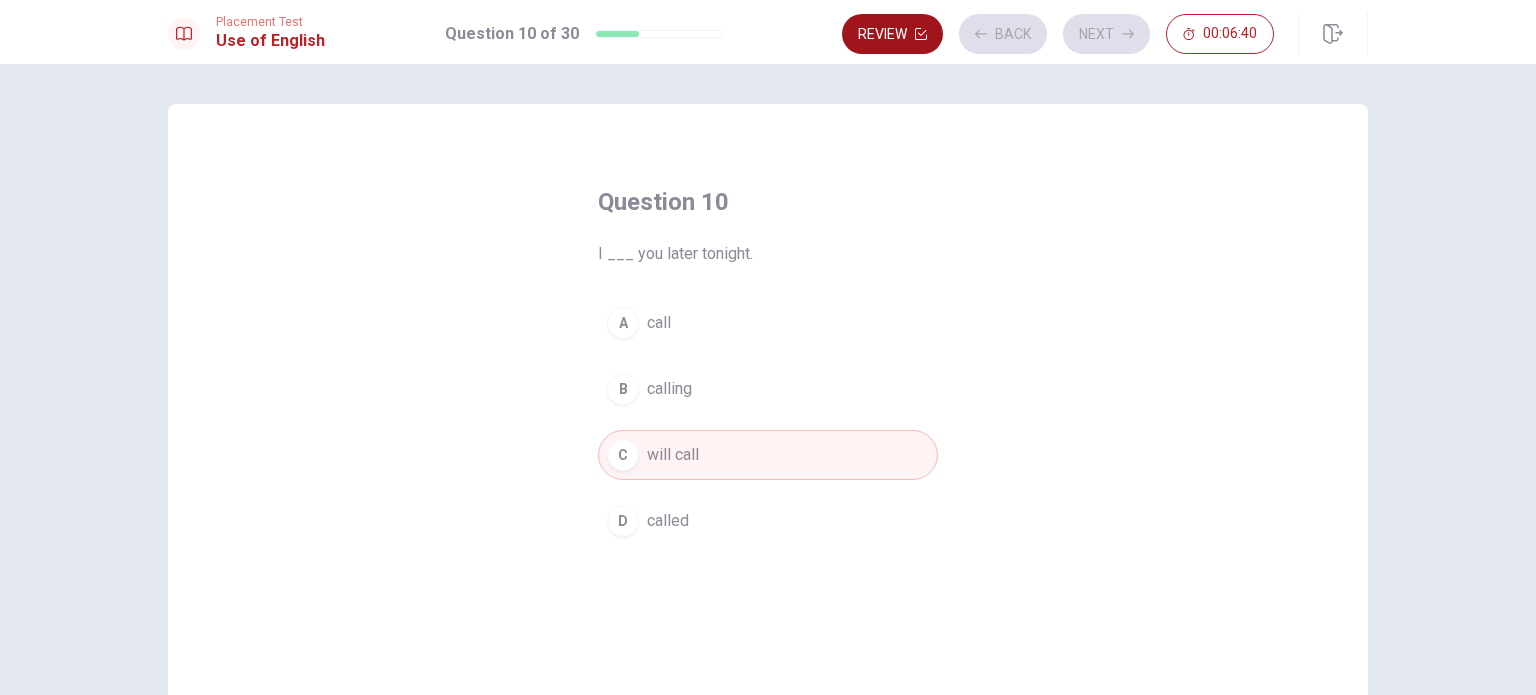 click on "Review" at bounding box center [892, 34] 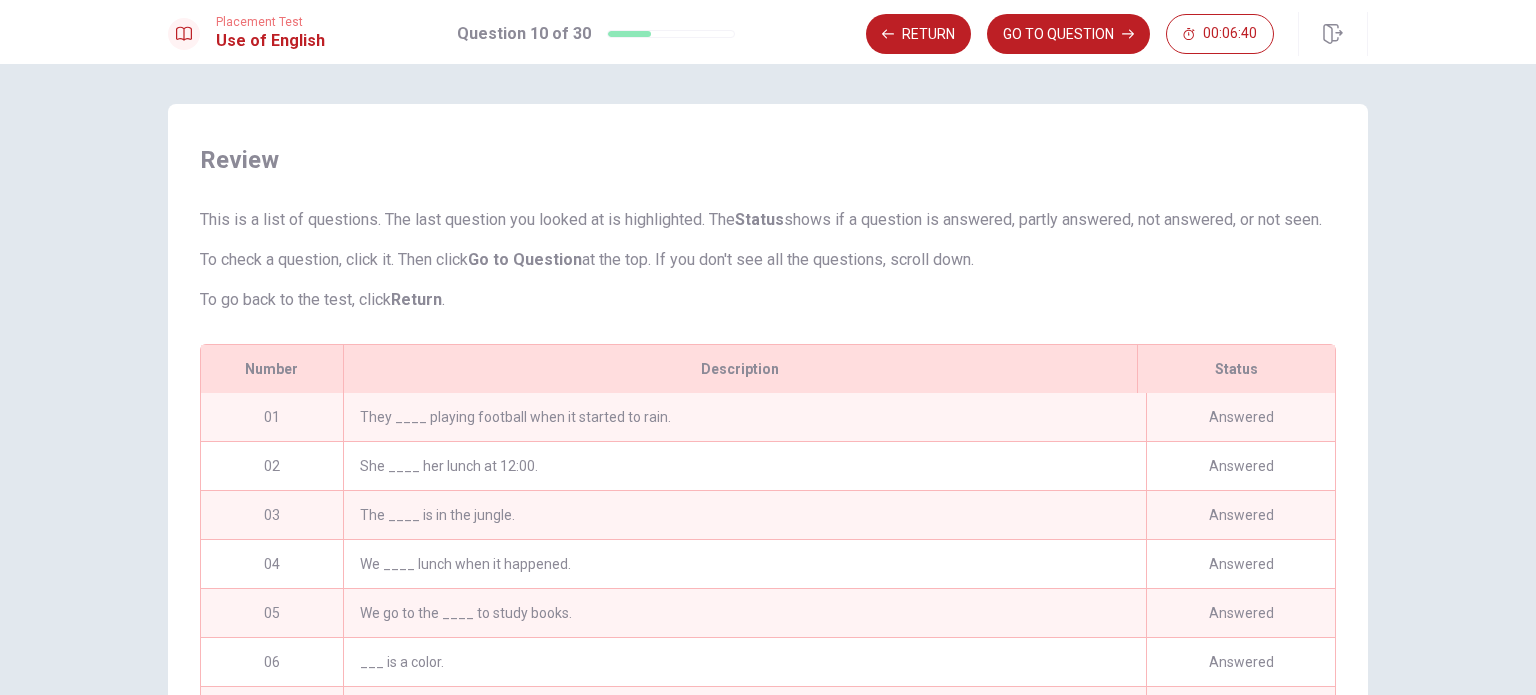 scroll, scrollTop: 276, scrollLeft: 0, axis: vertical 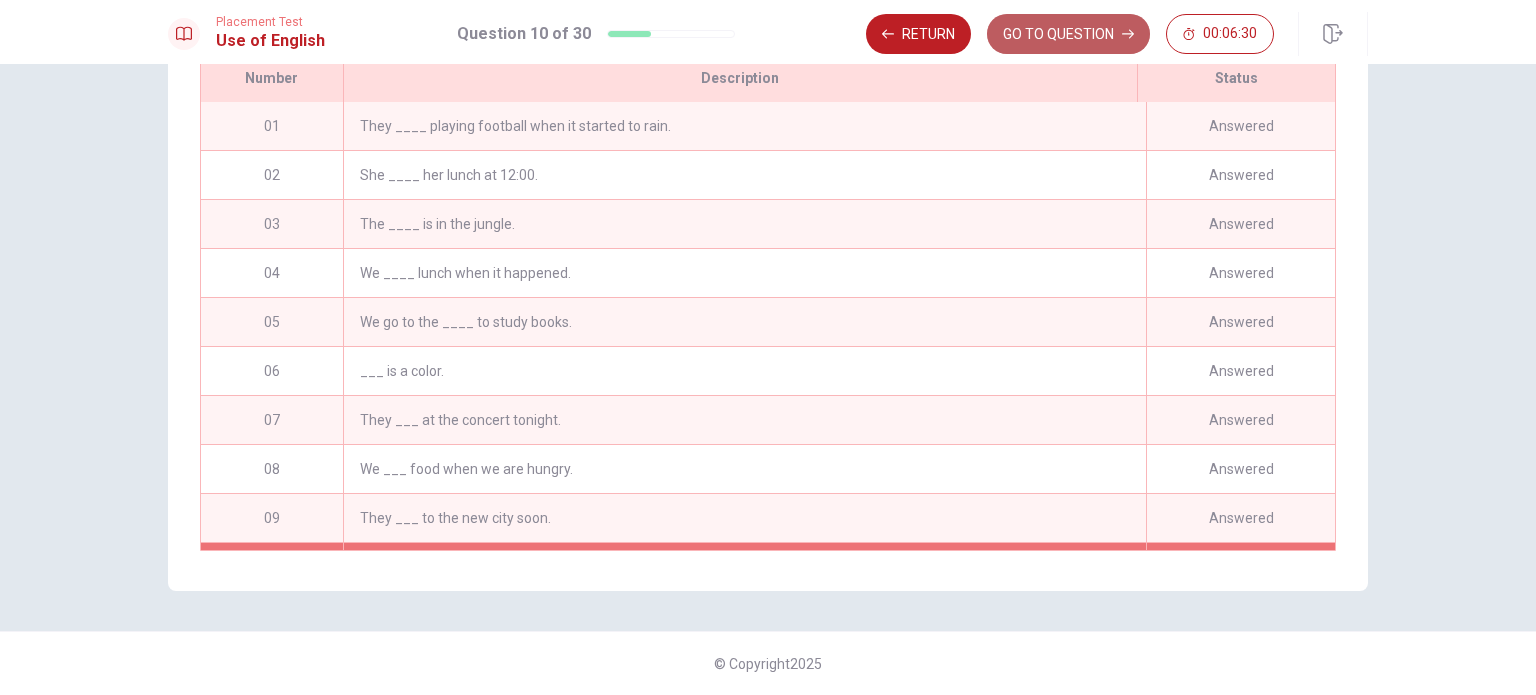 click on "GO TO QUESTION" at bounding box center (1068, 34) 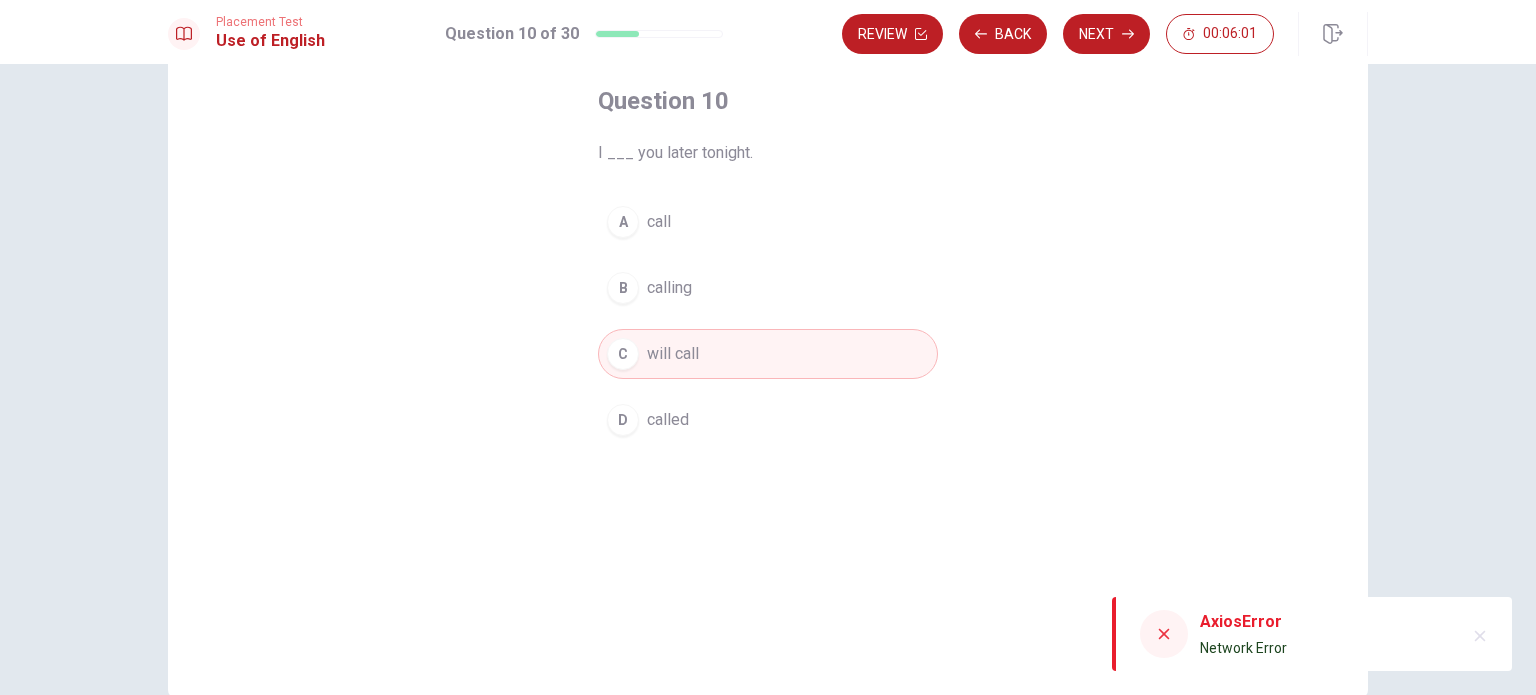 scroll, scrollTop: 0, scrollLeft: 0, axis: both 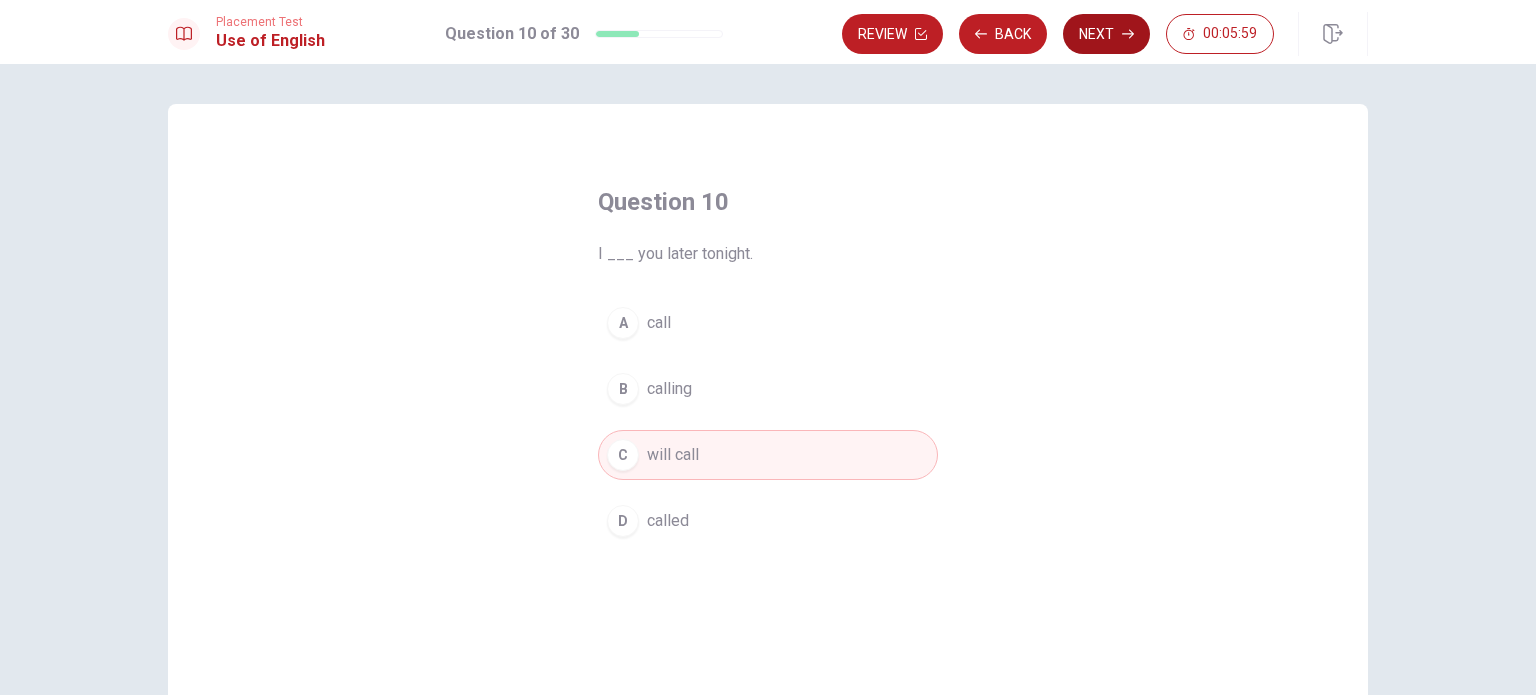 click on "Next" at bounding box center (1106, 34) 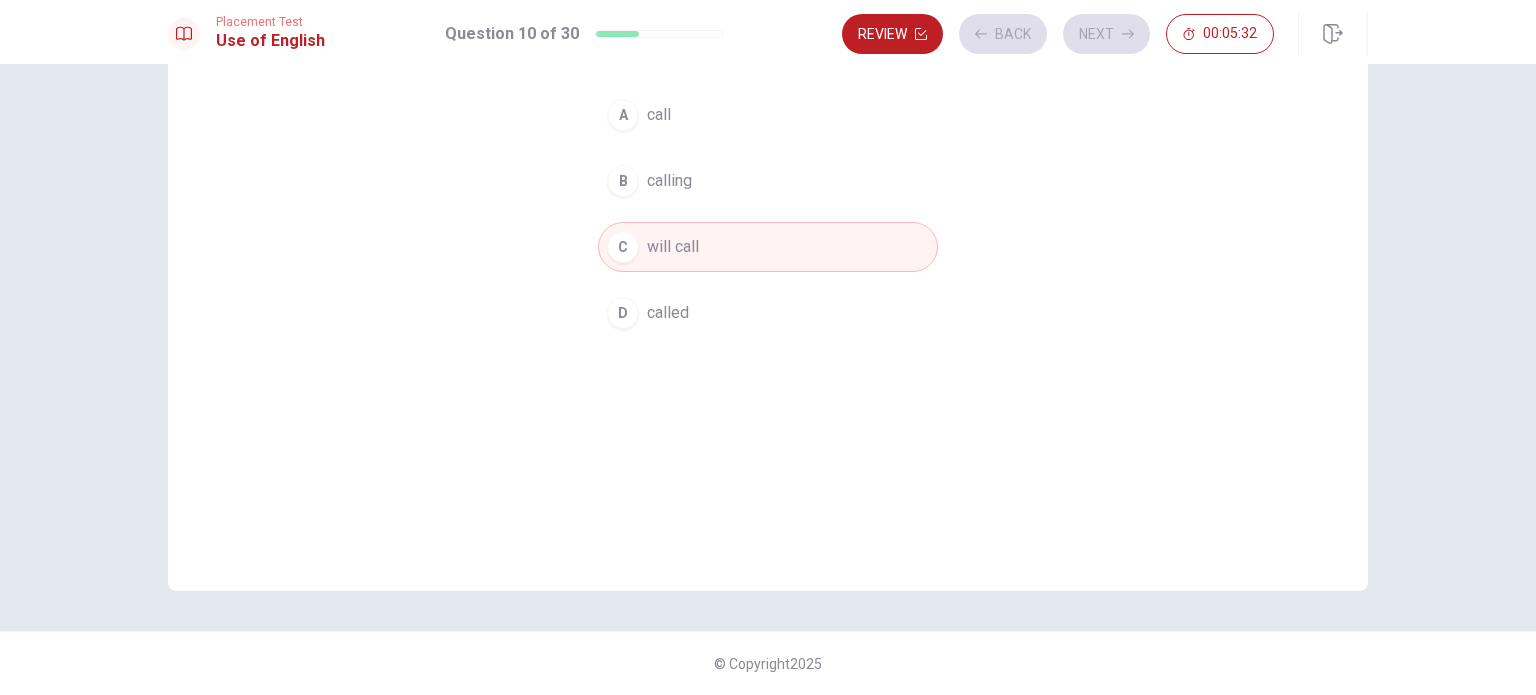 scroll, scrollTop: 0, scrollLeft: 0, axis: both 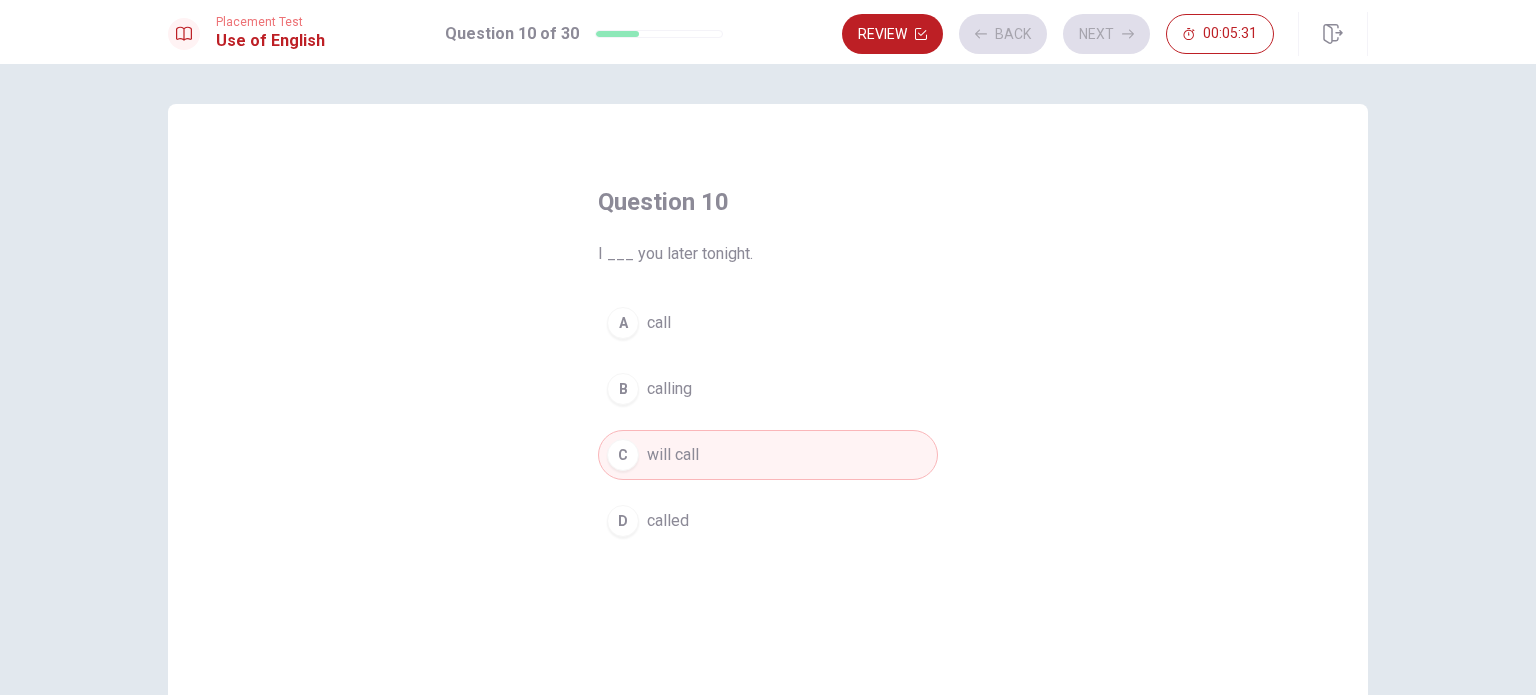 click on "will call" at bounding box center (673, 455) 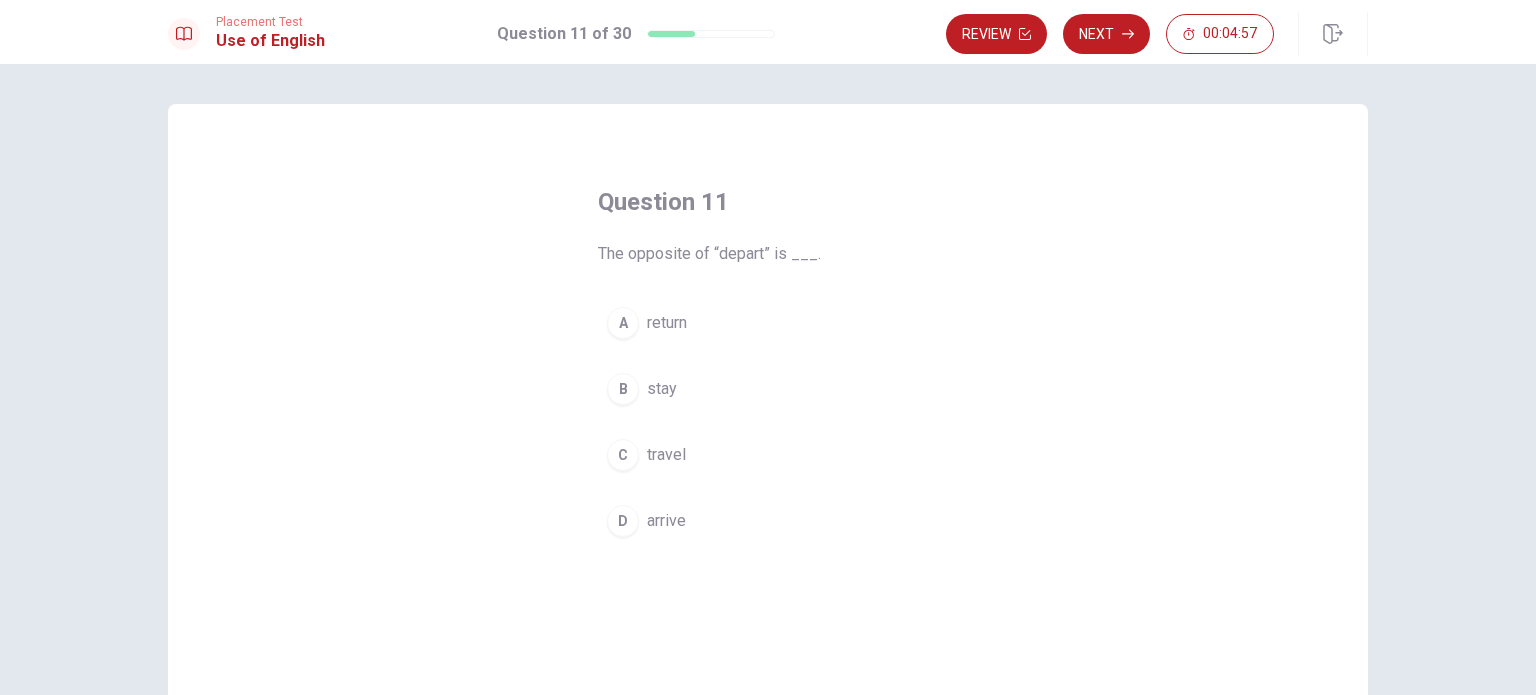 click on "B" at bounding box center [623, 389] 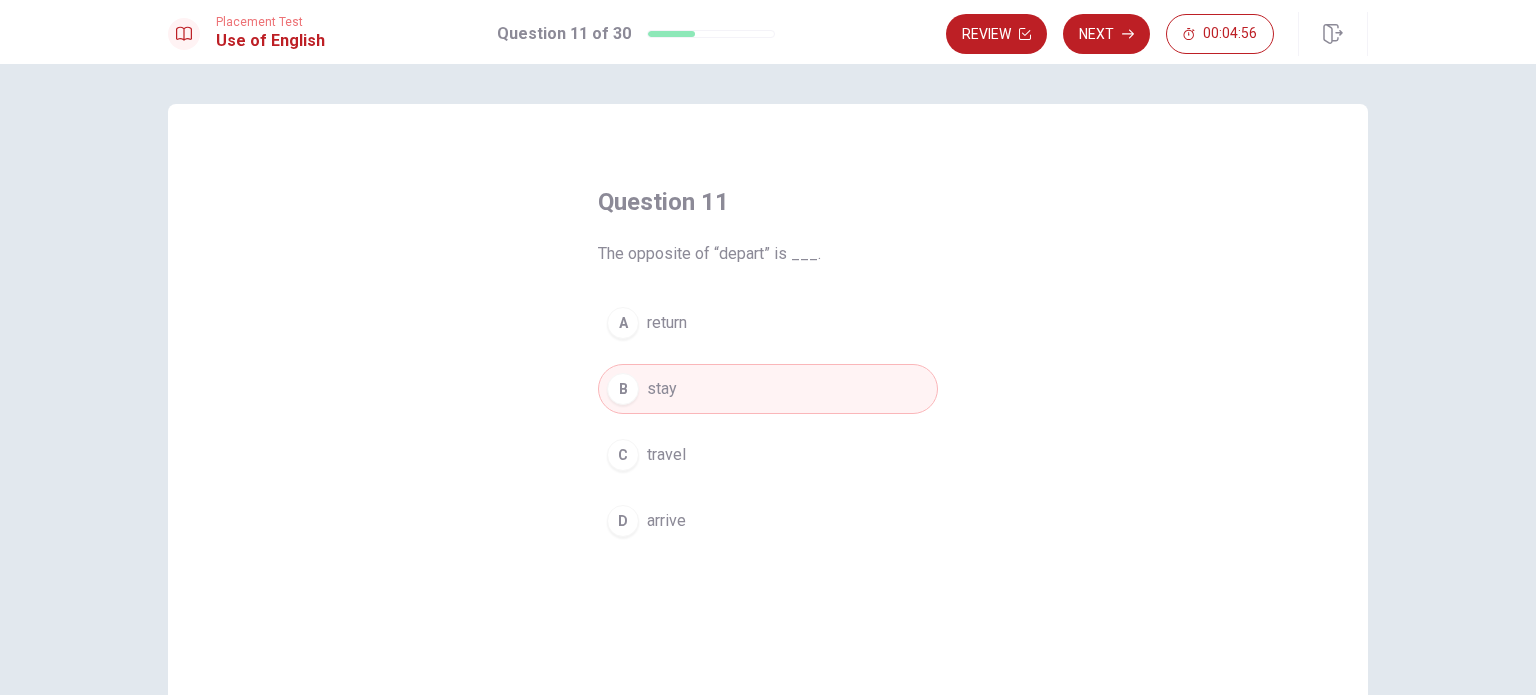 click on "Next" at bounding box center (1106, 34) 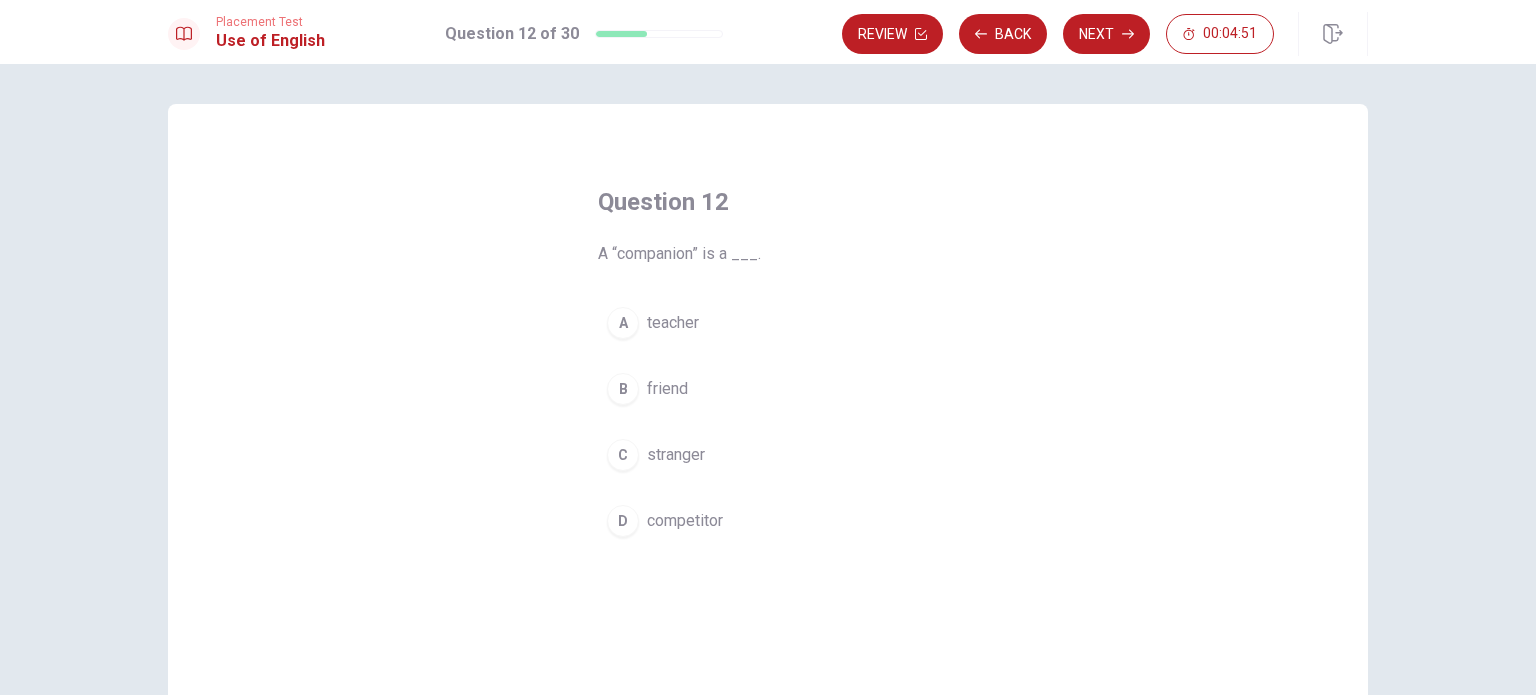 drag, startPoint x: 692, startPoint y: 255, endPoint x: 640, endPoint y: 262, distance: 52.46904 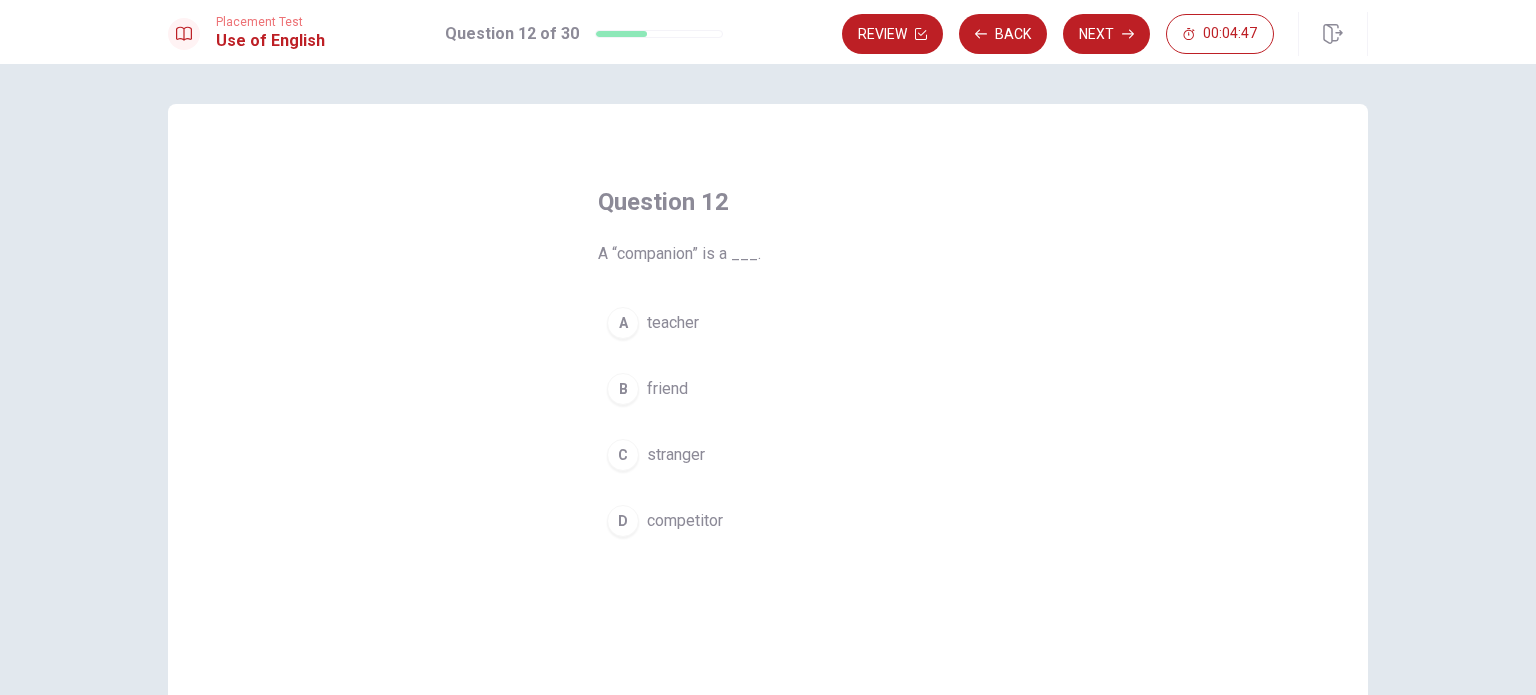 click on "C" at bounding box center (623, 455) 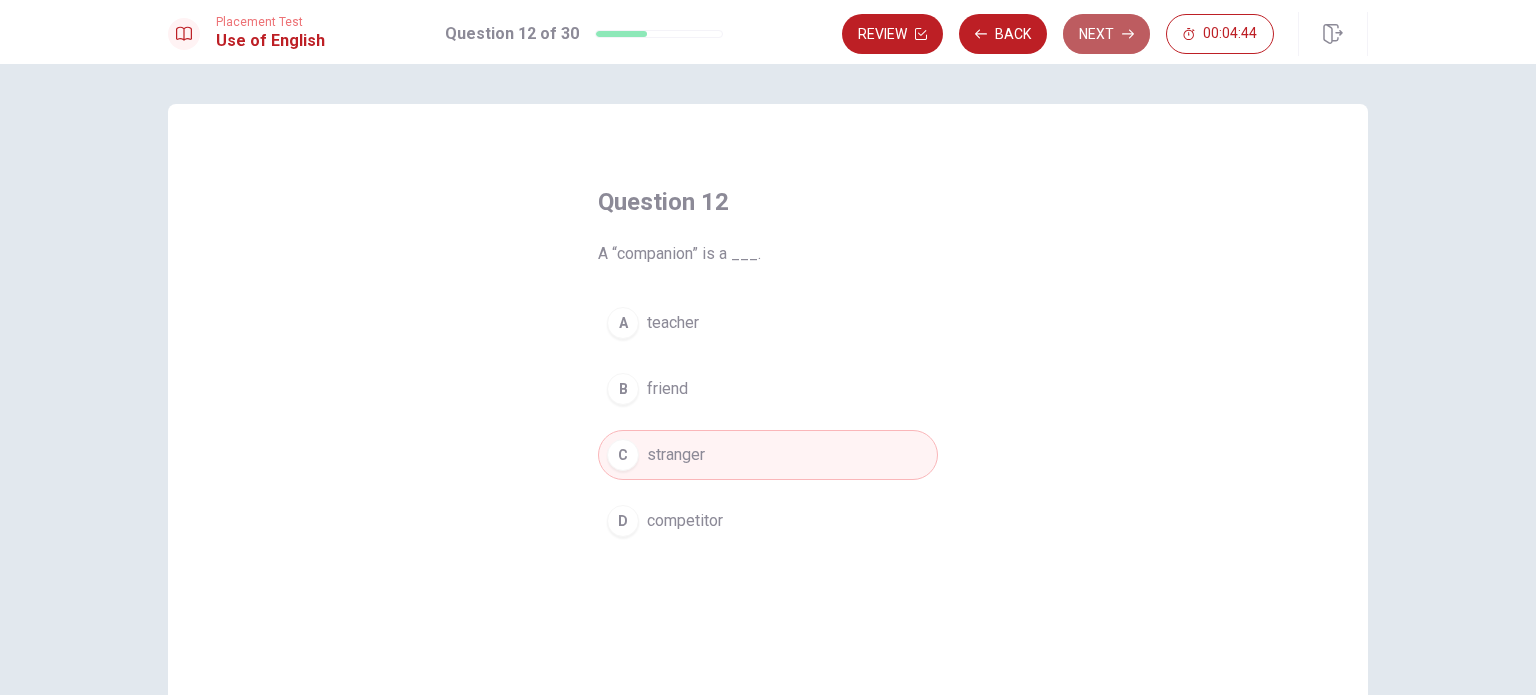 click on "Next" at bounding box center (1106, 34) 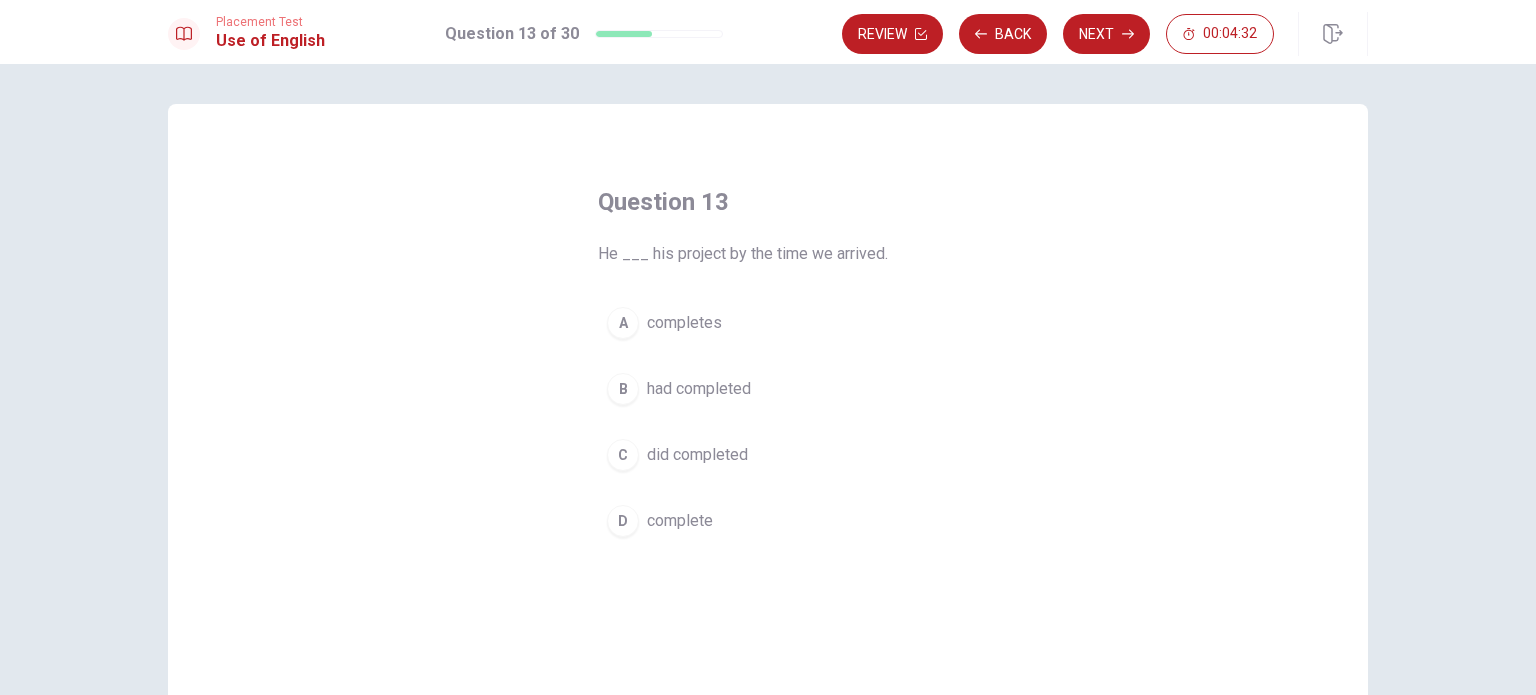 click on "had completed" at bounding box center [699, 389] 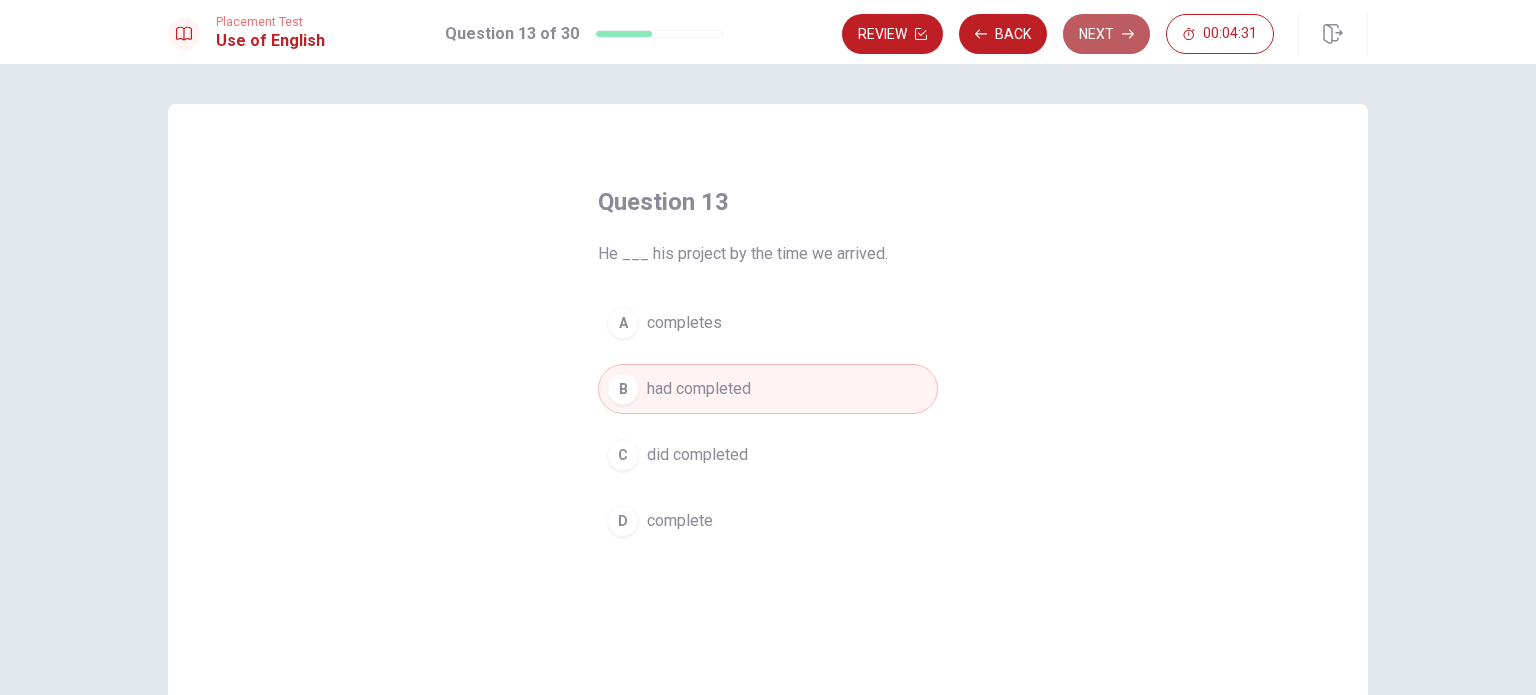 click on "Next" at bounding box center [1106, 34] 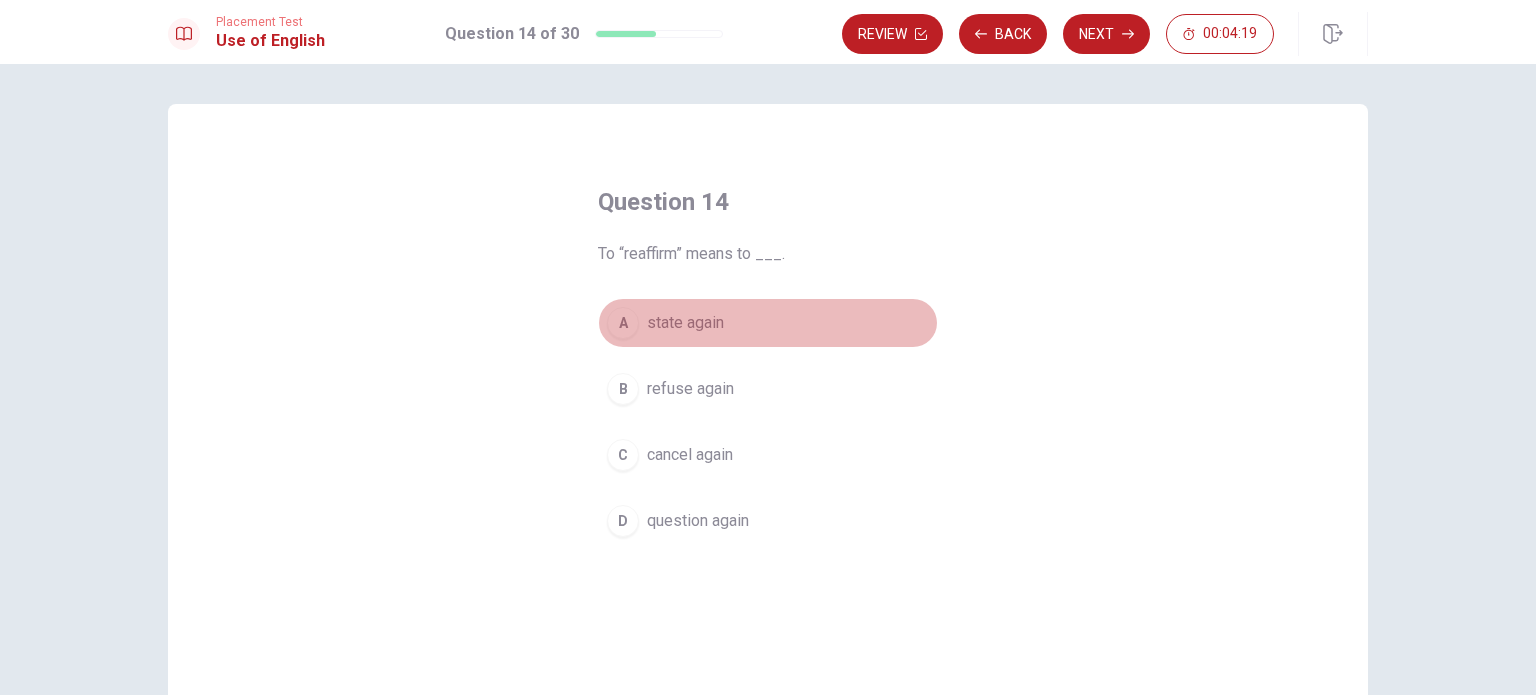 click on "state again" at bounding box center [685, 323] 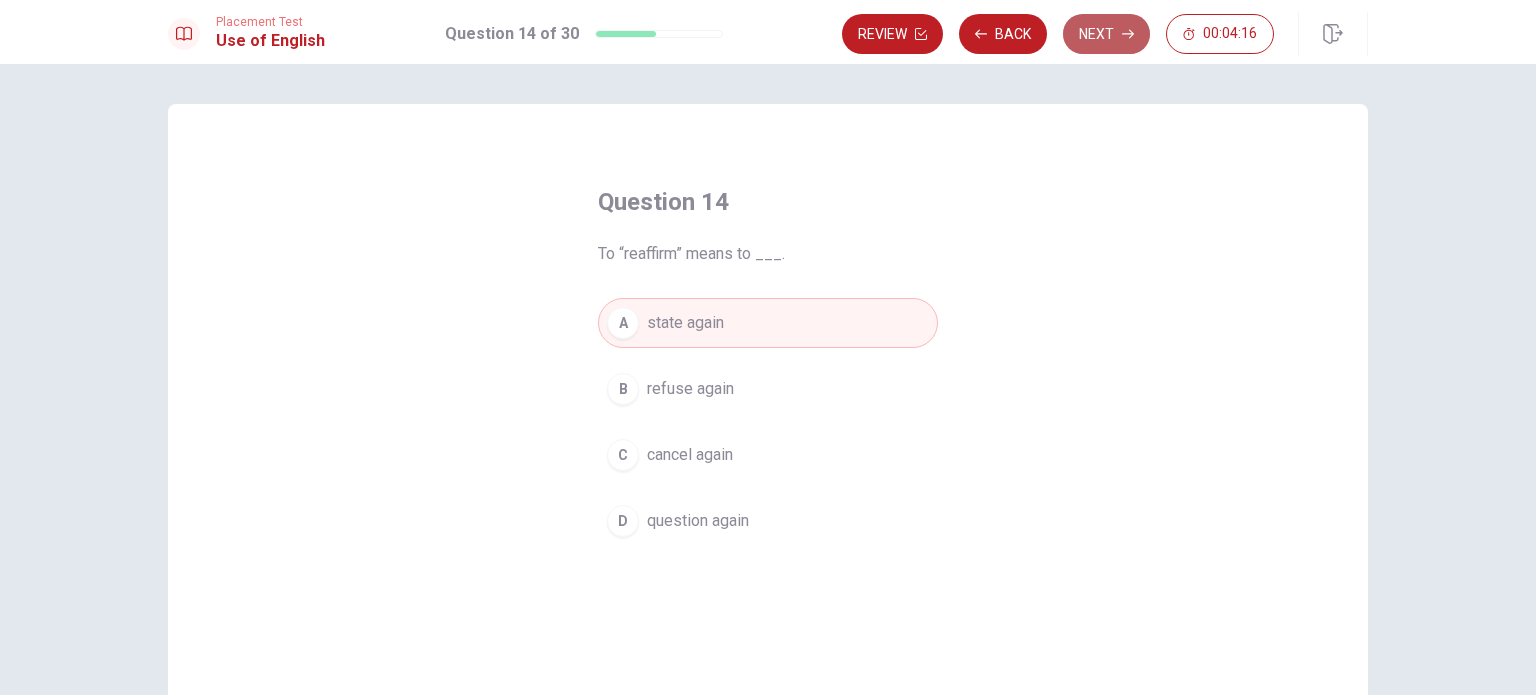 click on "Next" at bounding box center (1106, 34) 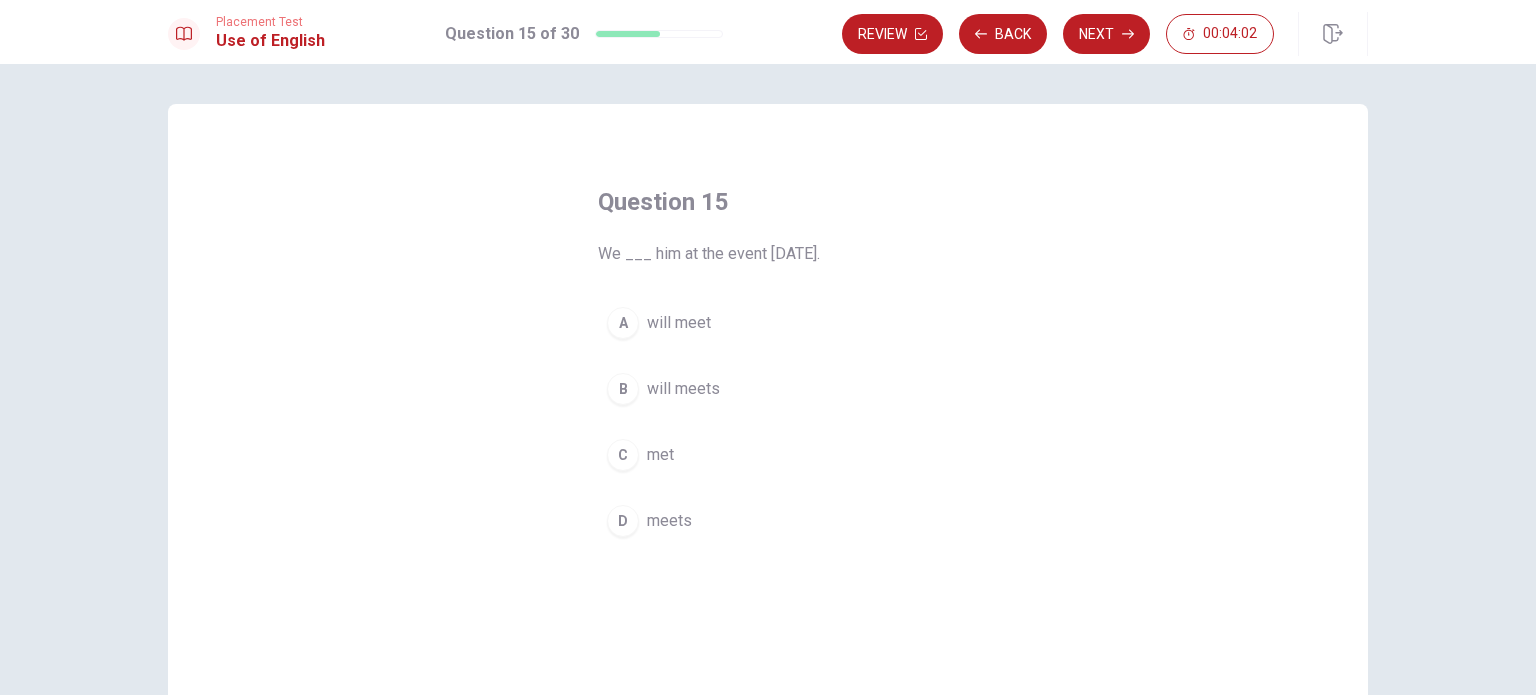 click on "will meet" at bounding box center [679, 323] 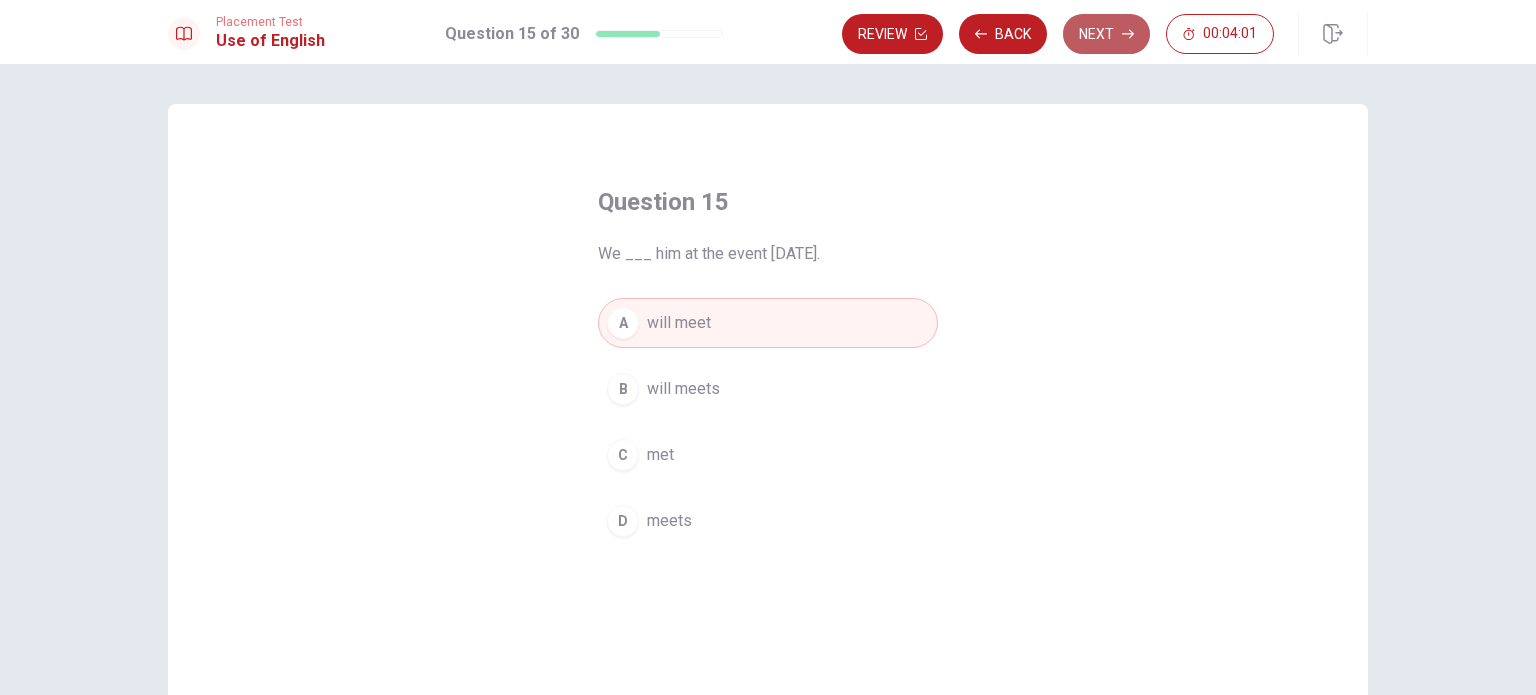 click on "Next" at bounding box center (1106, 34) 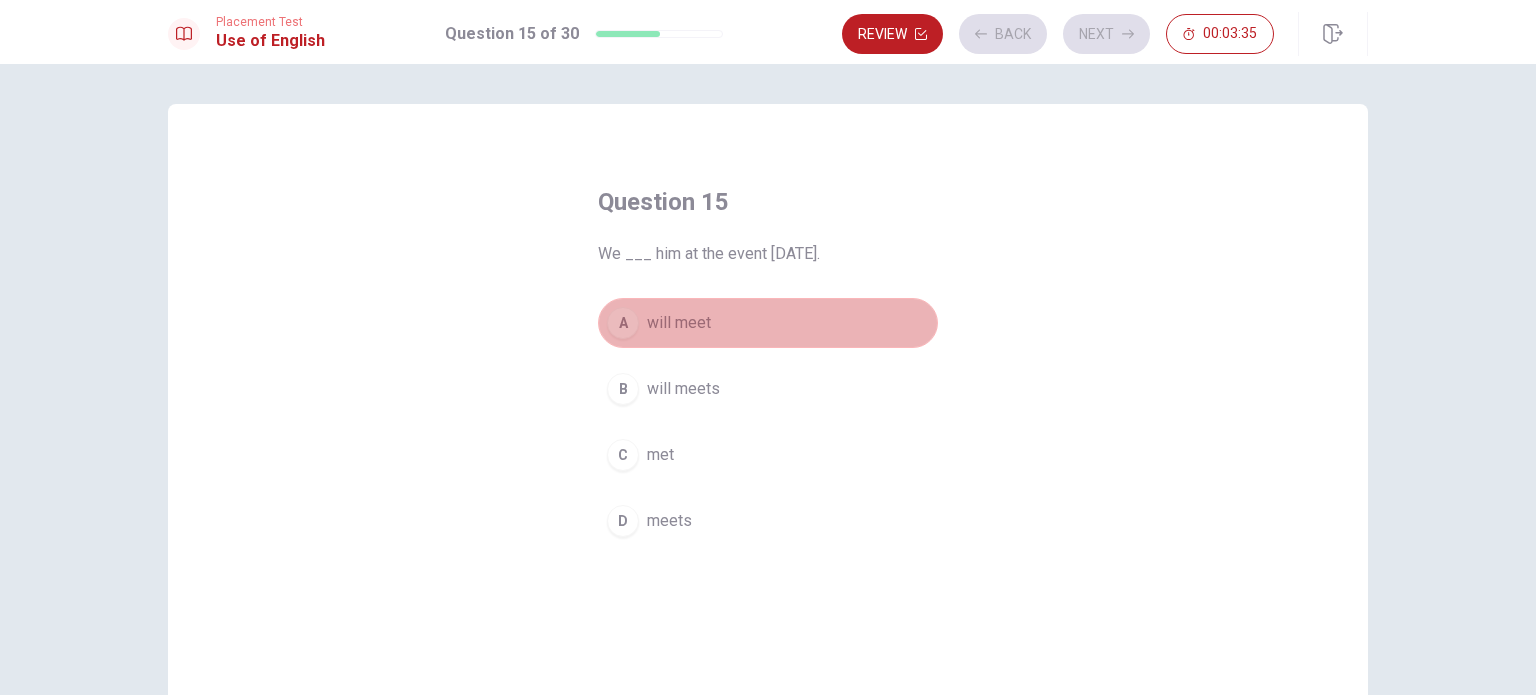 click on "will meet" at bounding box center [679, 323] 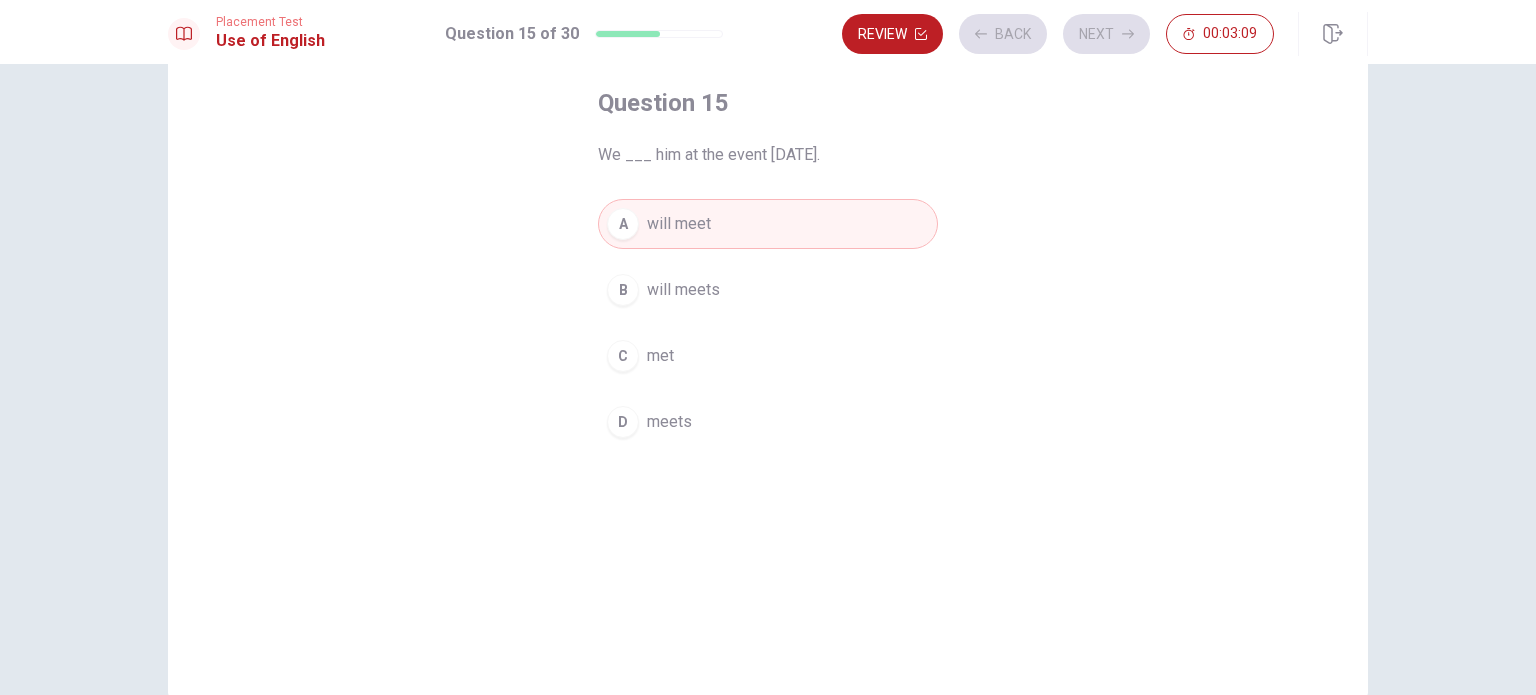 scroll, scrollTop: 0, scrollLeft: 0, axis: both 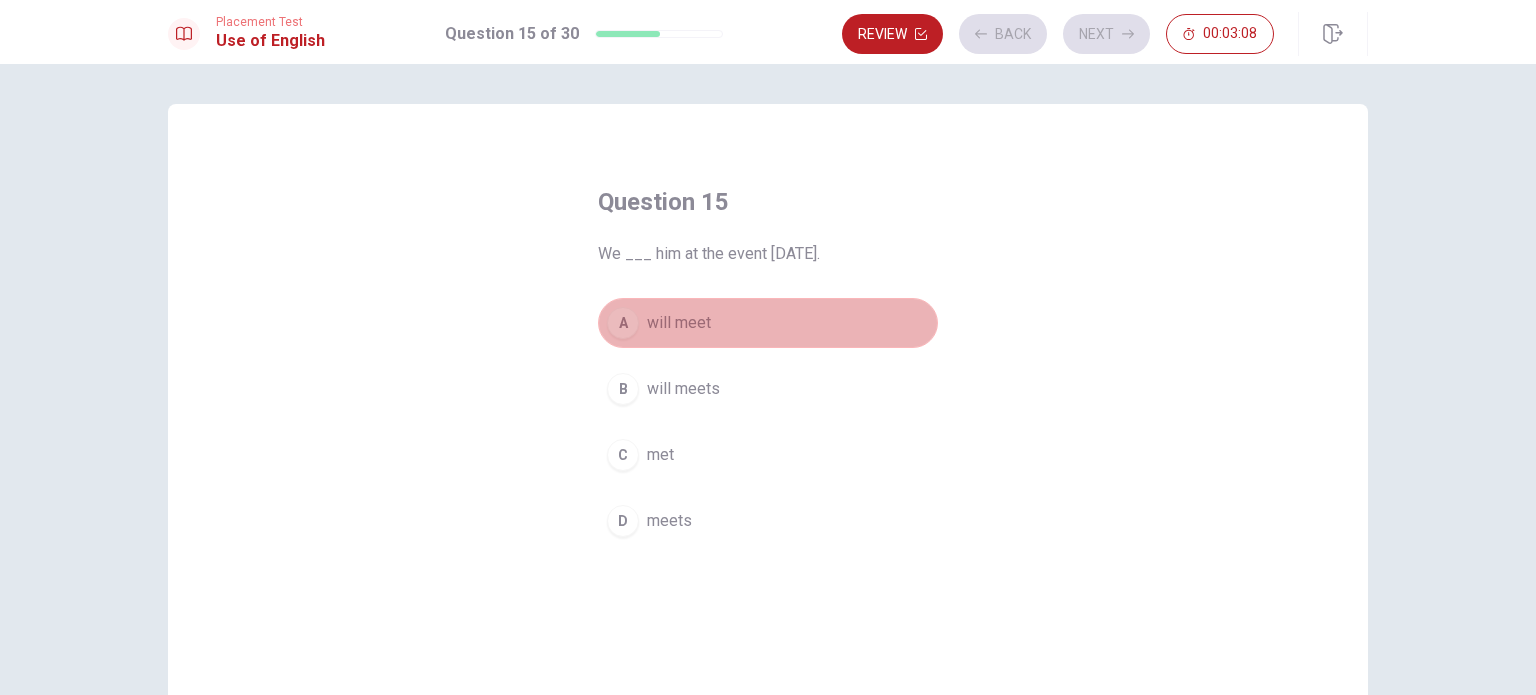 click on "will meet" at bounding box center [679, 323] 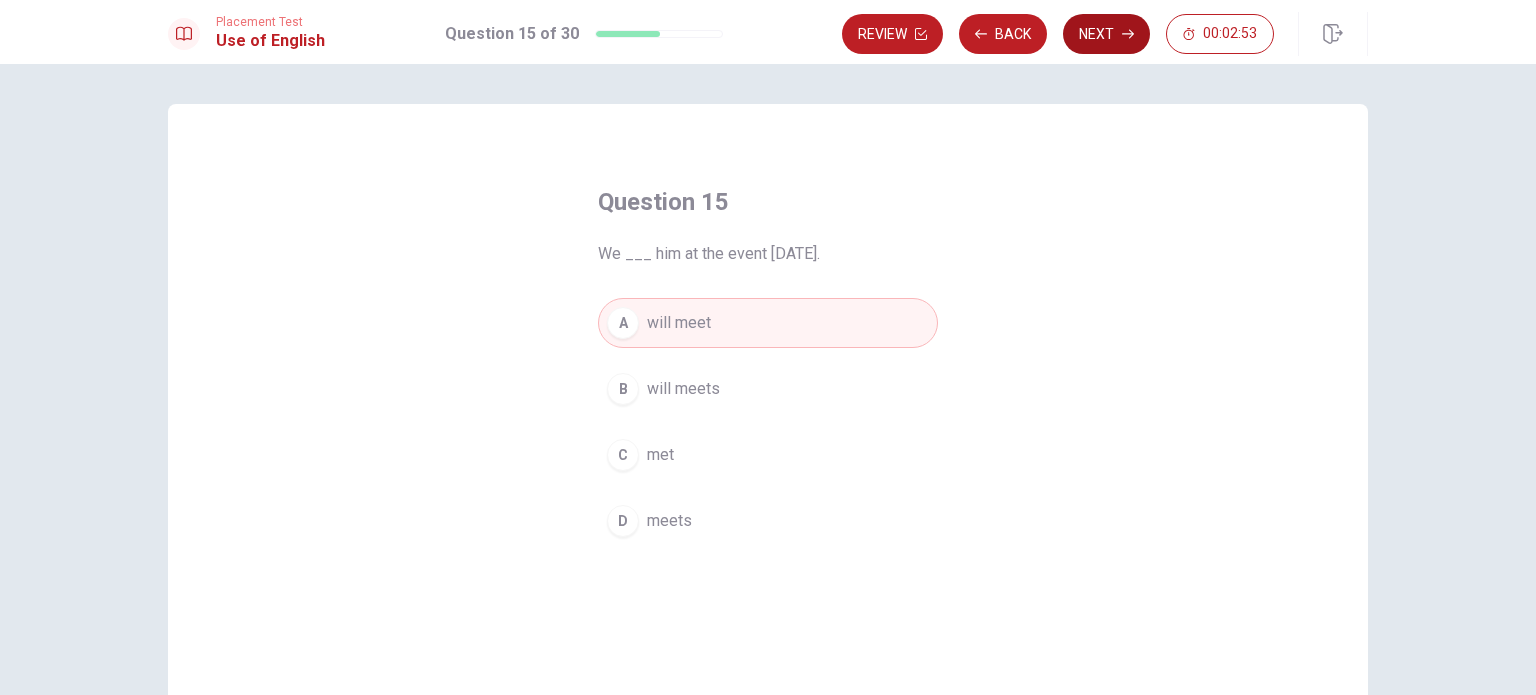 click on "Next" at bounding box center [1106, 34] 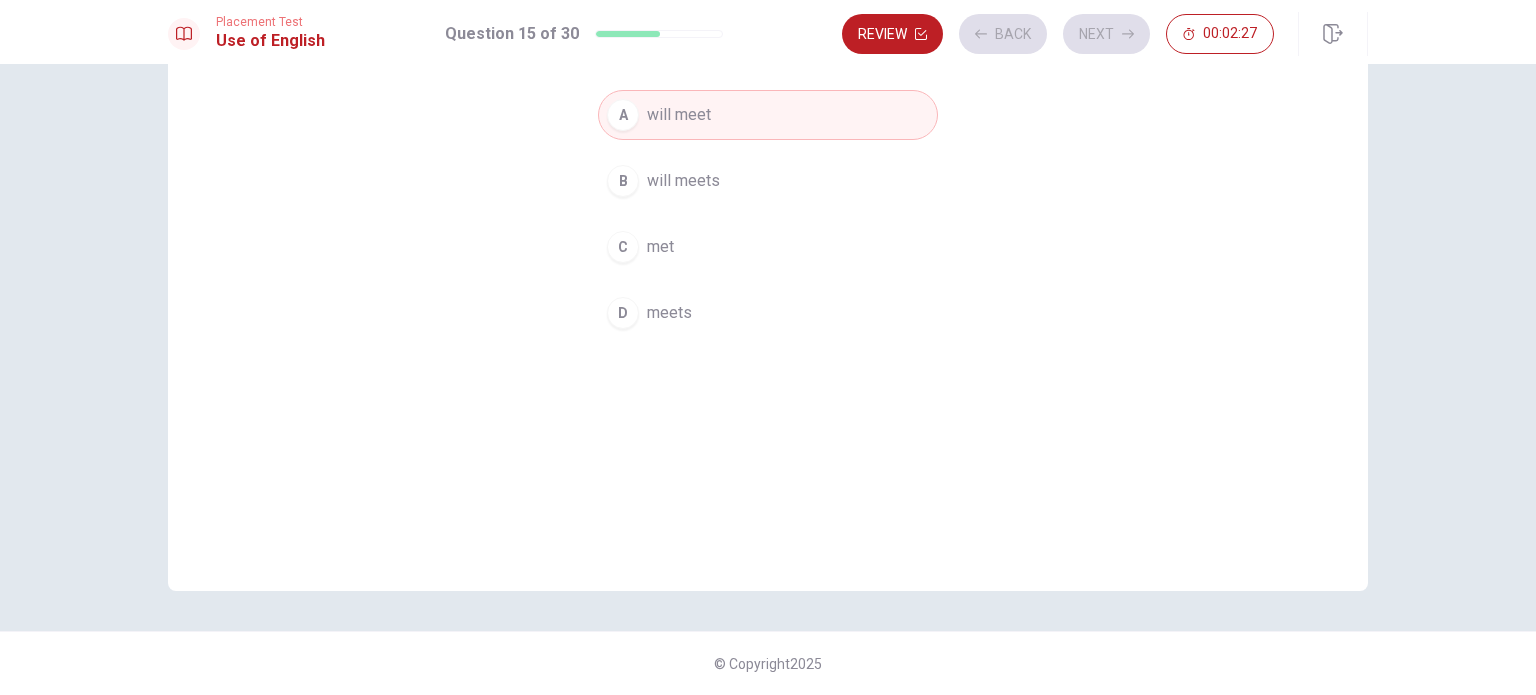 scroll, scrollTop: 0, scrollLeft: 0, axis: both 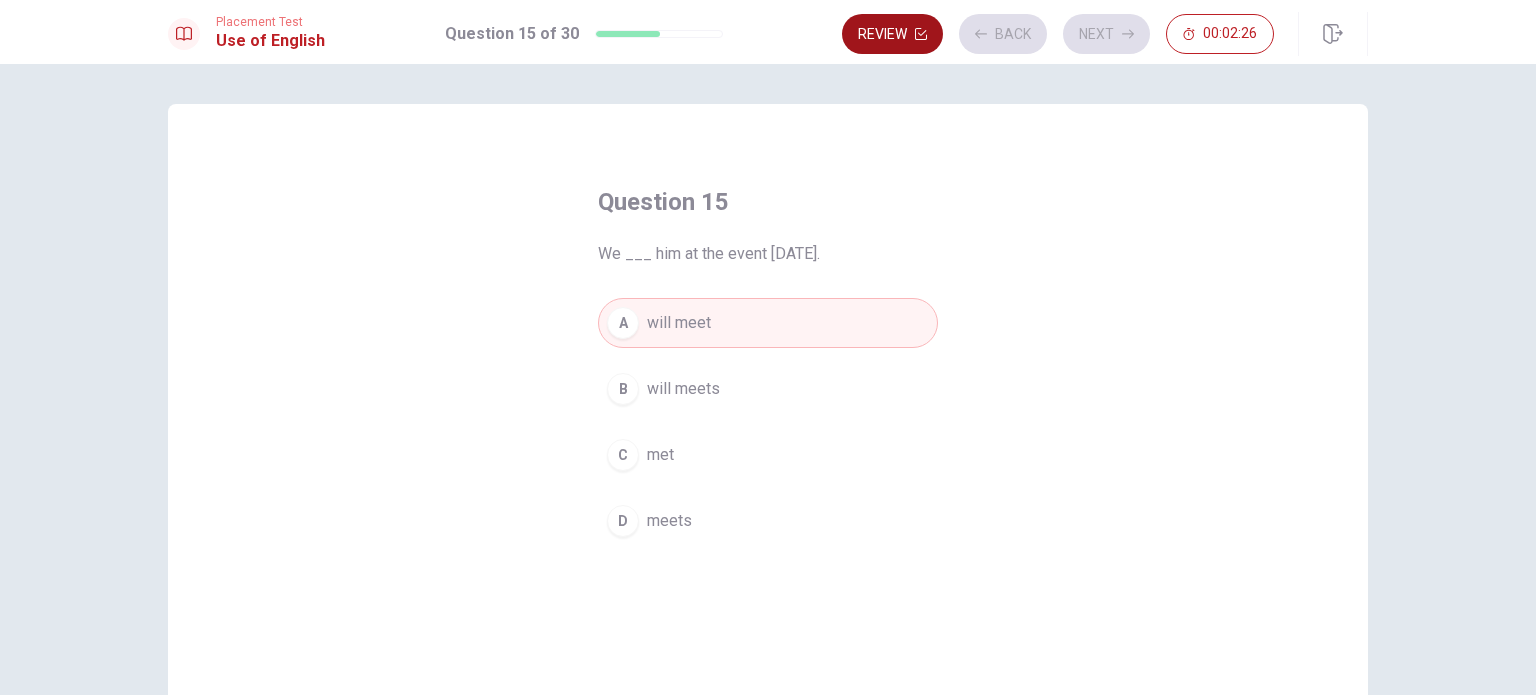 click on "Review" at bounding box center [892, 34] 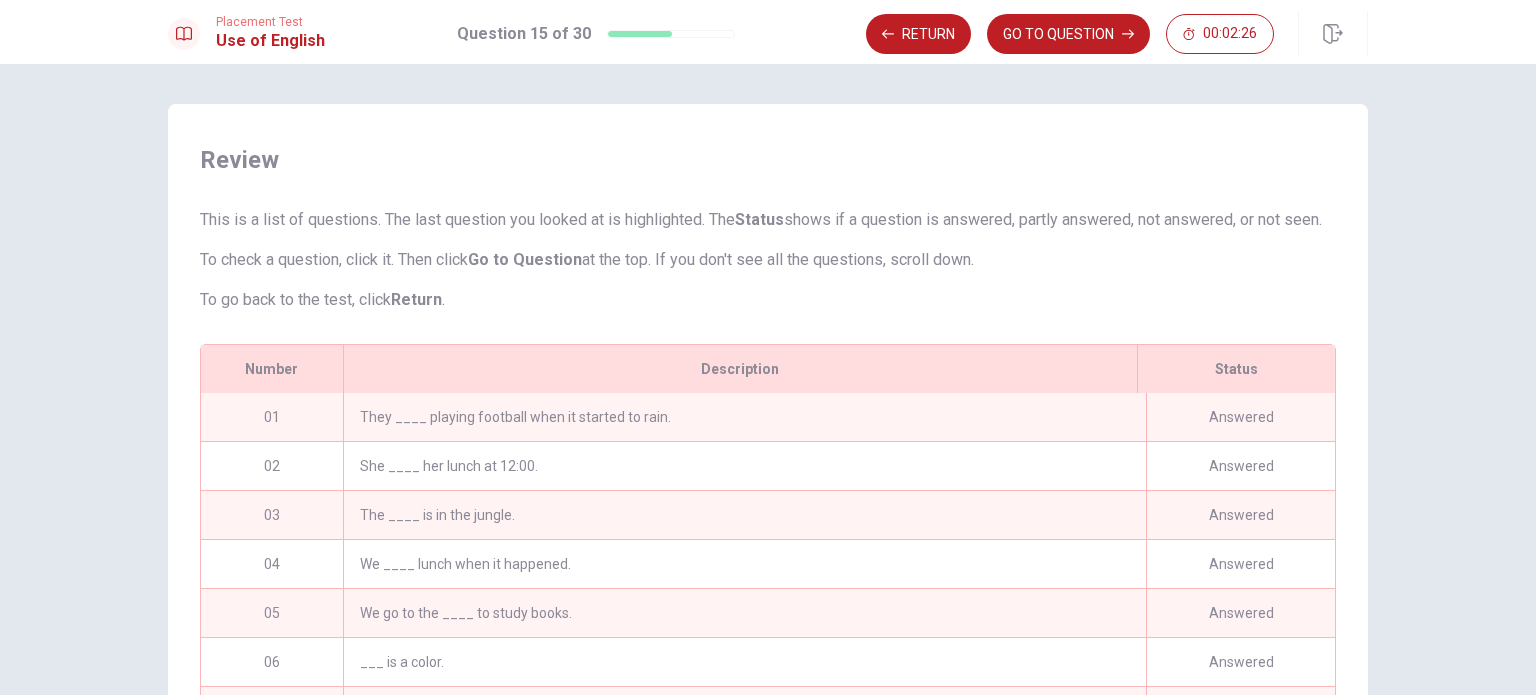 scroll, scrollTop: 236, scrollLeft: 0, axis: vertical 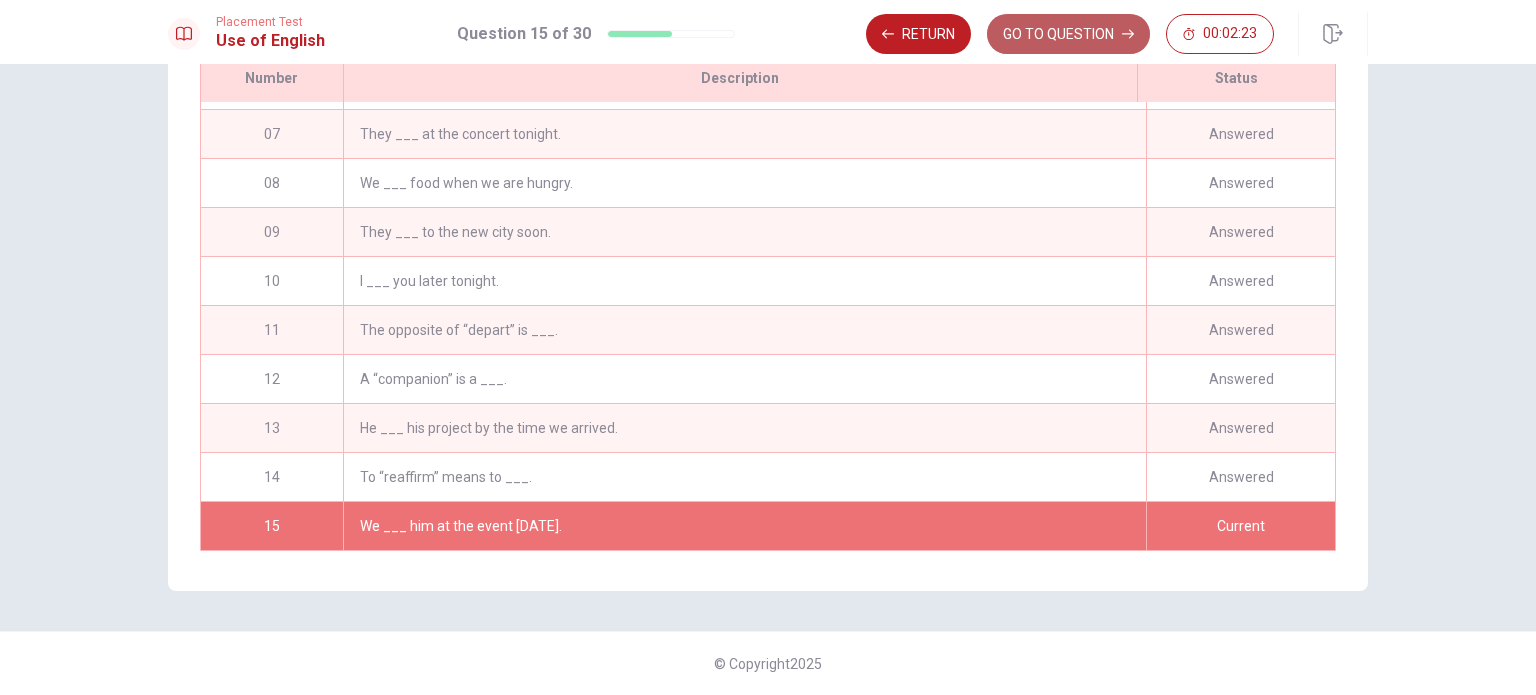 click on "GO TO QUESTION" at bounding box center (1068, 34) 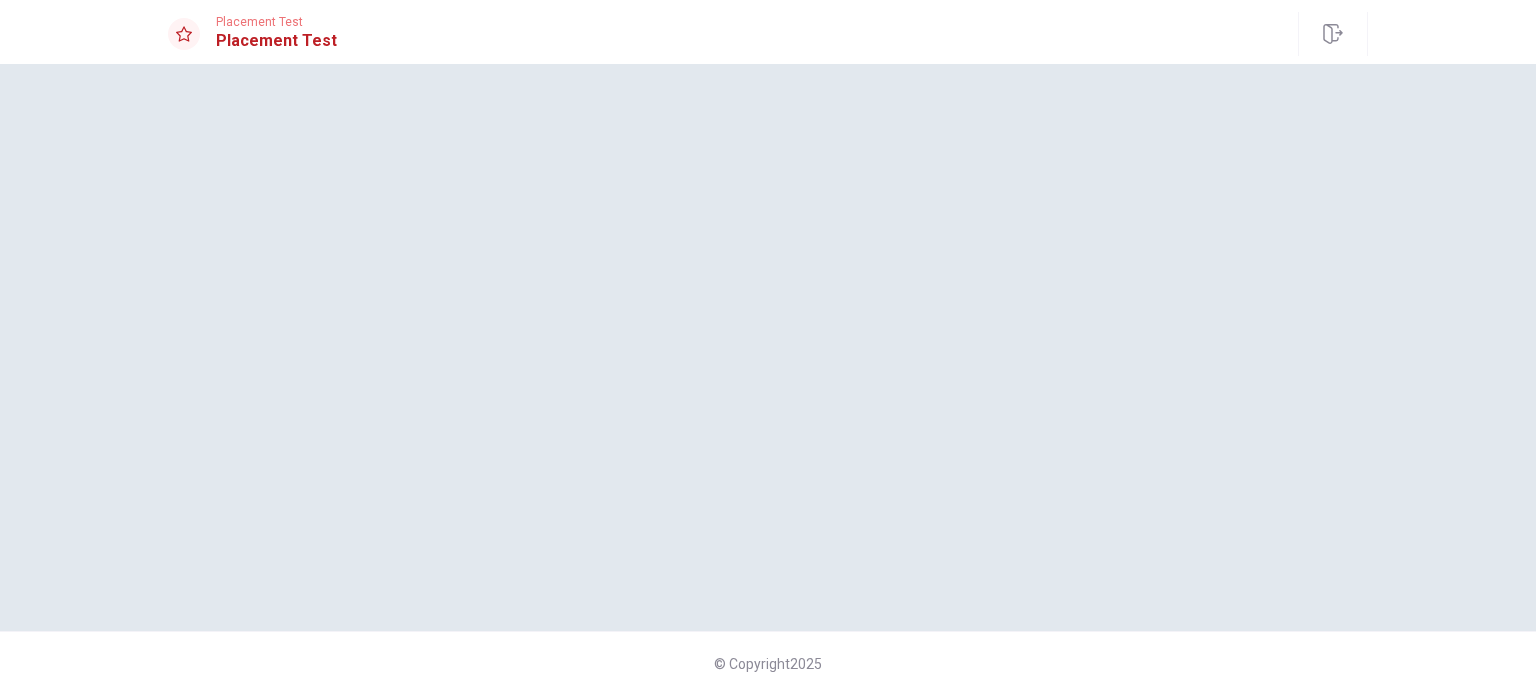 scroll, scrollTop: 0, scrollLeft: 0, axis: both 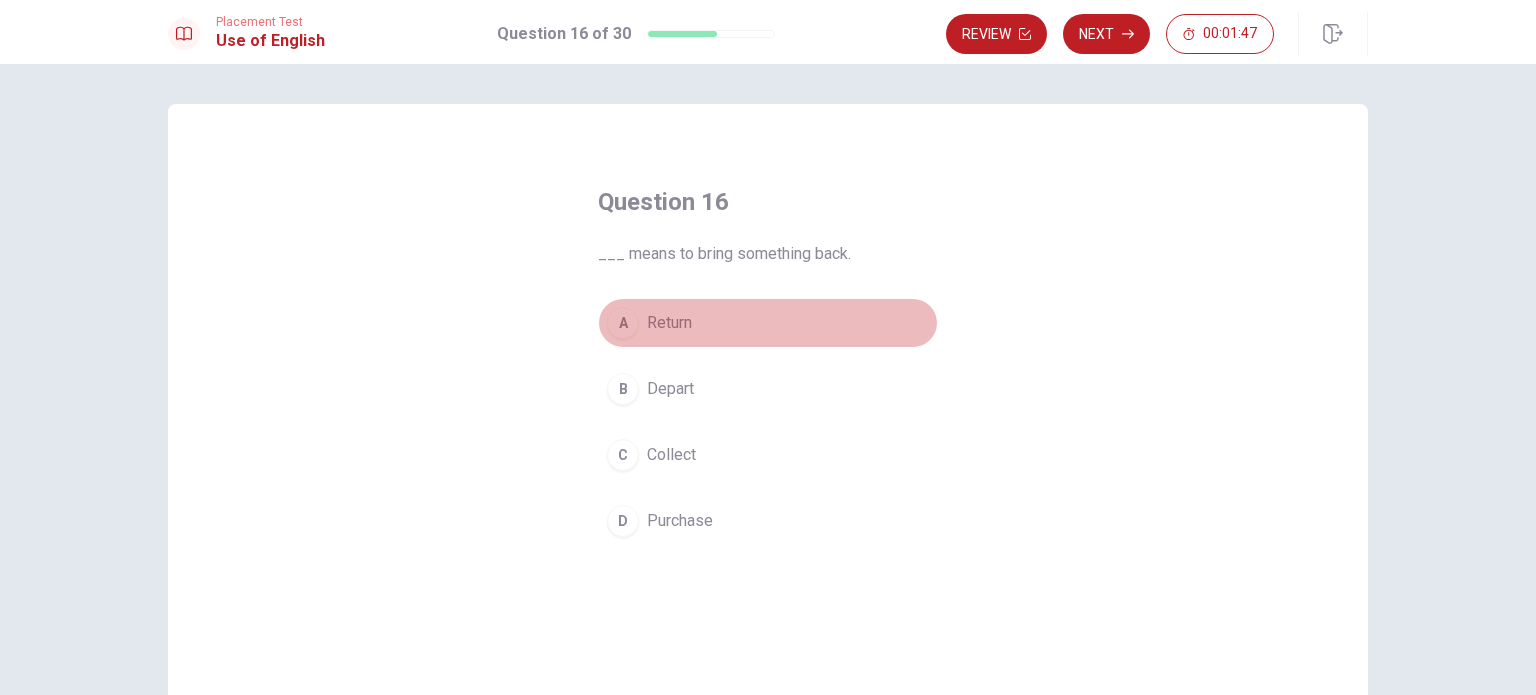 click on "A" at bounding box center (623, 323) 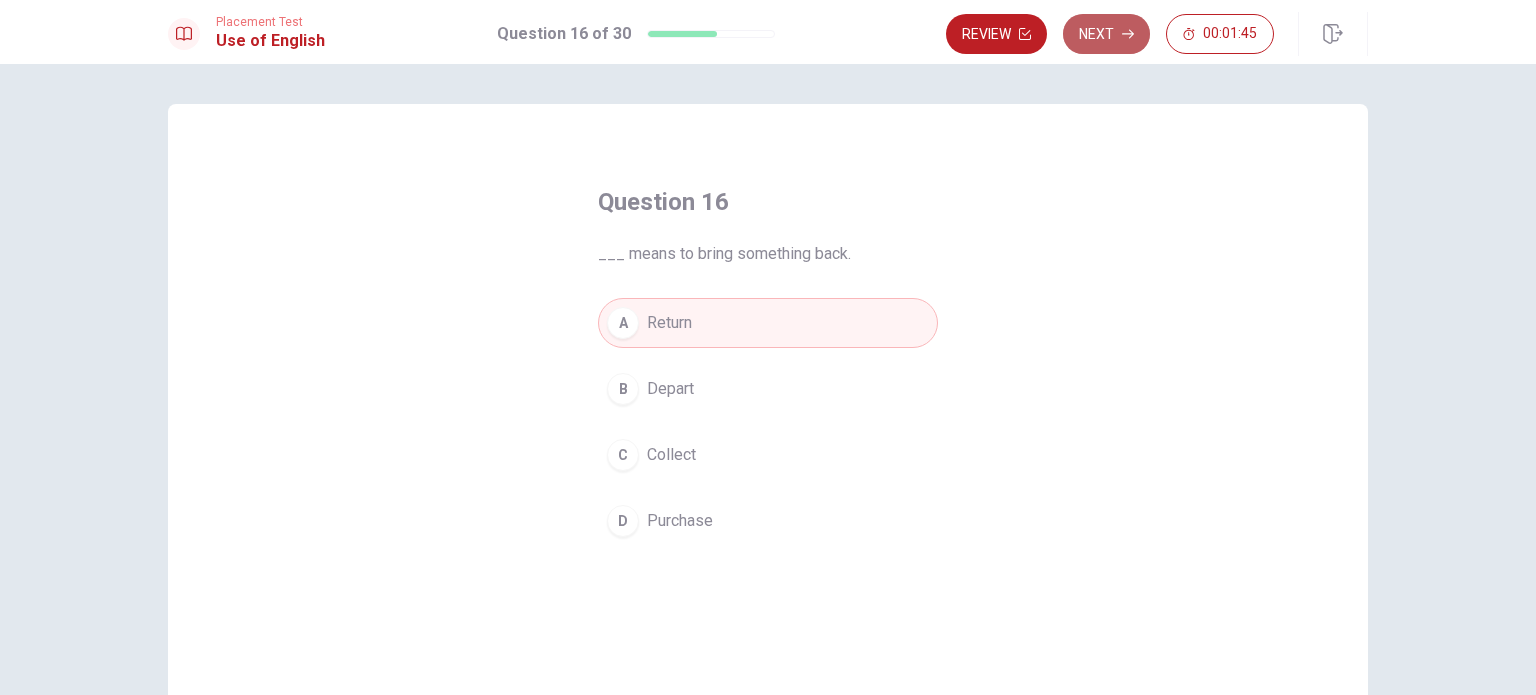 click on "Next" at bounding box center [1106, 34] 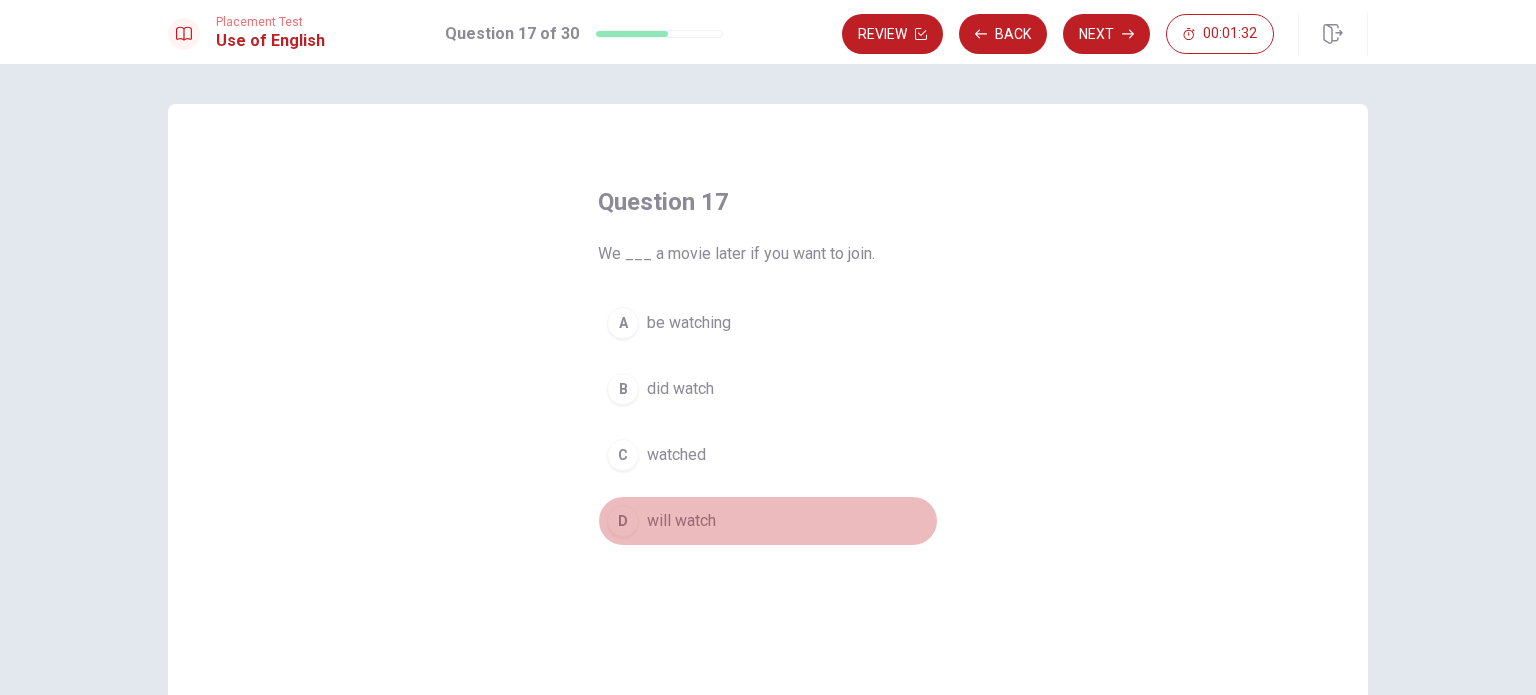 click on "D" at bounding box center (623, 521) 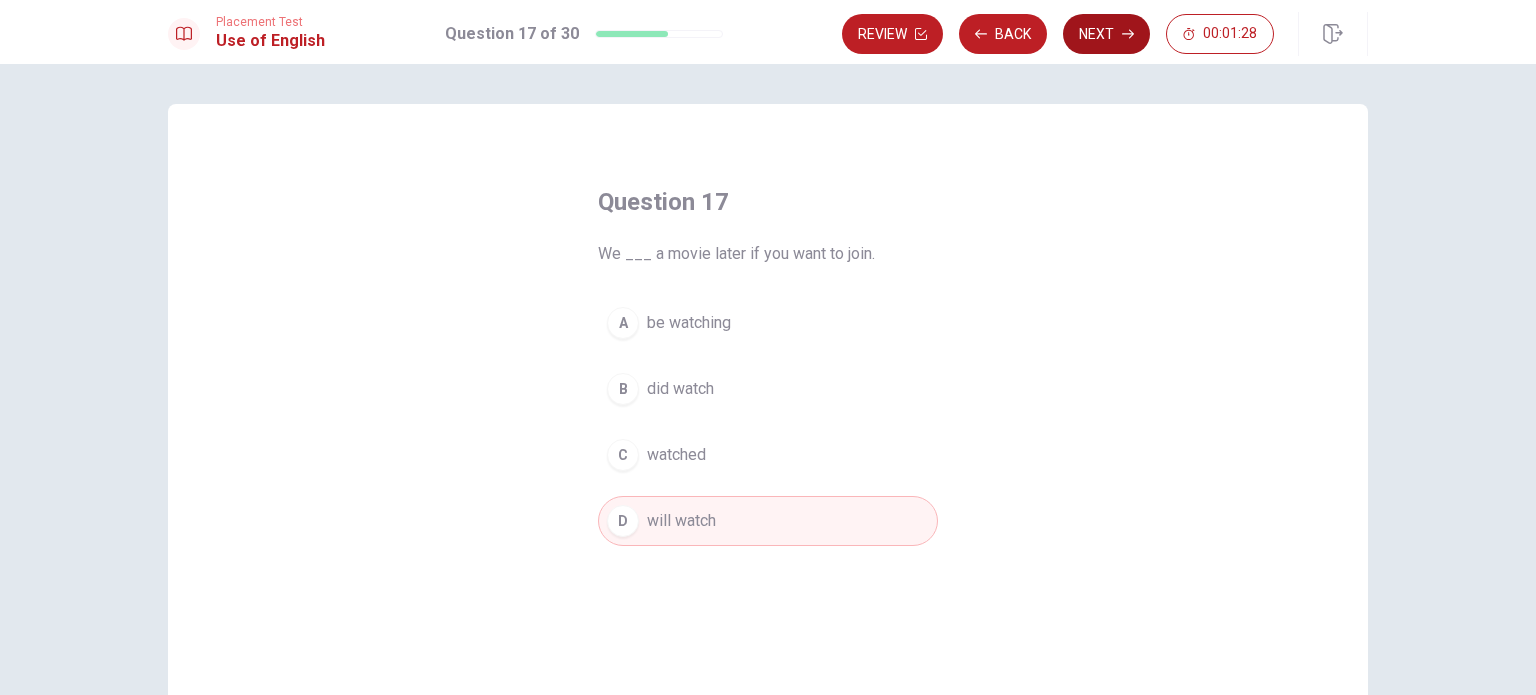 click on "Next" at bounding box center (1106, 34) 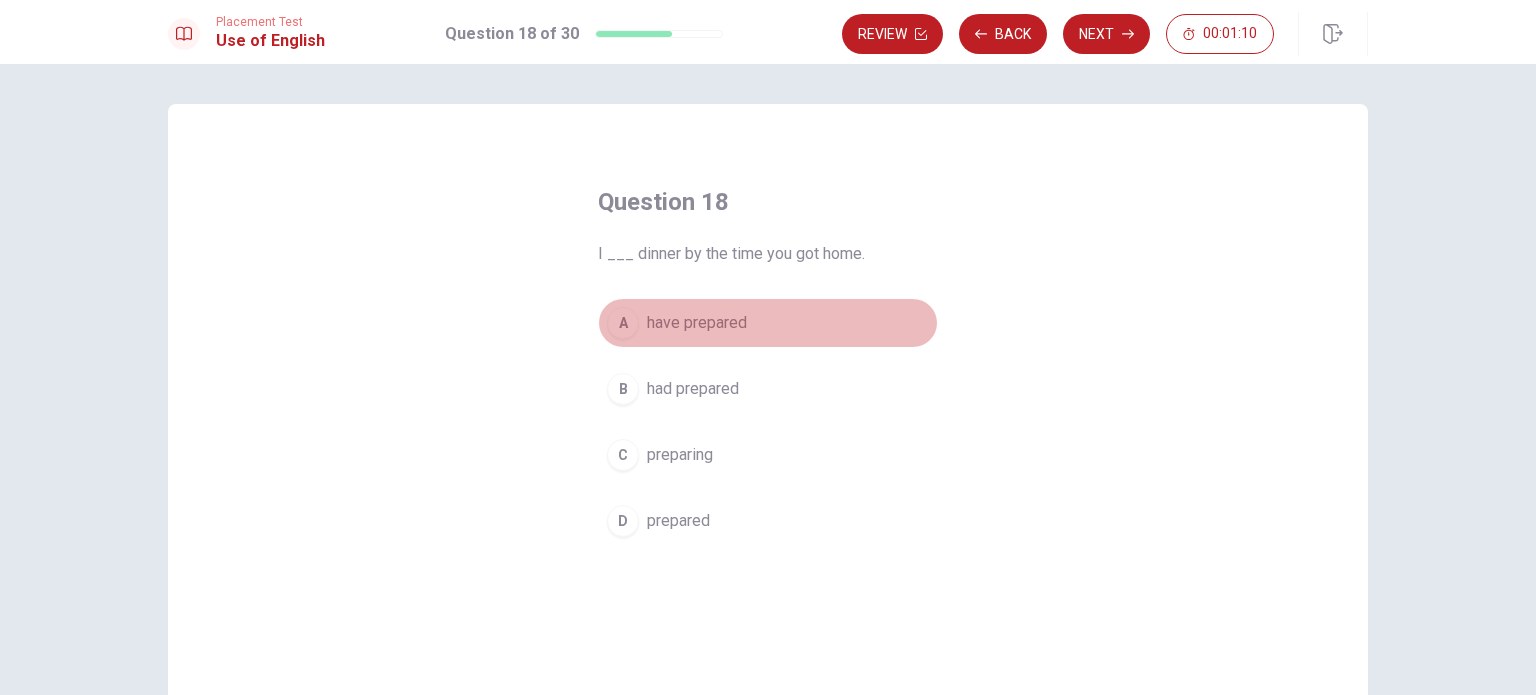 click on "A" at bounding box center [623, 323] 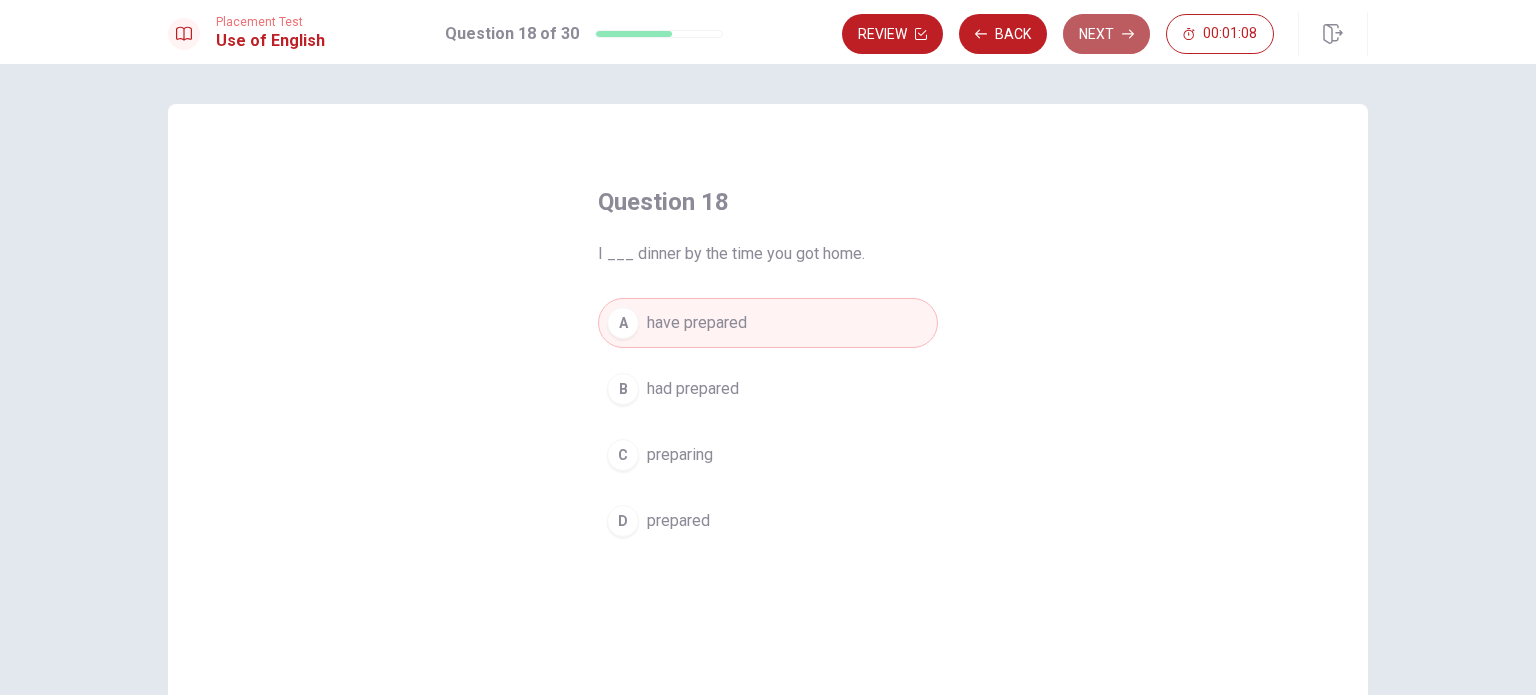 click on "Next" at bounding box center [1106, 34] 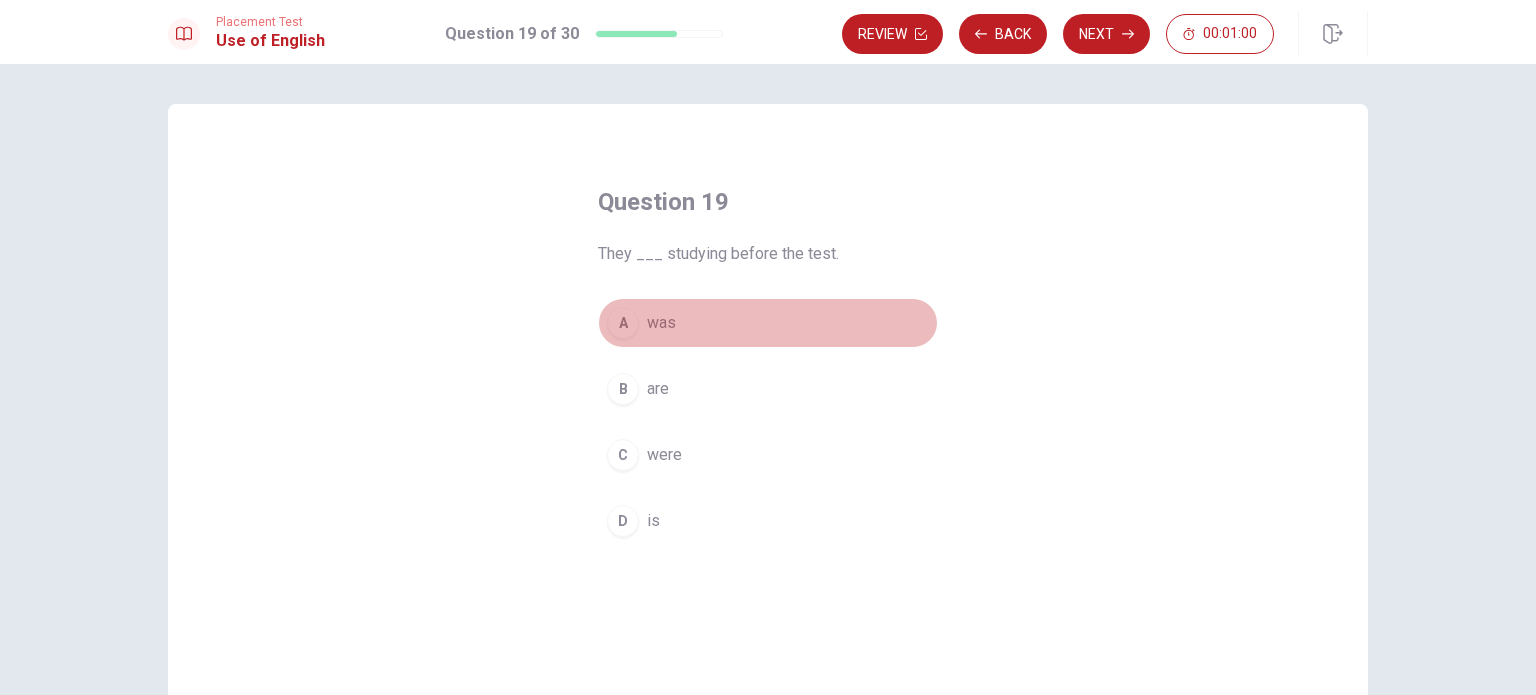 click on "A" at bounding box center [623, 323] 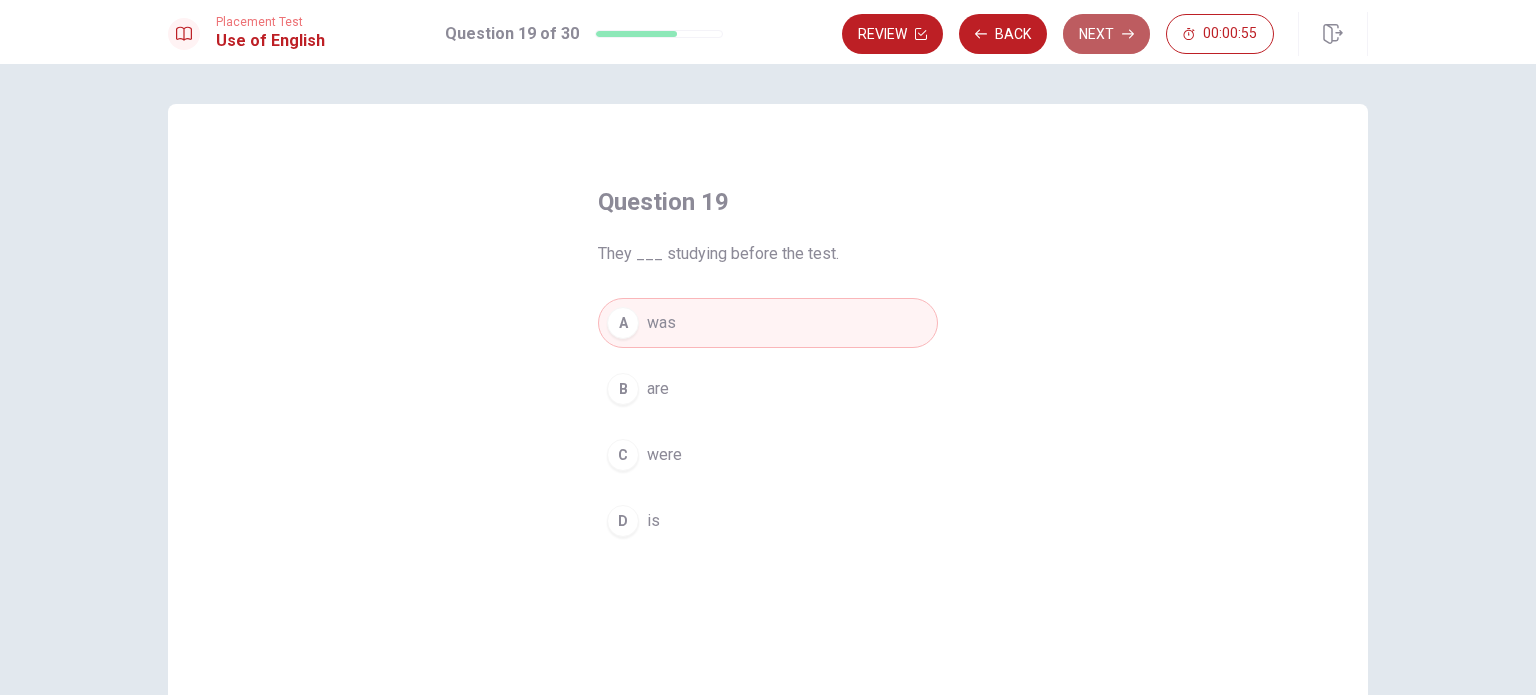 click 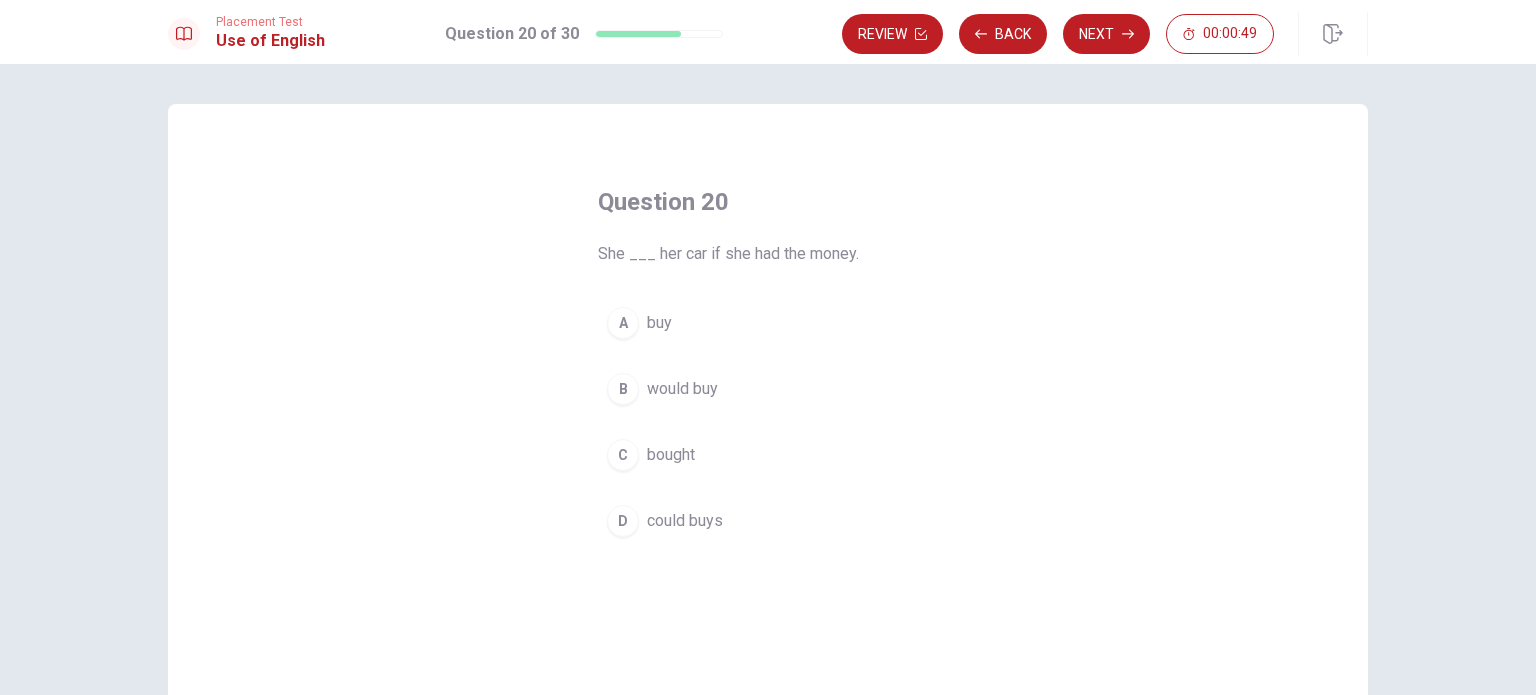 drag, startPoint x: 700, startPoint y: 251, endPoint x: 875, endPoint y: 252, distance: 175.00285 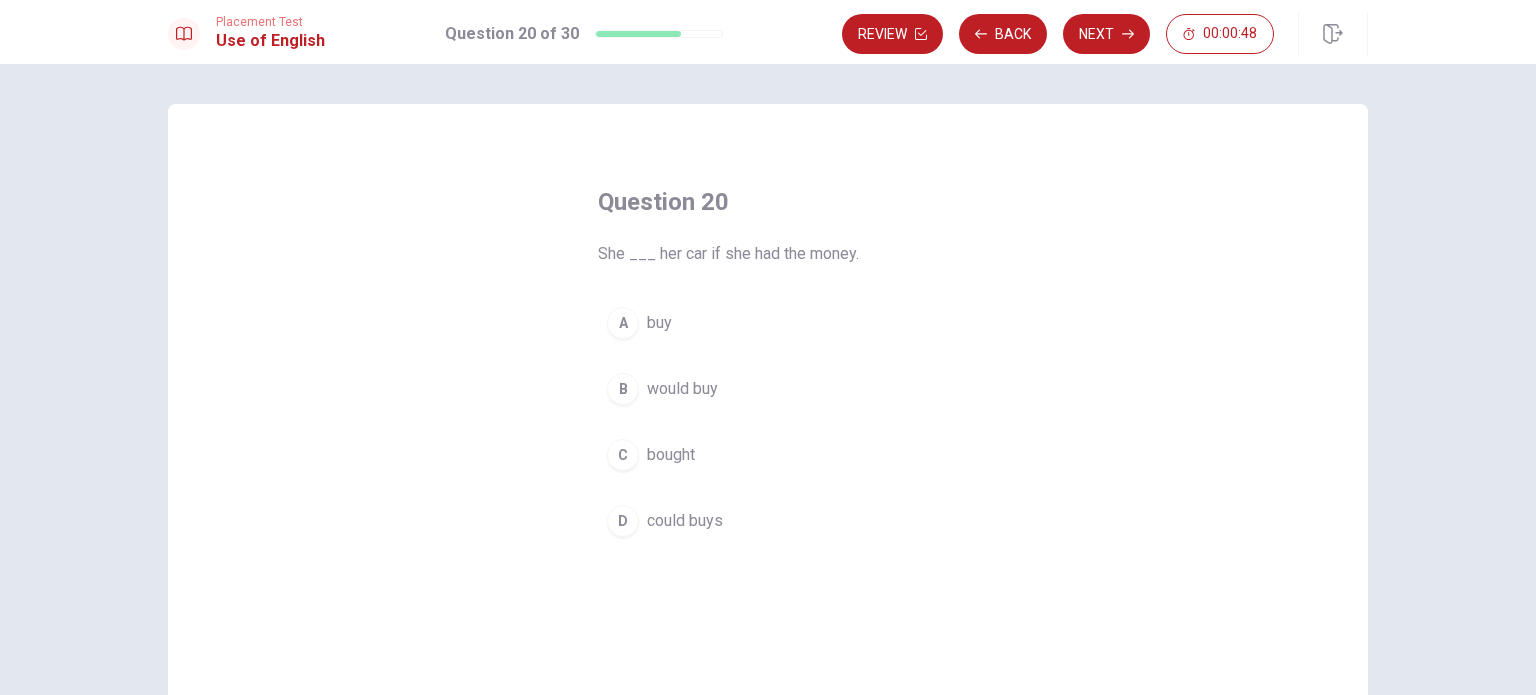 click on "B" at bounding box center (623, 389) 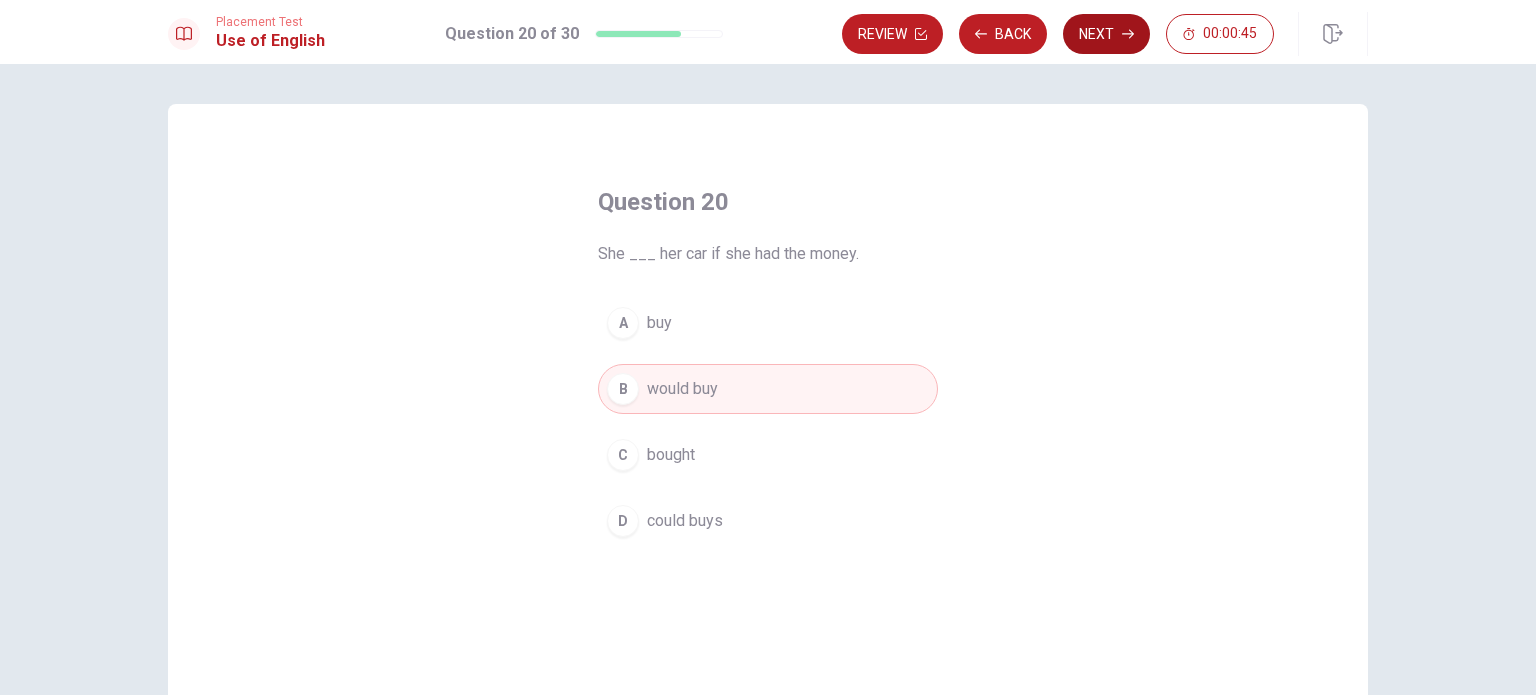 click on "Next" at bounding box center (1106, 34) 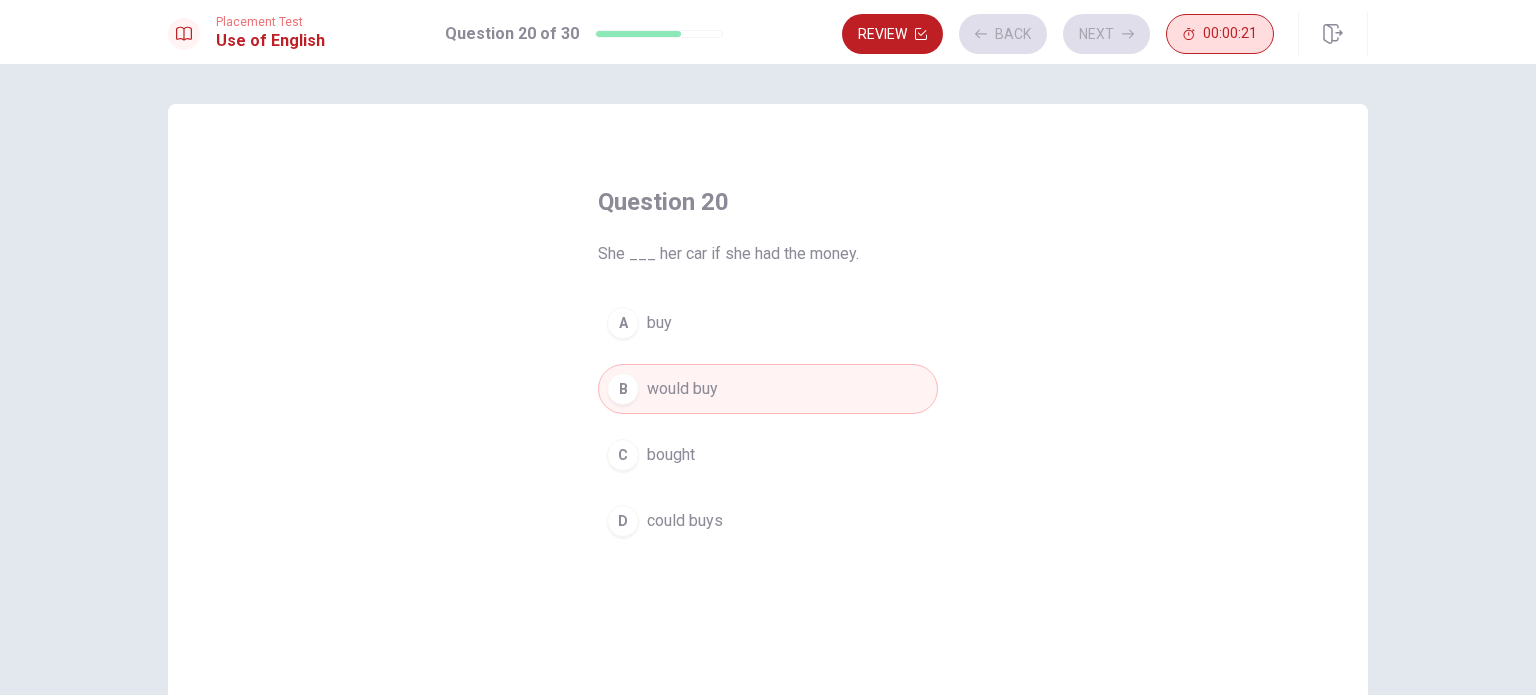 click on "00:00:21" at bounding box center [1230, 34] 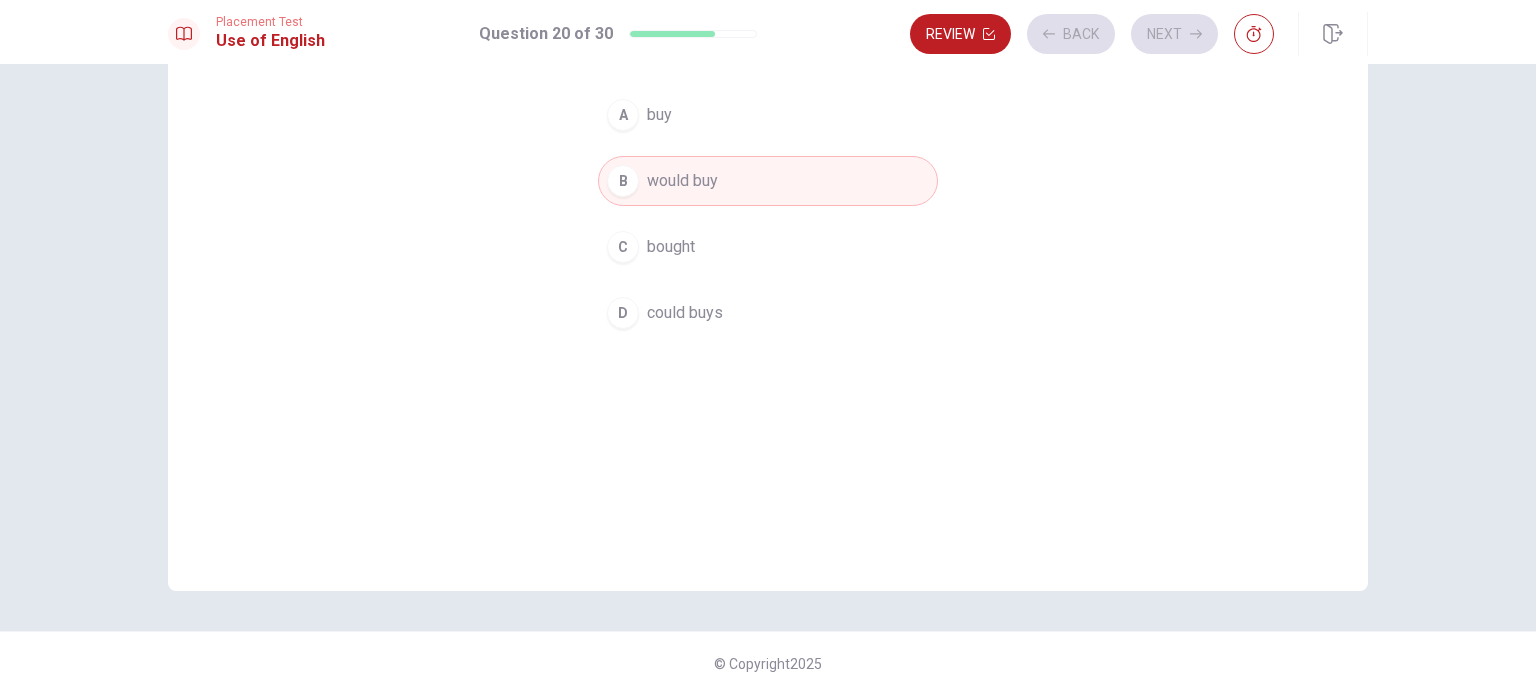scroll, scrollTop: 0, scrollLeft: 0, axis: both 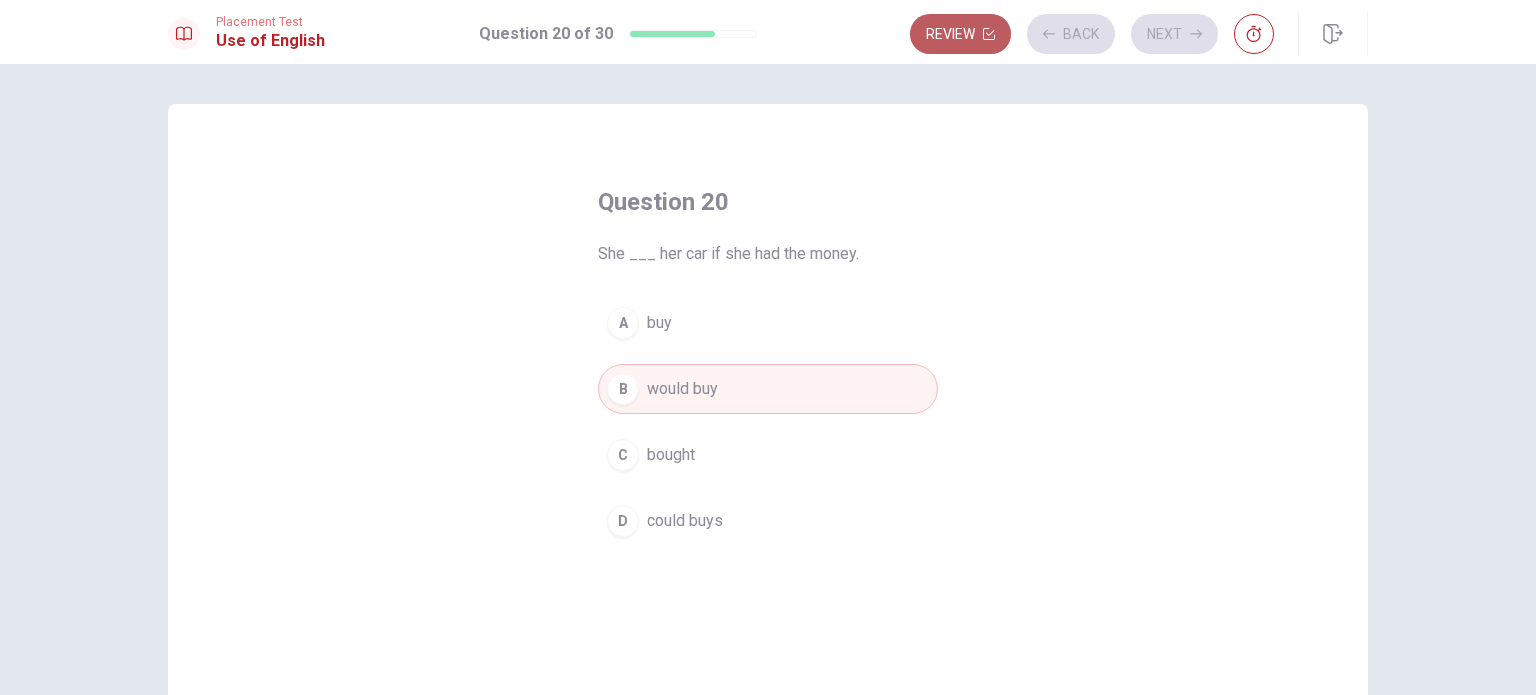 click on "Review" at bounding box center (960, 34) 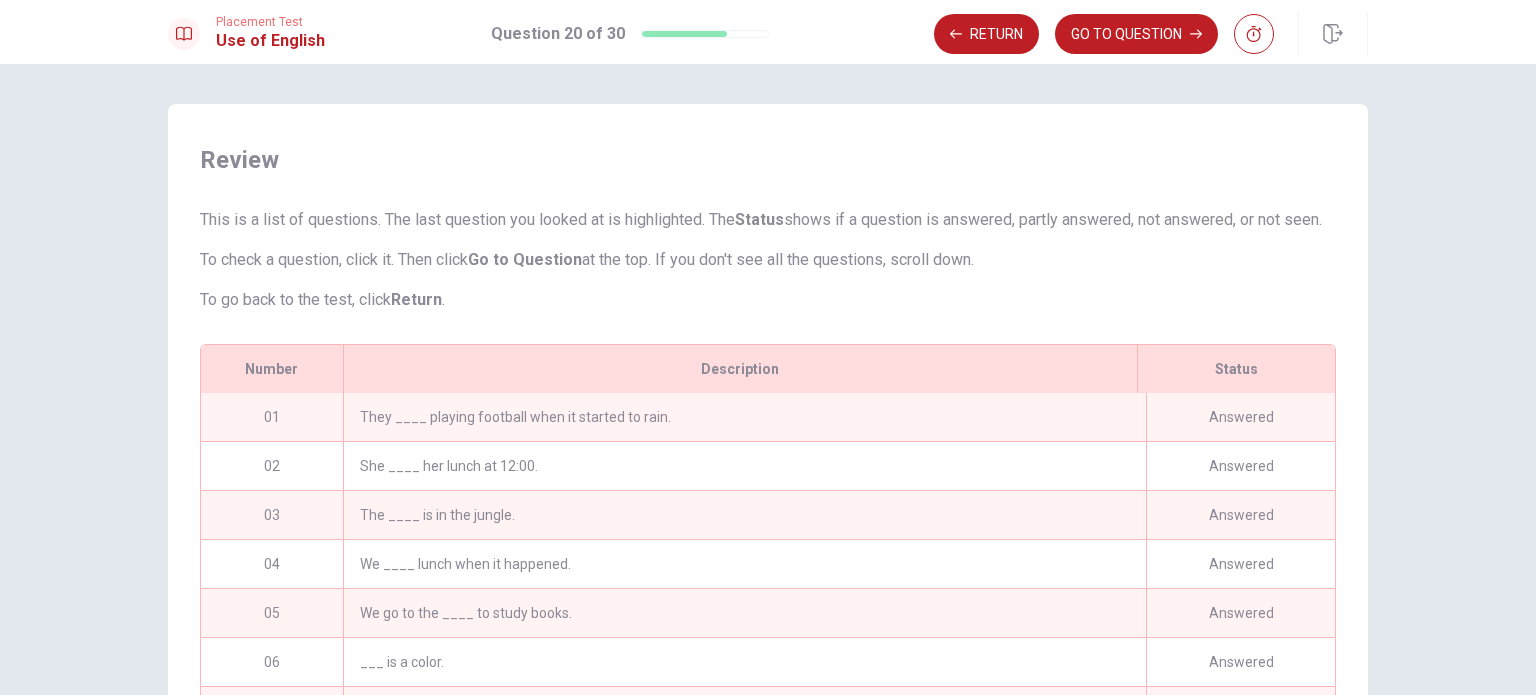 scroll, scrollTop: 236, scrollLeft: 0, axis: vertical 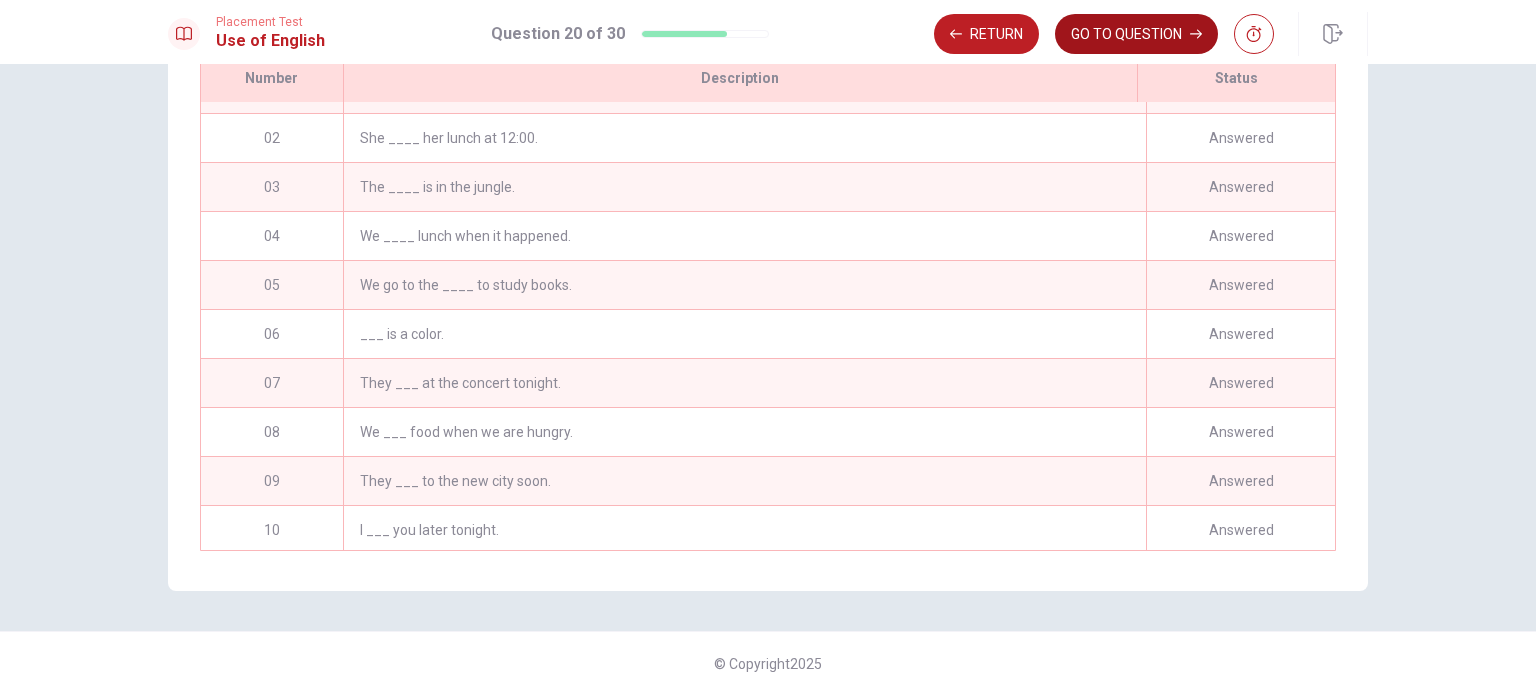click on "GO TO QUESTION" at bounding box center (1136, 34) 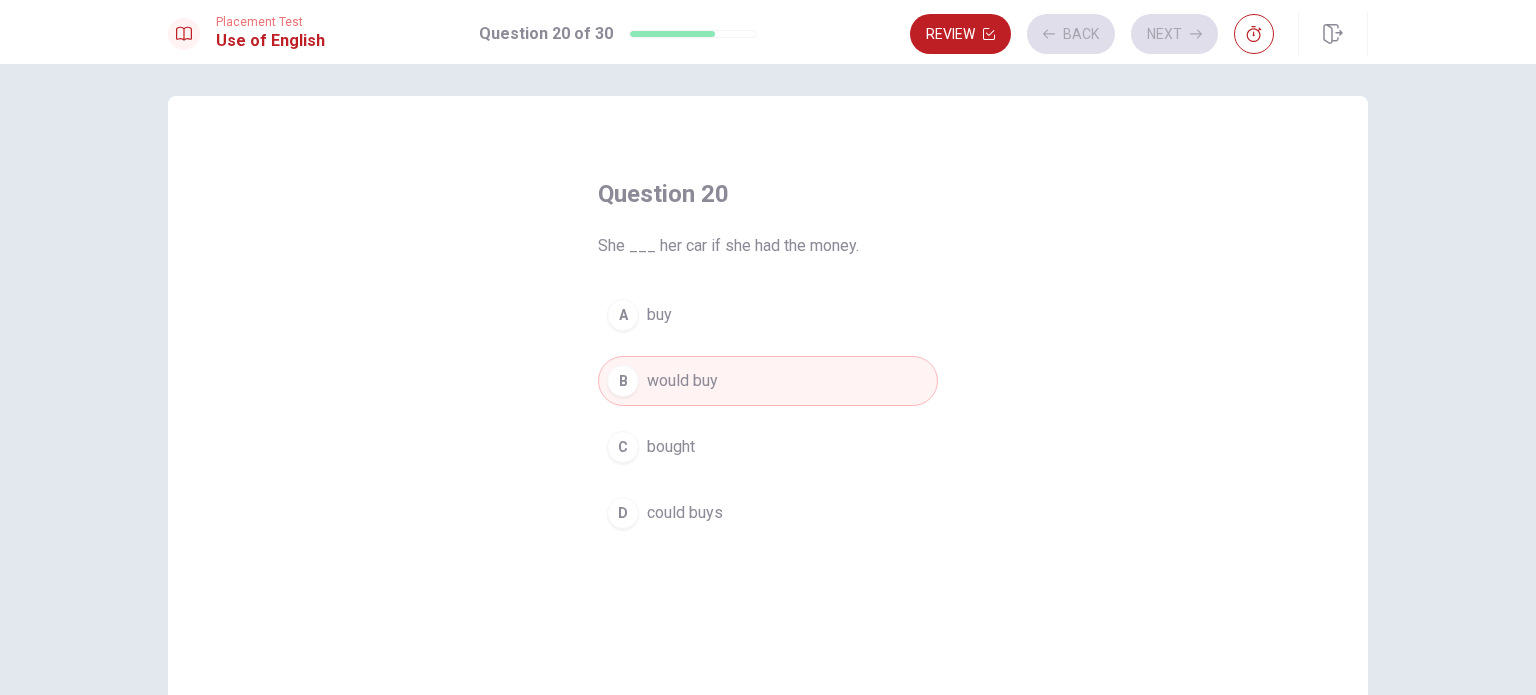scroll, scrollTop: 0, scrollLeft: 0, axis: both 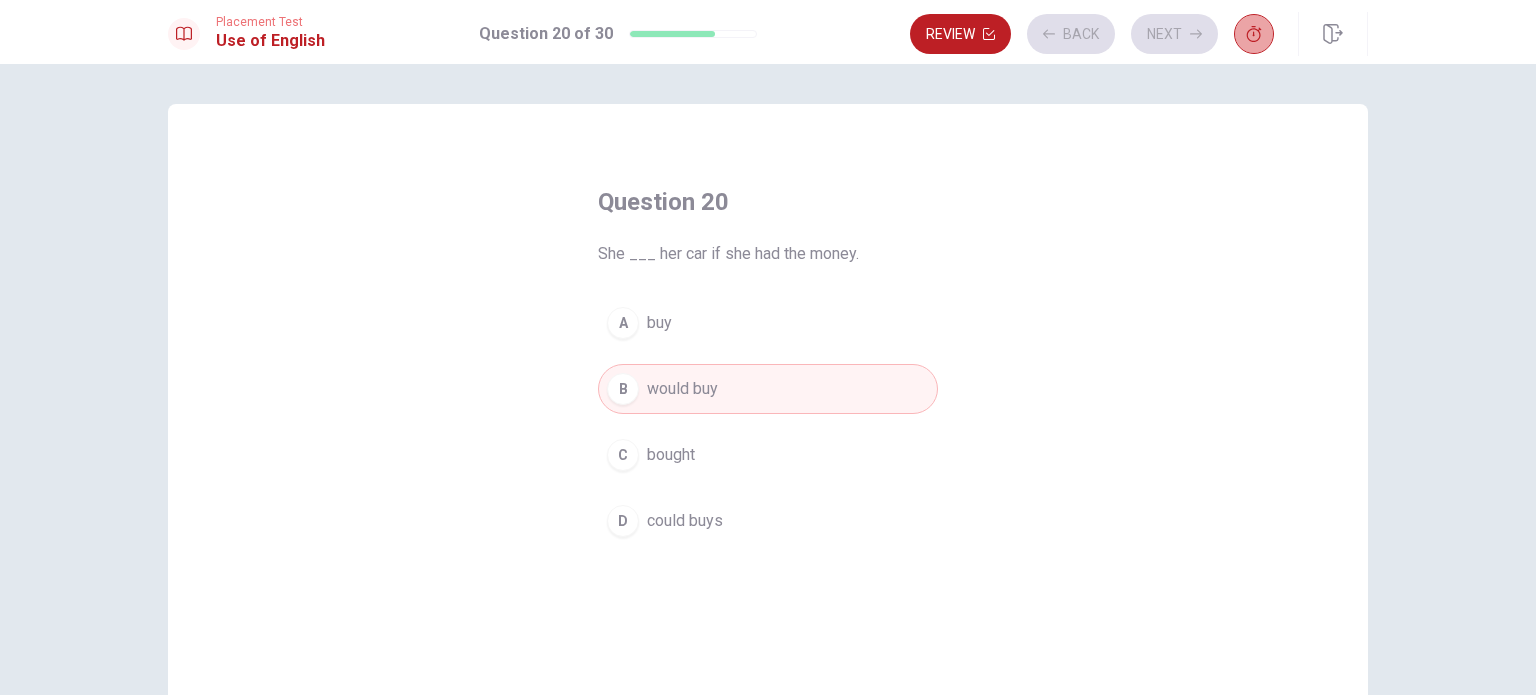 click at bounding box center (1254, 34) 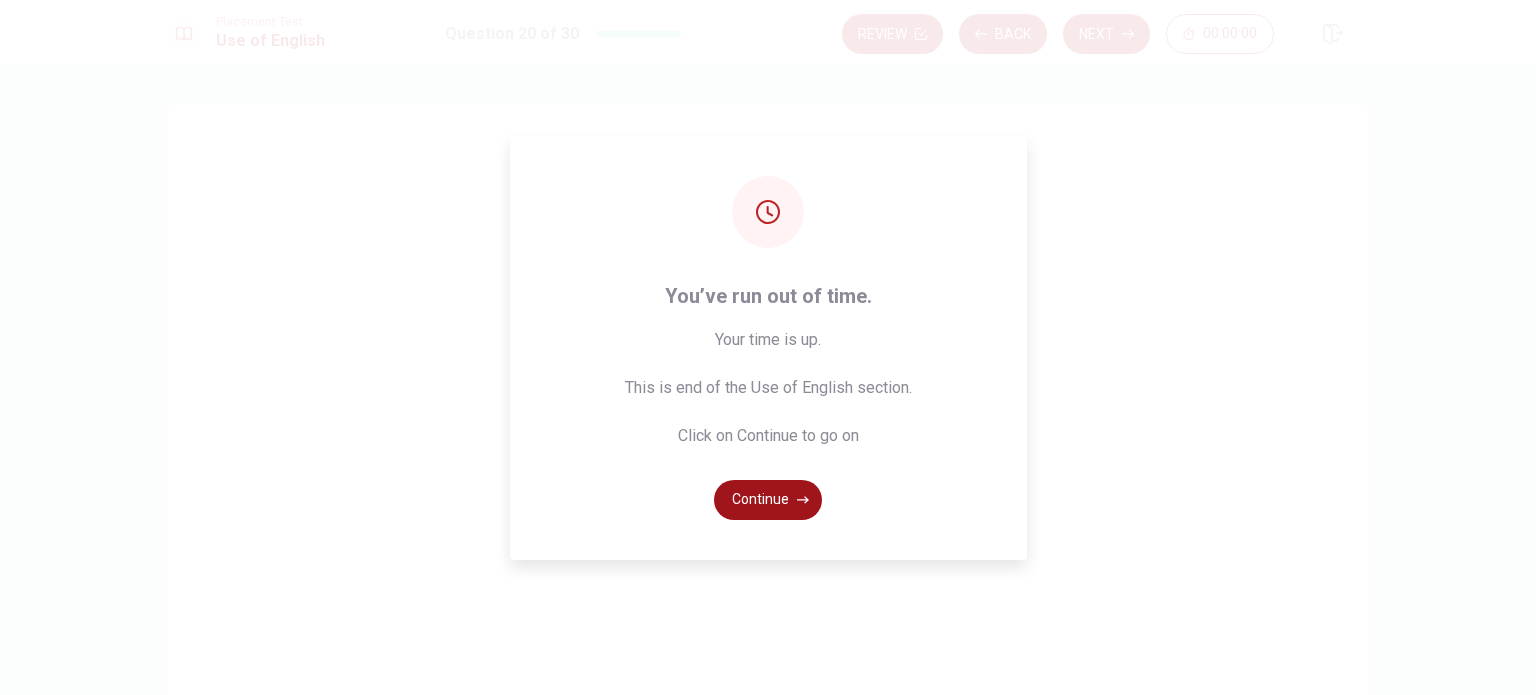 click on "Continue" at bounding box center [768, 500] 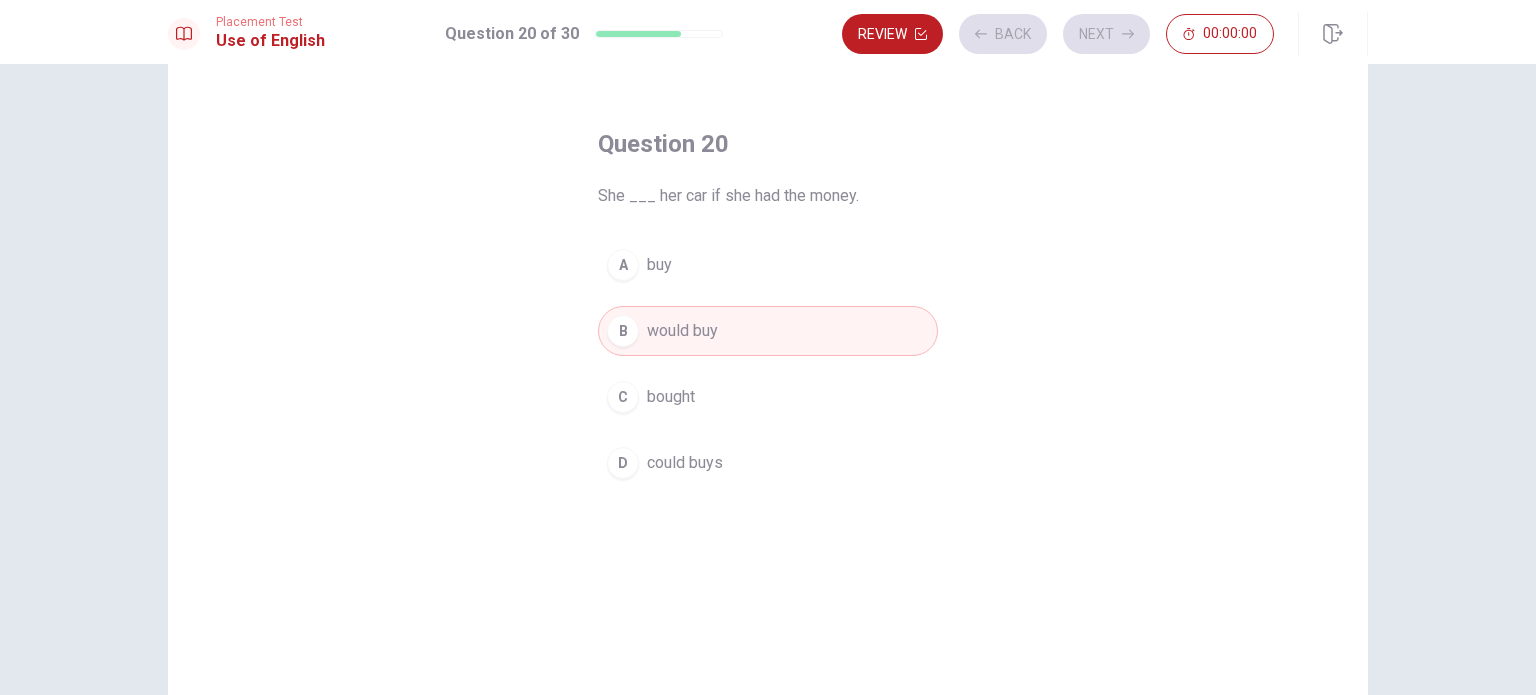 scroll, scrollTop: 0, scrollLeft: 0, axis: both 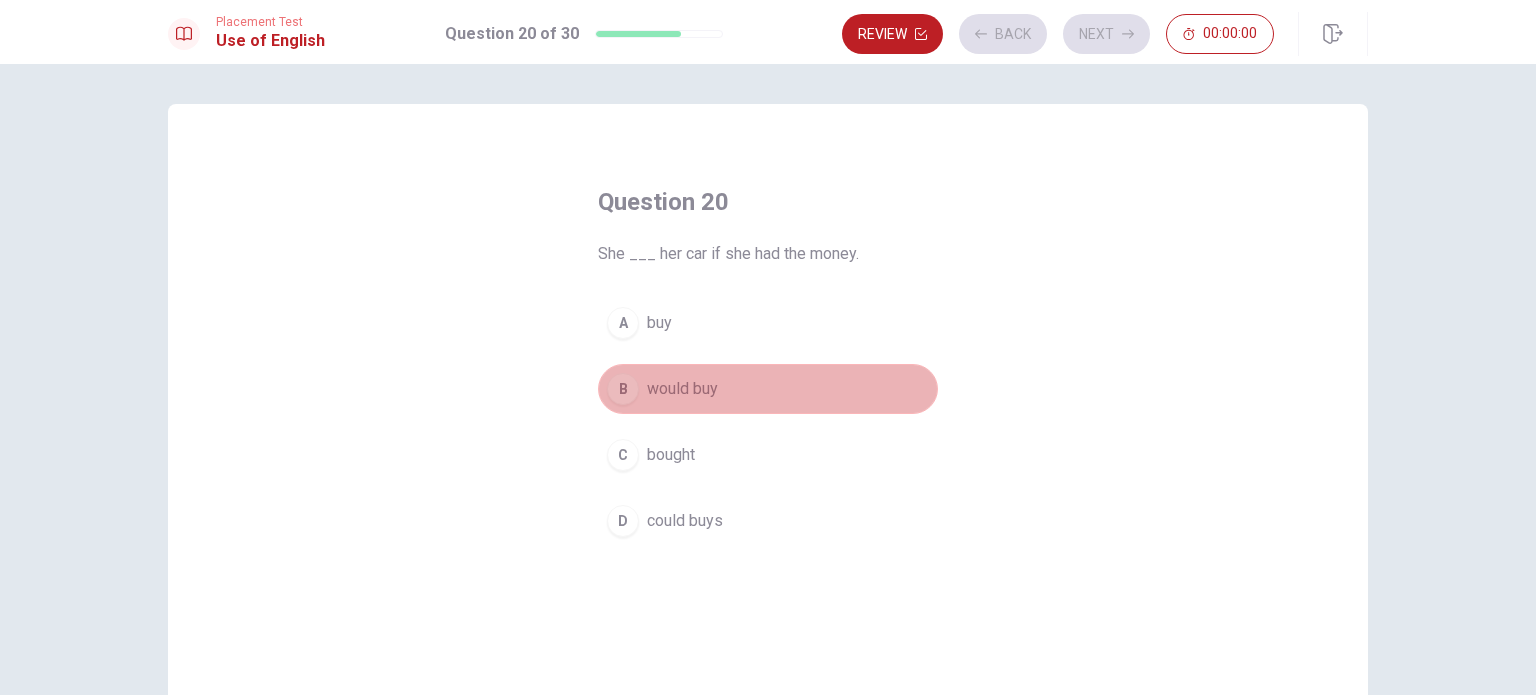 click on "B would buy" at bounding box center [768, 389] 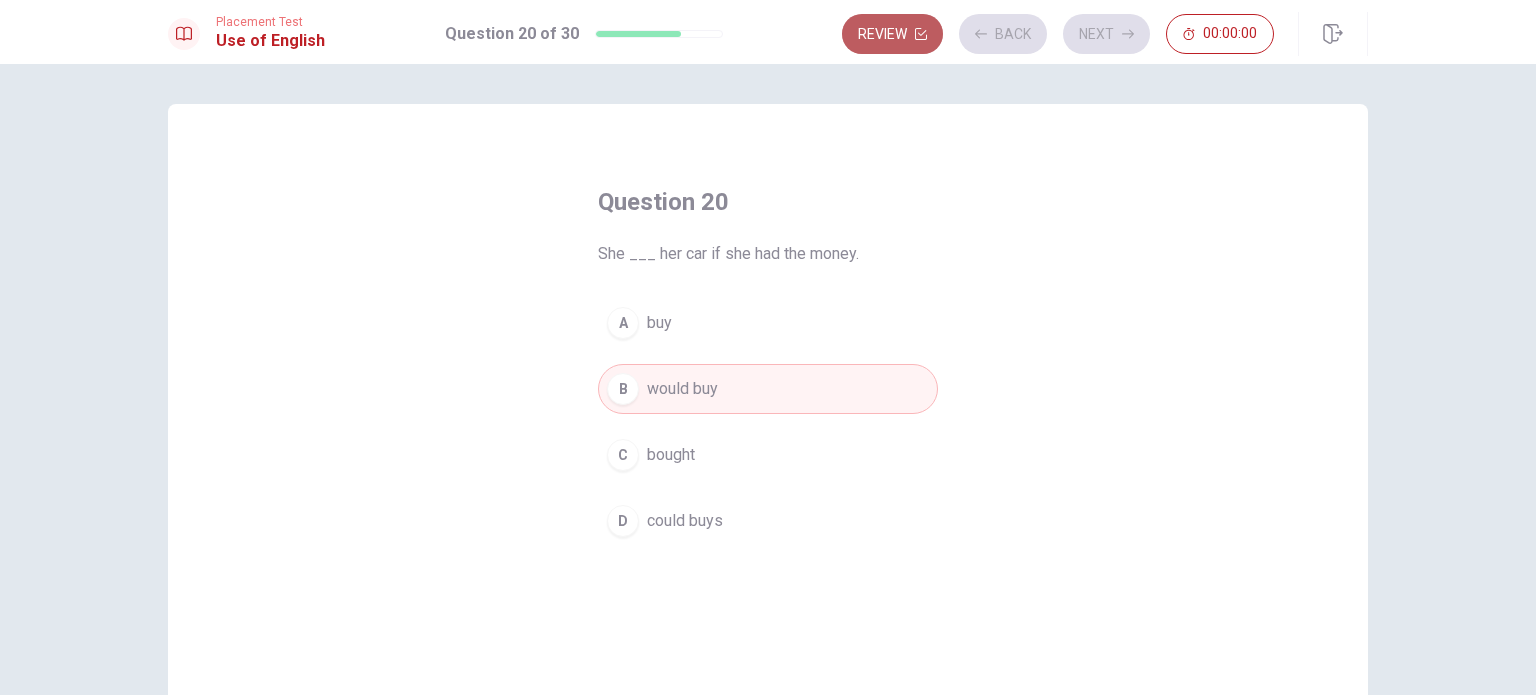 click on "Review" at bounding box center [892, 34] 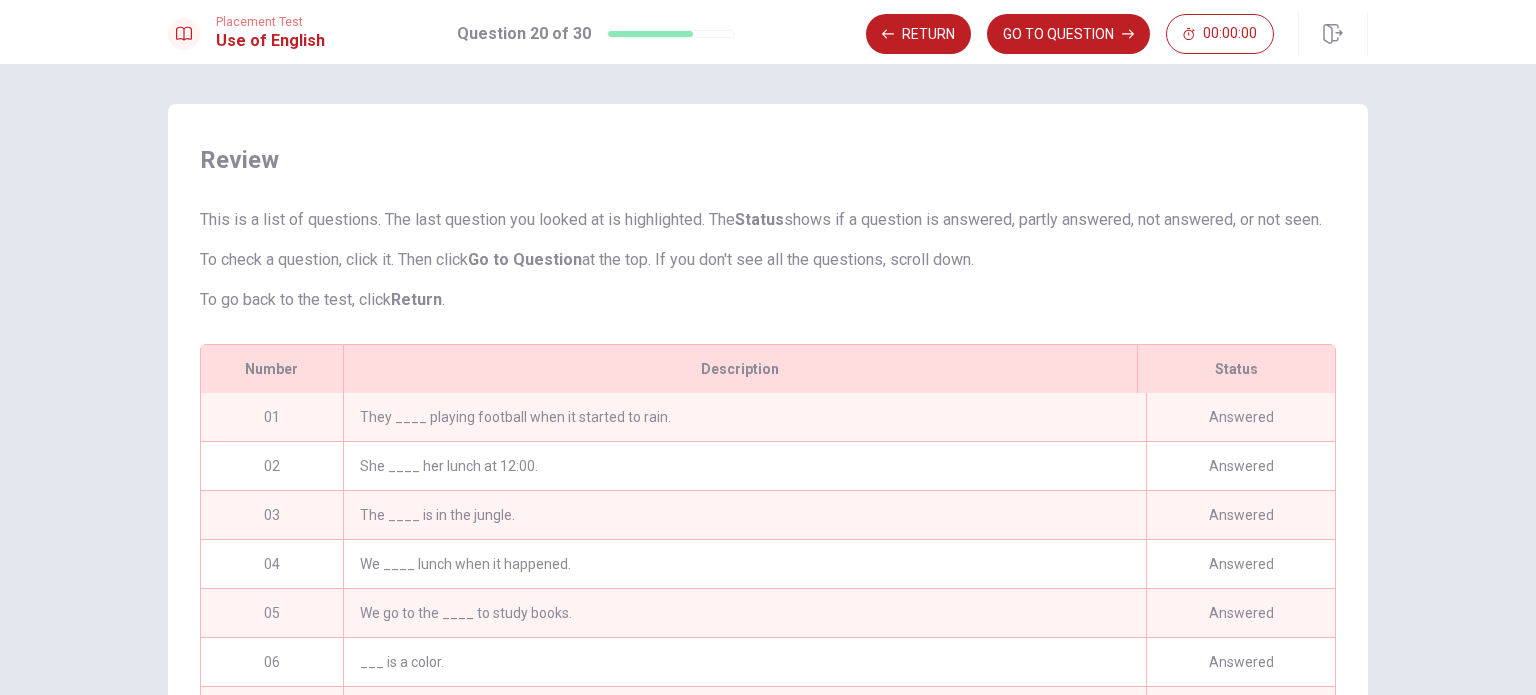 scroll, scrollTop: 290, scrollLeft: 0, axis: vertical 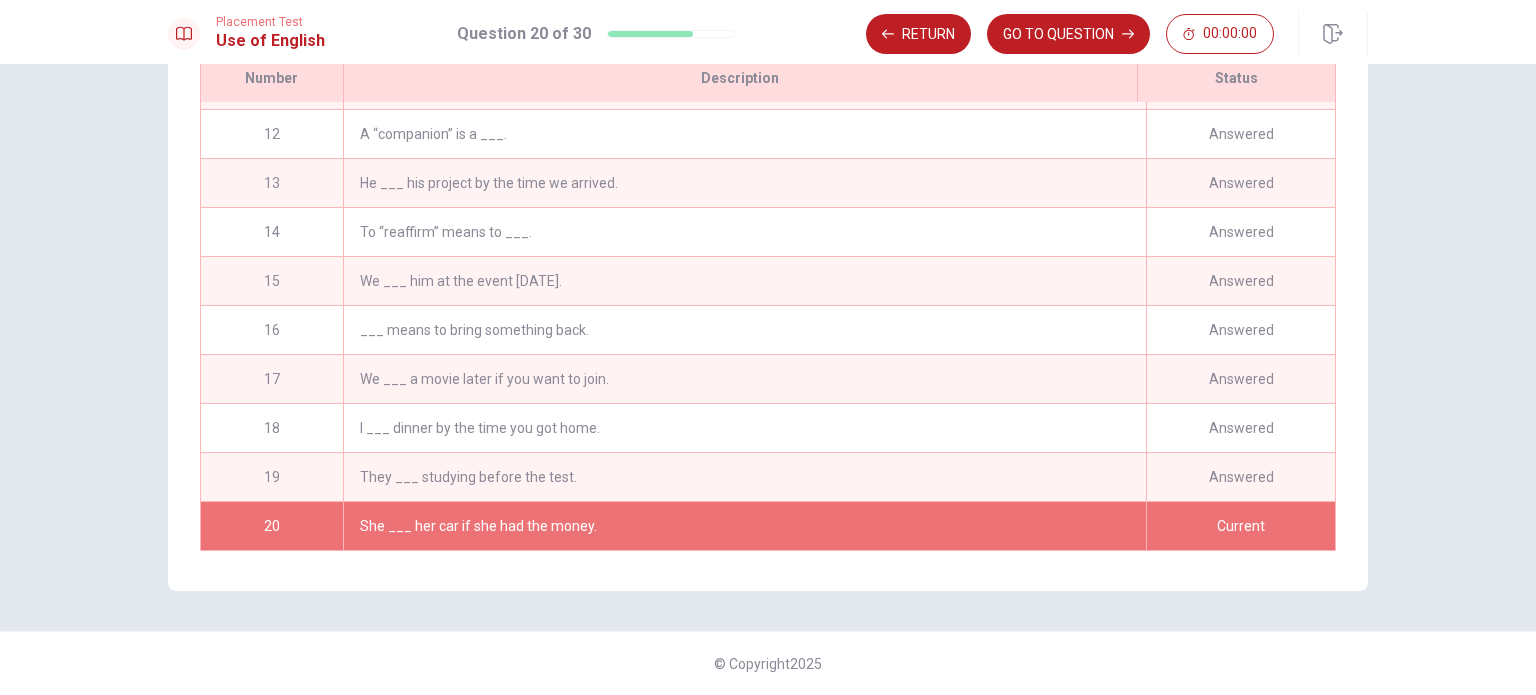 click on "Current" at bounding box center [1240, 526] 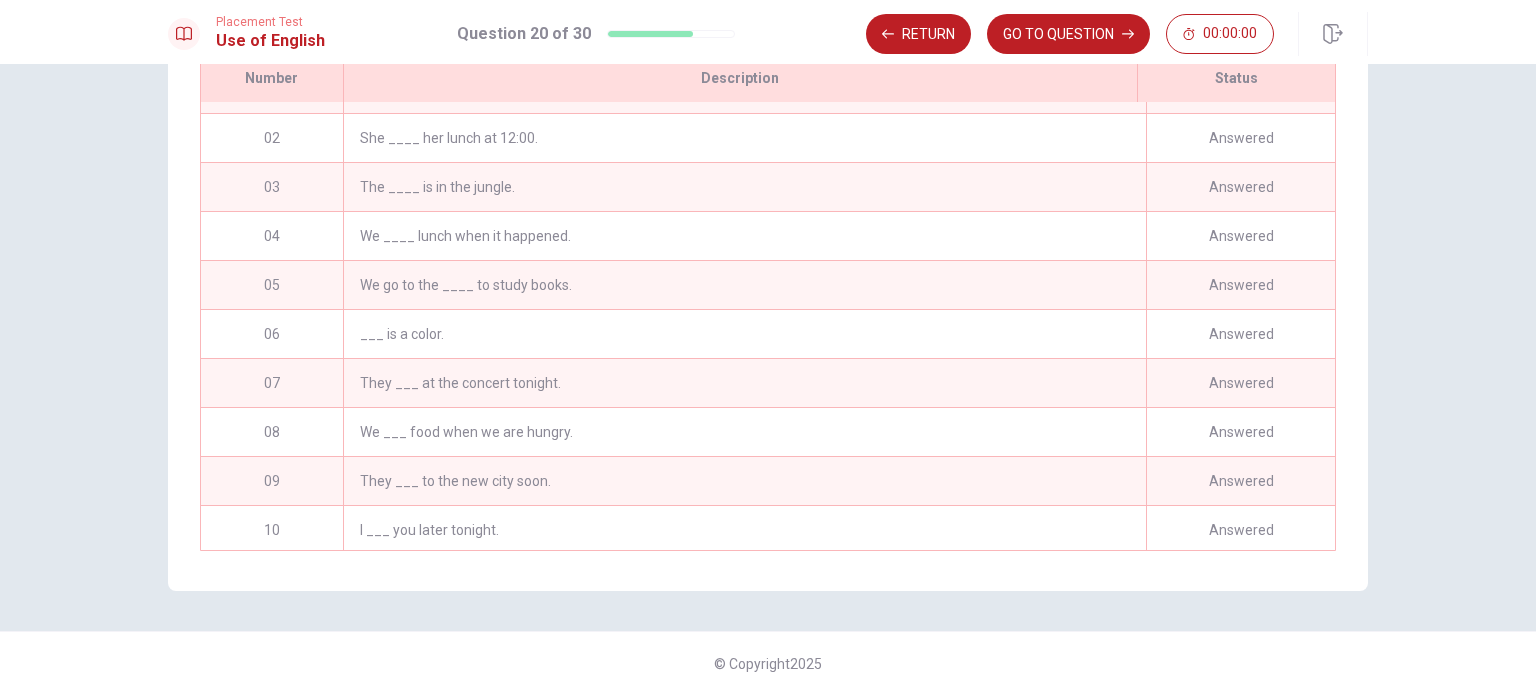 scroll, scrollTop: 0, scrollLeft: 0, axis: both 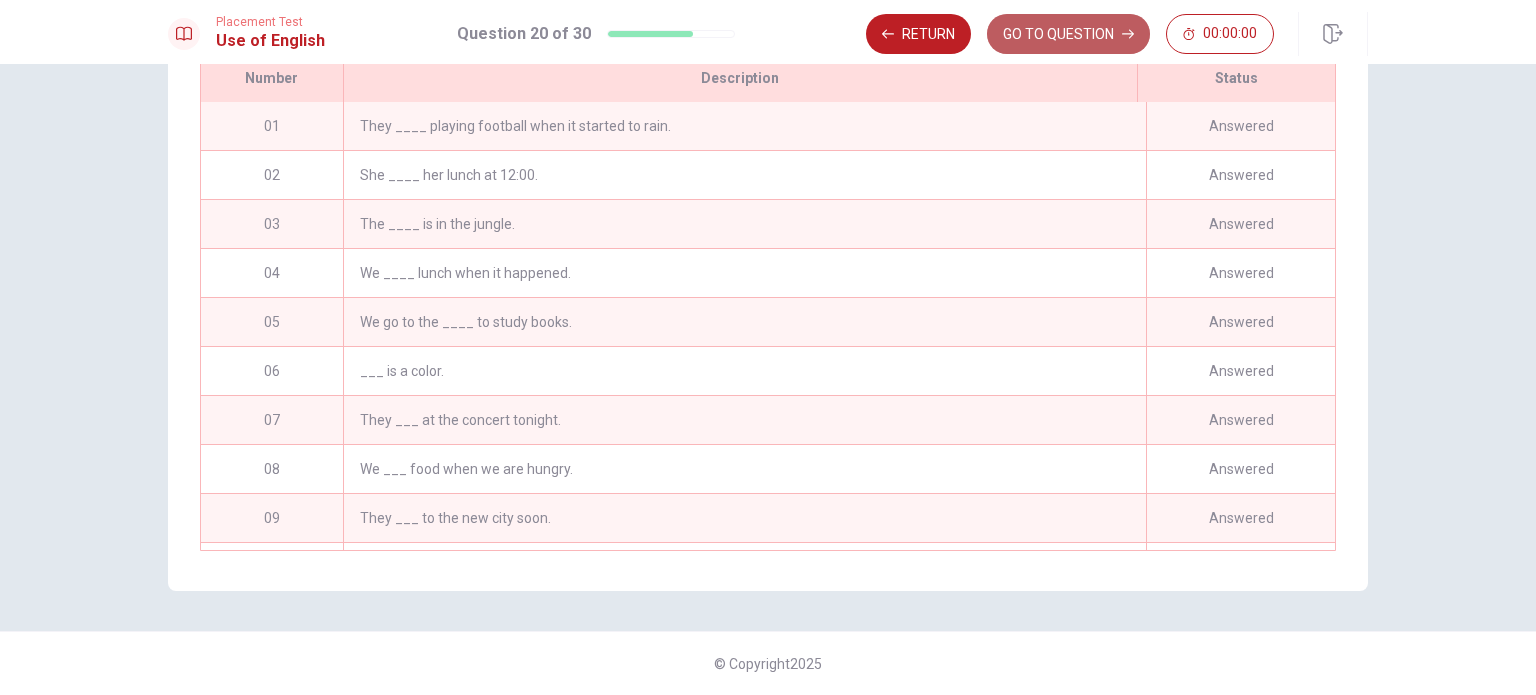 click on "GO TO QUESTION" at bounding box center [1068, 34] 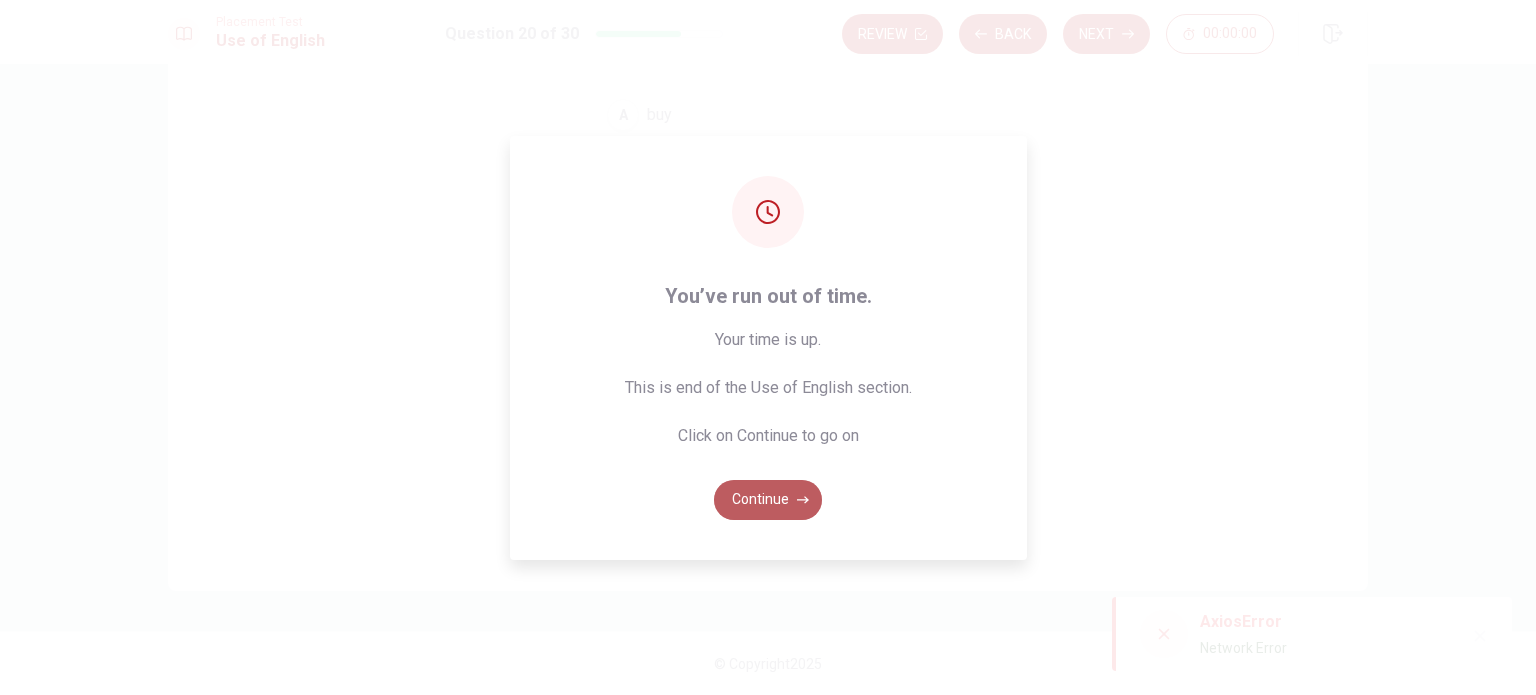 click on "Continue" at bounding box center [768, 500] 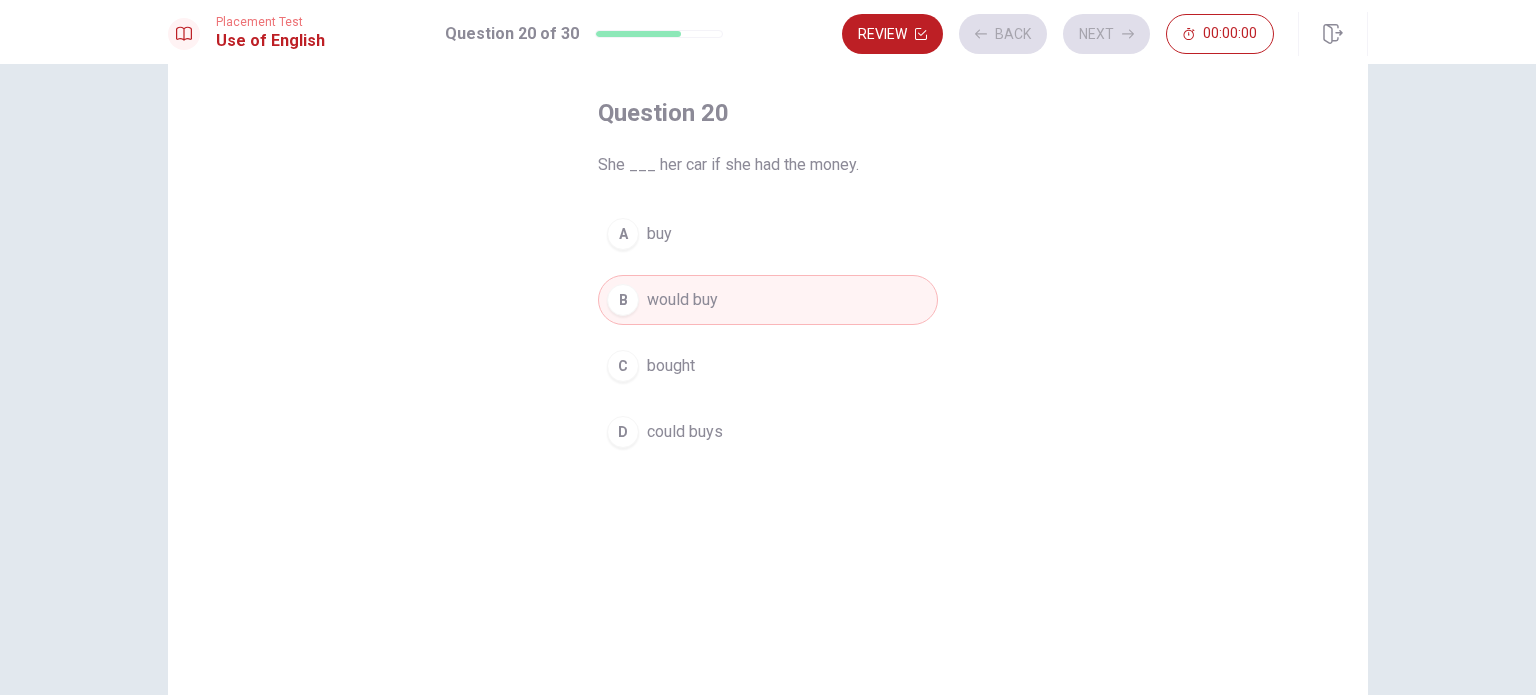 scroll, scrollTop: 0, scrollLeft: 0, axis: both 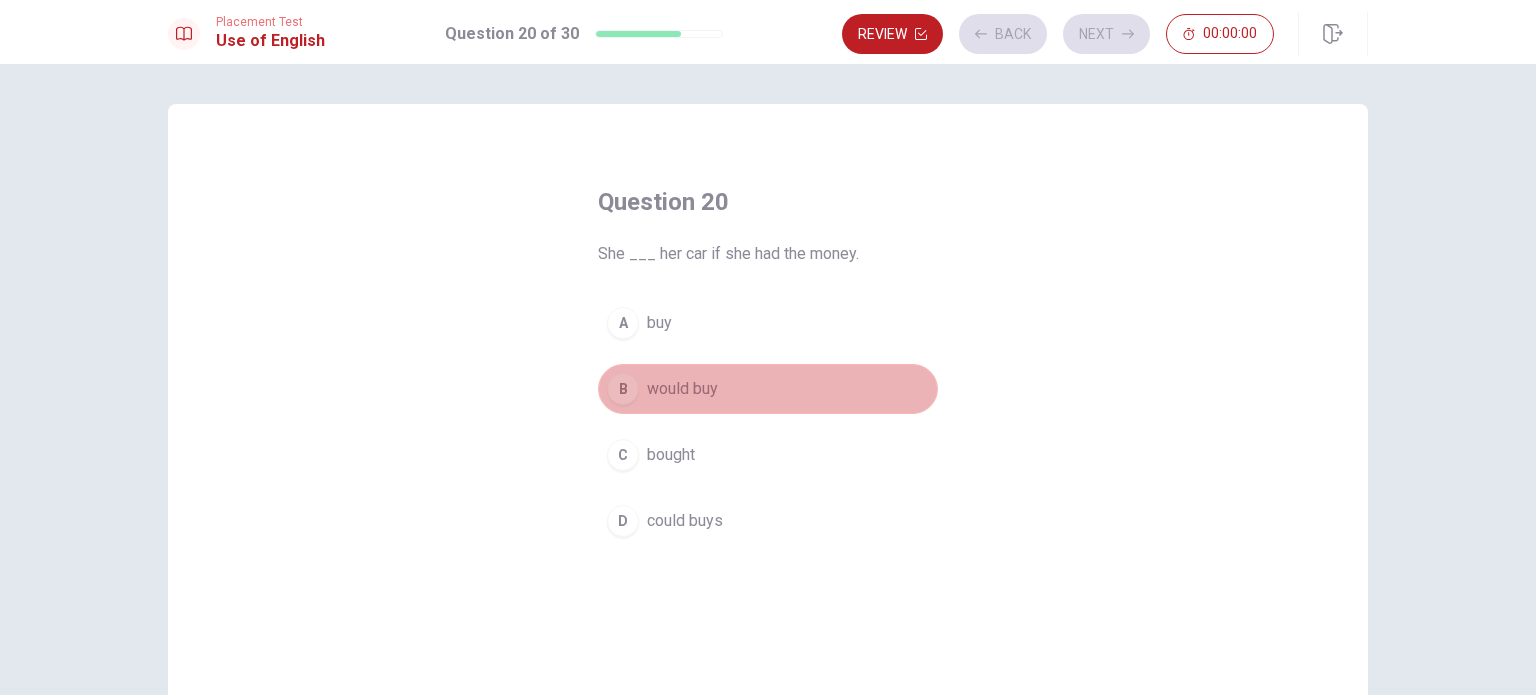 click on "would buy" at bounding box center [682, 389] 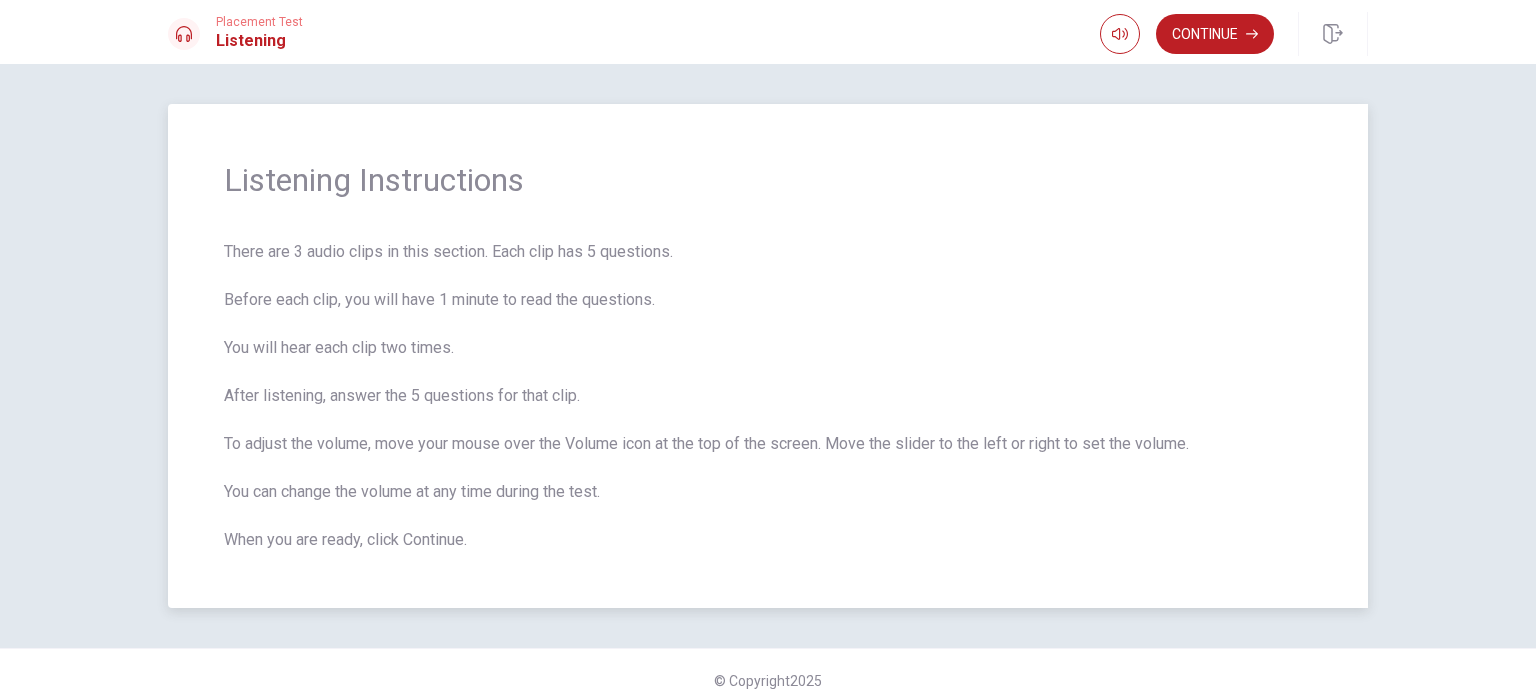 drag, startPoint x: 281, startPoint y: 255, endPoint x: 735, endPoint y: 244, distance: 454.13324 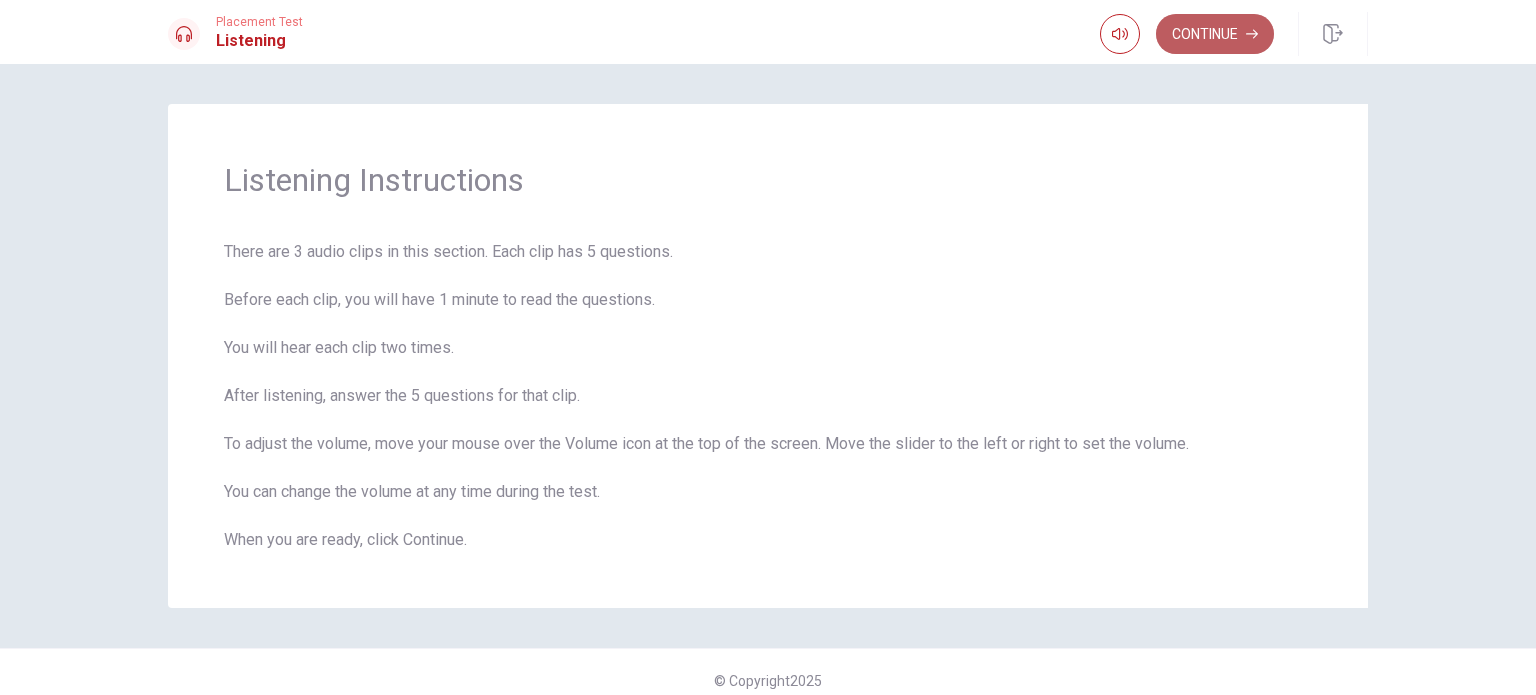 click 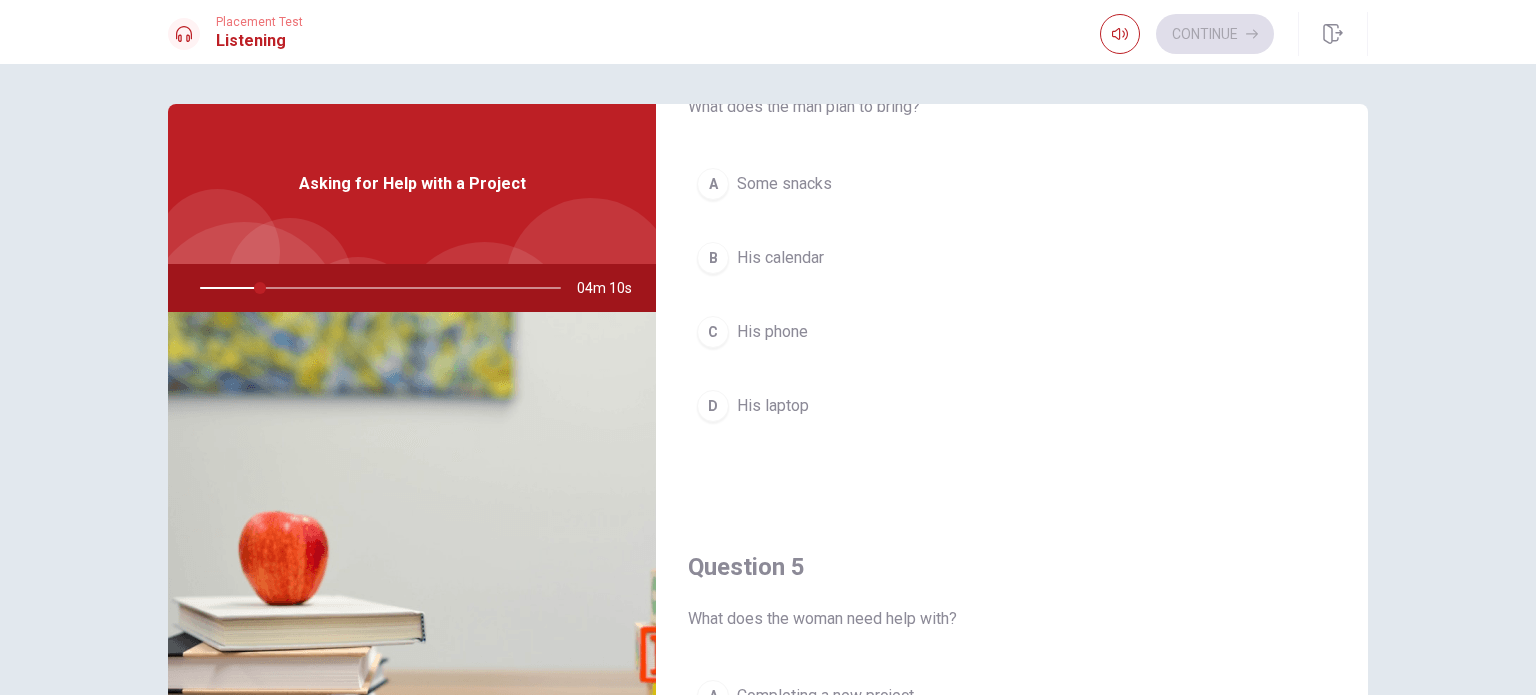 scroll, scrollTop: 1856, scrollLeft: 0, axis: vertical 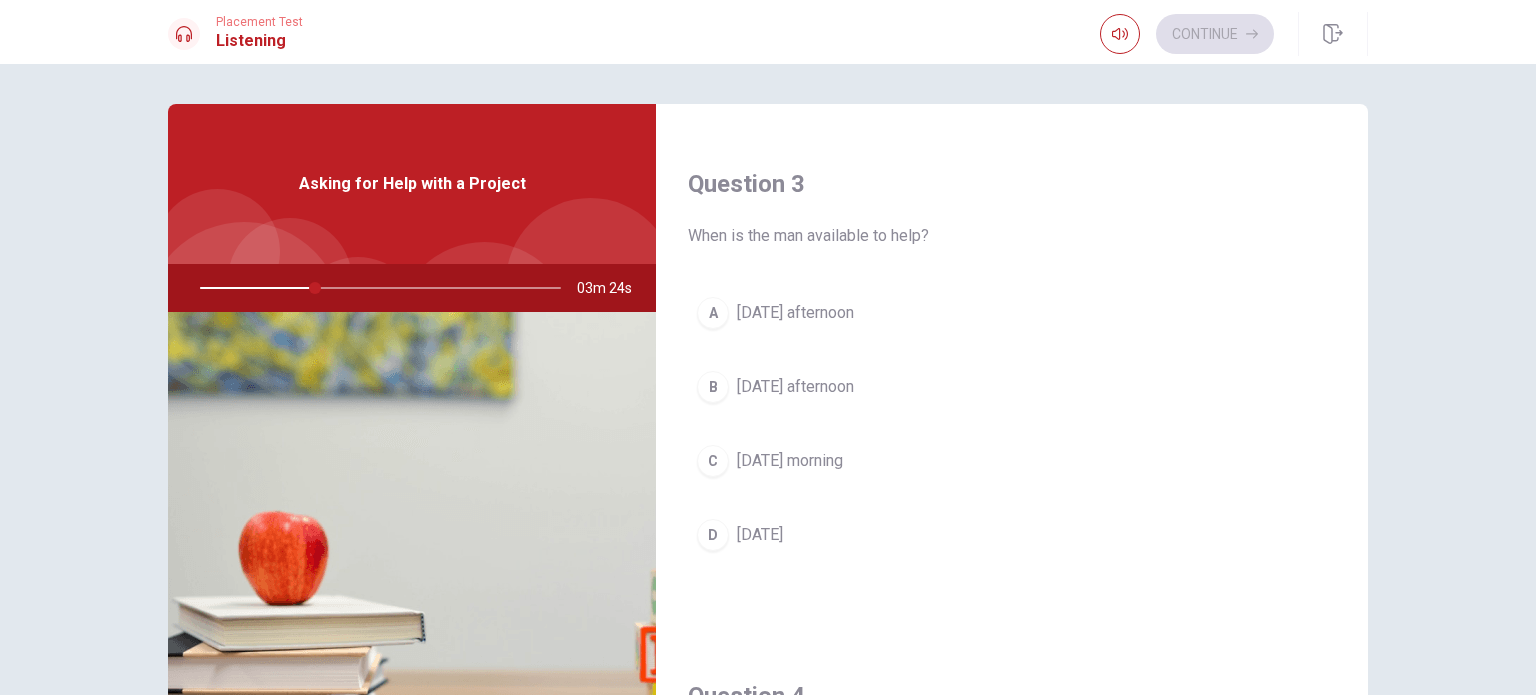 click on "[DATE] afternoon" at bounding box center (795, 387) 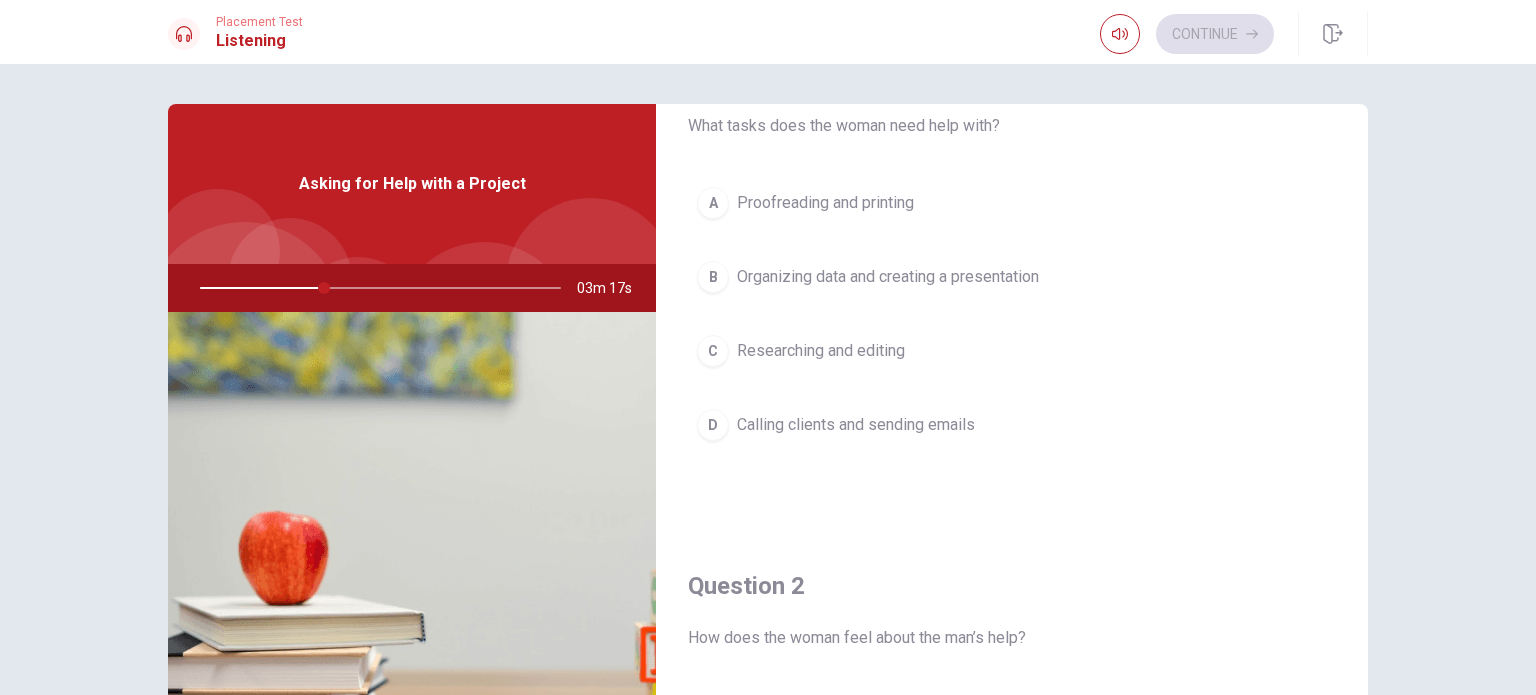 scroll, scrollTop: 0, scrollLeft: 0, axis: both 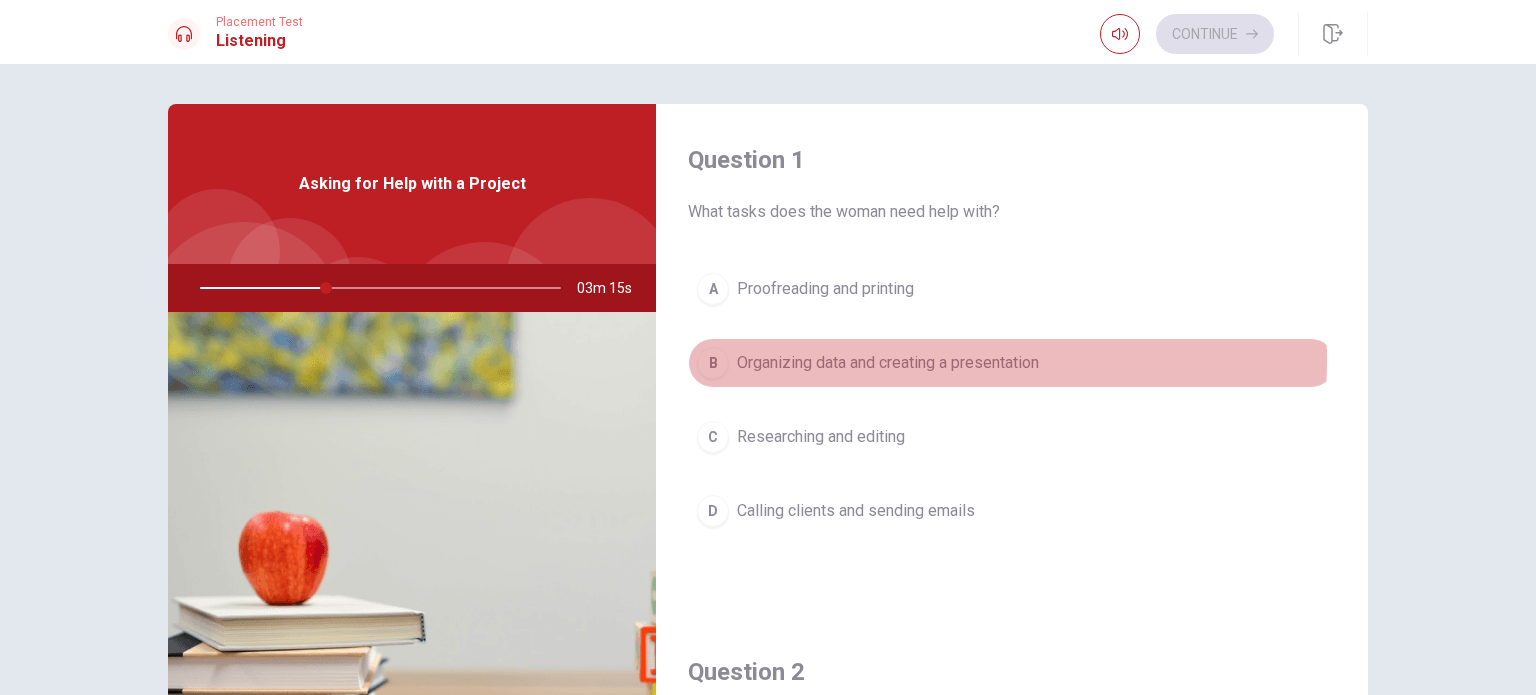 click on "Organizing data and creating a presentation" at bounding box center (888, 363) 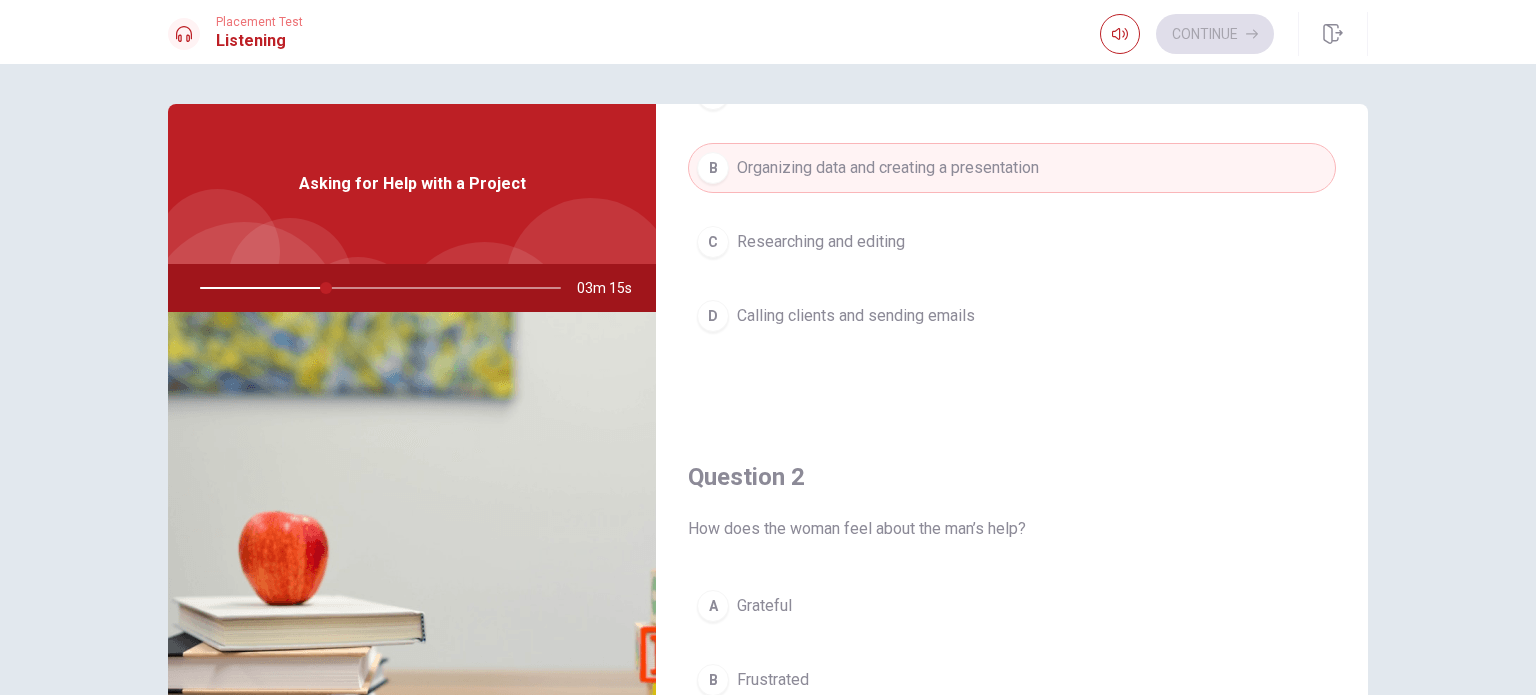 scroll, scrollTop: 400, scrollLeft: 0, axis: vertical 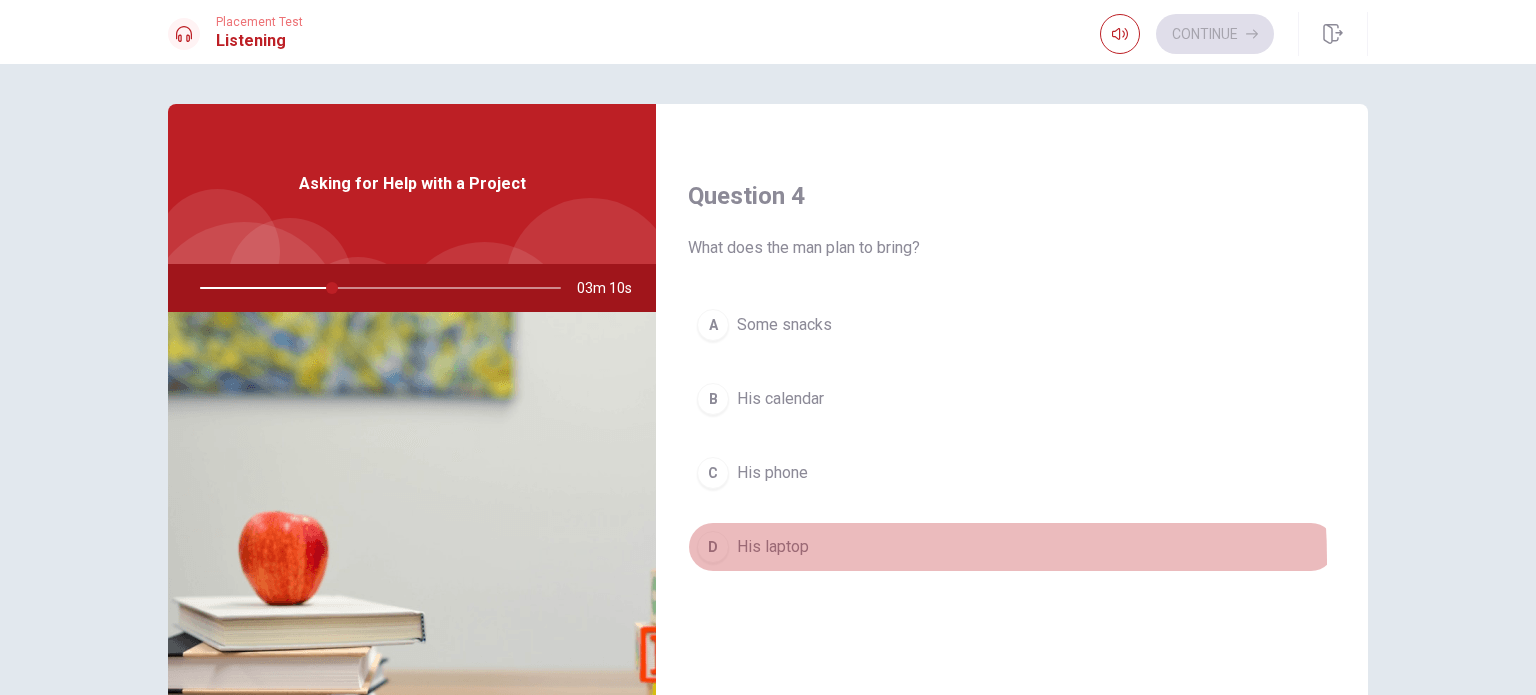 click on "D His laptop" at bounding box center [1012, 547] 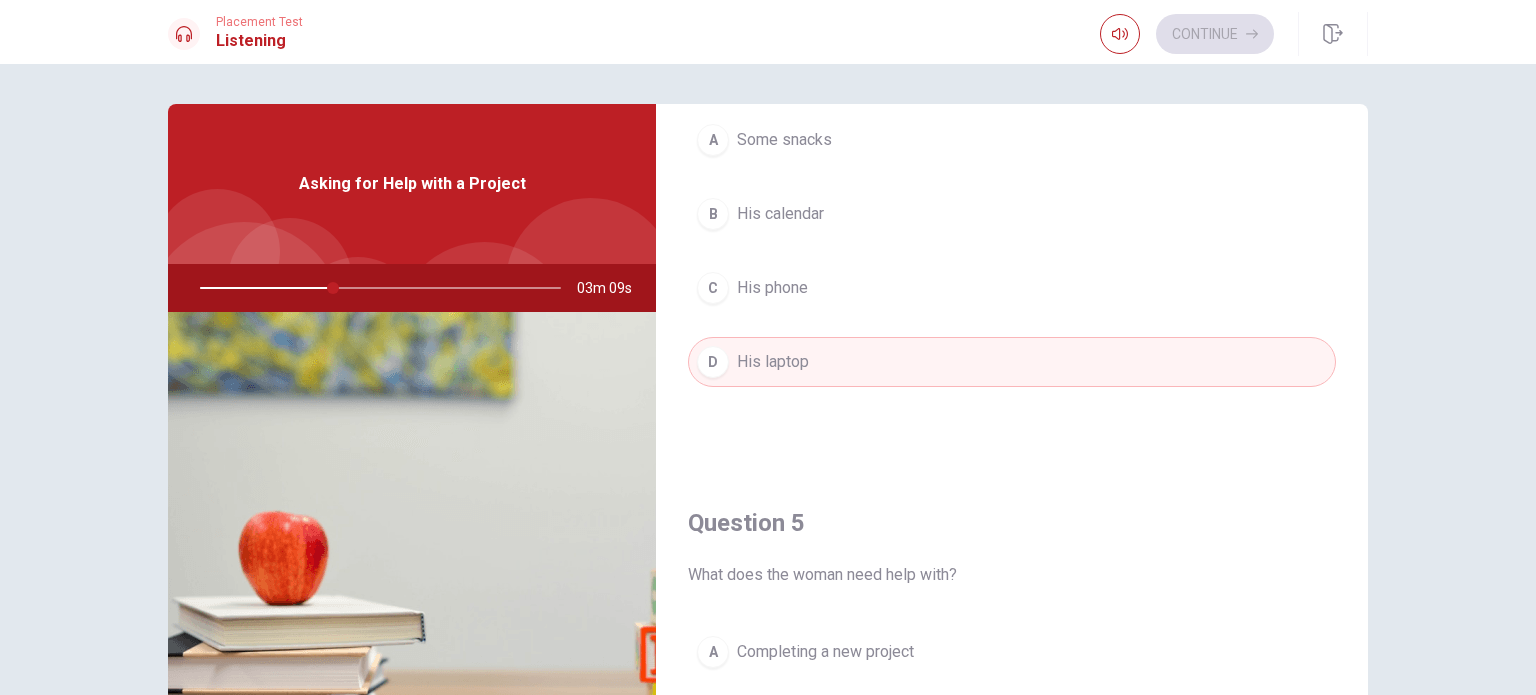 scroll, scrollTop: 1856, scrollLeft: 0, axis: vertical 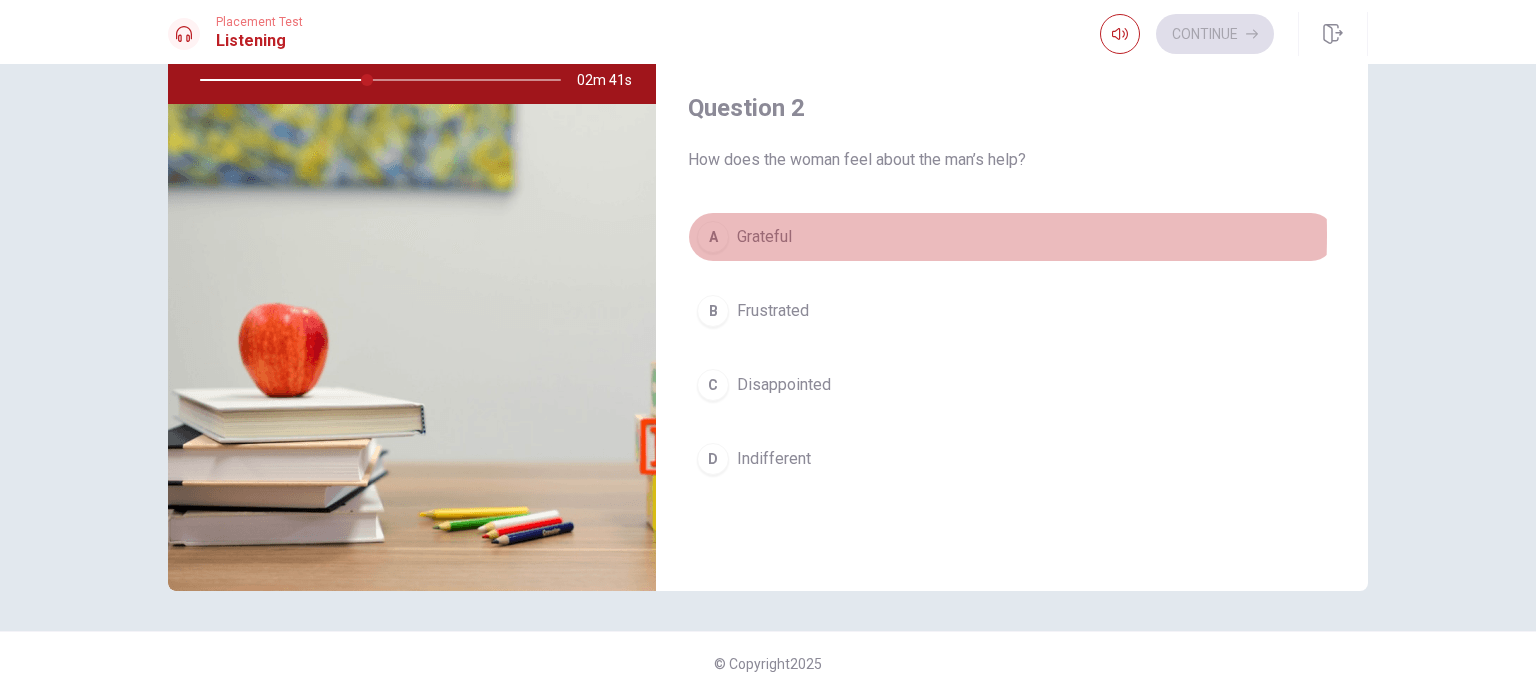 click on "Grateful" at bounding box center (764, 237) 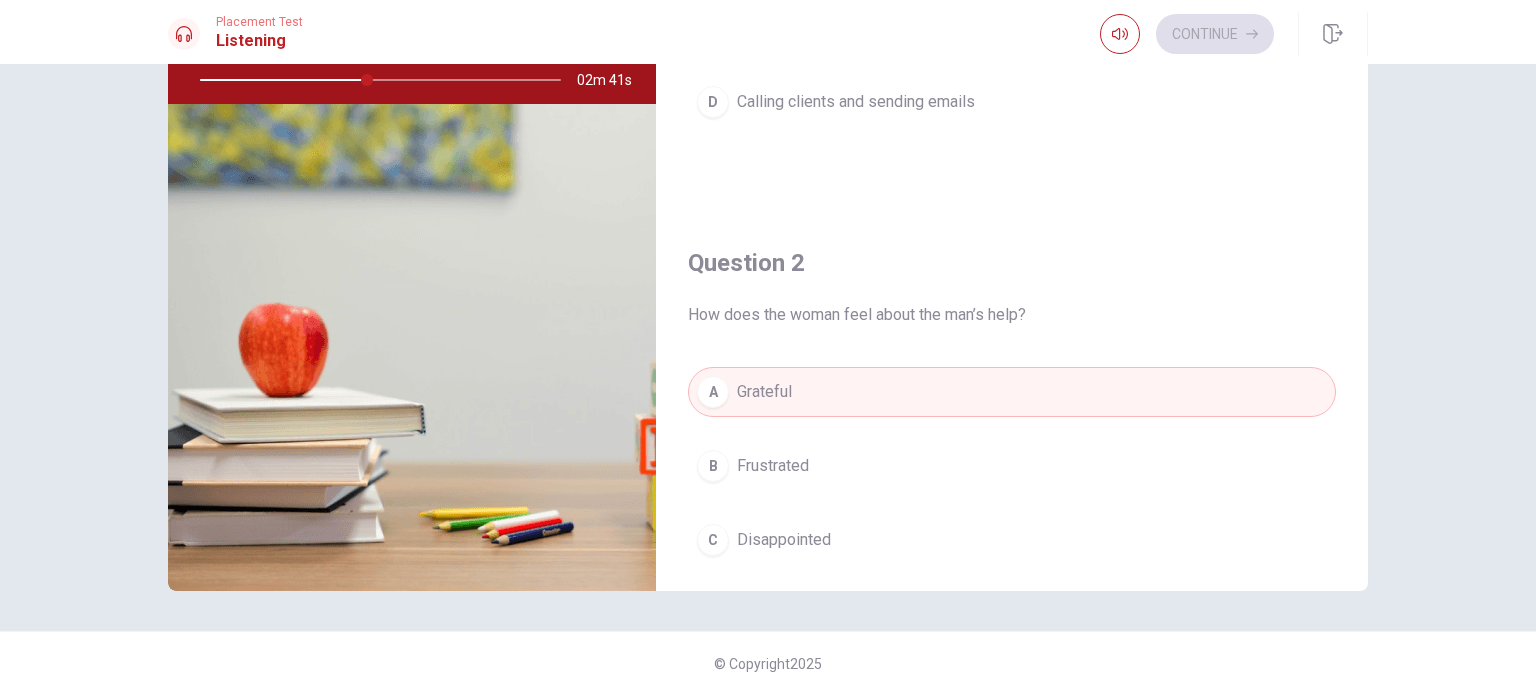 scroll, scrollTop: 0, scrollLeft: 0, axis: both 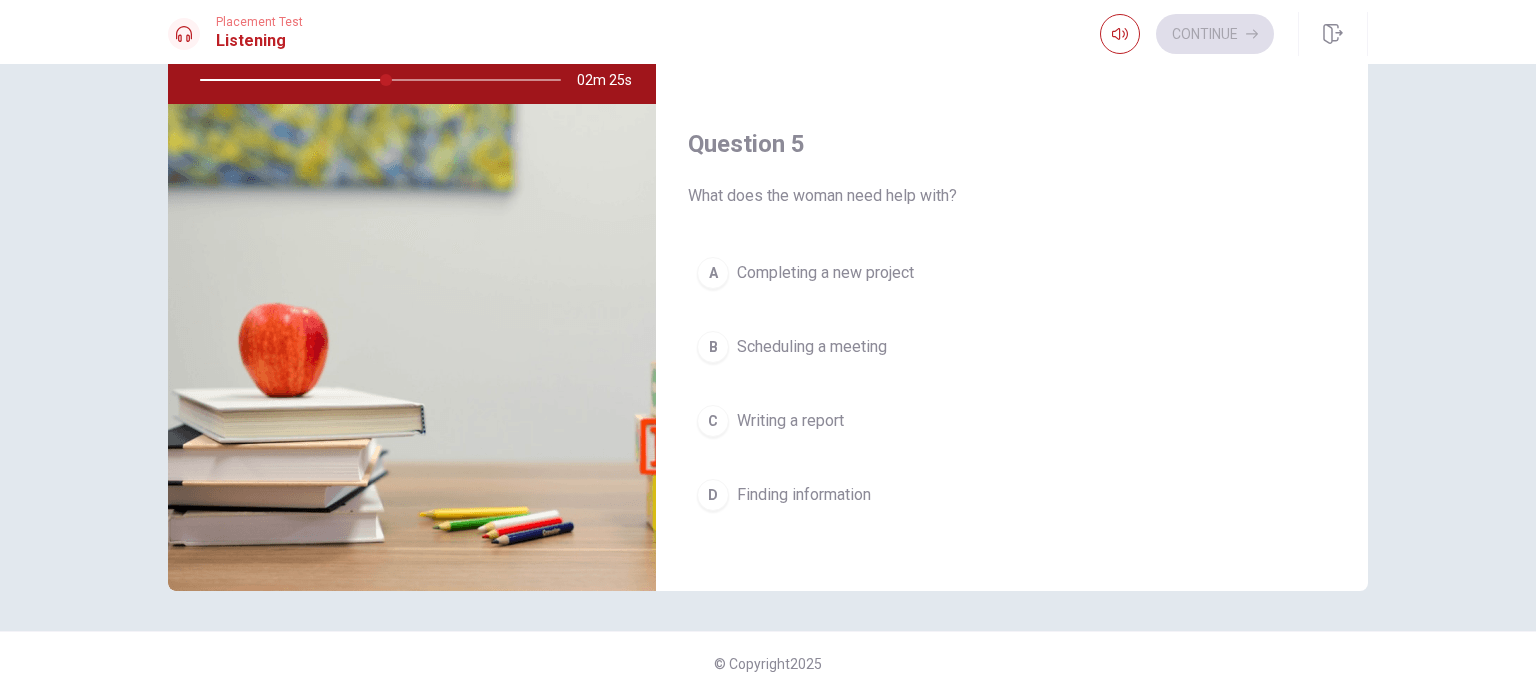 click on "Finding information" at bounding box center (804, 495) 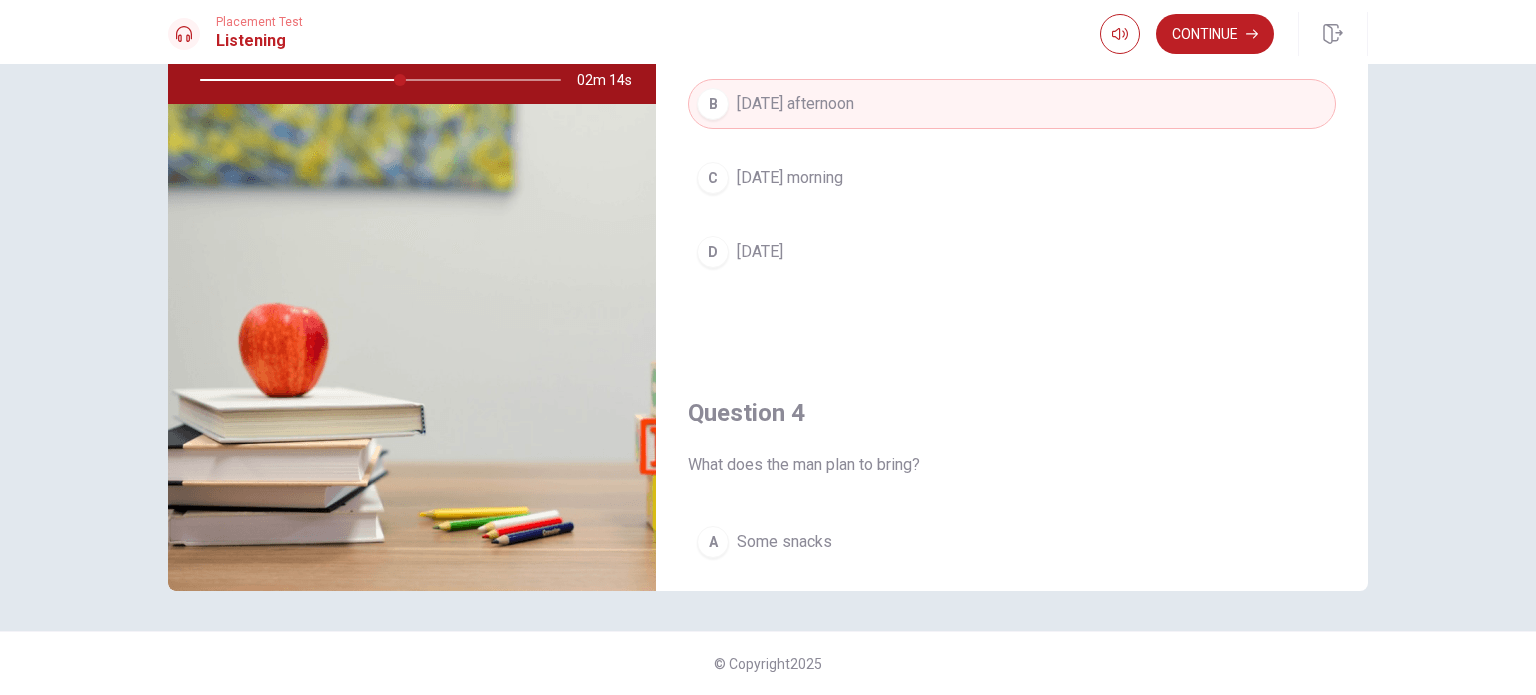 scroll, scrollTop: 956, scrollLeft: 0, axis: vertical 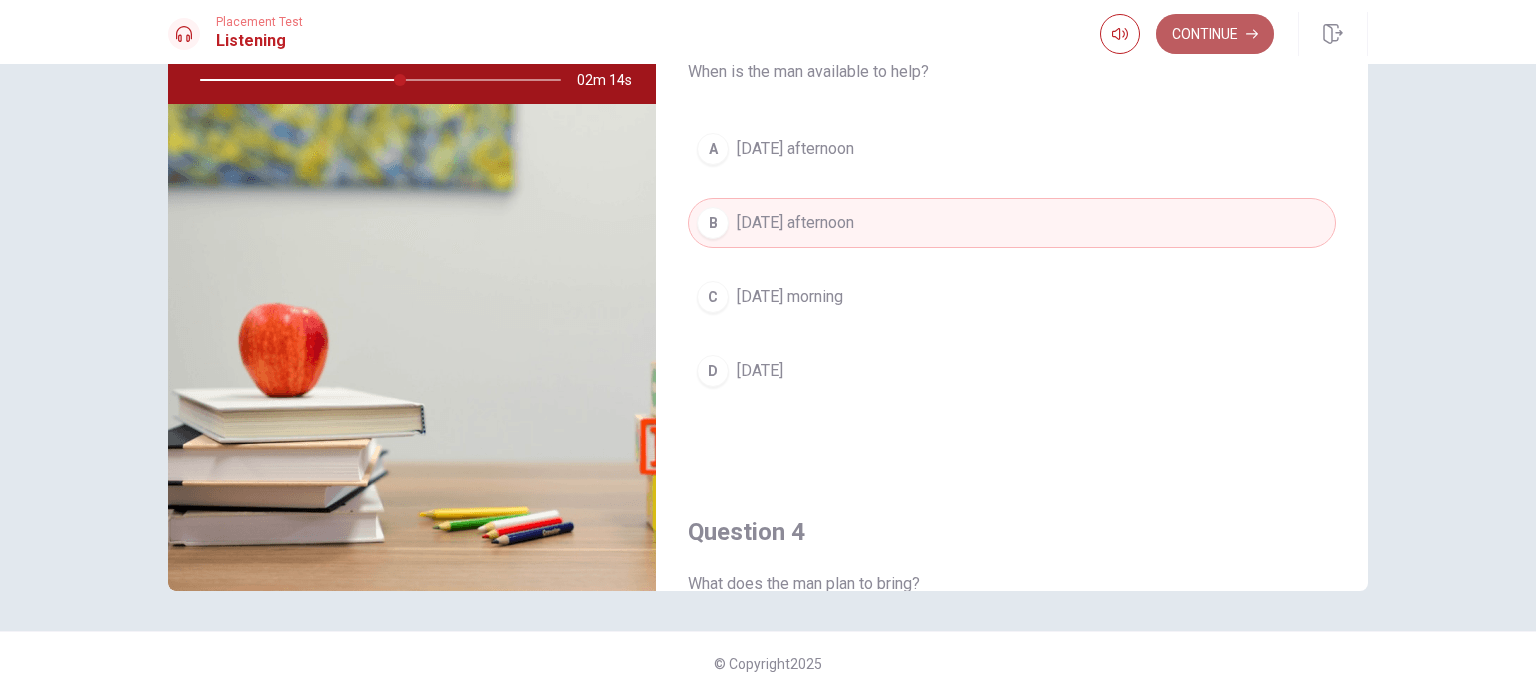 click on "Continue" at bounding box center (1215, 34) 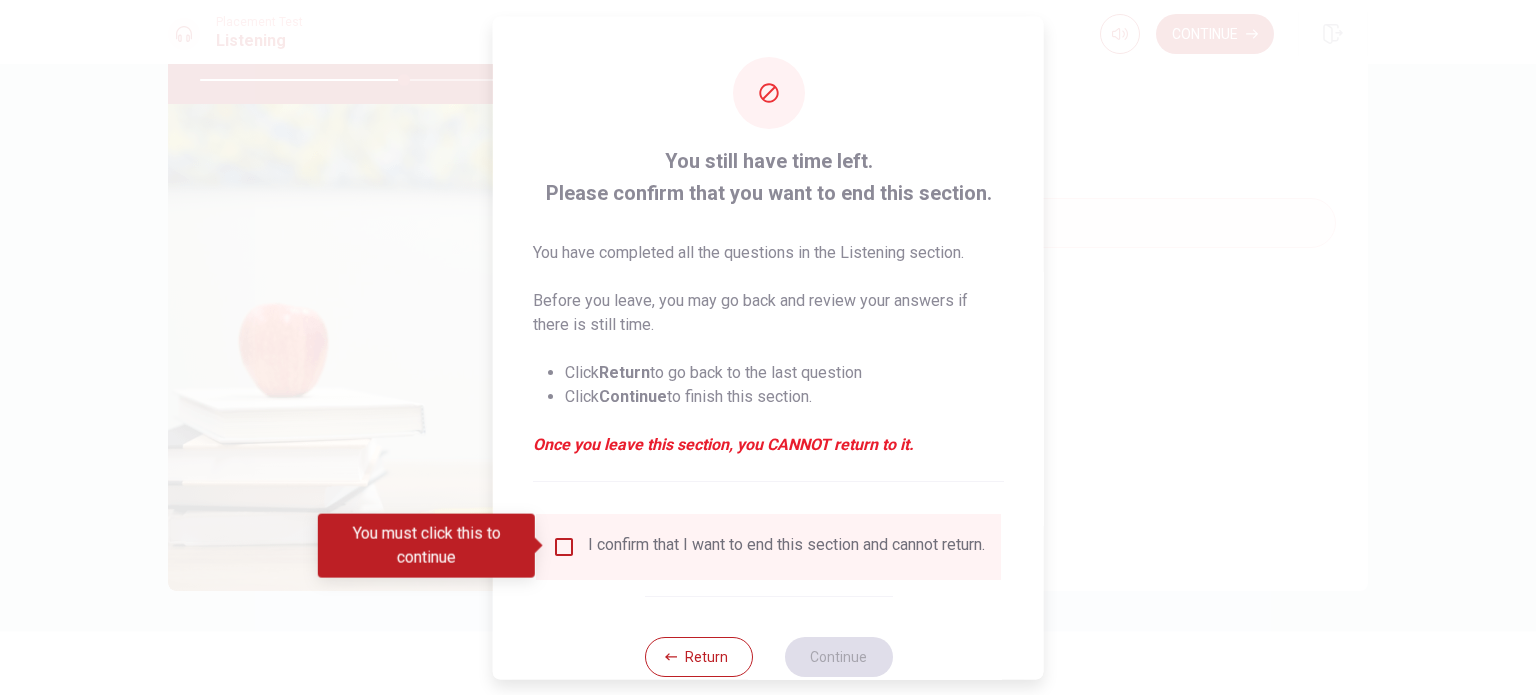 click at bounding box center [564, 546] 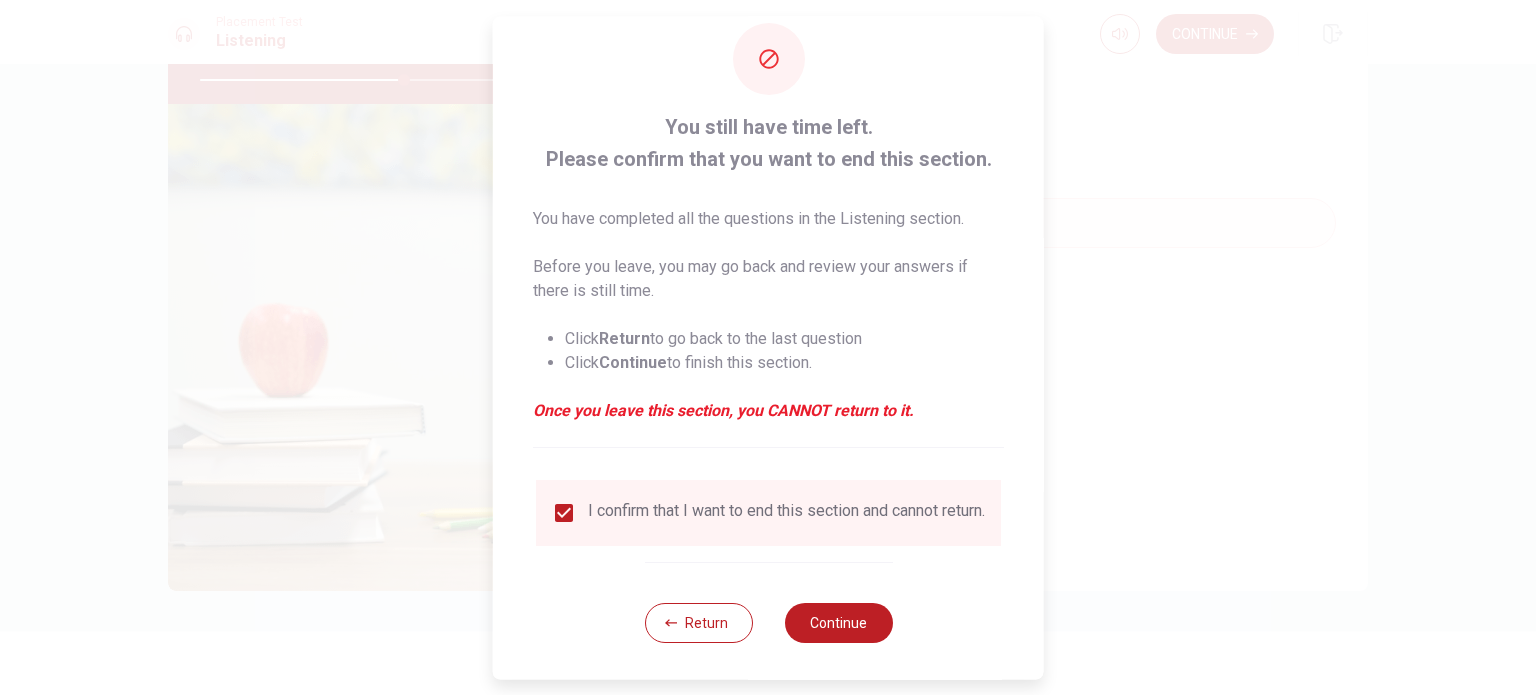 scroll, scrollTop: 50, scrollLeft: 0, axis: vertical 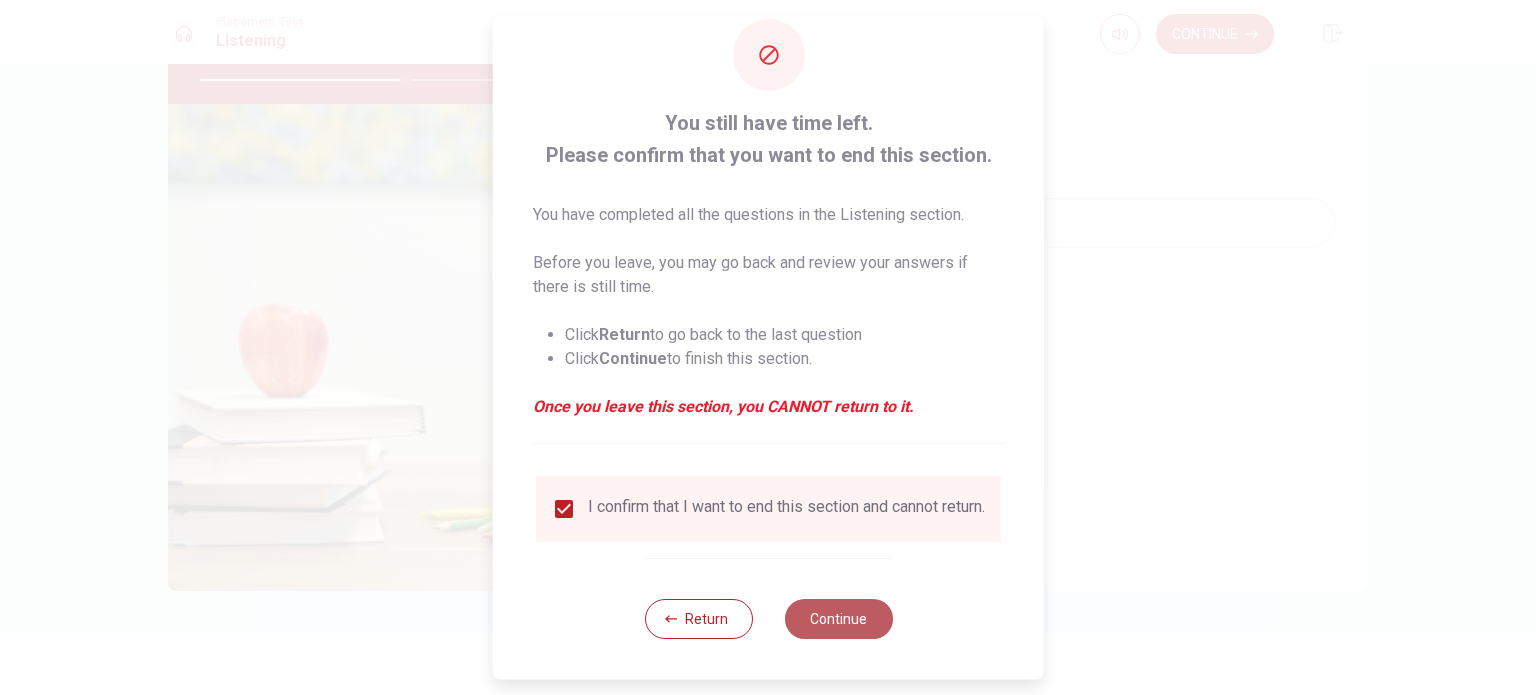 click on "Continue" at bounding box center (838, 619) 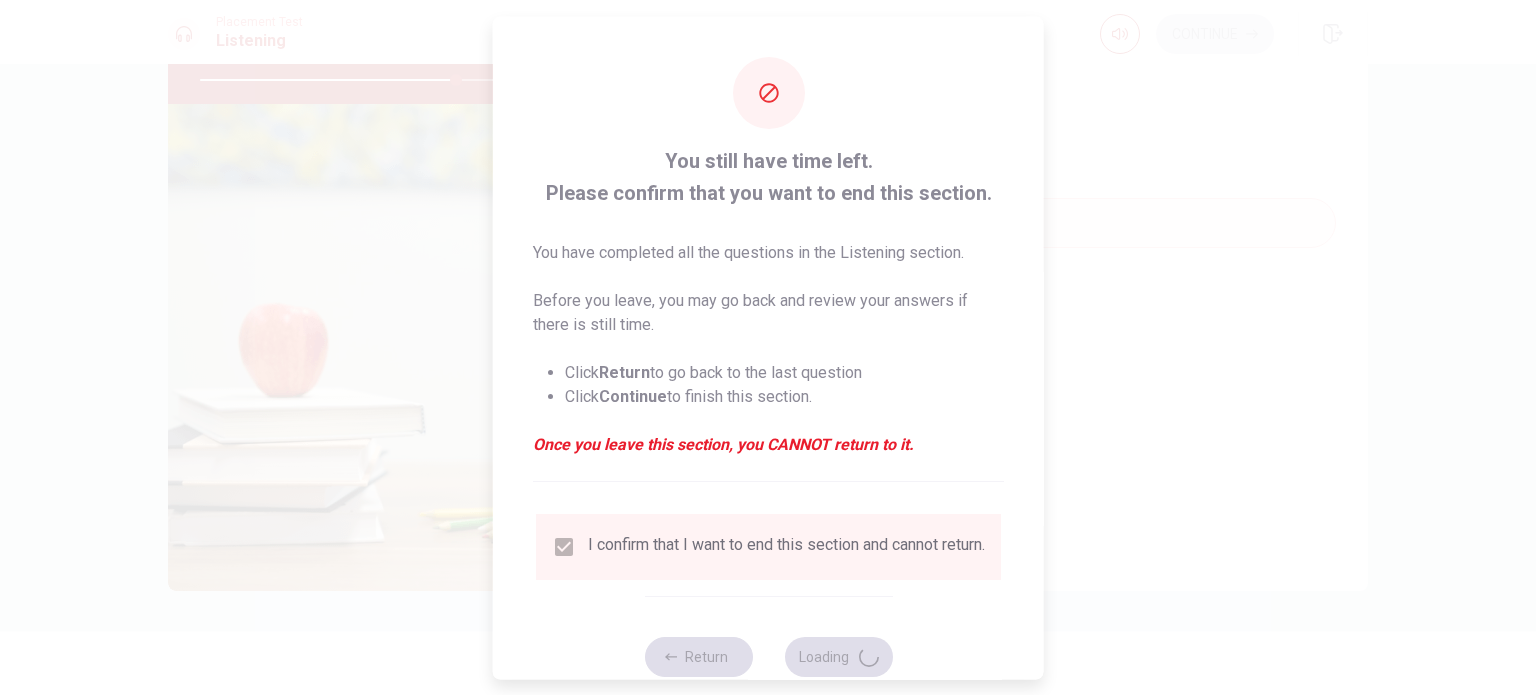scroll, scrollTop: 50, scrollLeft: 0, axis: vertical 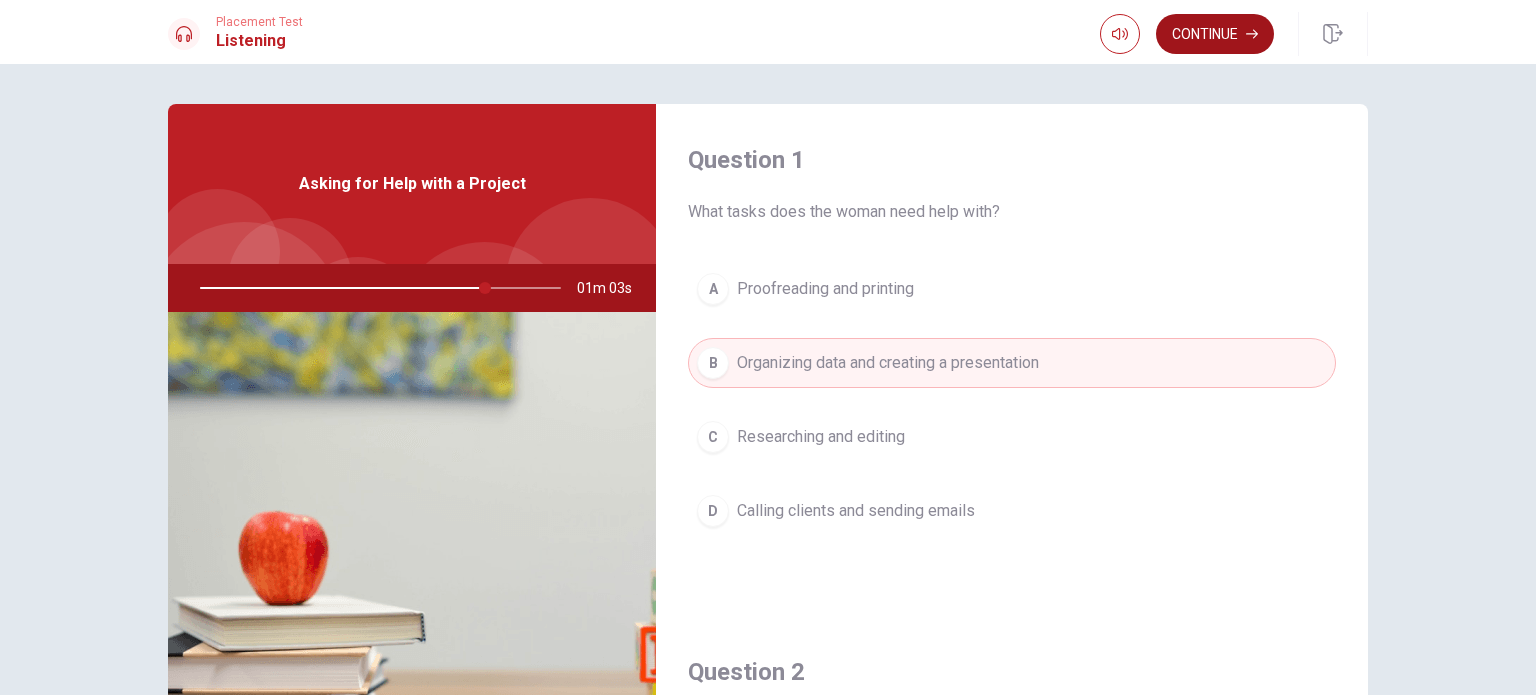 click on "Continue" at bounding box center [1215, 34] 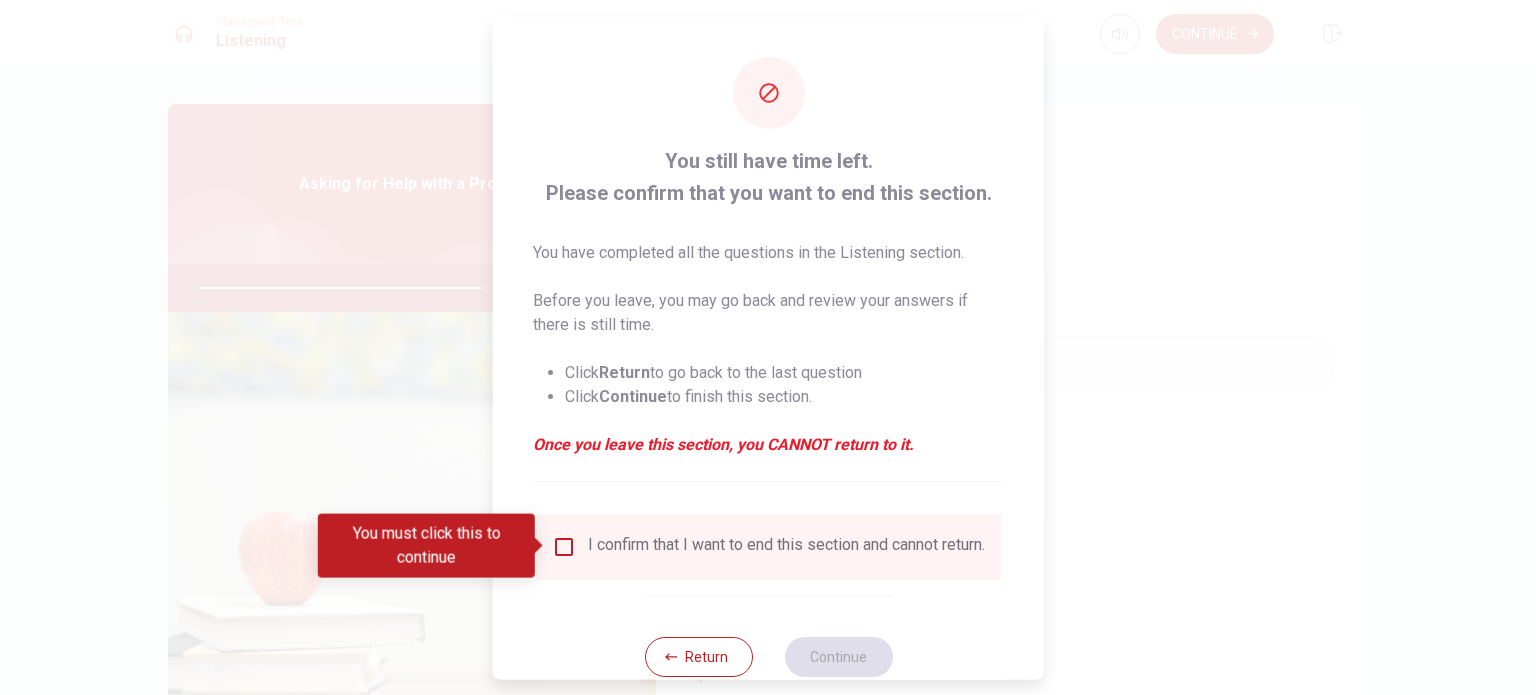 click at bounding box center (564, 546) 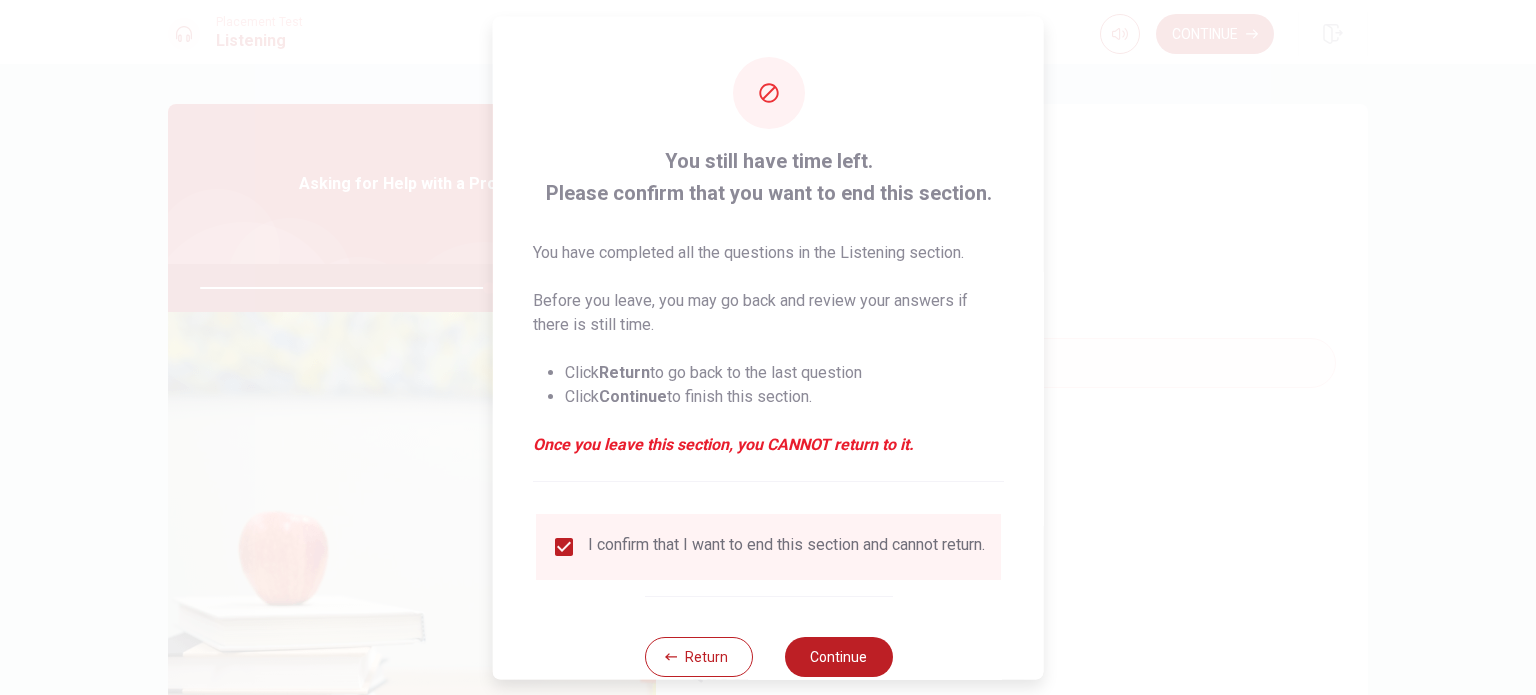 scroll, scrollTop: 50, scrollLeft: 0, axis: vertical 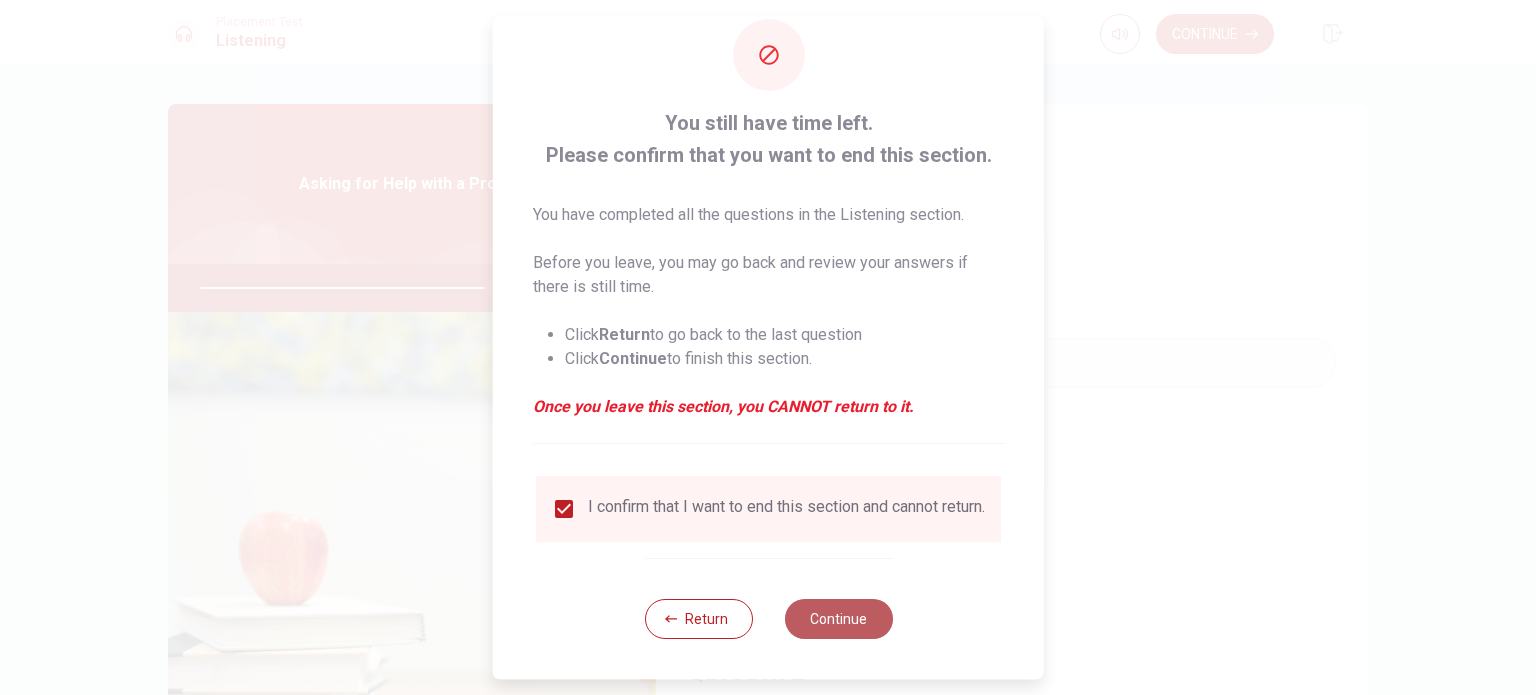 click on "Continue" at bounding box center [838, 619] 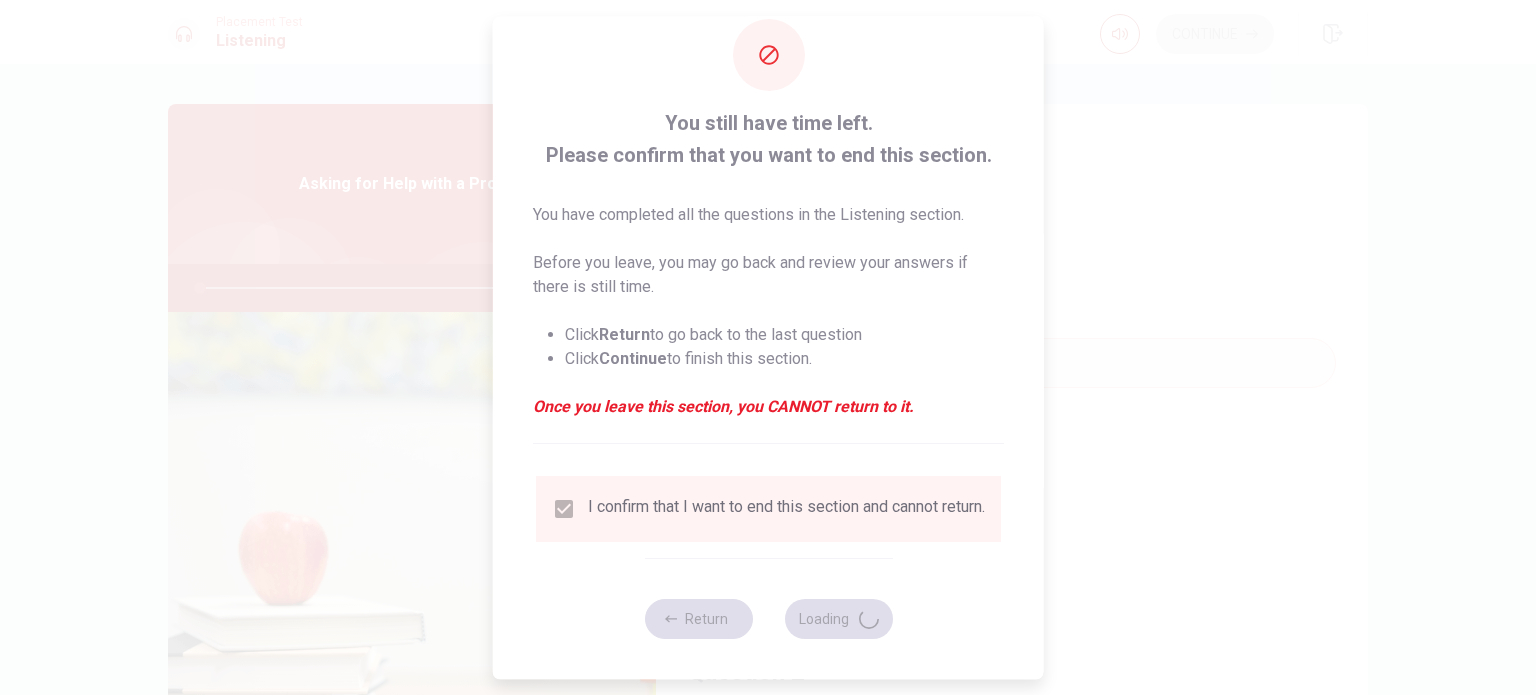 type on "0" 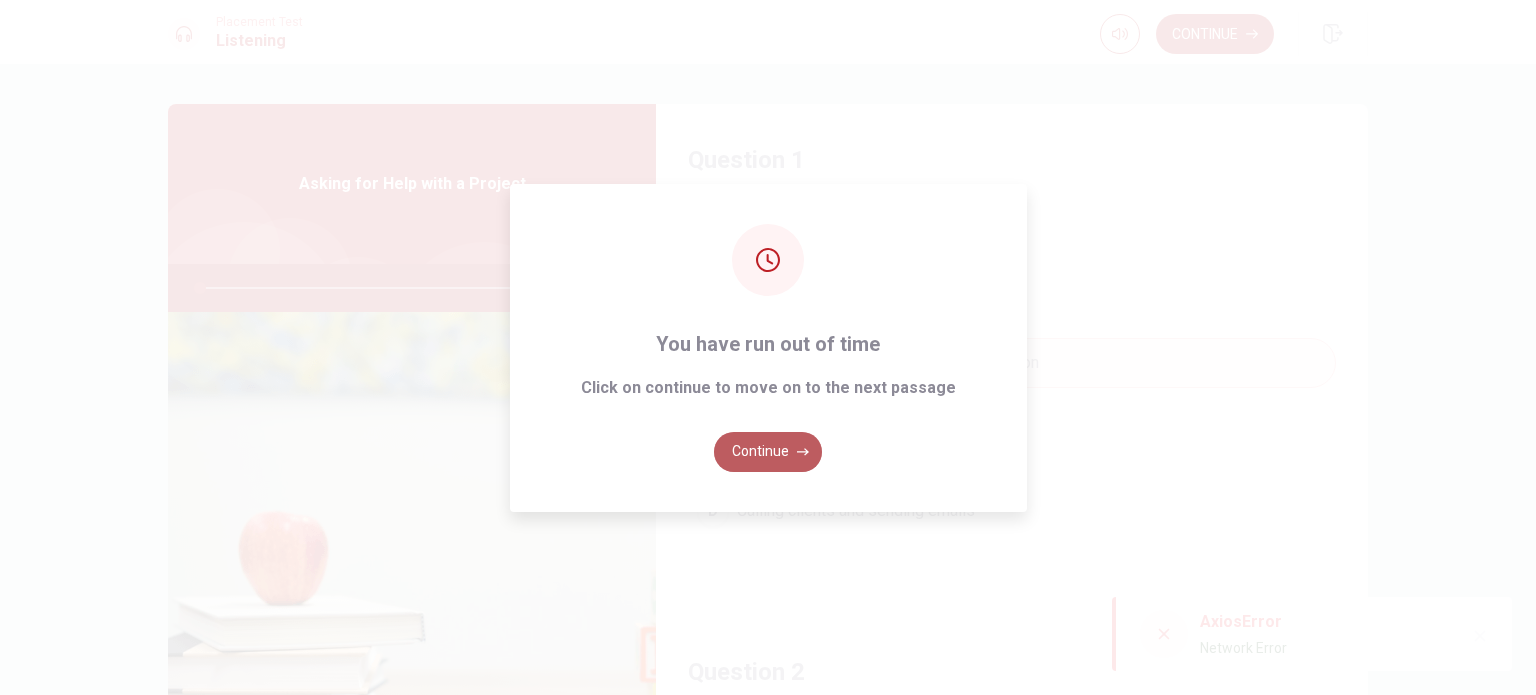 click on "Continue" at bounding box center (768, 452) 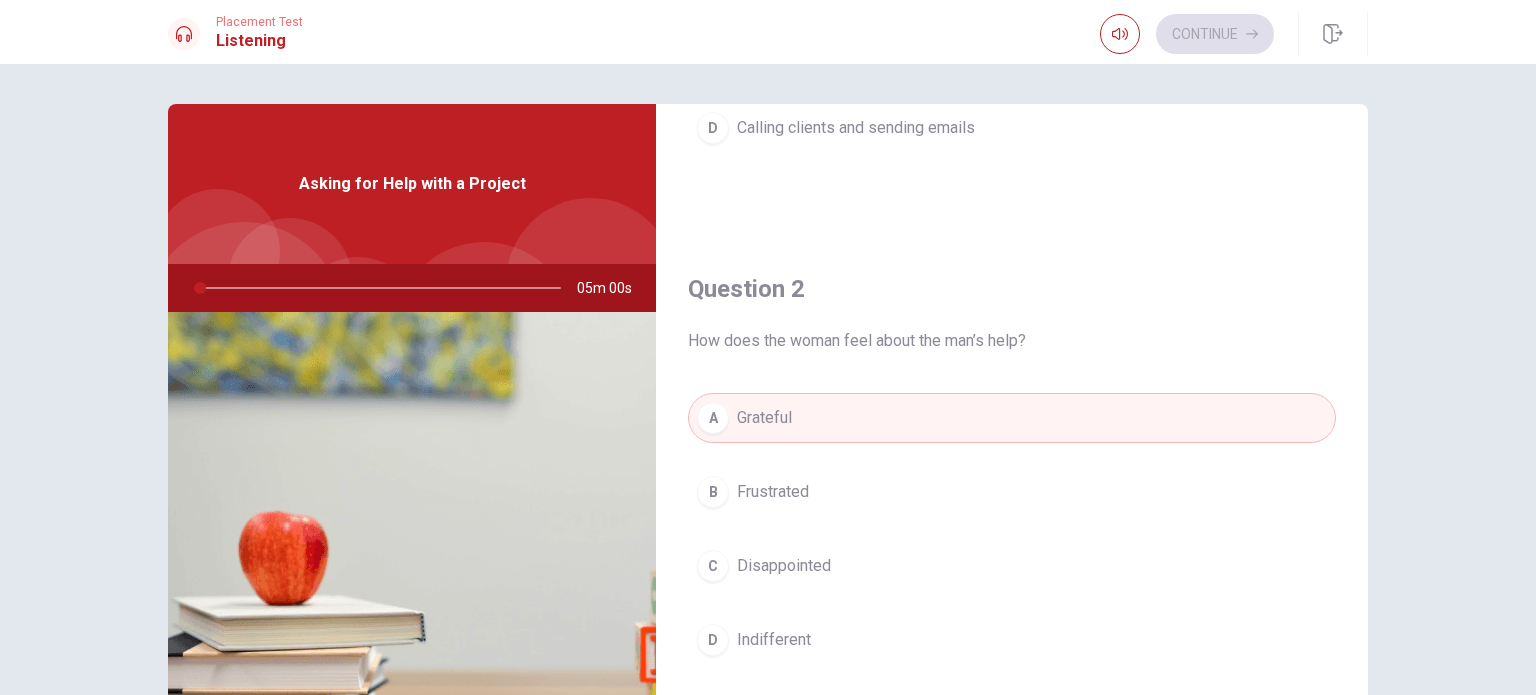 scroll, scrollTop: 400, scrollLeft: 0, axis: vertical 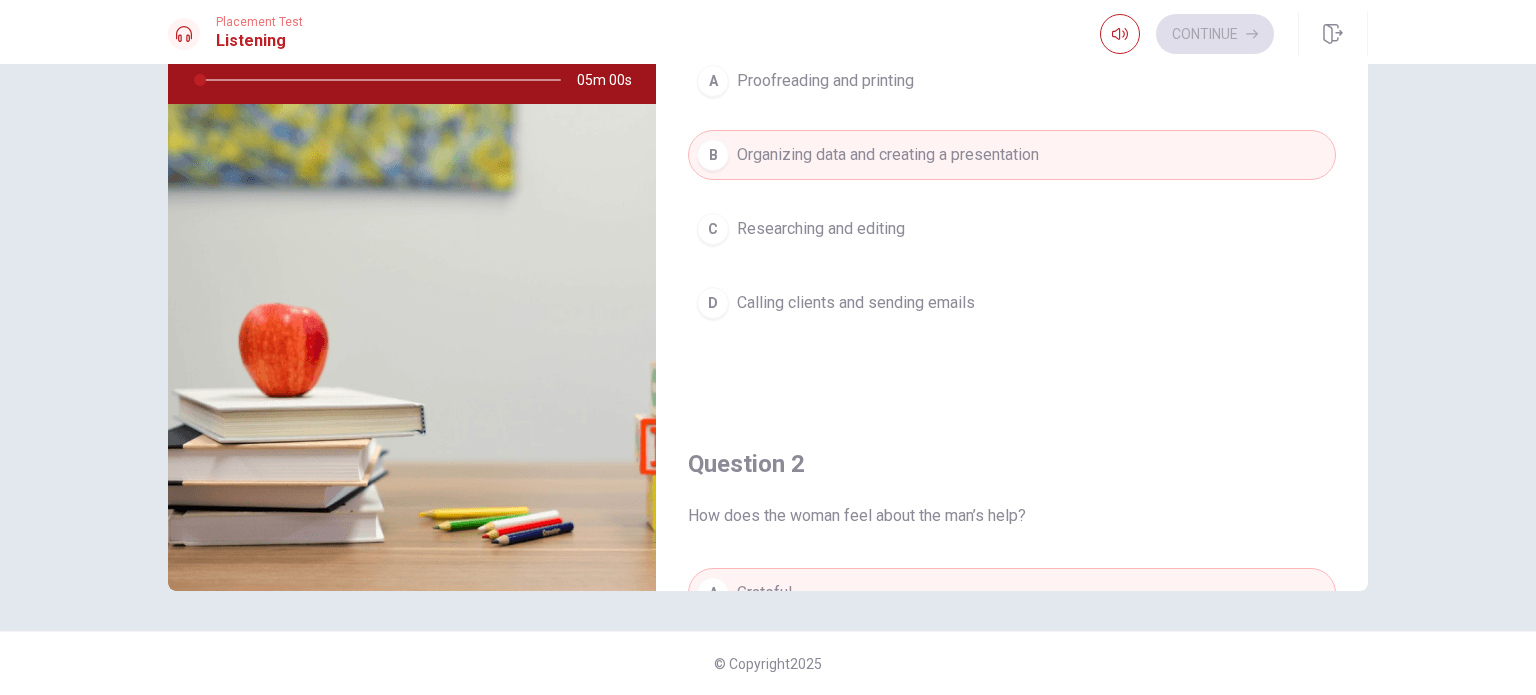 click on "Question 1 What tasks does the woman need help with? A Proofreading and printing B Organizing data and creating a presentation C Researching and editing D Calling clients and sending emails Question 2 How does the woman feel about the man’s help? A Grateful B Frustrated C Disappointed D Indifferent Question 3 When is the man available to help? A [DATE] afternoon B [DATE] afternoon C [DATE] morning D [DATE] Question 4 What does the man plan to bring? A Some snacks B His calendar C His phone D His laptop Question 5 What does the woman need help with? A Completing a new project B Scheduling a meeting C Writing a report D Finding information Asking for Help with a Project 05m 00s © Copyright  2025" at bounding box center [768, 379] 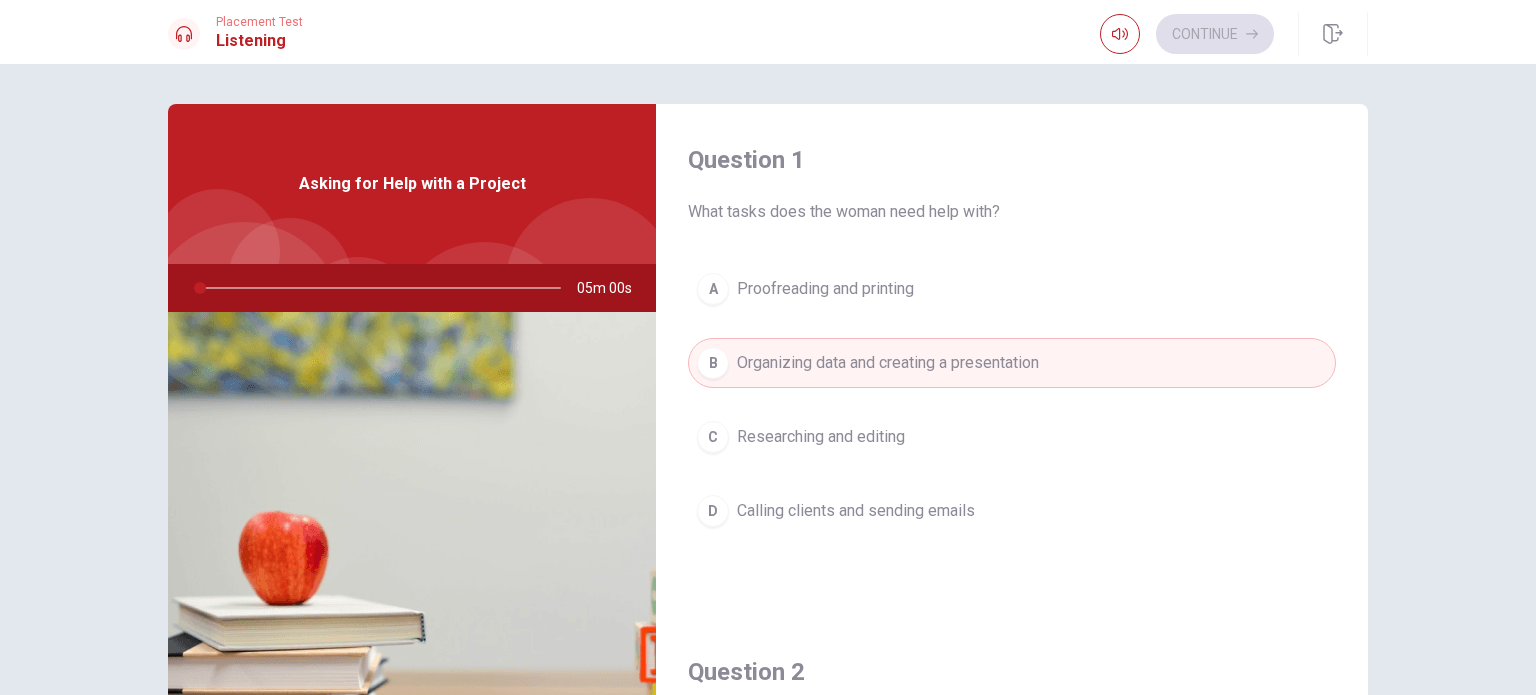 click on "Question 1 What tasks does the woman need help with? A Proofreading and printing B Organizing data and creating a presentation C Researching and editing D Calling clients and sending emails Question 2 How does the woman feel about the man’s help? A Grateful B Frustrated C Disappointed D Indifferent Question 3 When is the man available to help? A [DATE] afternoon B [DATE] afternoon C [DATE] morning D [DATE] Question 4 What does the man plan to bring? A Some snacks B His calendar C His phone D His laptop Question 5 What does the woman need help with? A Completing a new project B Scheduling a meeting C Writing a report D Finding information Asking for Help with a Project 05m 00s © Copyright  2025" at bounding box center [768, 379] 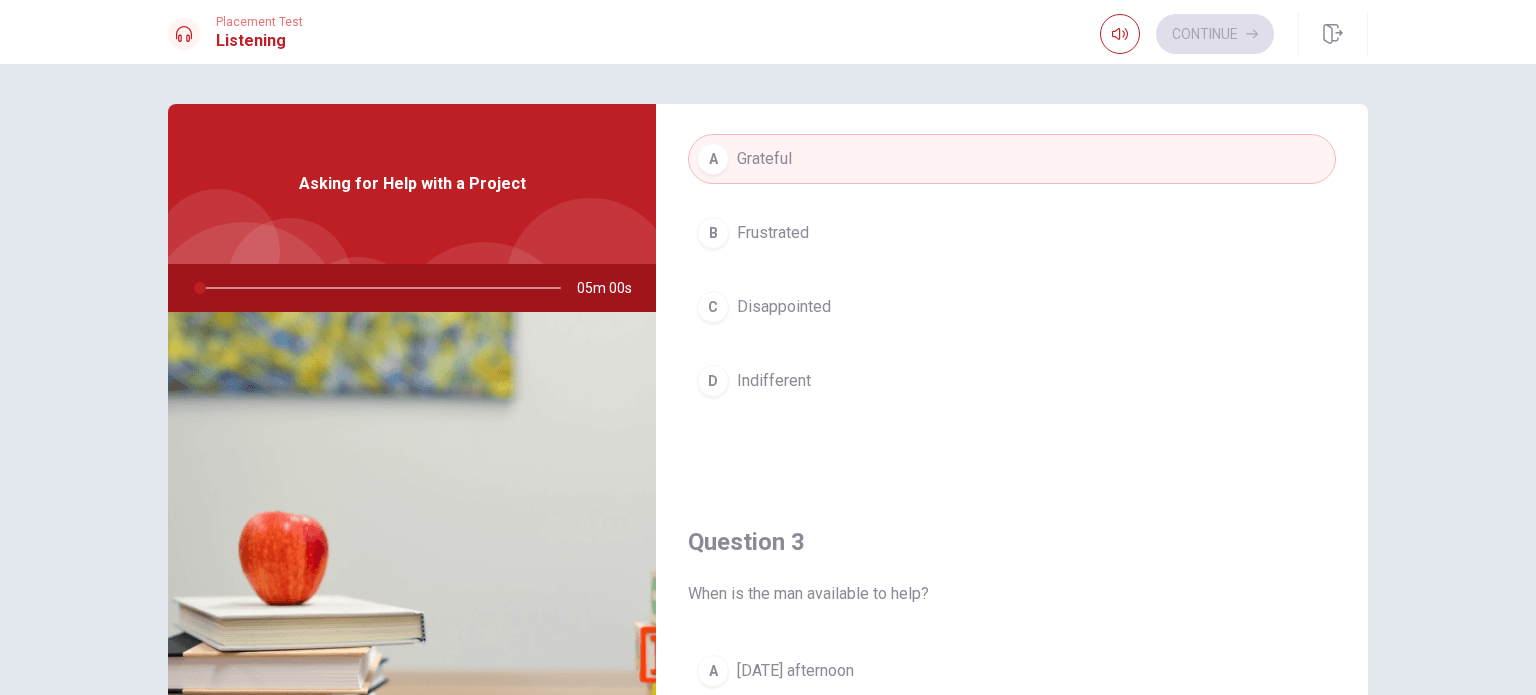 scroll, scrollTop: 900, scrollLeft: 0, axis: vertical 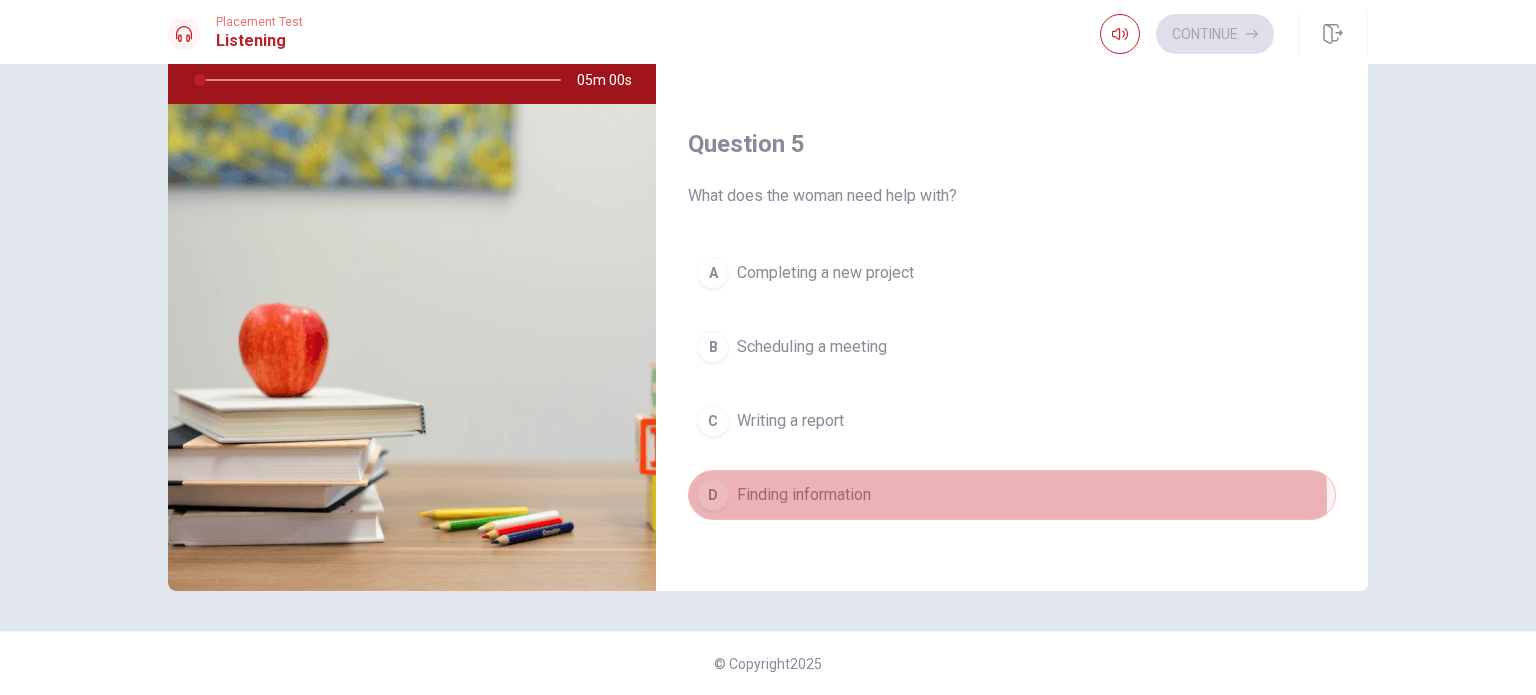 click on "Finding information" at bounding box center (804, 495) 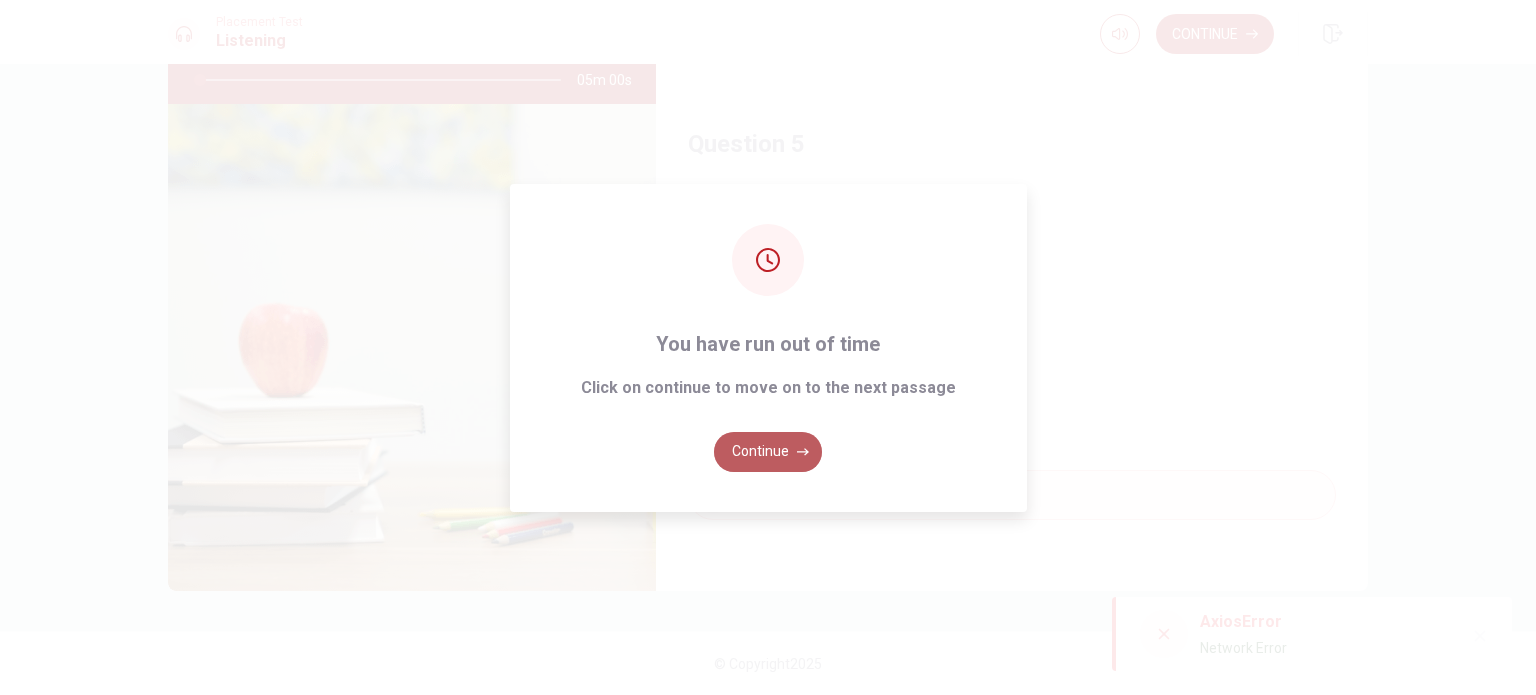 click 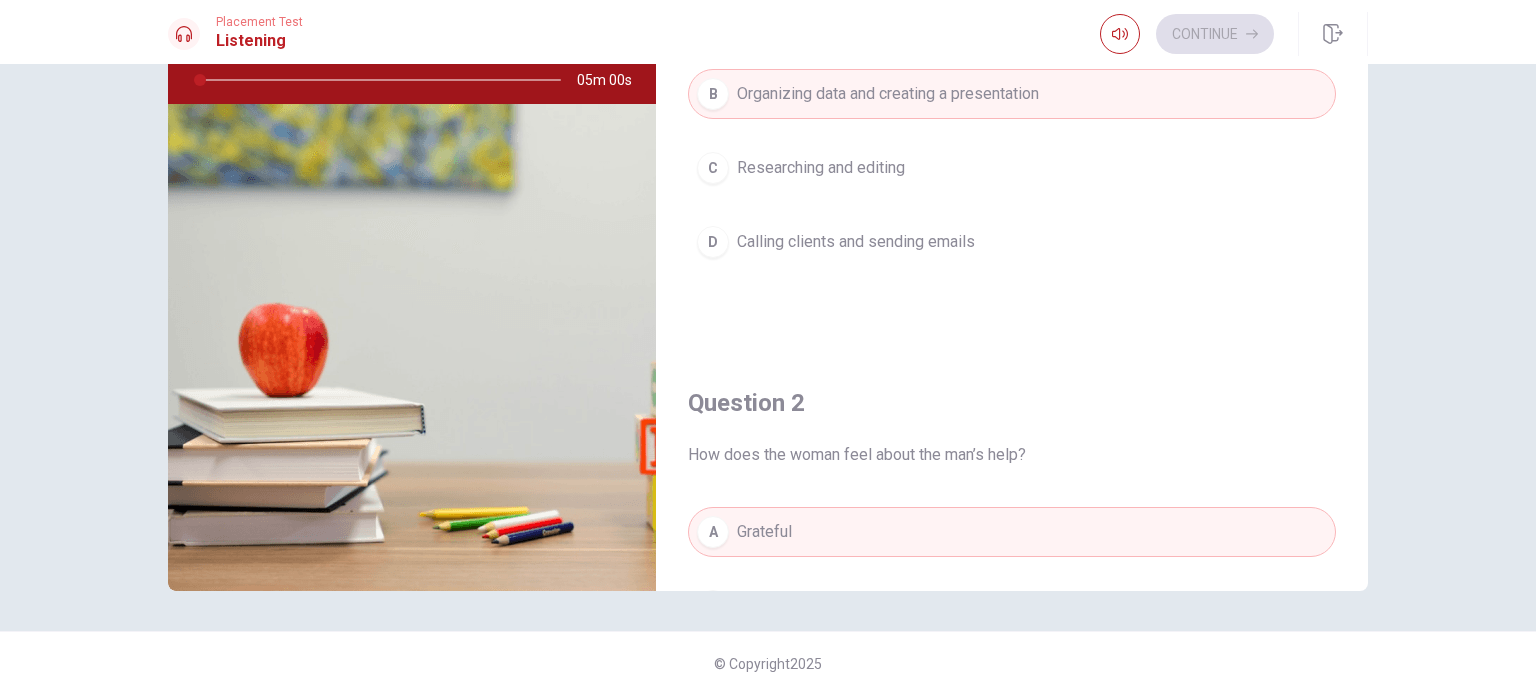 scroll, scrollTop: 0, scrollLeft: 0, axis: both 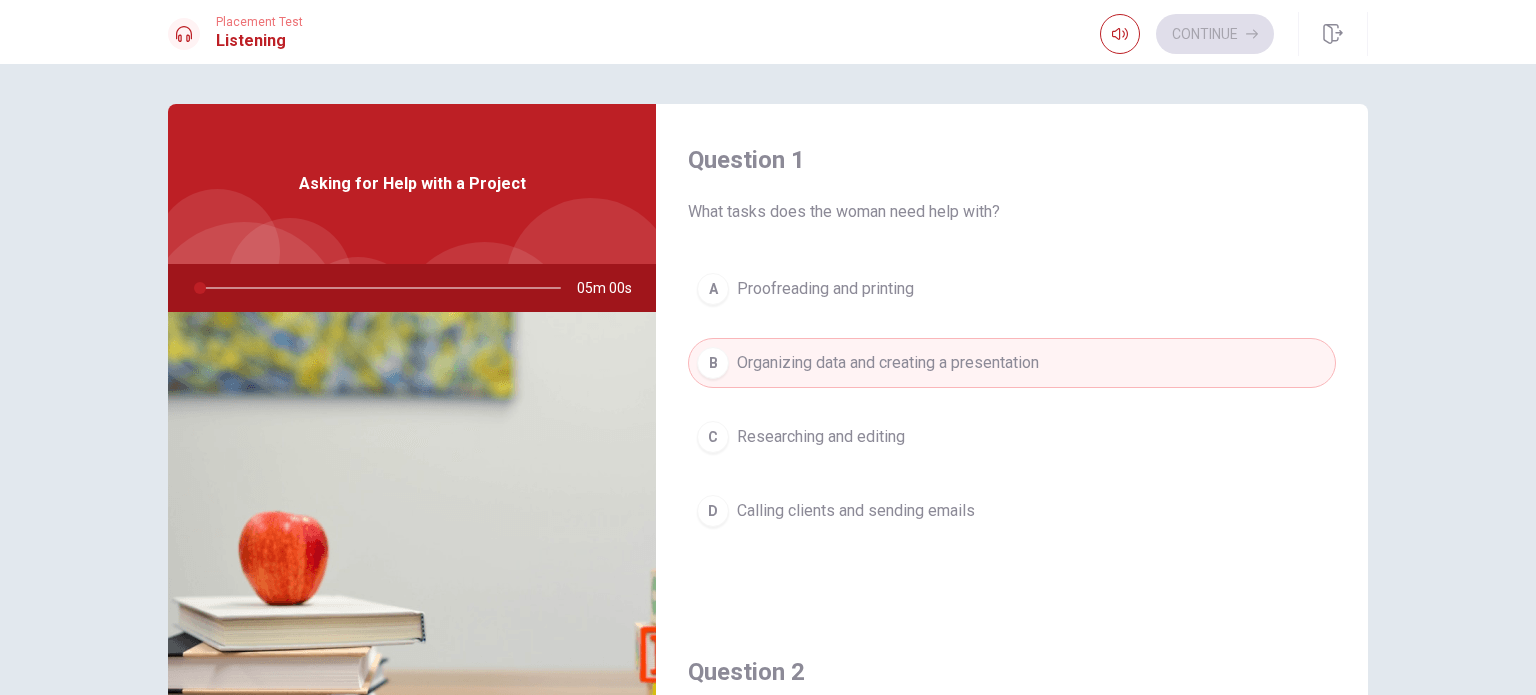 click on "Asking for Help with a Project" at bounding box center [412, 184] 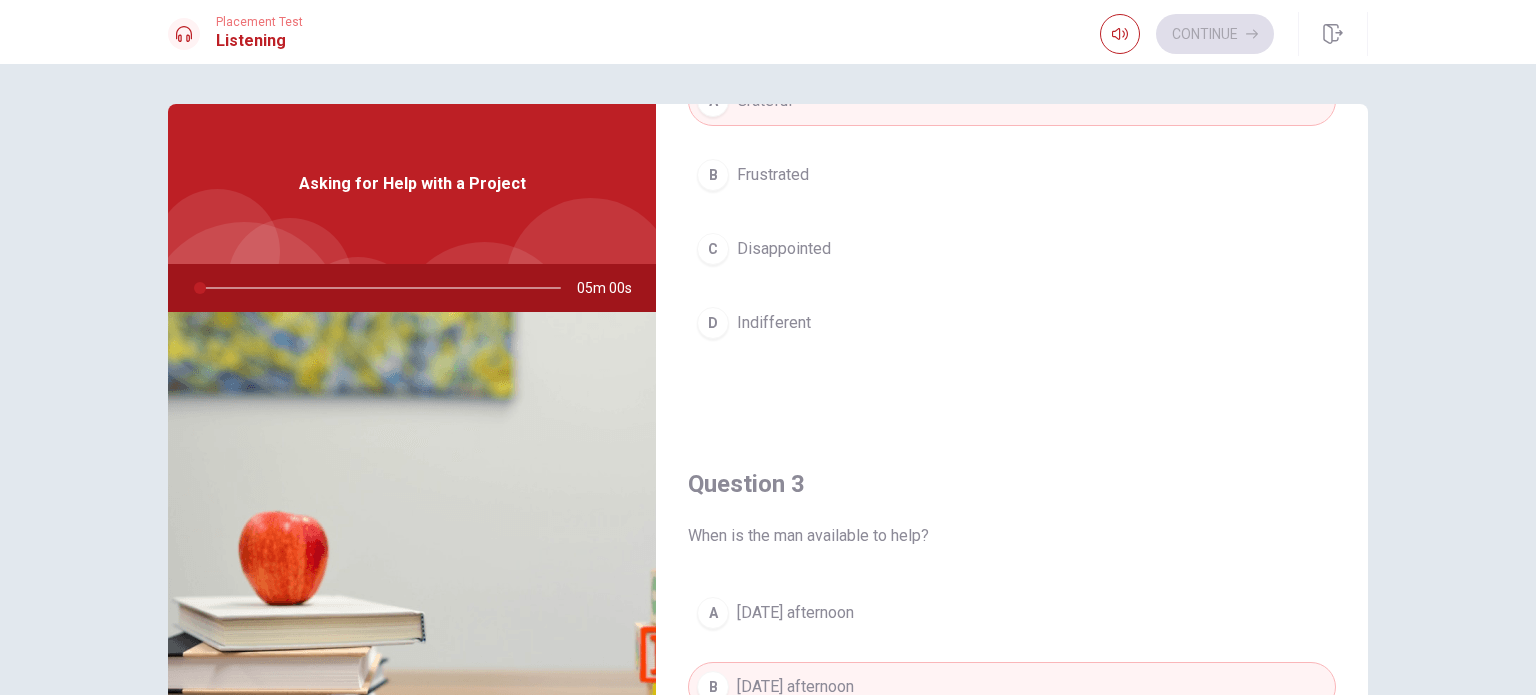 scroll, scrollTop: 0, scrollLeft: 0, axis: both 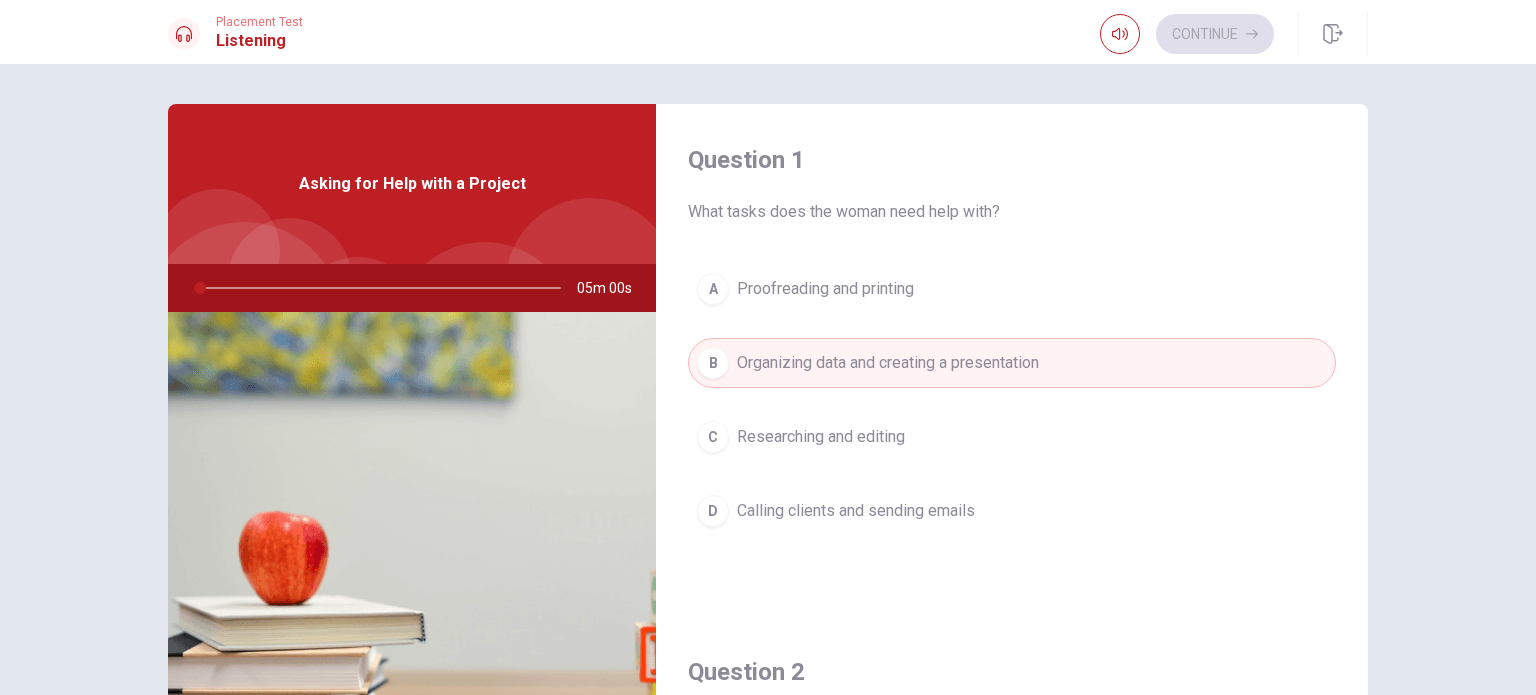 drag, startPoint x: 816, startPoint y: 288, endPoint x: 798, endPoint y: 374, distance: 87.86353 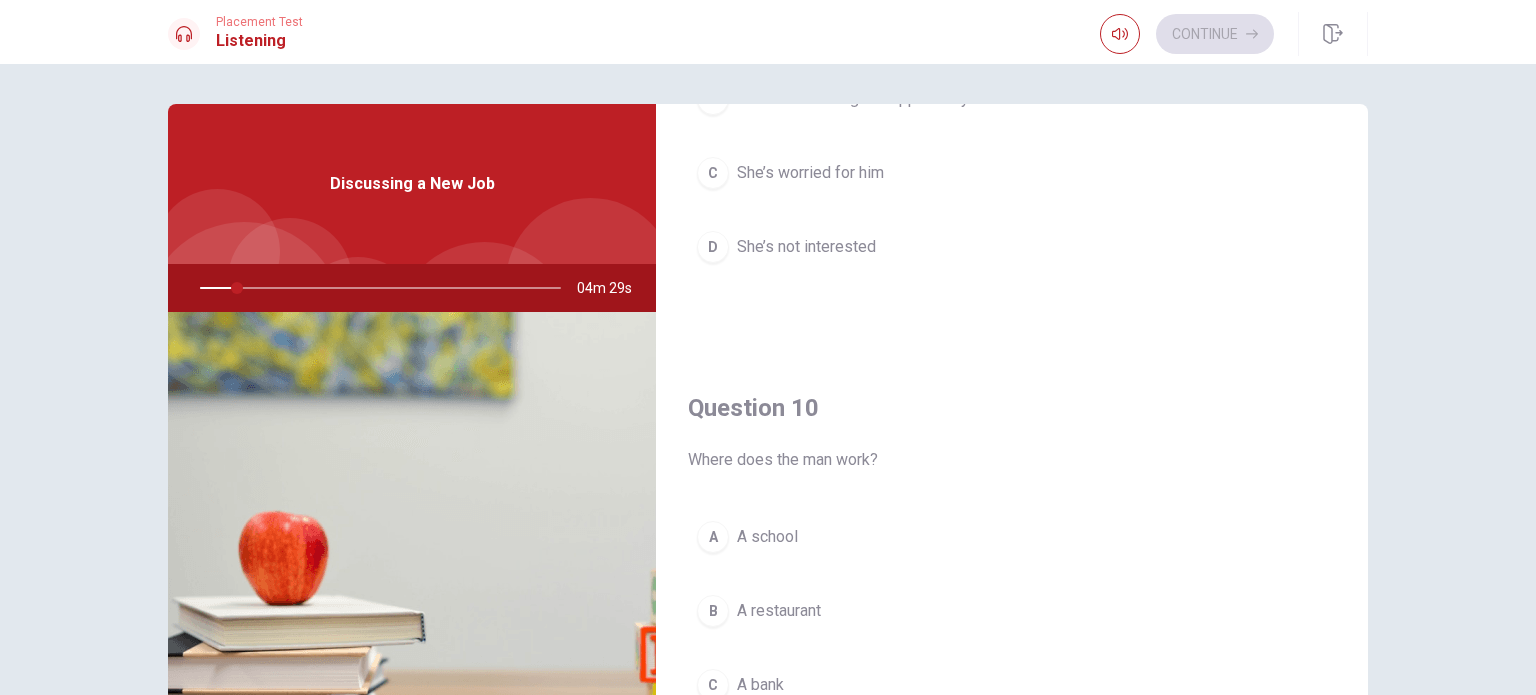 scroll, scrollTop: 1856, scrollLeft: 0, axis: vertical 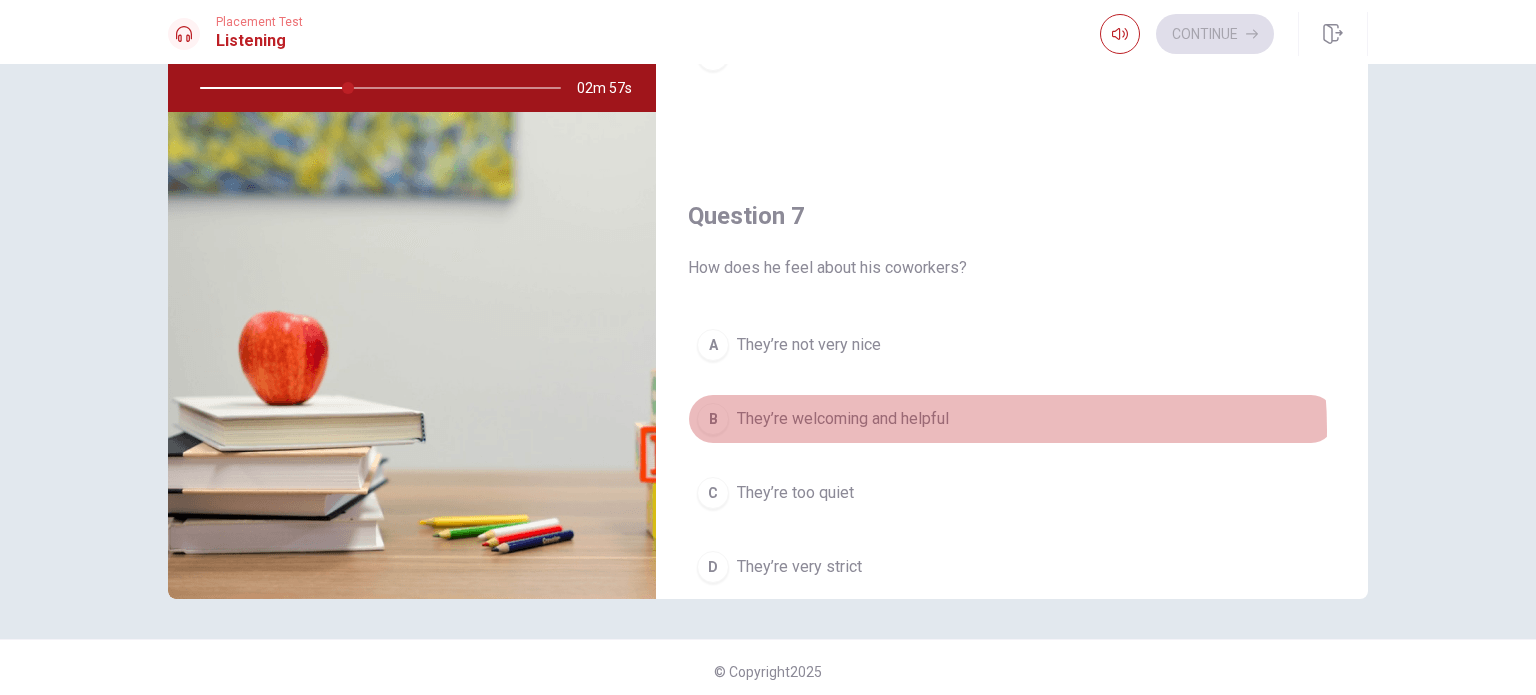 click on "They’re welcoming and helpful" at bounding box center [843, 419] 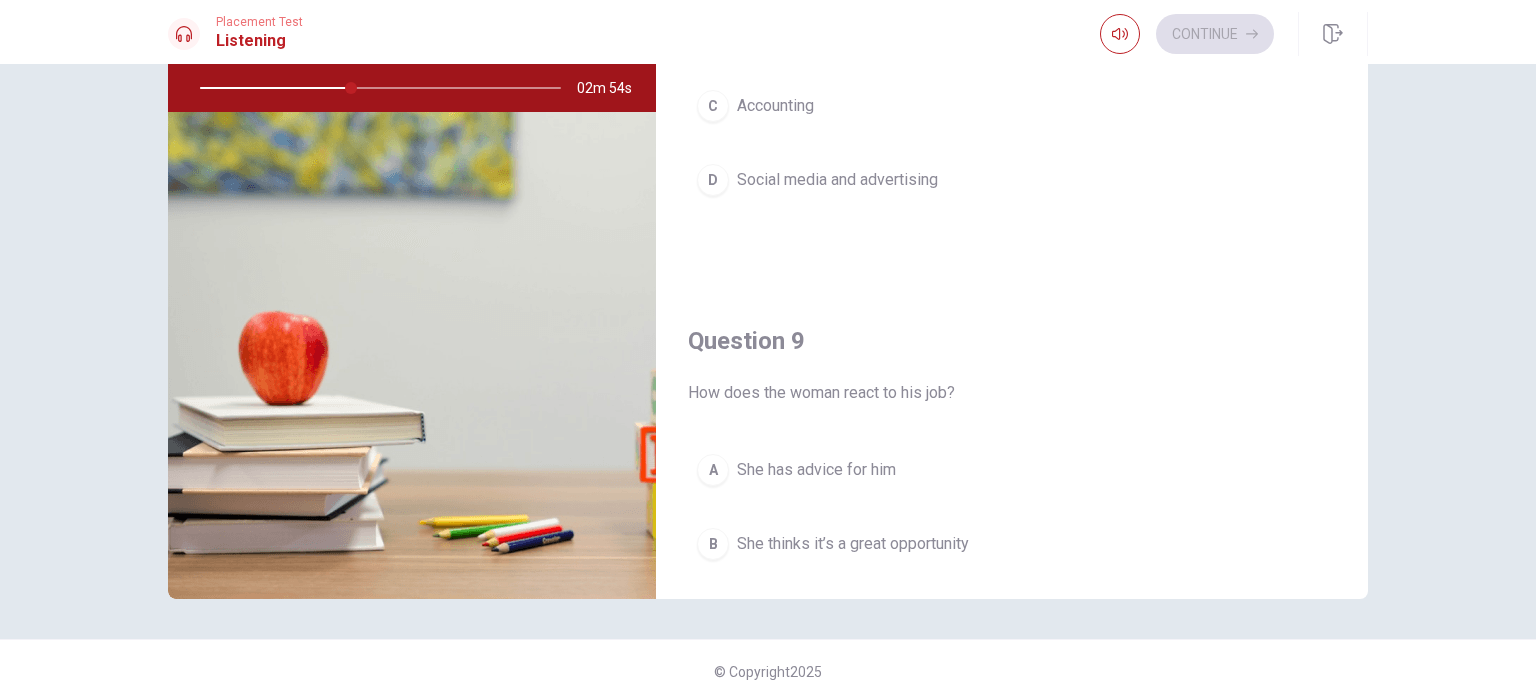 scroll, scrollTop: 1156, scrollLeft: 0, axis: vertical 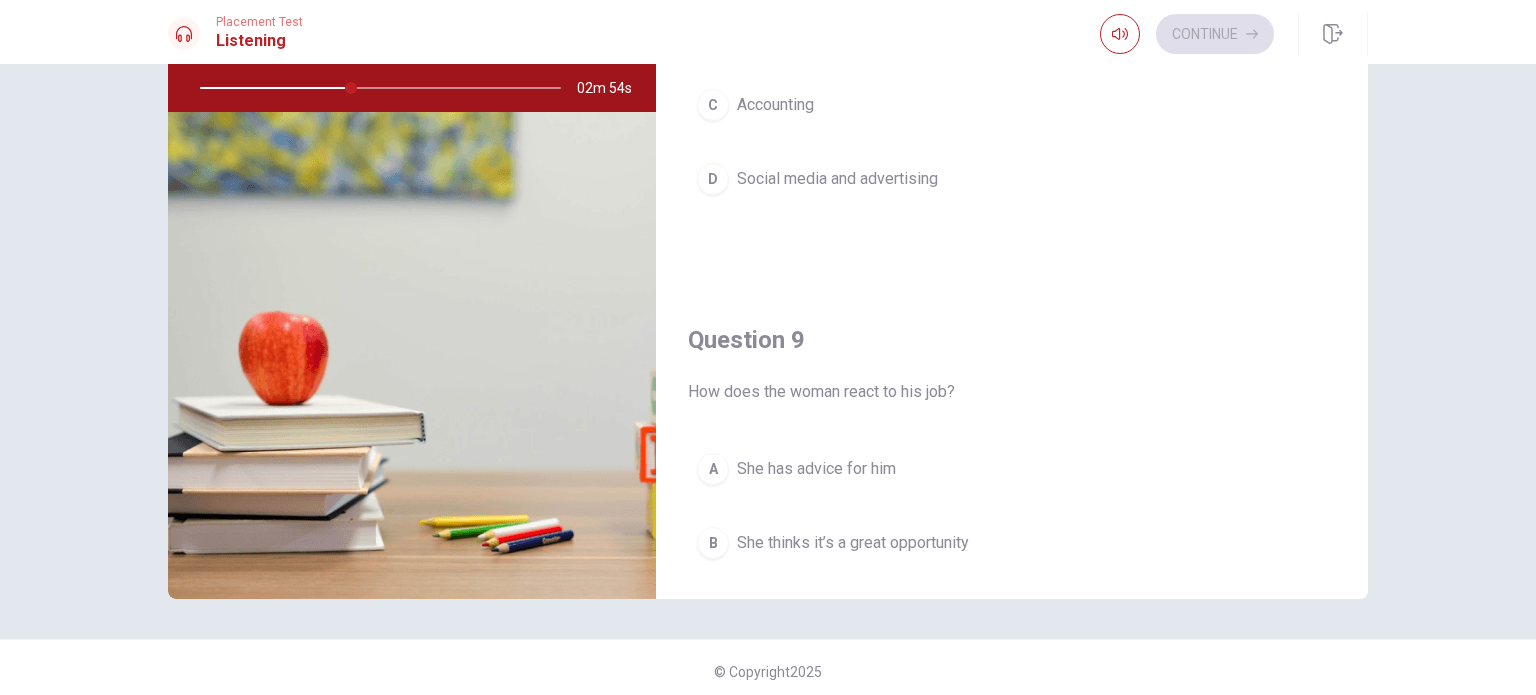 click on "Social media and advertising" at bounding box center (837, 179) 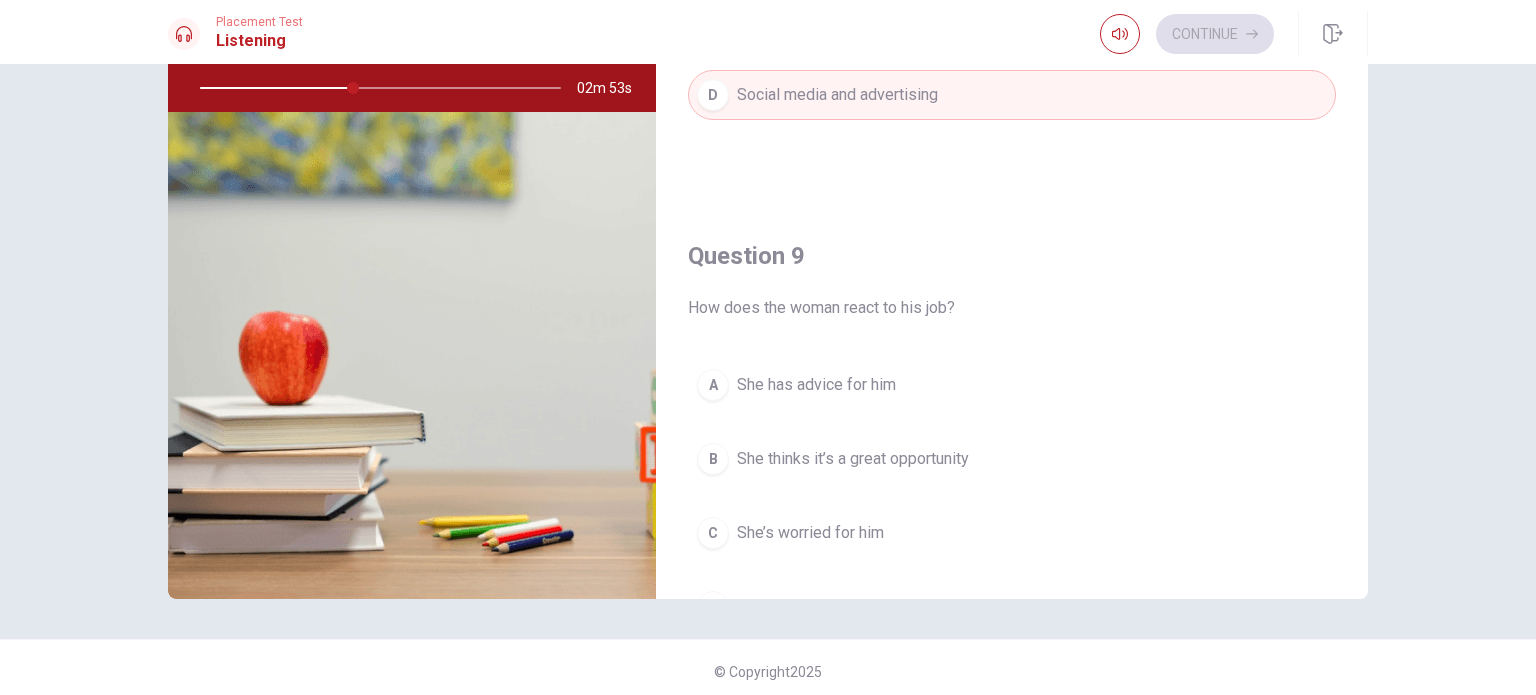 scroll, scrollTop: 1356, scrollLeft: 0, axis: vertical 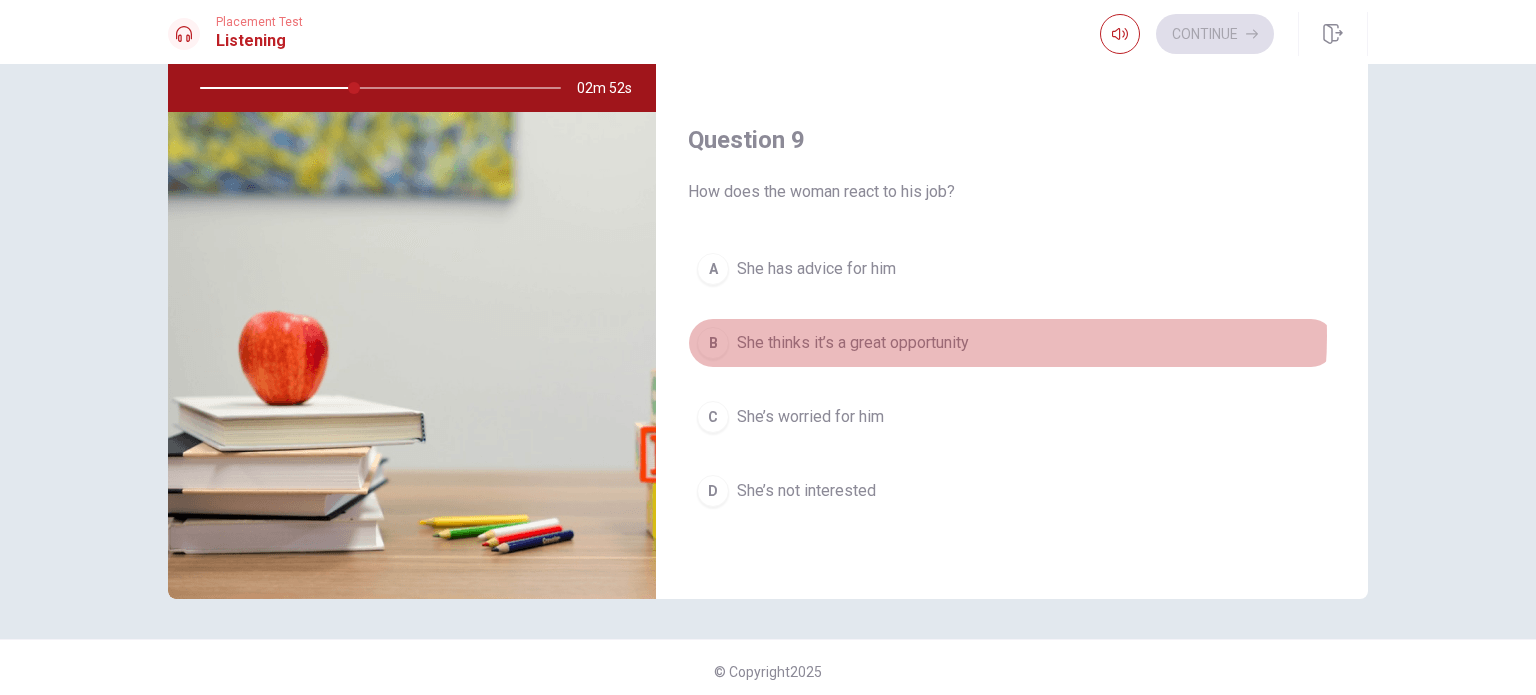click on "She thinks it’s a great opportunity" at bounding box center (853, 343) 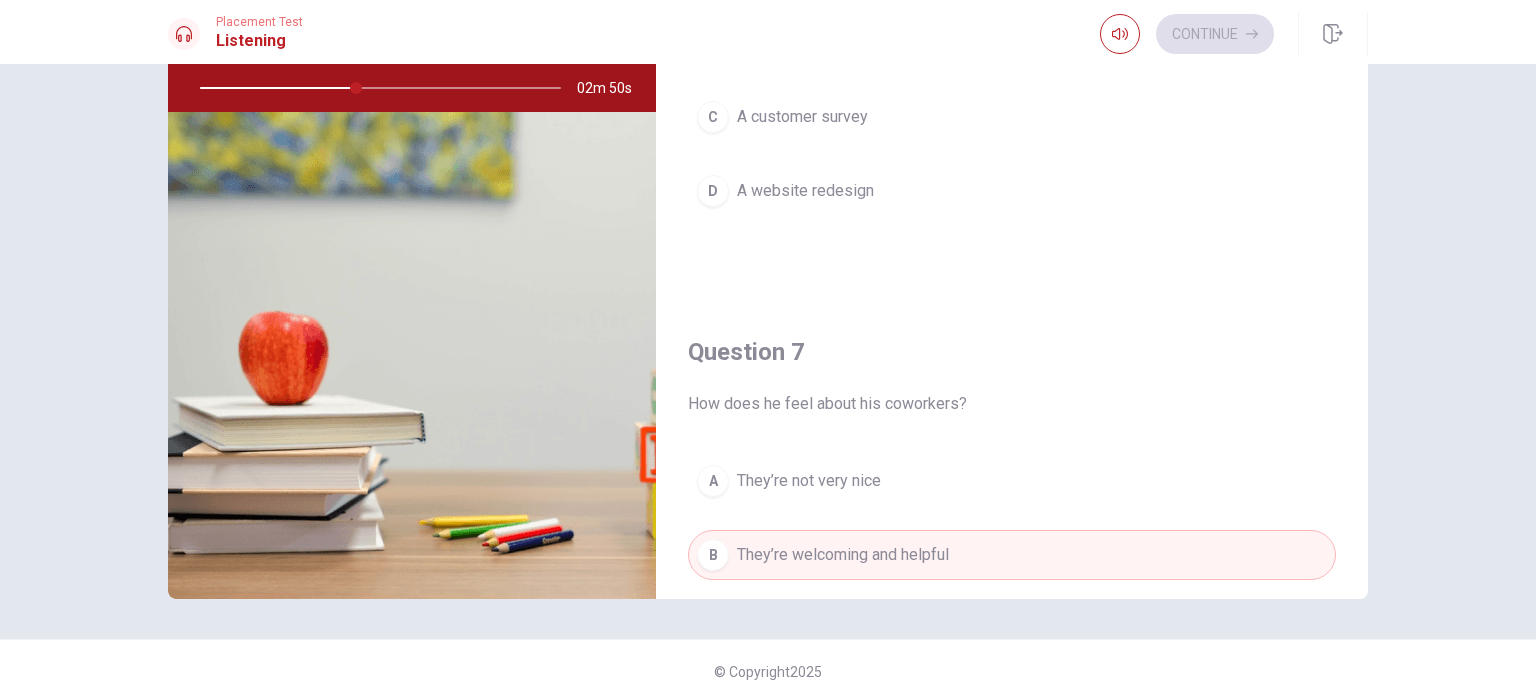 scroll, scrollTop: 0, scrollLeft: 0, axis: both 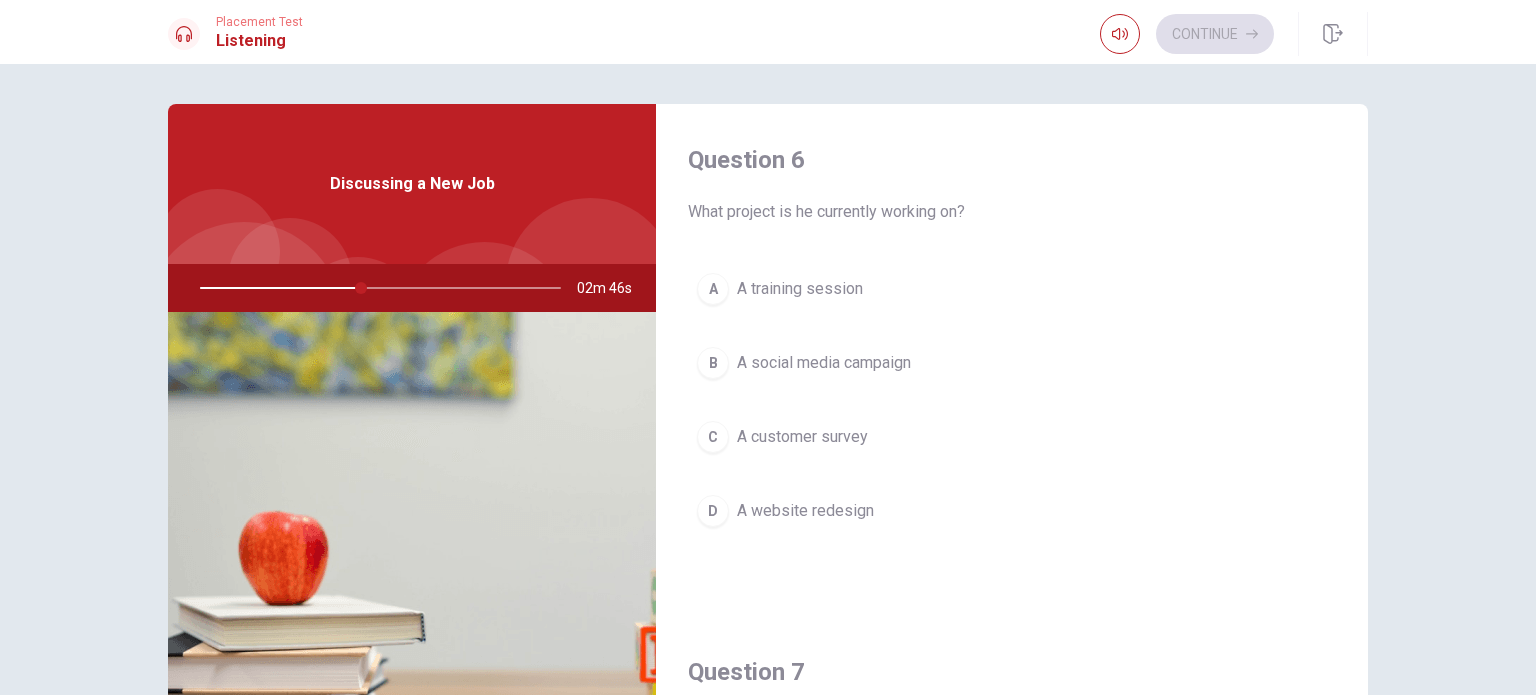 click on "A social media campaign" at bounding box center (824, 363) 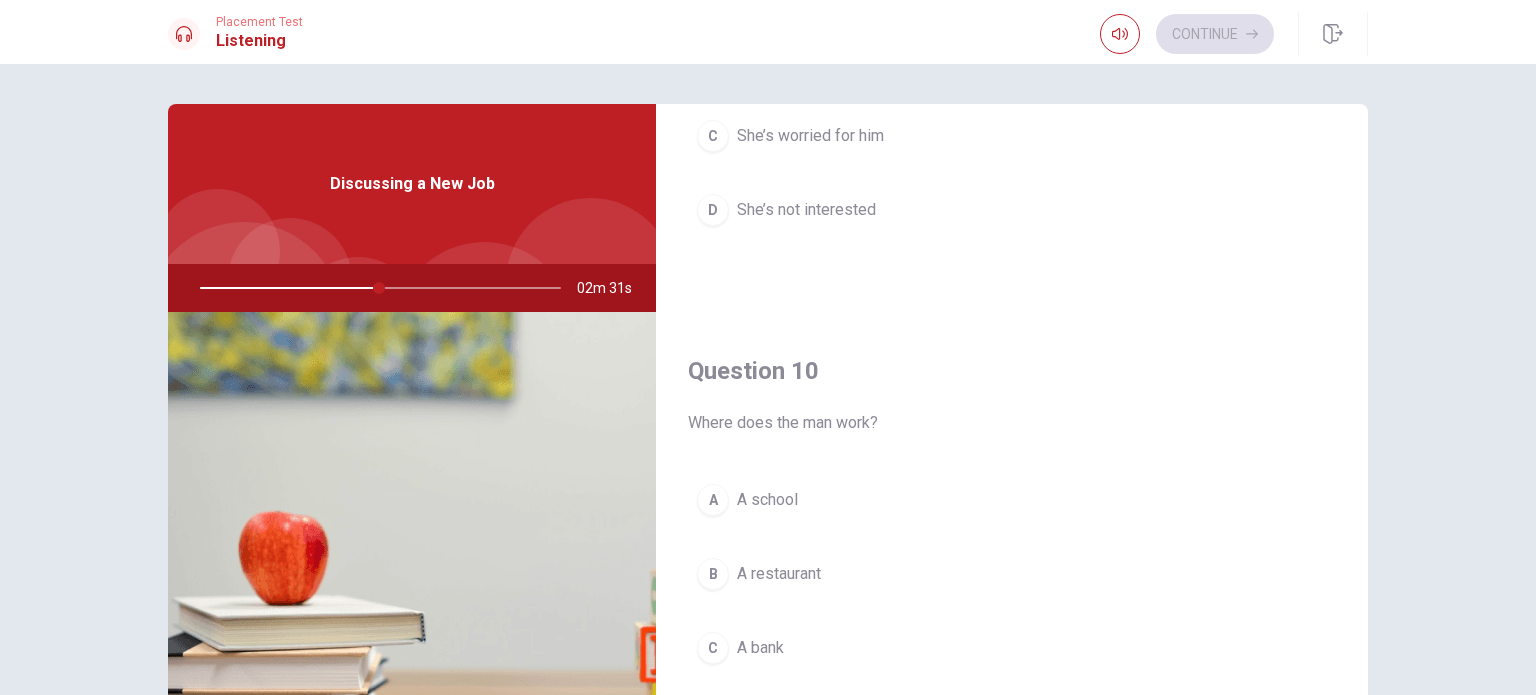 scroll, scrollTop: 1856, scrollLeft: 0, axis: vertical 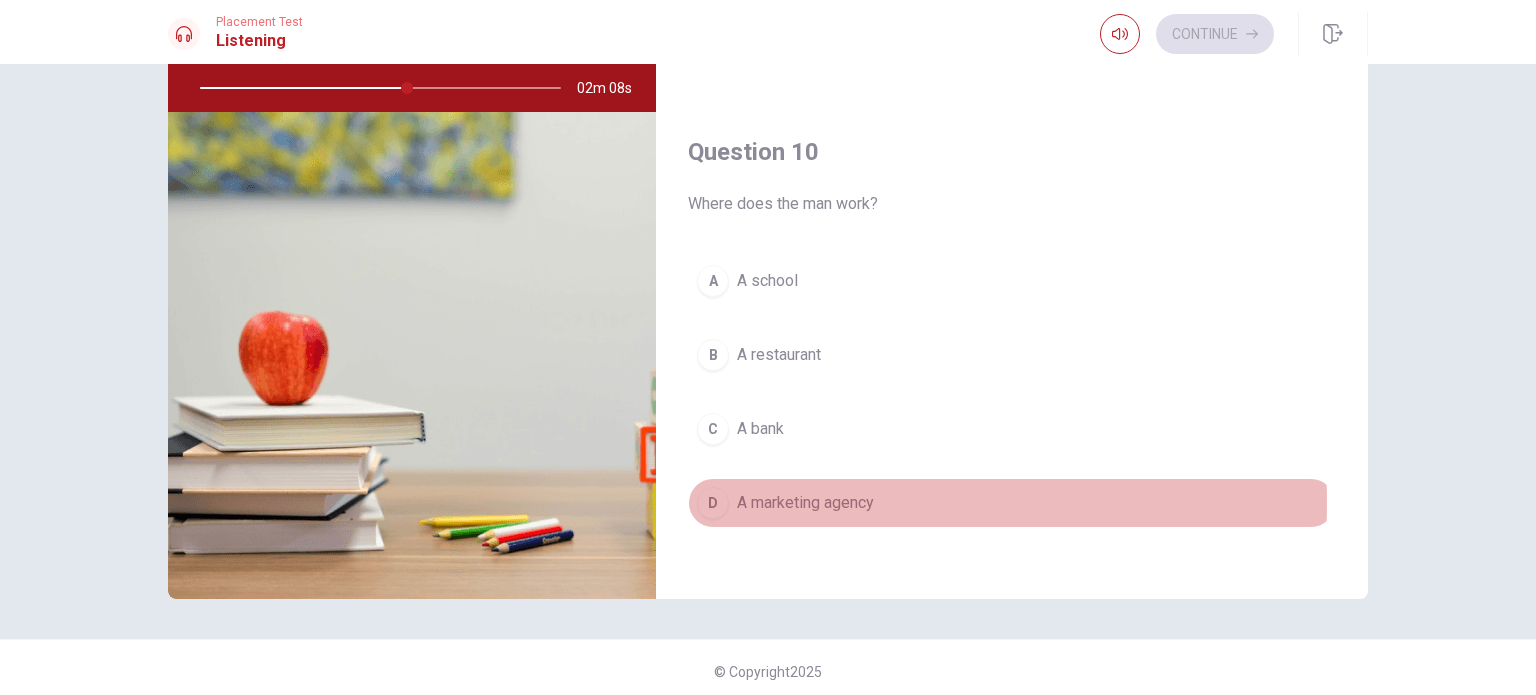 click on "A marketing agency" at bounding box center [805, 503] 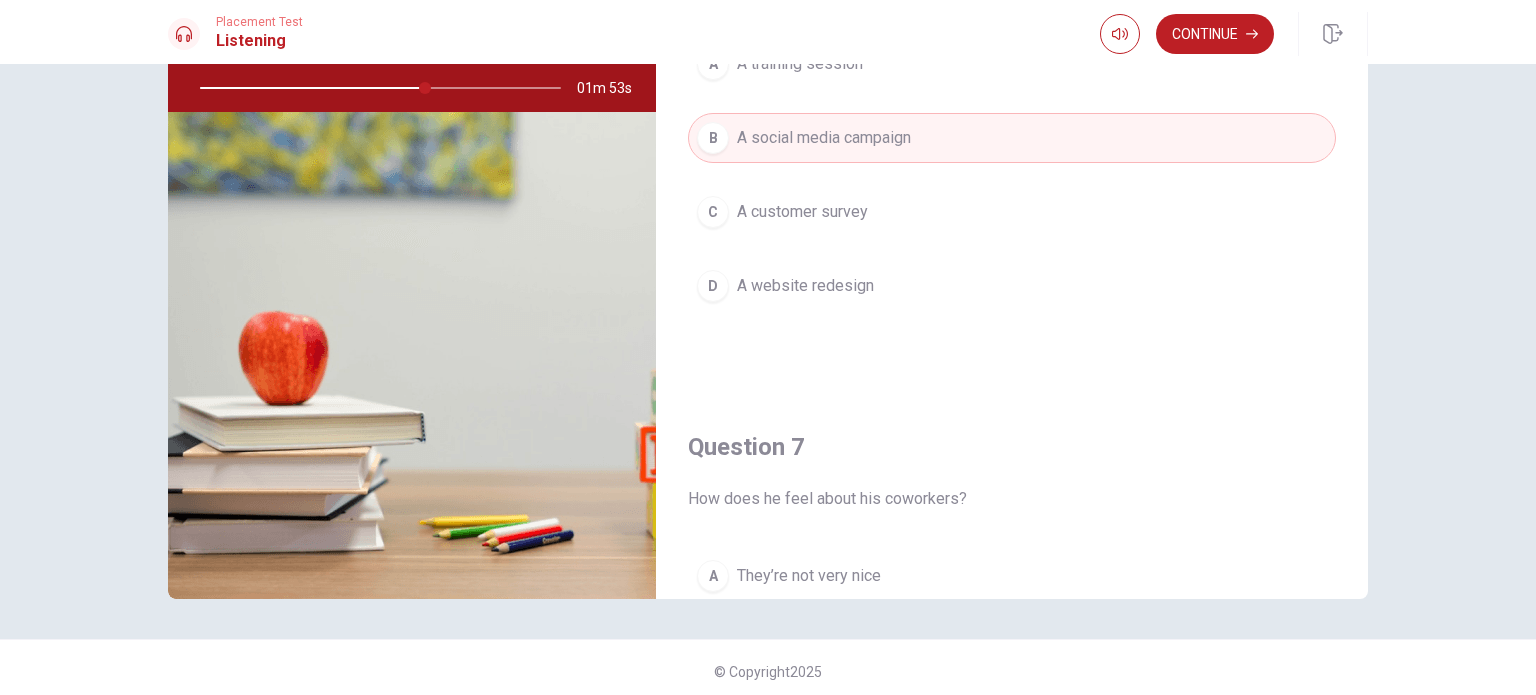 scroll, scrollTop: 0, scrollLeft: 0, axis: both 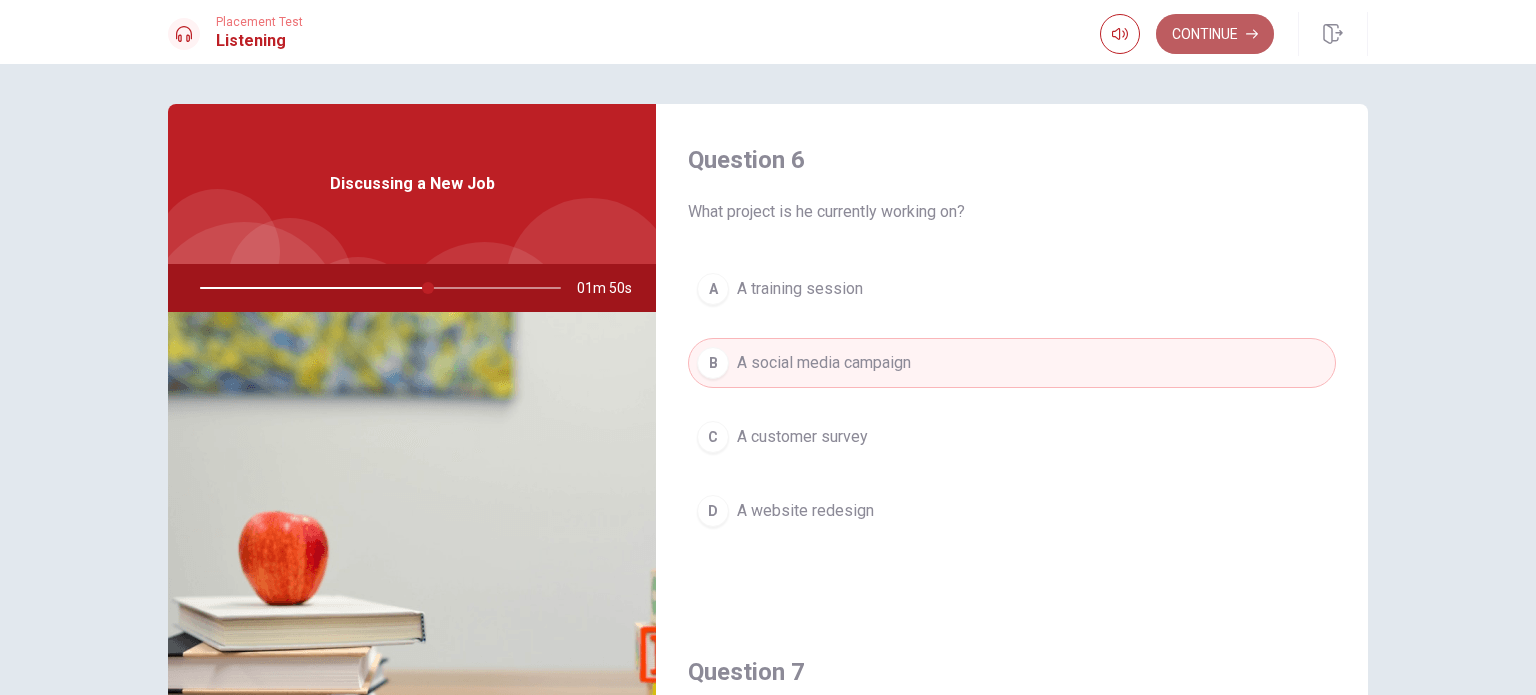 click on "Continue" at bounding box center (1215, 34) 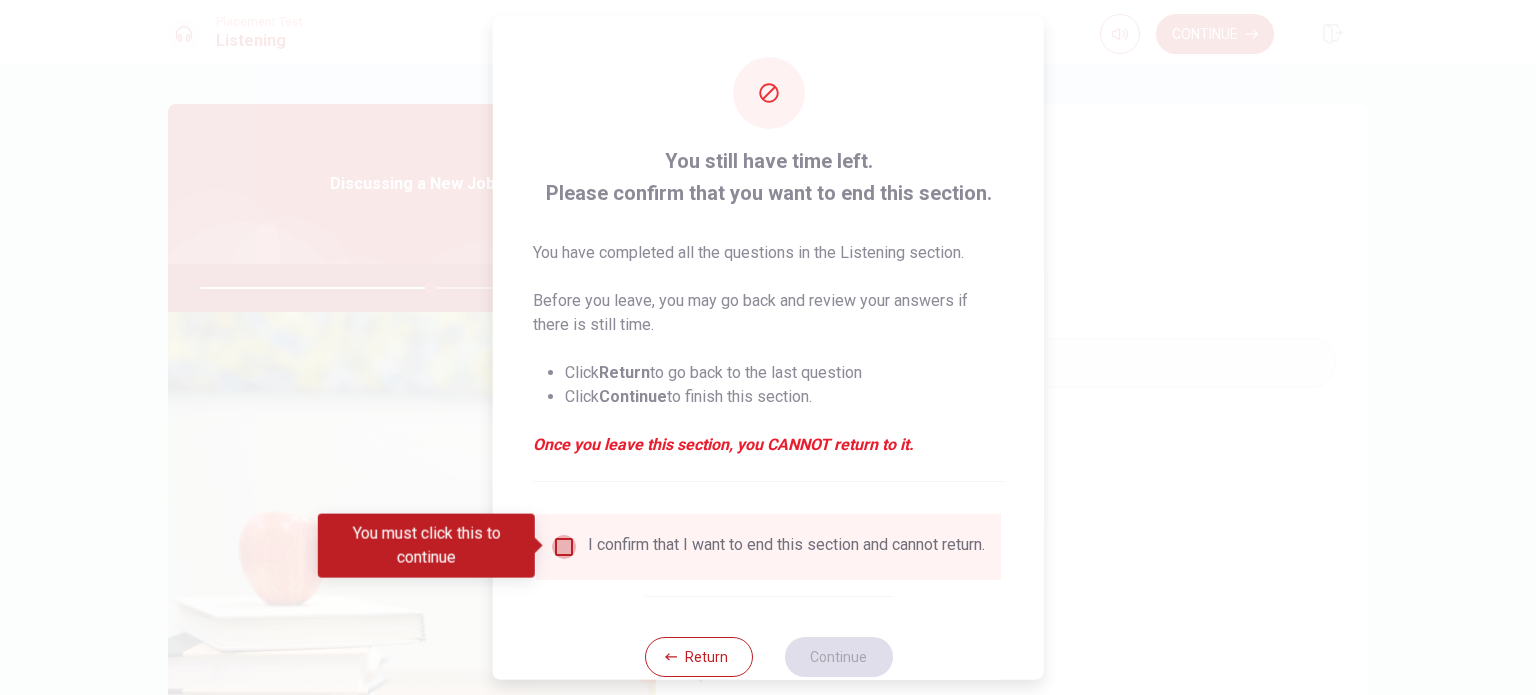 click at bounding box center (564, 546) 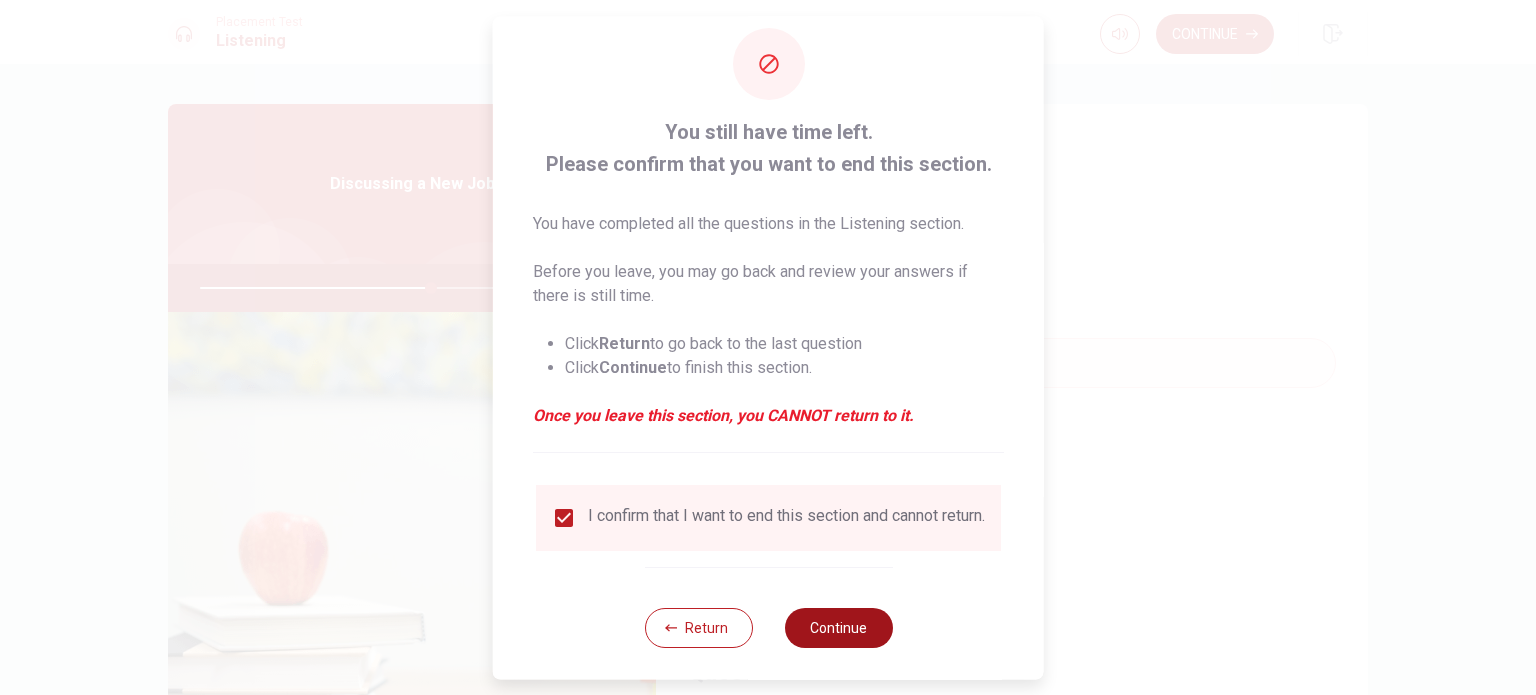 scroll, scrollTop: 50, scrollLeft: 0, axis: vertical 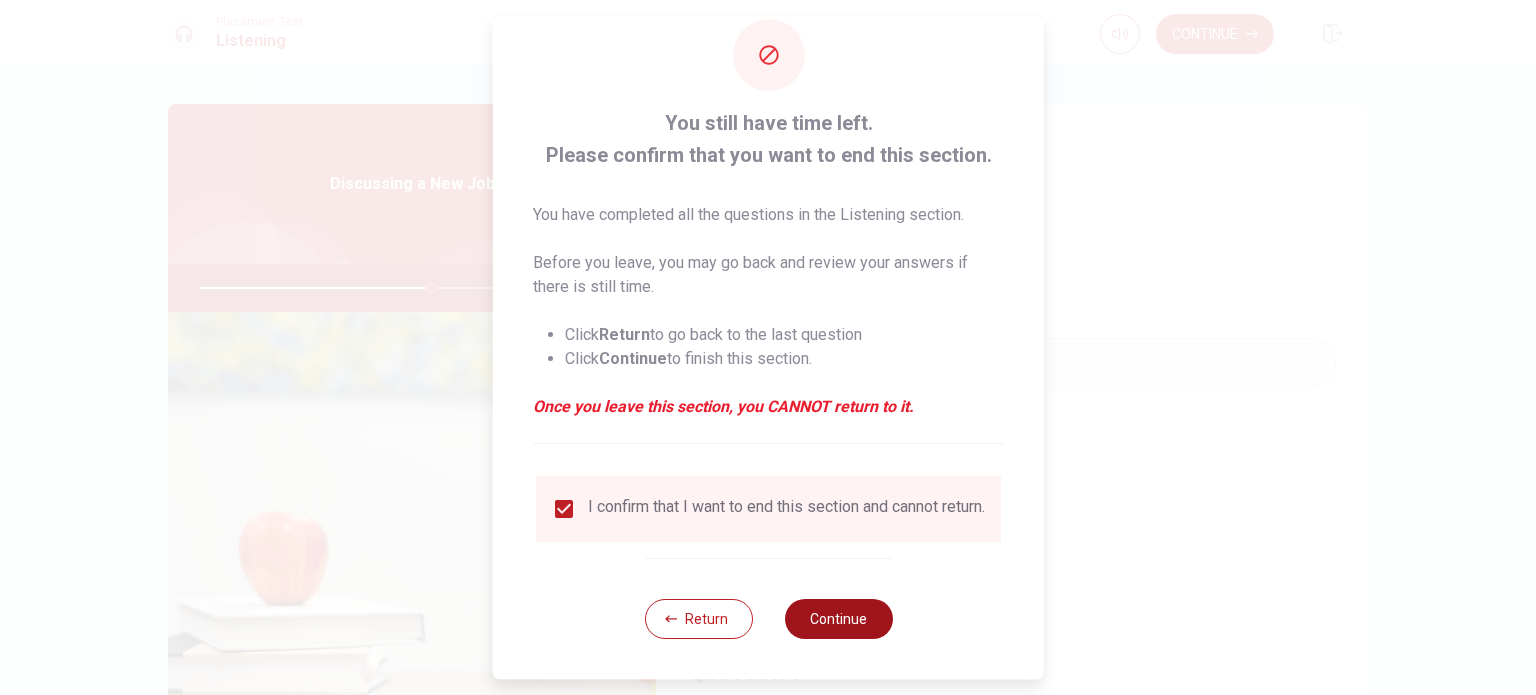 click on "Continue" at bounding box center [838, 619] 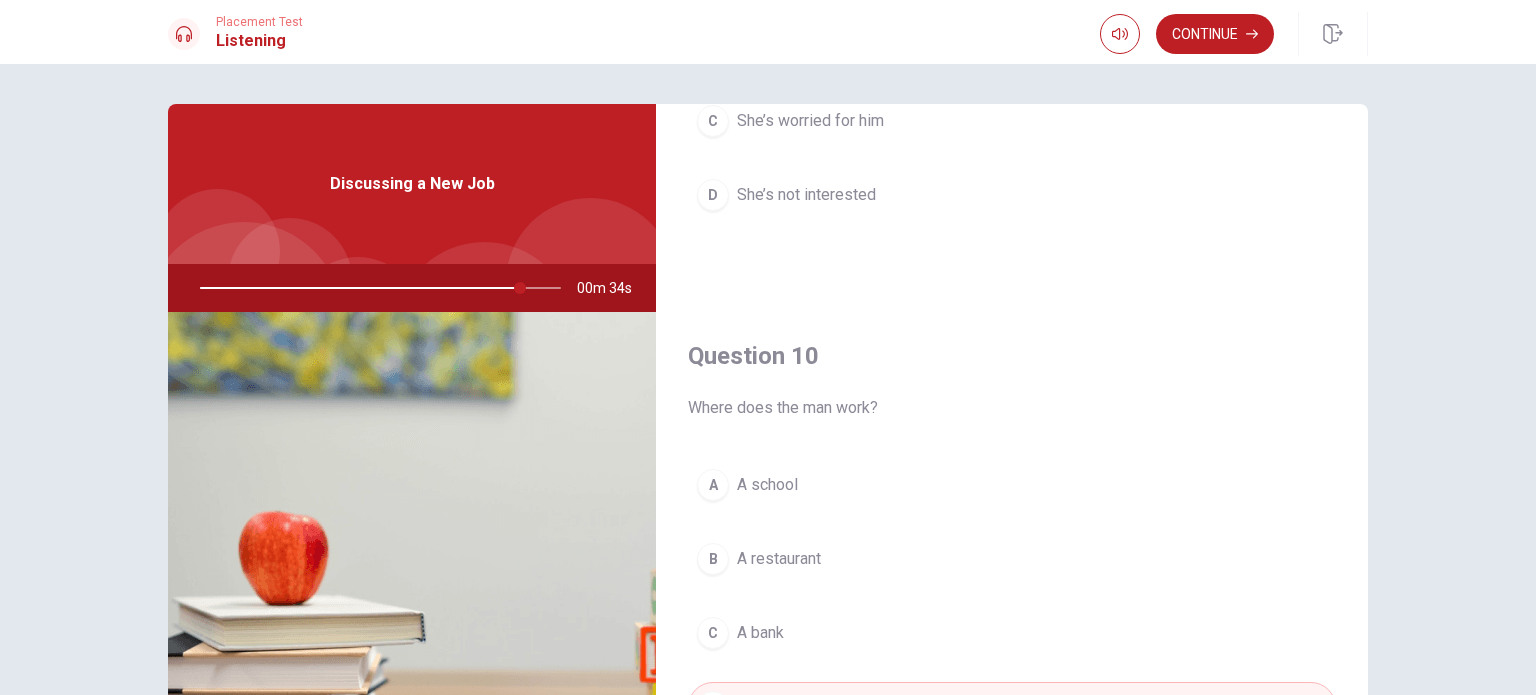 scroll, scrollTop: 1856, scrollLeft: 0, axis: vertical 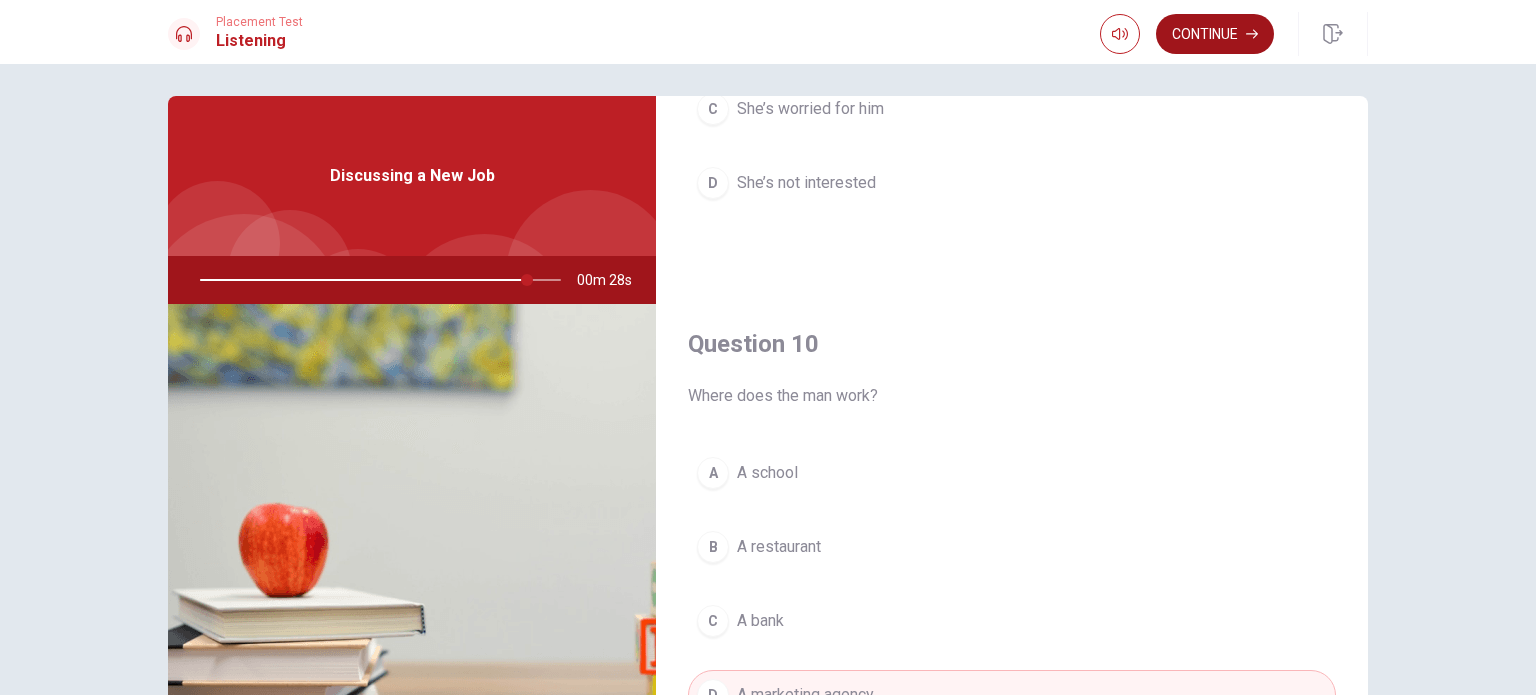 click on "Continue" at bounding box center (1215, 34) 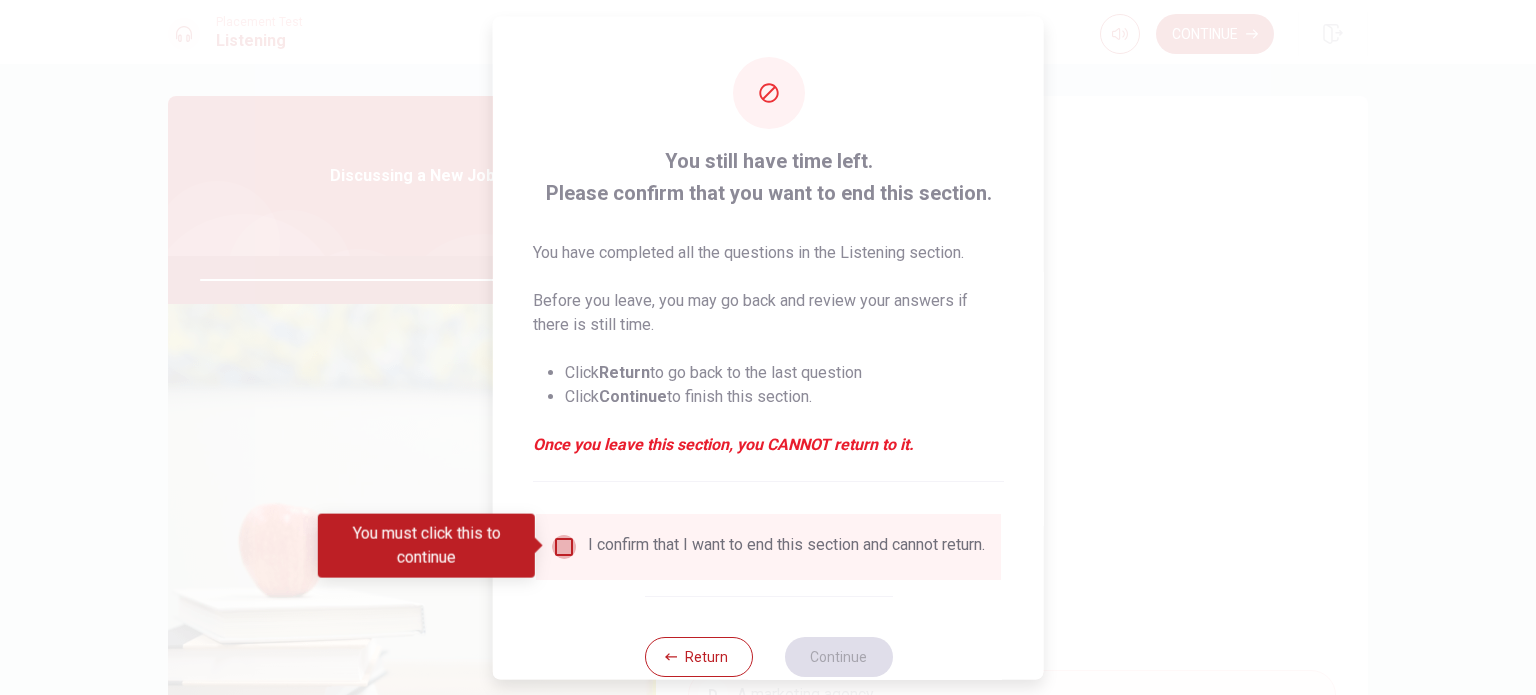 click at bounding box center [564, 546] 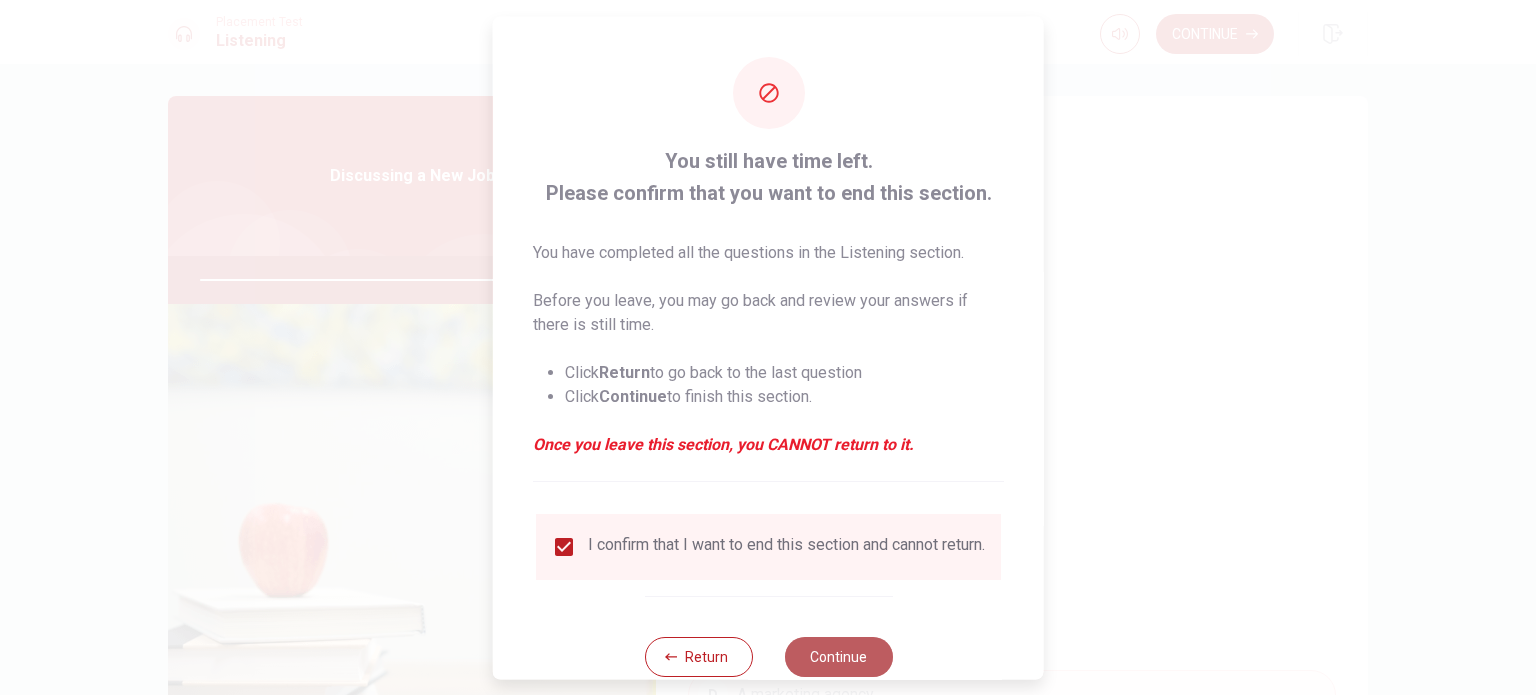 click on "Continue" at bounding box center [838, 656] 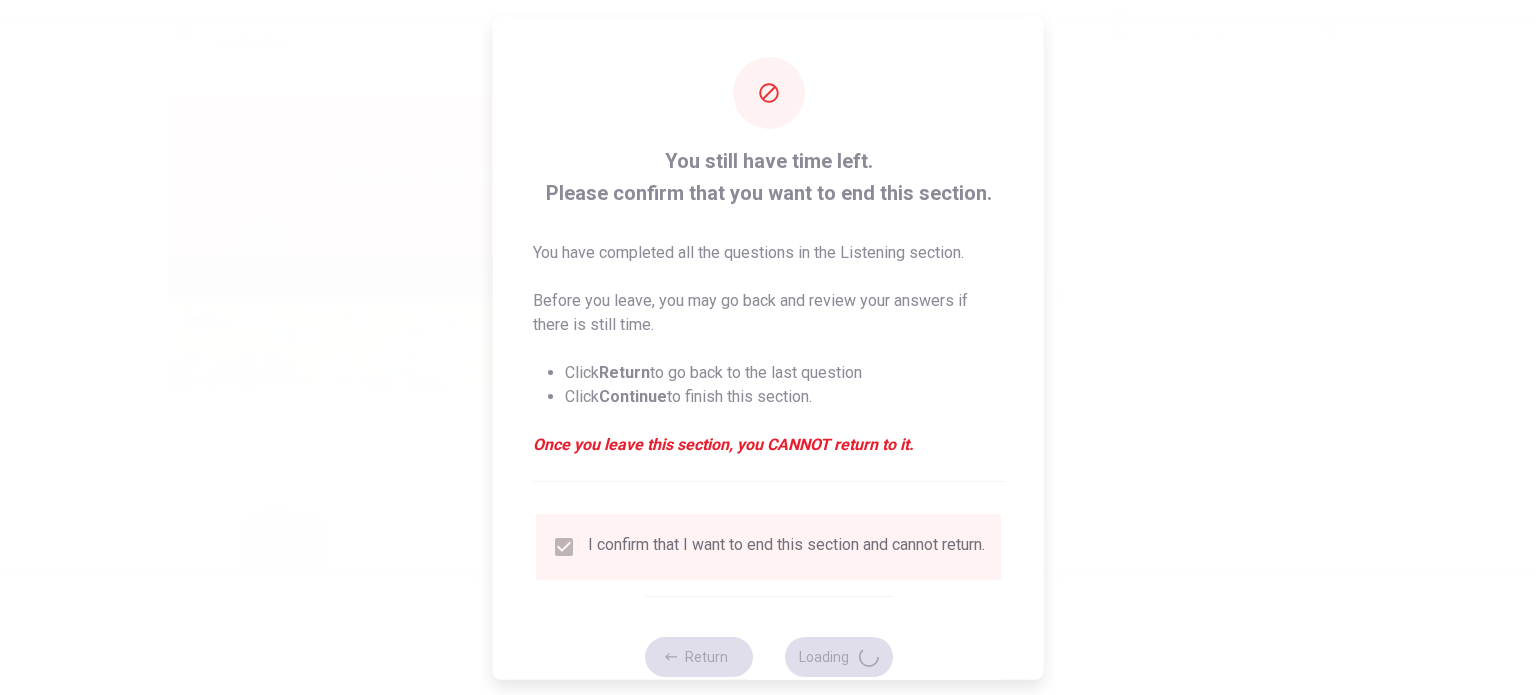 scroll, scrollTop: 50, scrollLeft: 0, axis: vertical 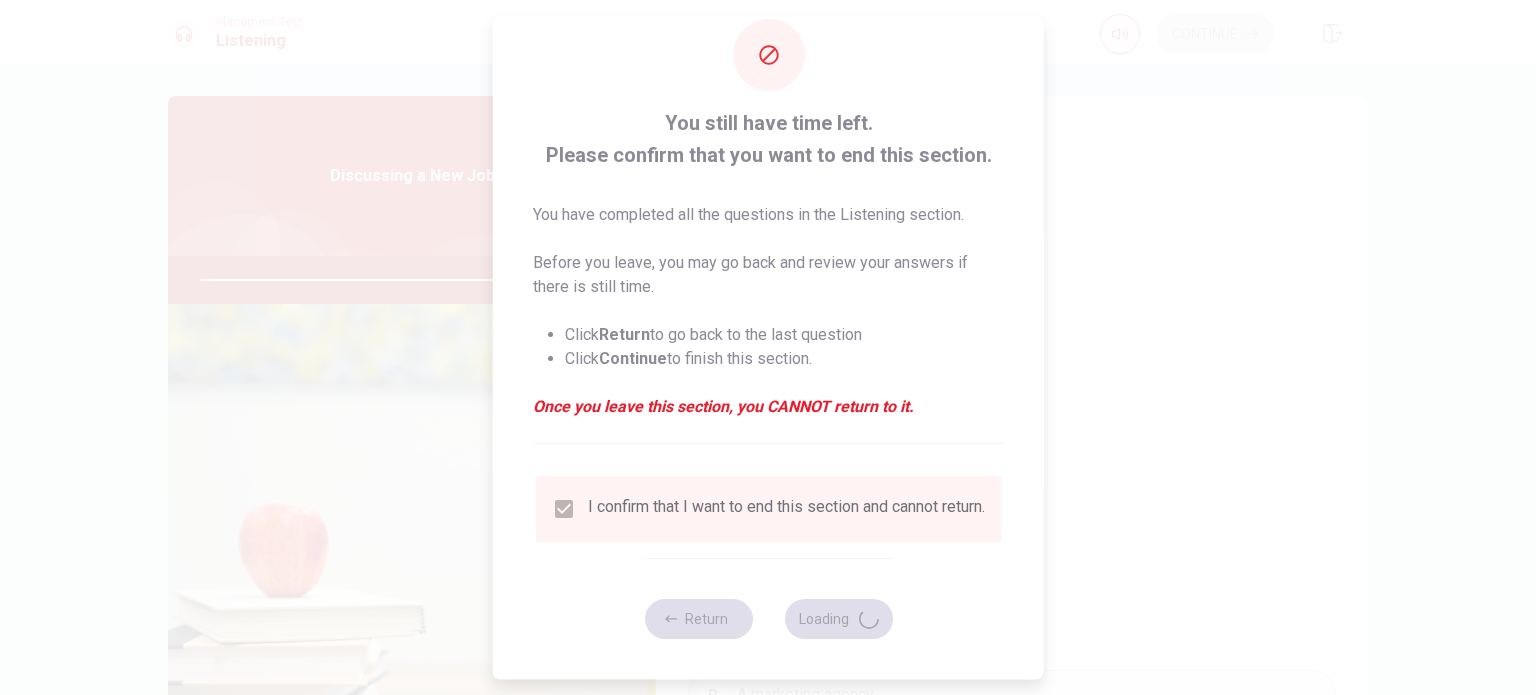 type on "0" 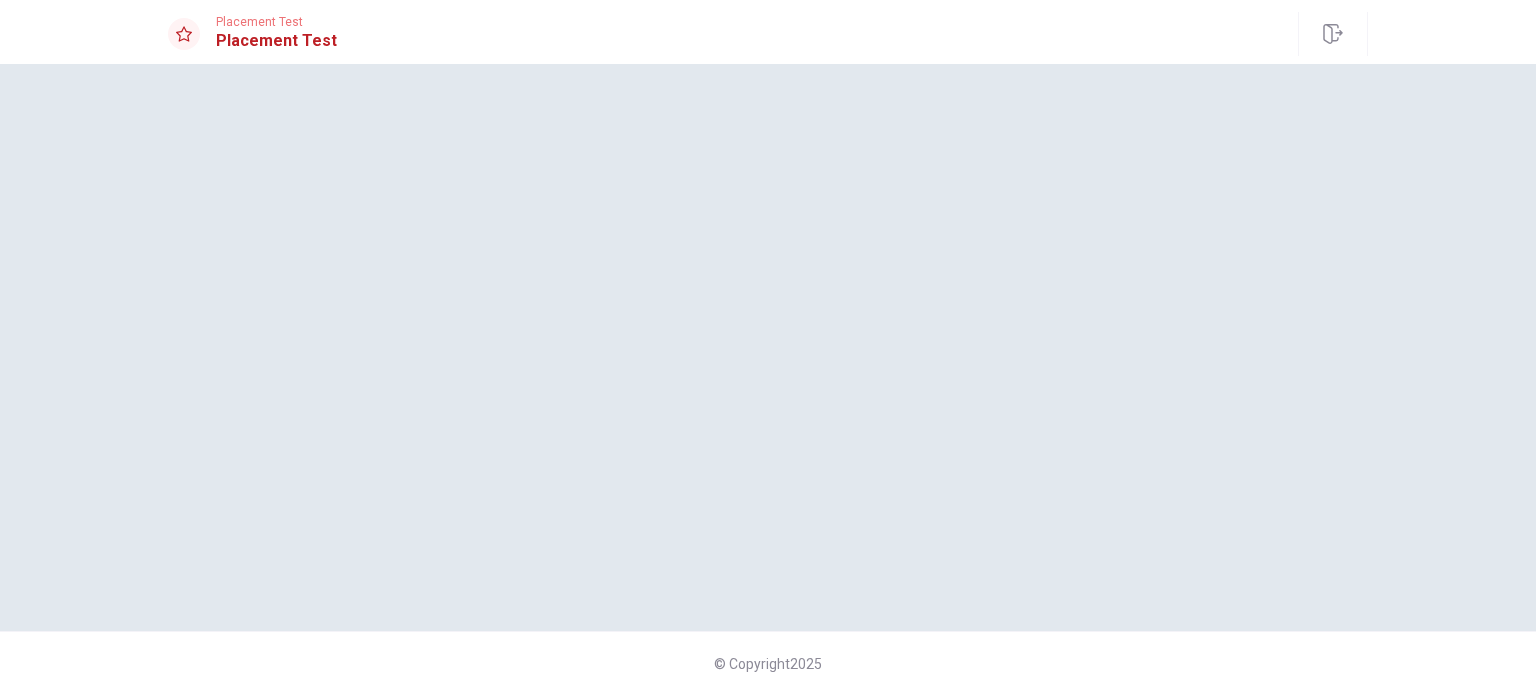 scroll, scrollTop: 0, scrollLeft: 0, axis: both 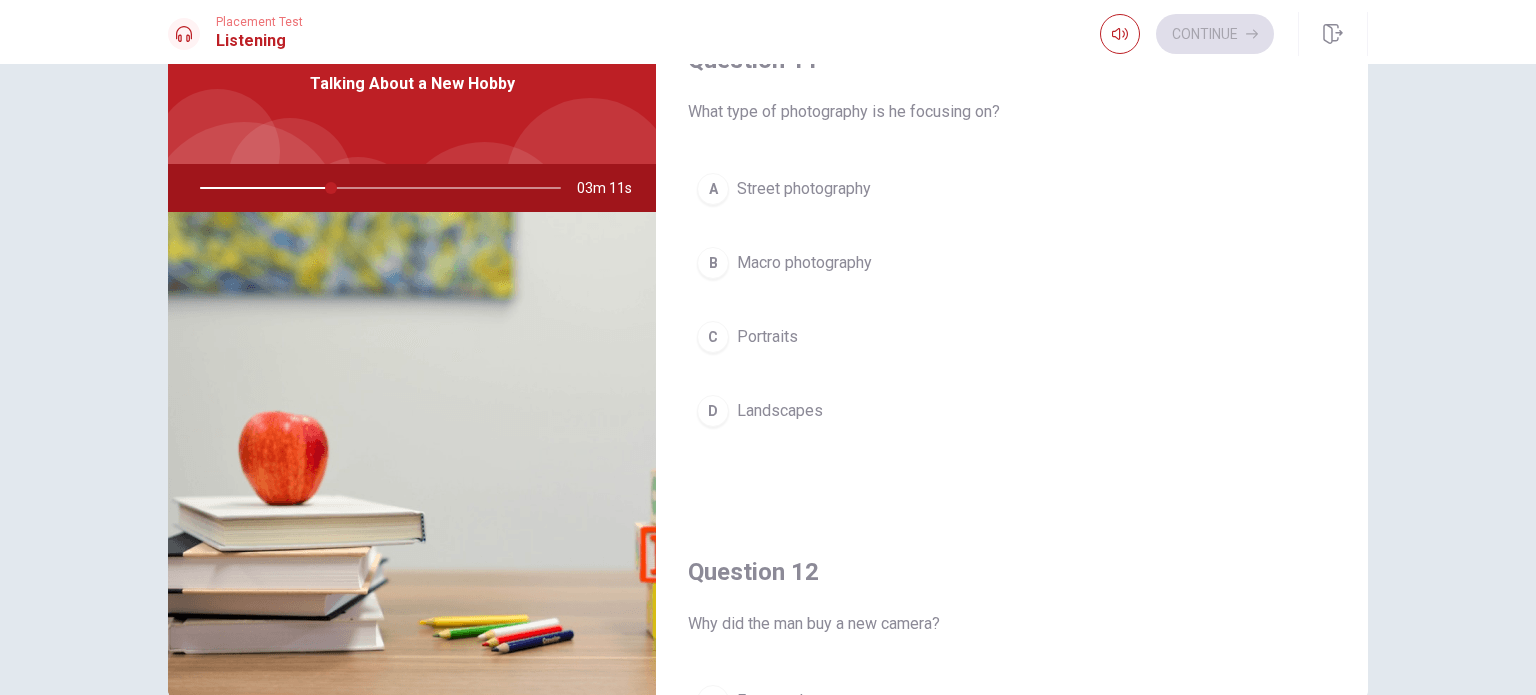 click on "Landscapes" at bounding box center (780, 411) 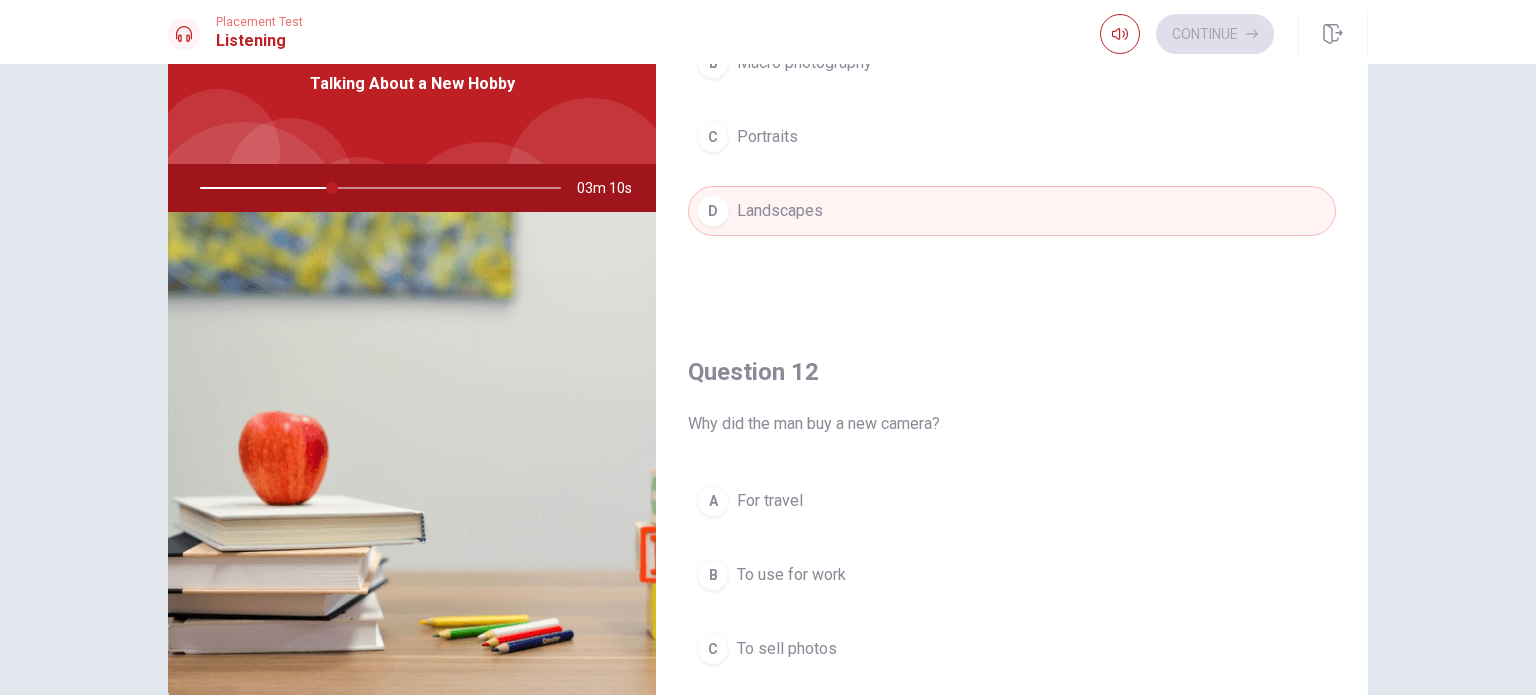 scroll, scrollTop: 400, scrollLeft: 0, axis: vertical 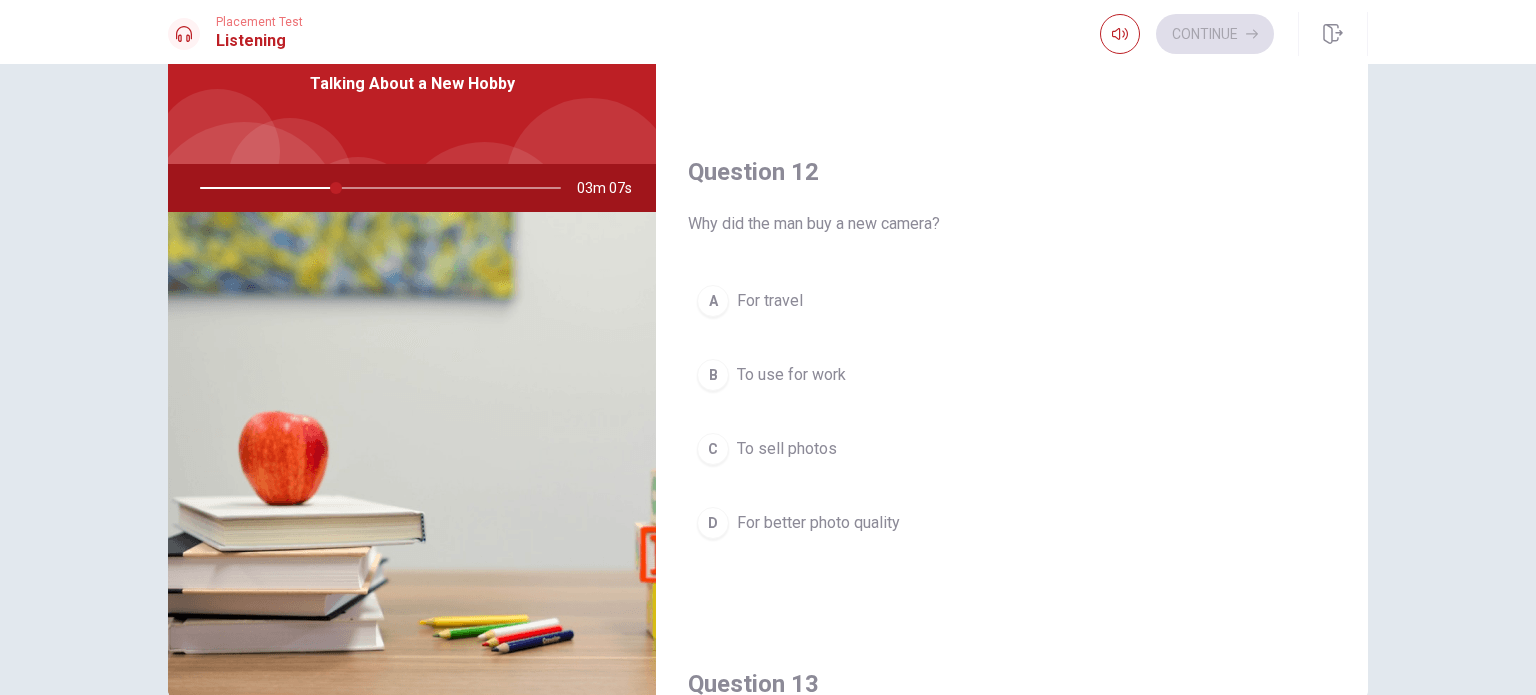 click on "For better photo quality" at bounding box center [818, 523] 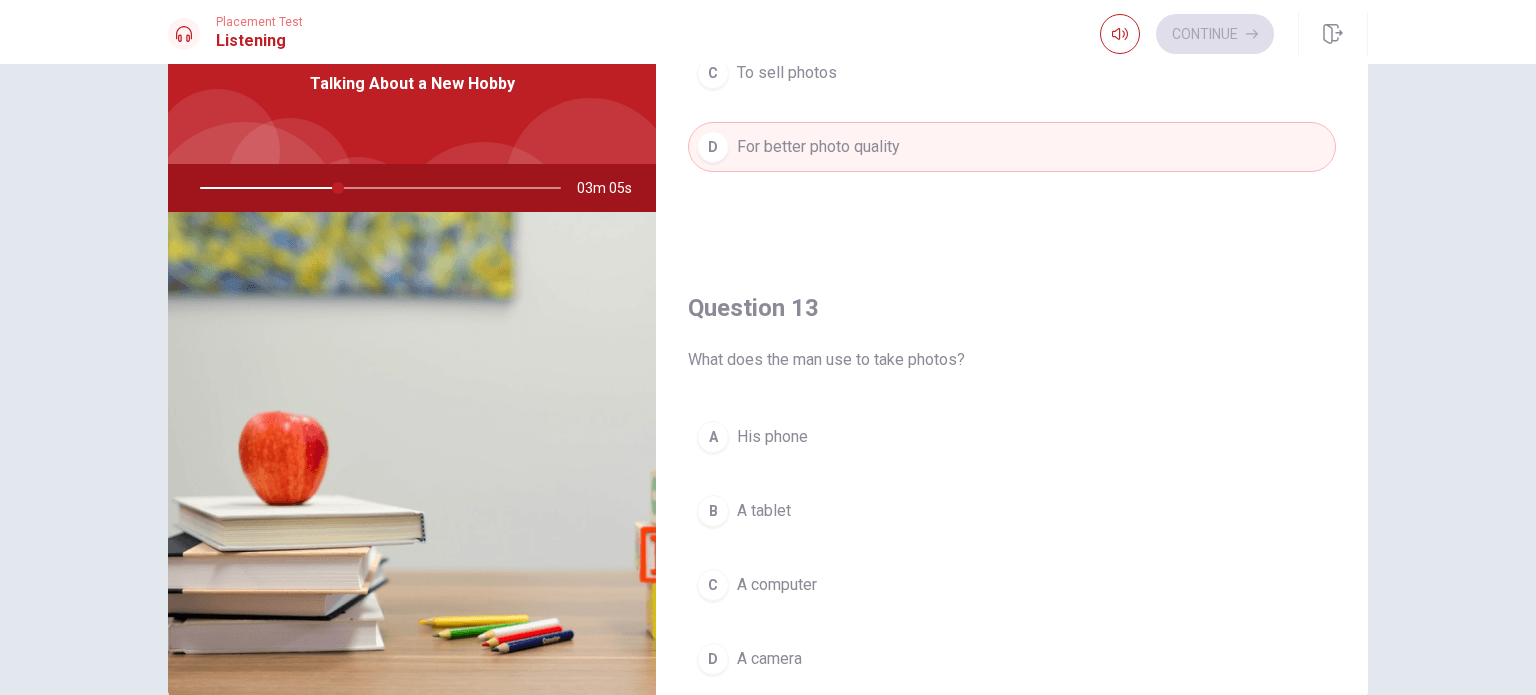 scroll, scrollTop: 900, scrollLeft: 0, axis: vertical 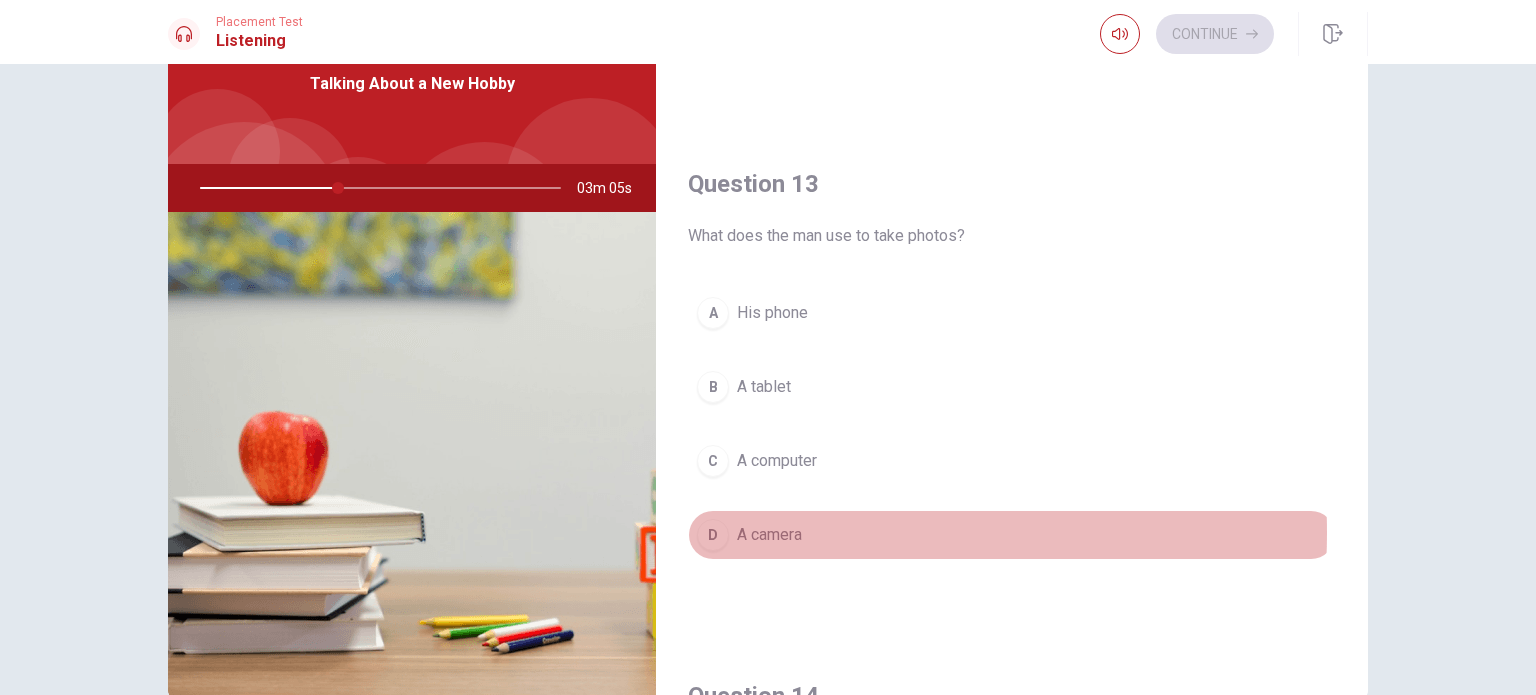 click on "A camera" at bounding box center (769, 535) 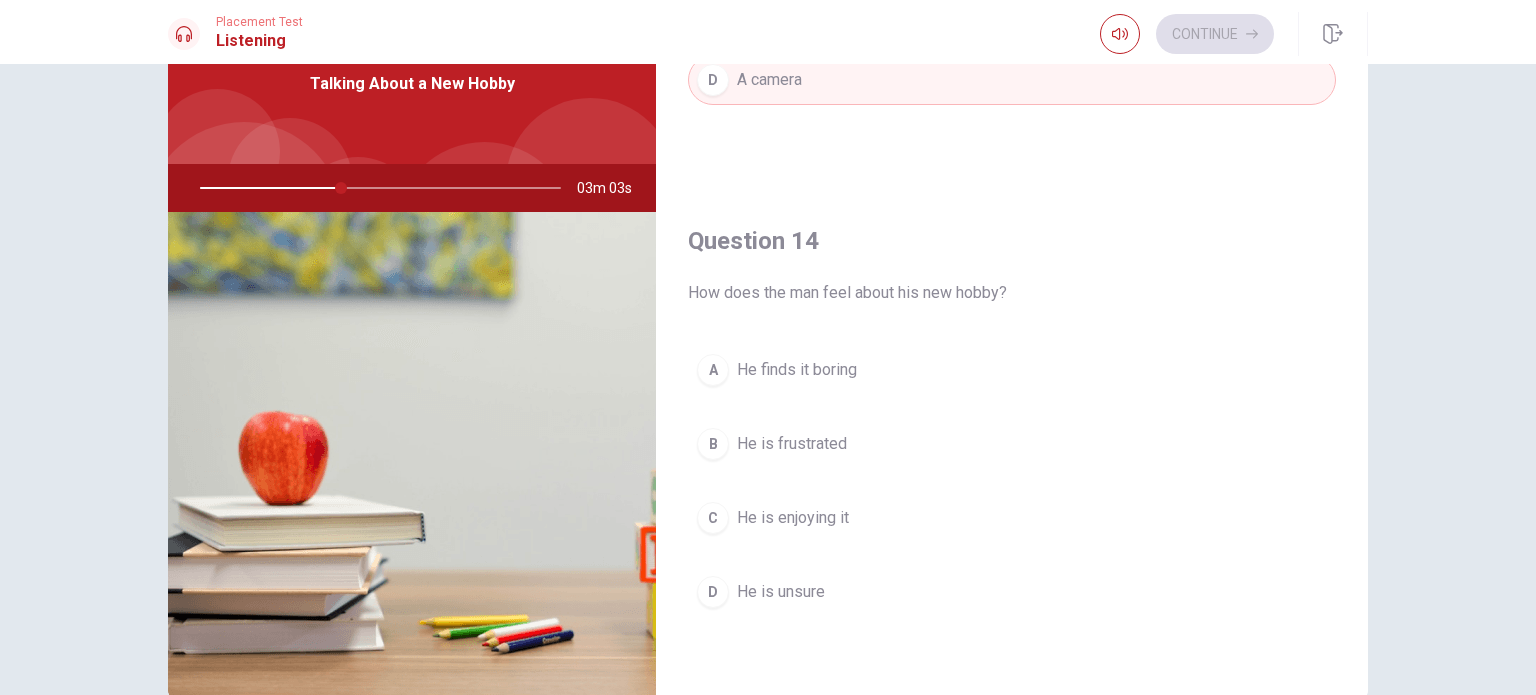 scroll, scrollTop: 1400, scrollLeft: 0, axis: vertical 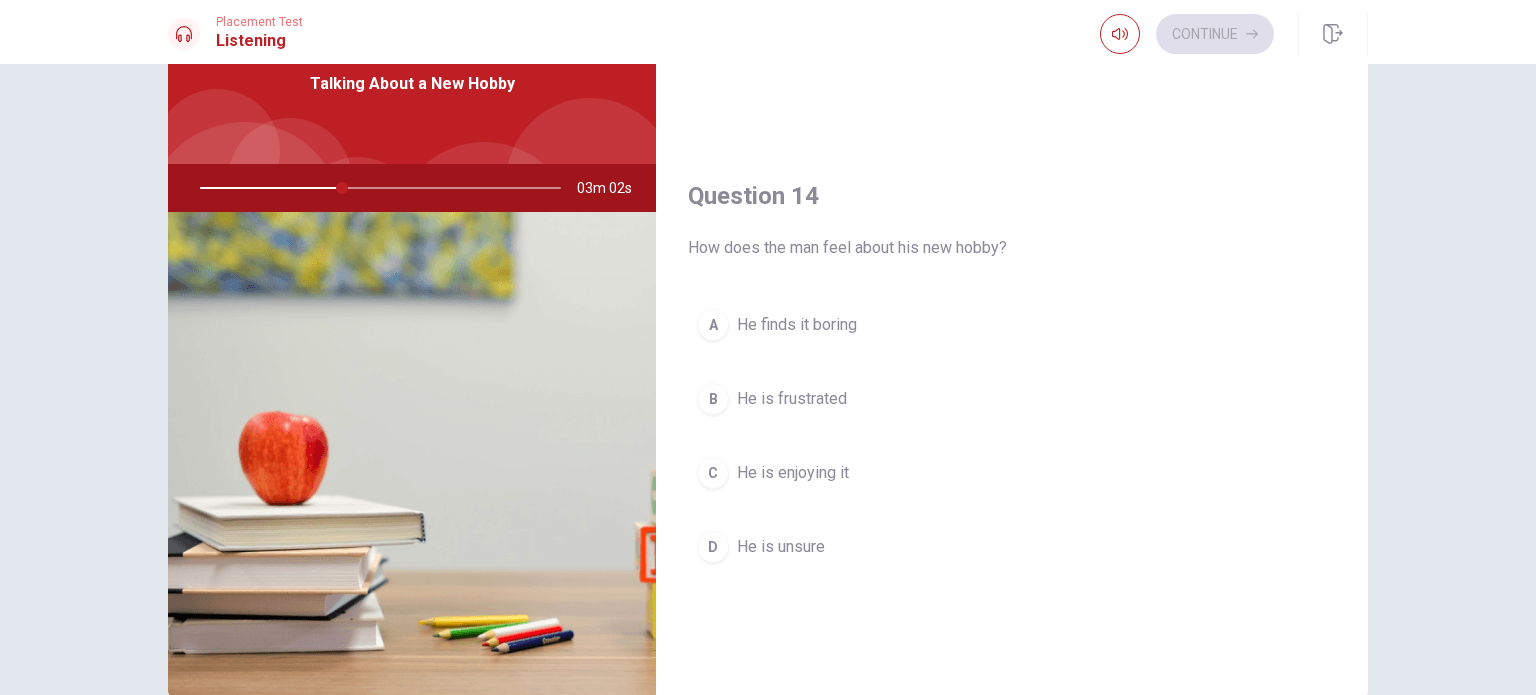 click on "He is enjoying it" at bounding box center (793, 473) 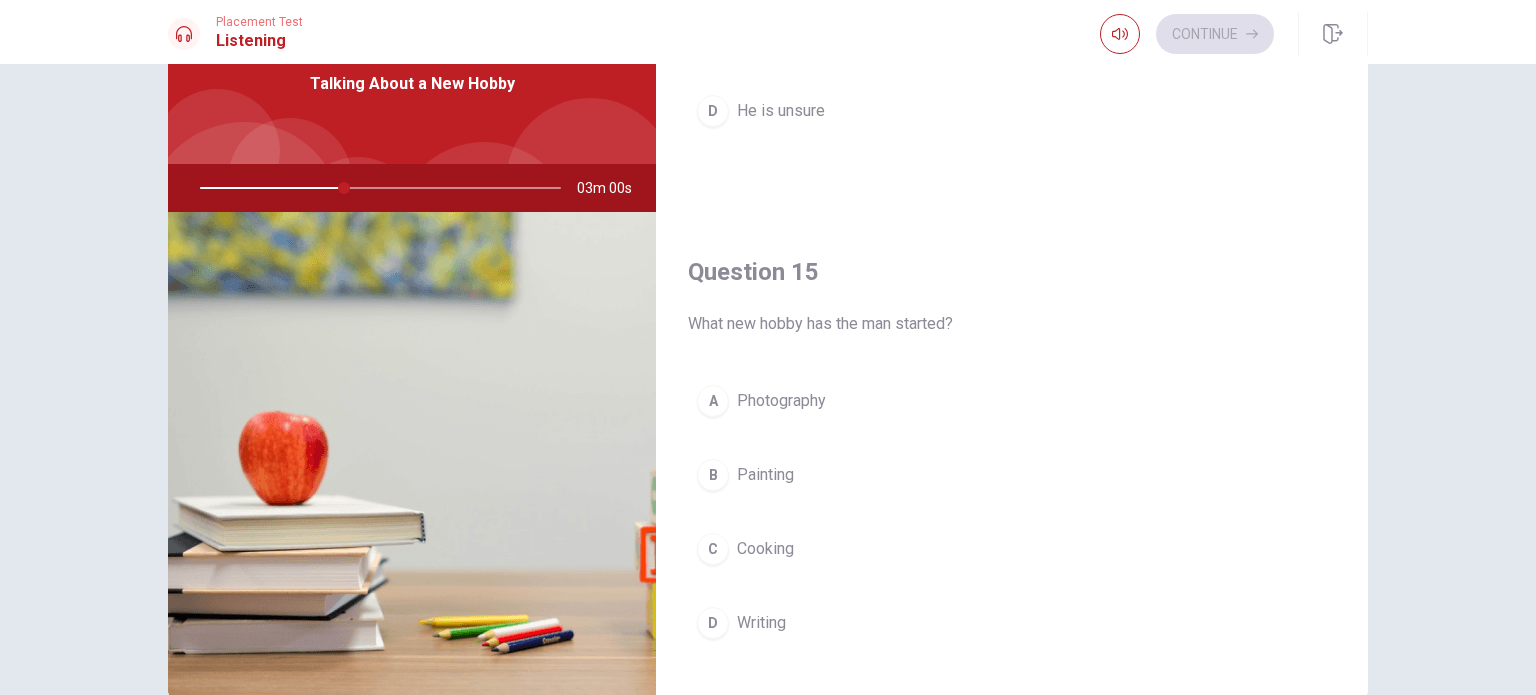 scroll, scrollTop: 1856, scrollLeft: 0, axis: vertical 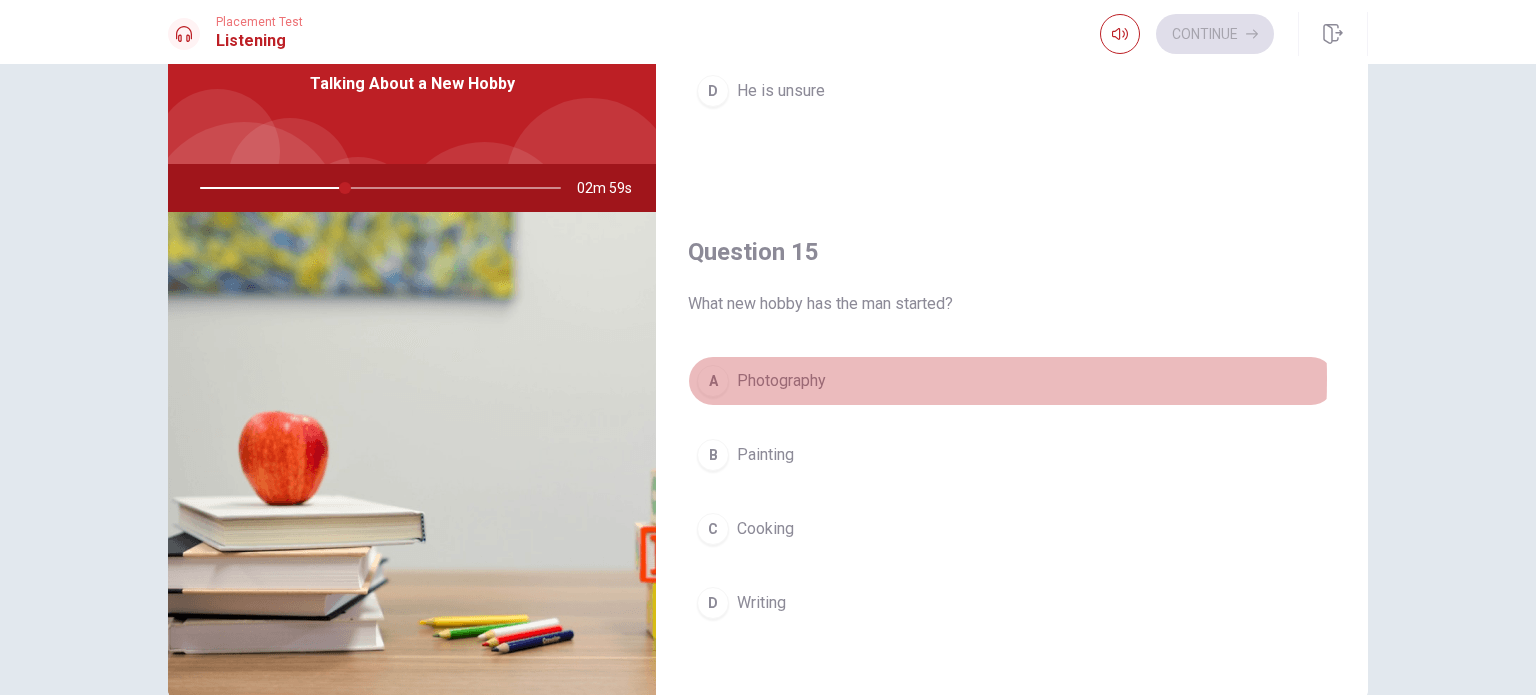 click on "Photography" at bounding box center [781, 381] 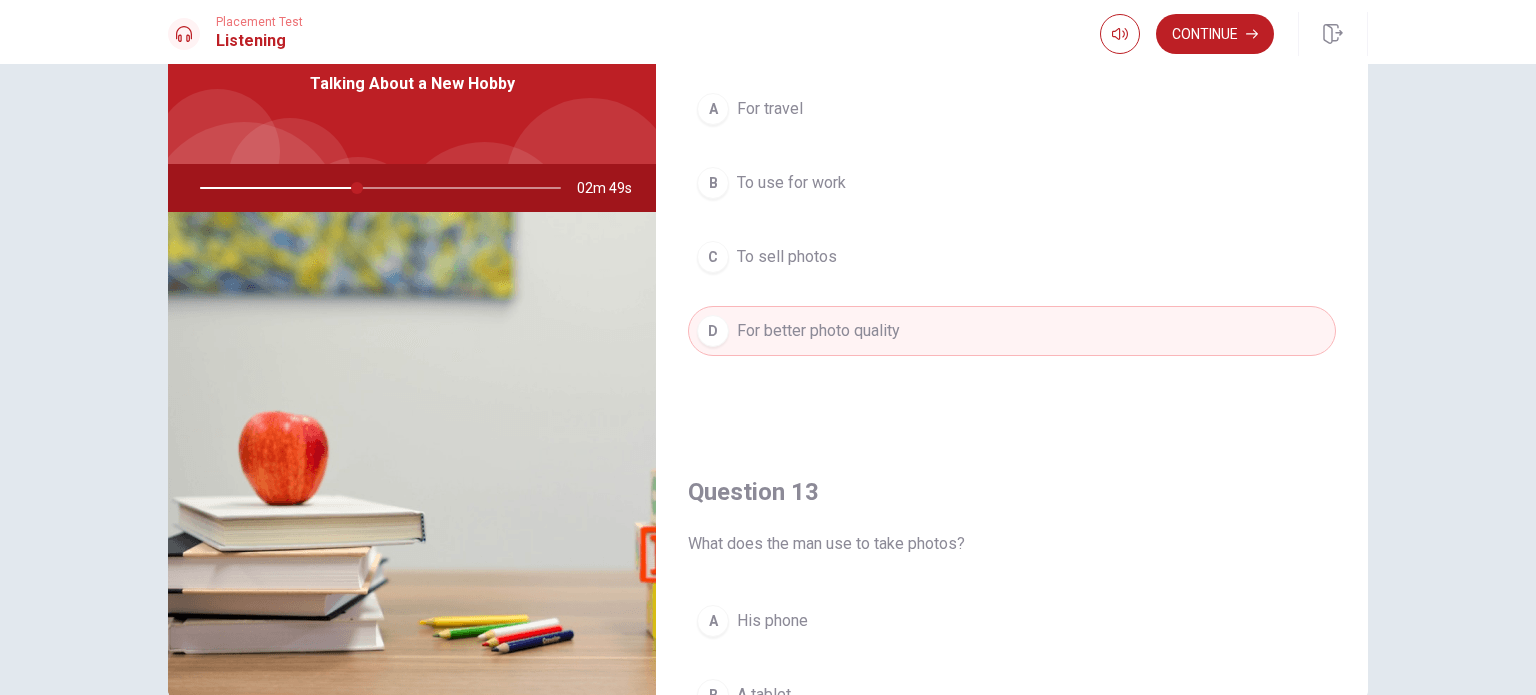 scroll, scrollTop: 0, scrollLeft: 0, axis: both 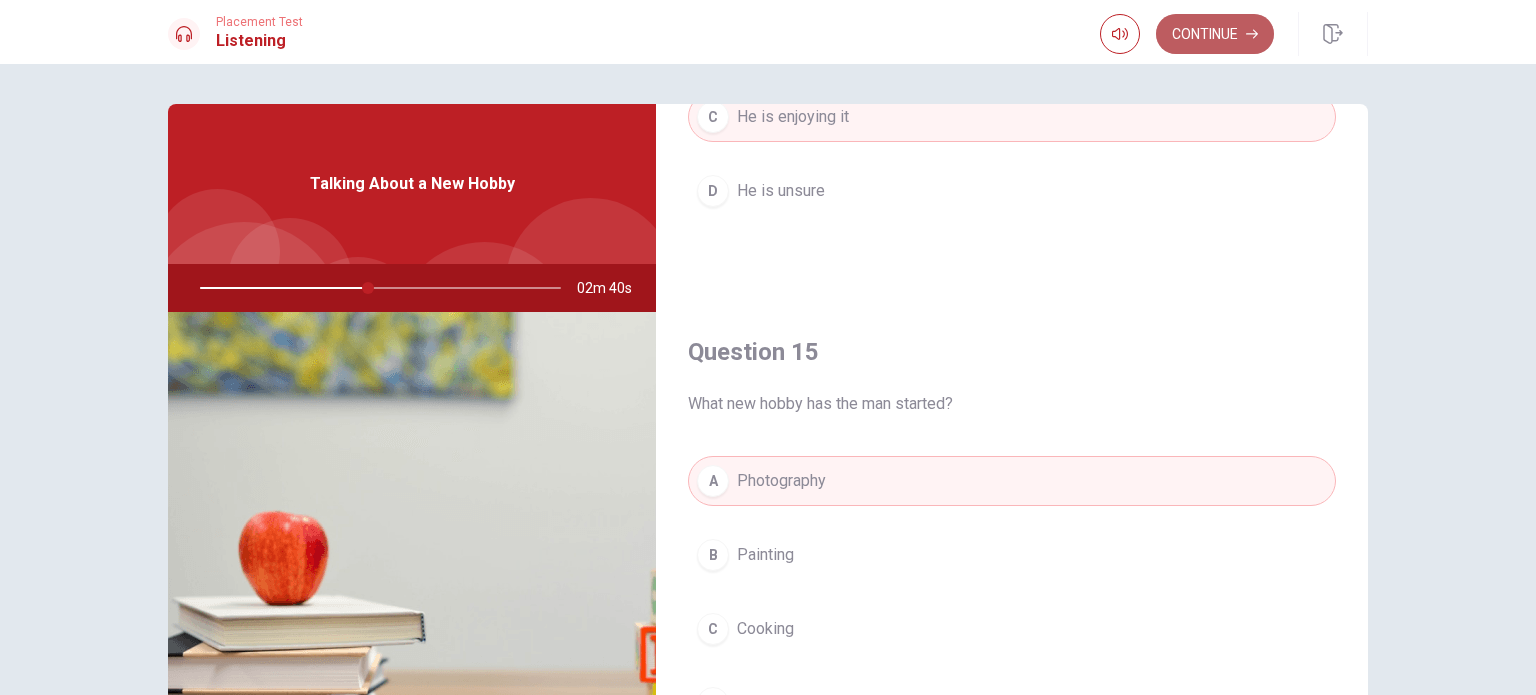 click on "Continue" at bounding box center [1215, 34] 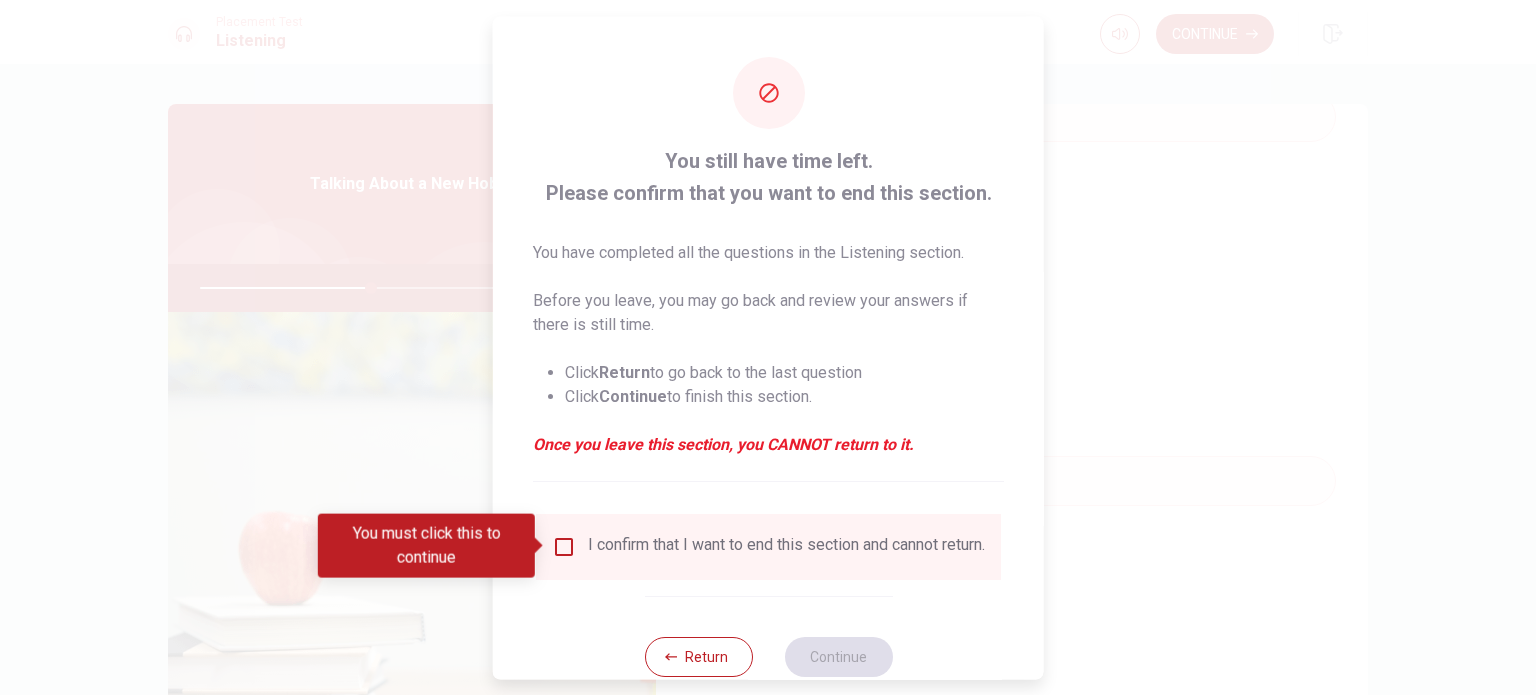 click at bounding box center (564, 546) 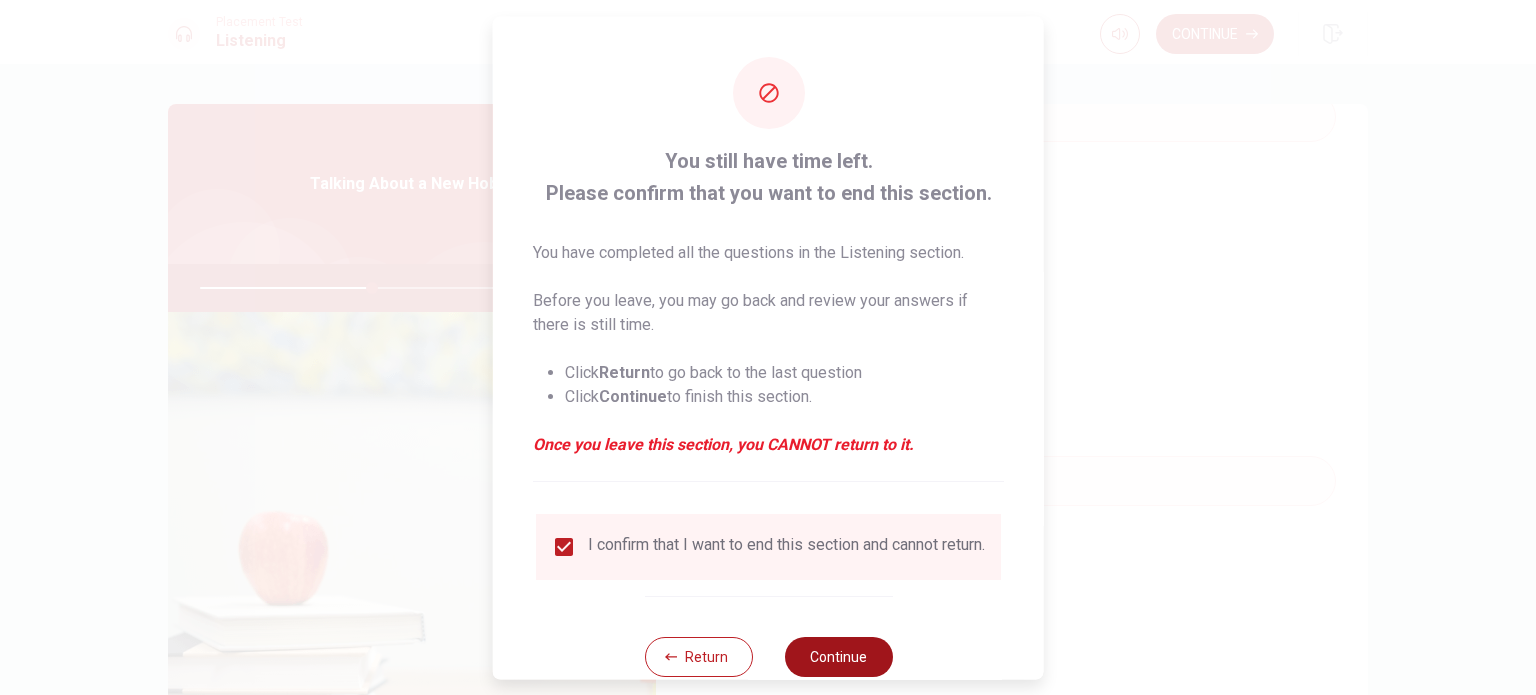 click on "Continue" at bounding box center (838, 656) 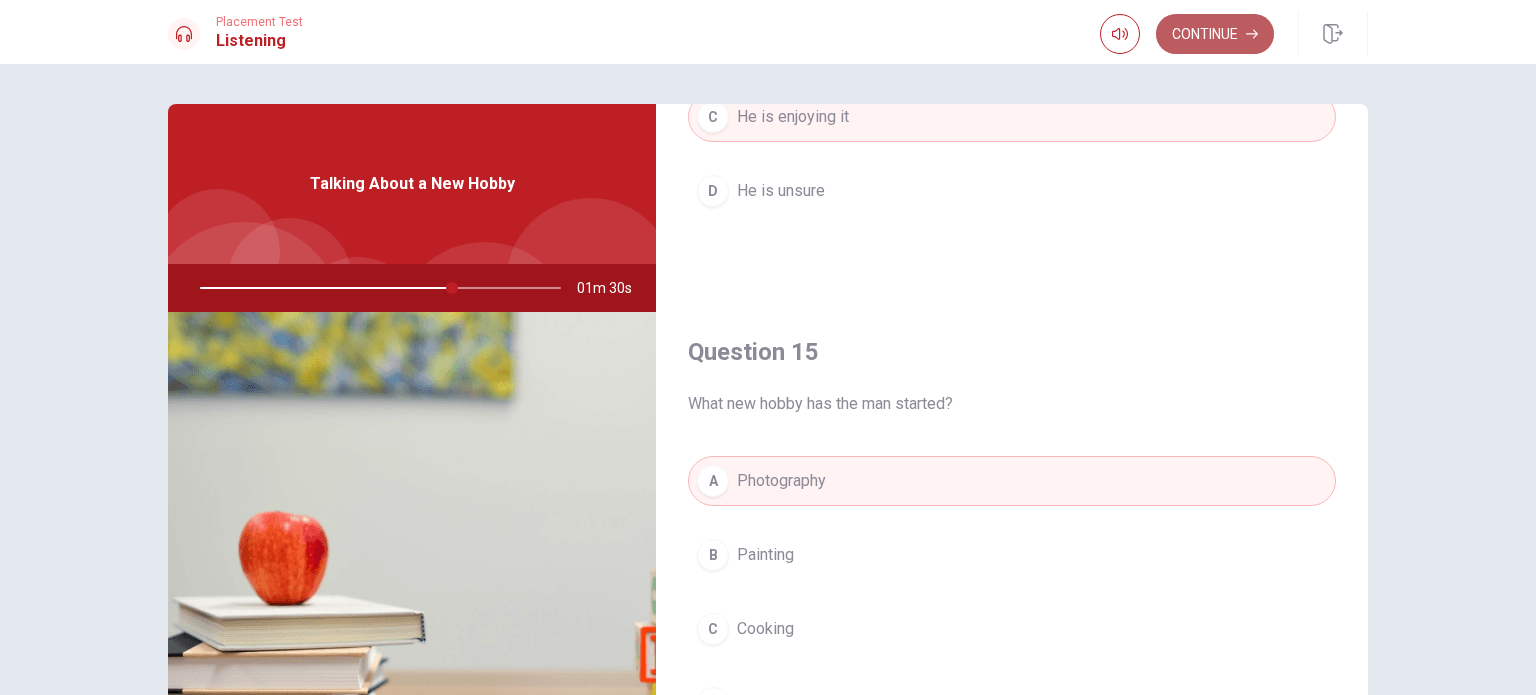 click on "Continue" at bounding box center (1215, 34) 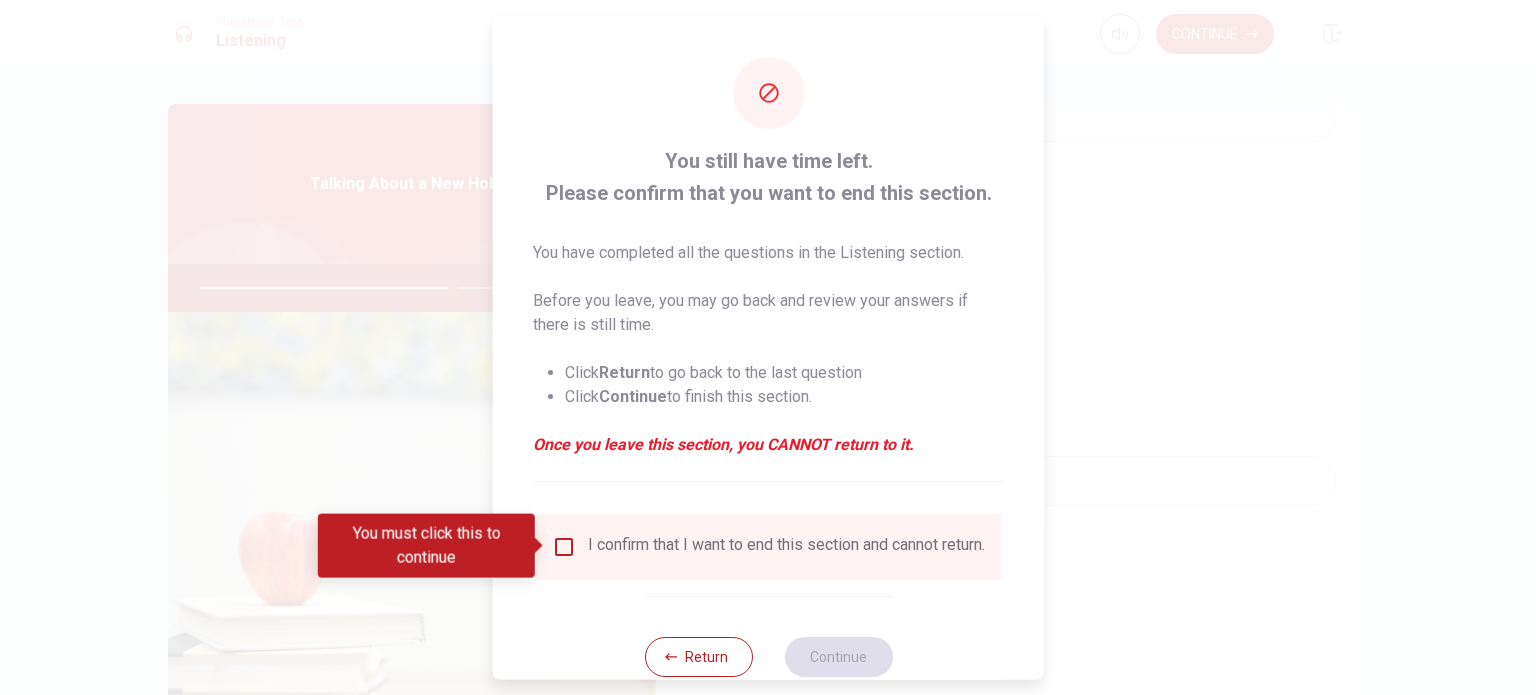 click at bounding box center (564, 546) 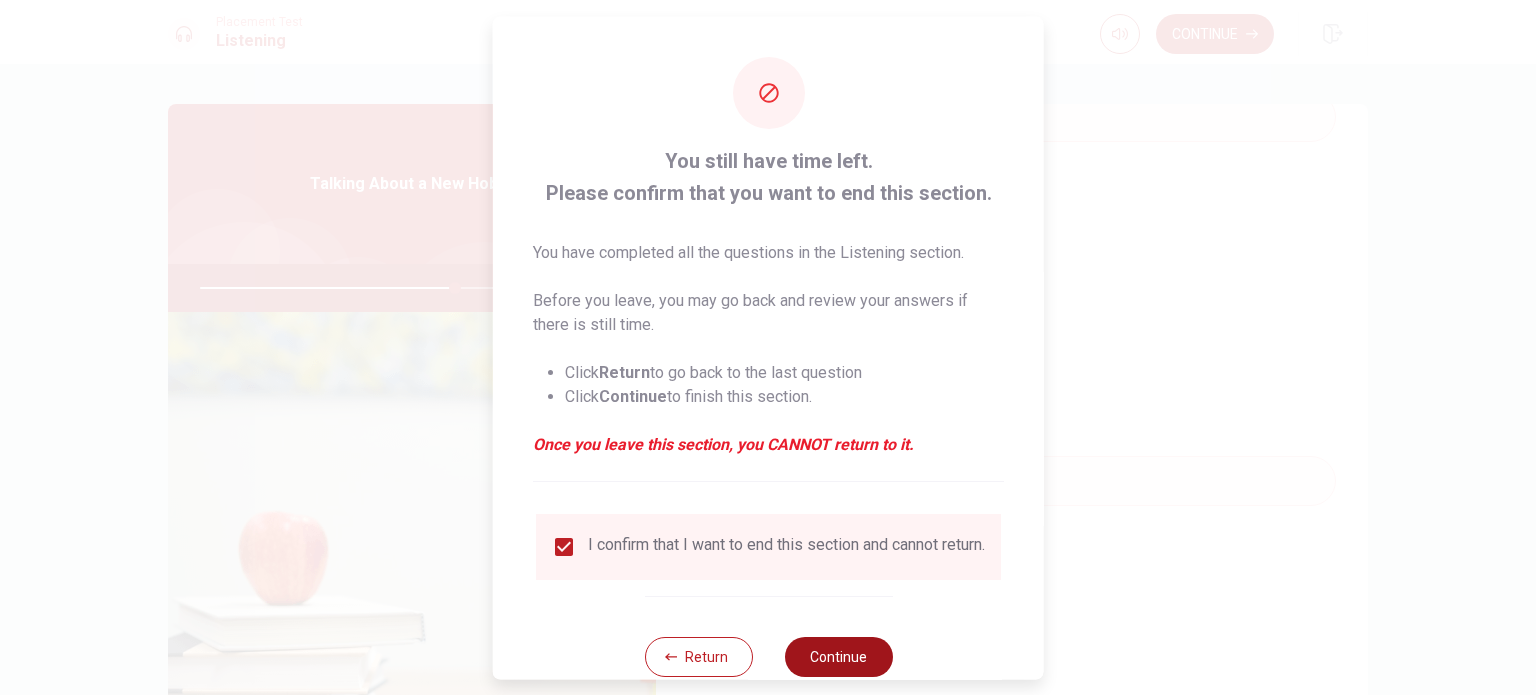 click on "Continue" at bounding box center (838, 656) 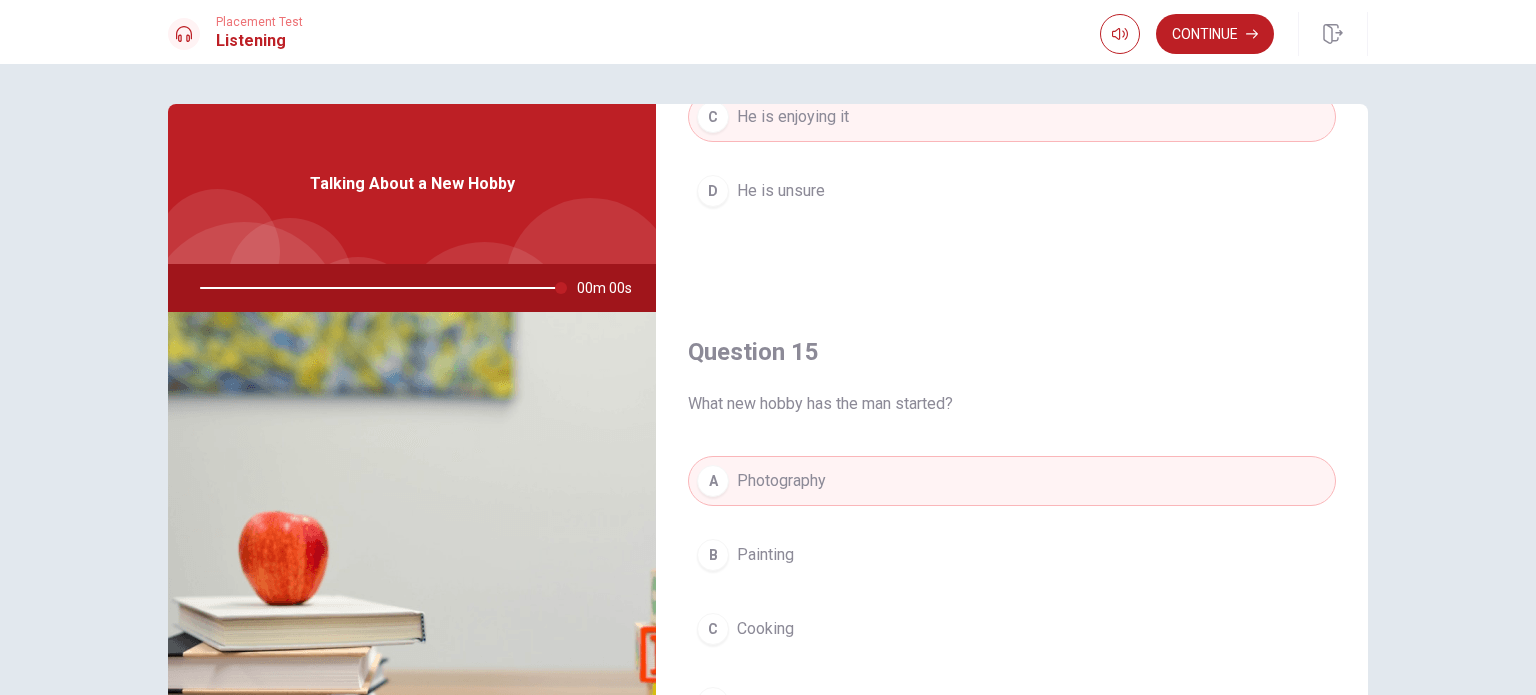 type on "0" 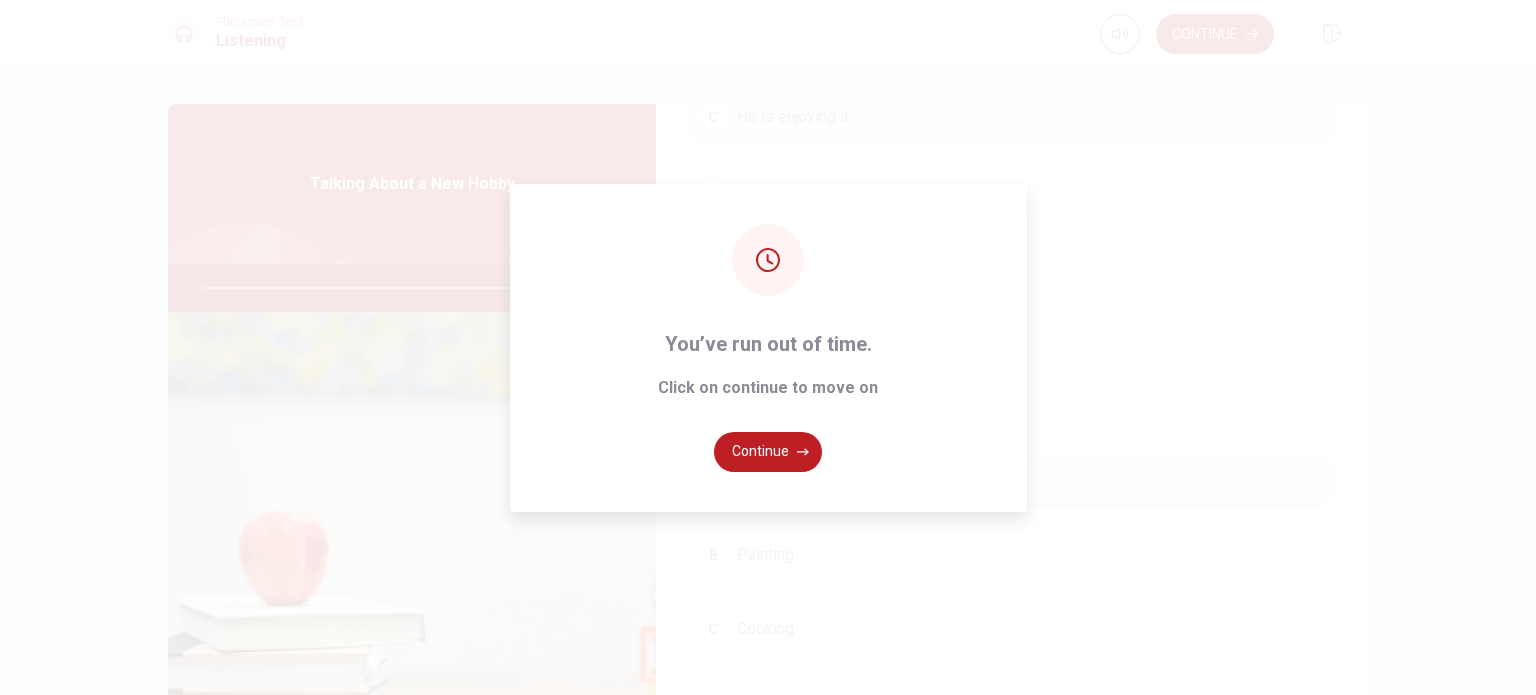 click on "You’ve run out of time. Click on continue to move on Continue" at bounding box center [768, 348] 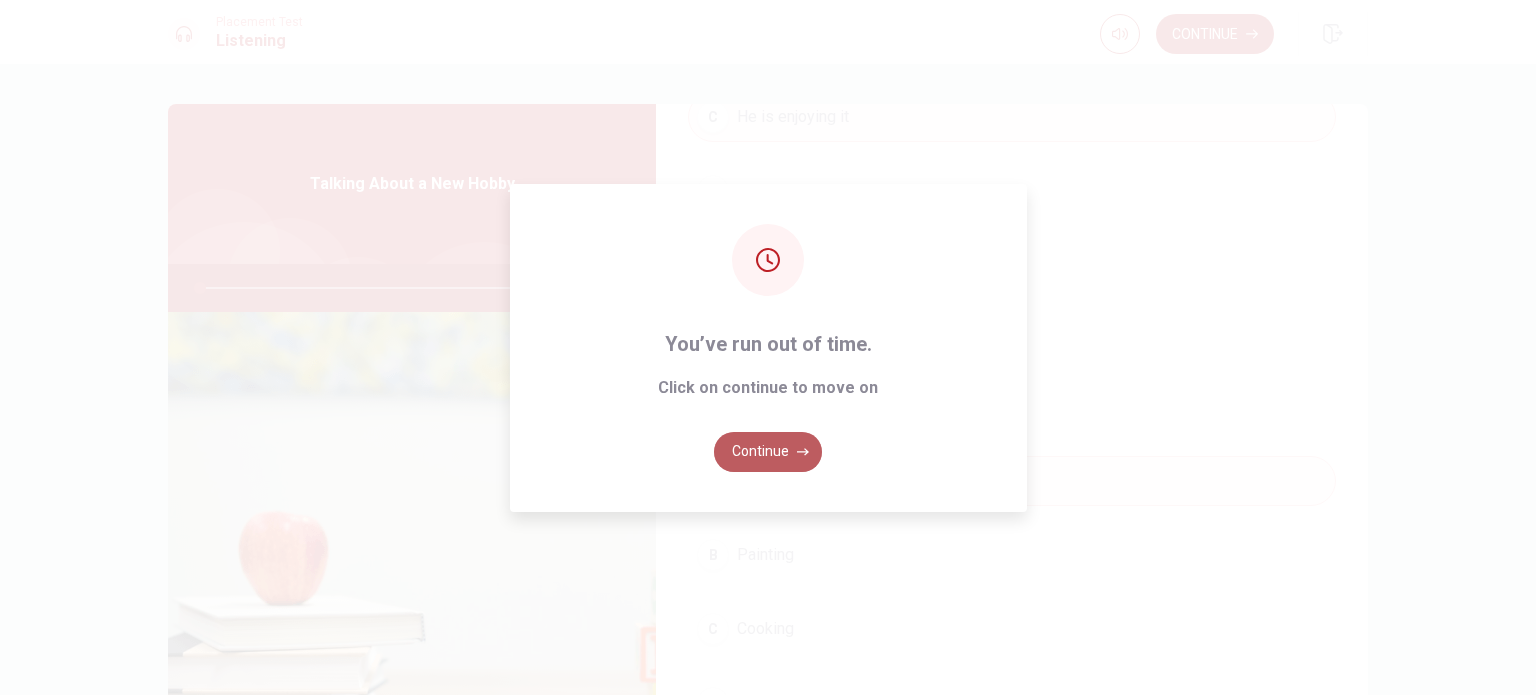 click 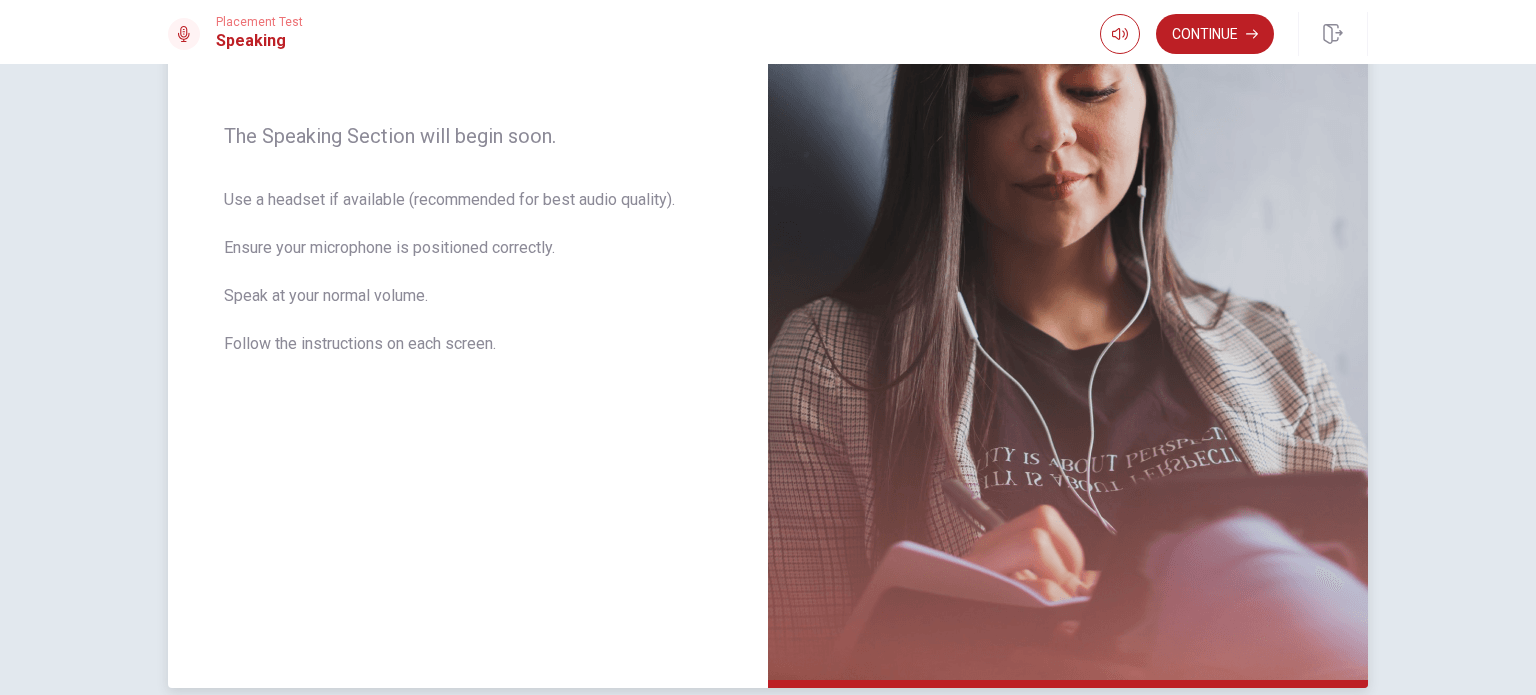 scroll, scrollTop: 300, scrollLeft: 0, axis: vertical 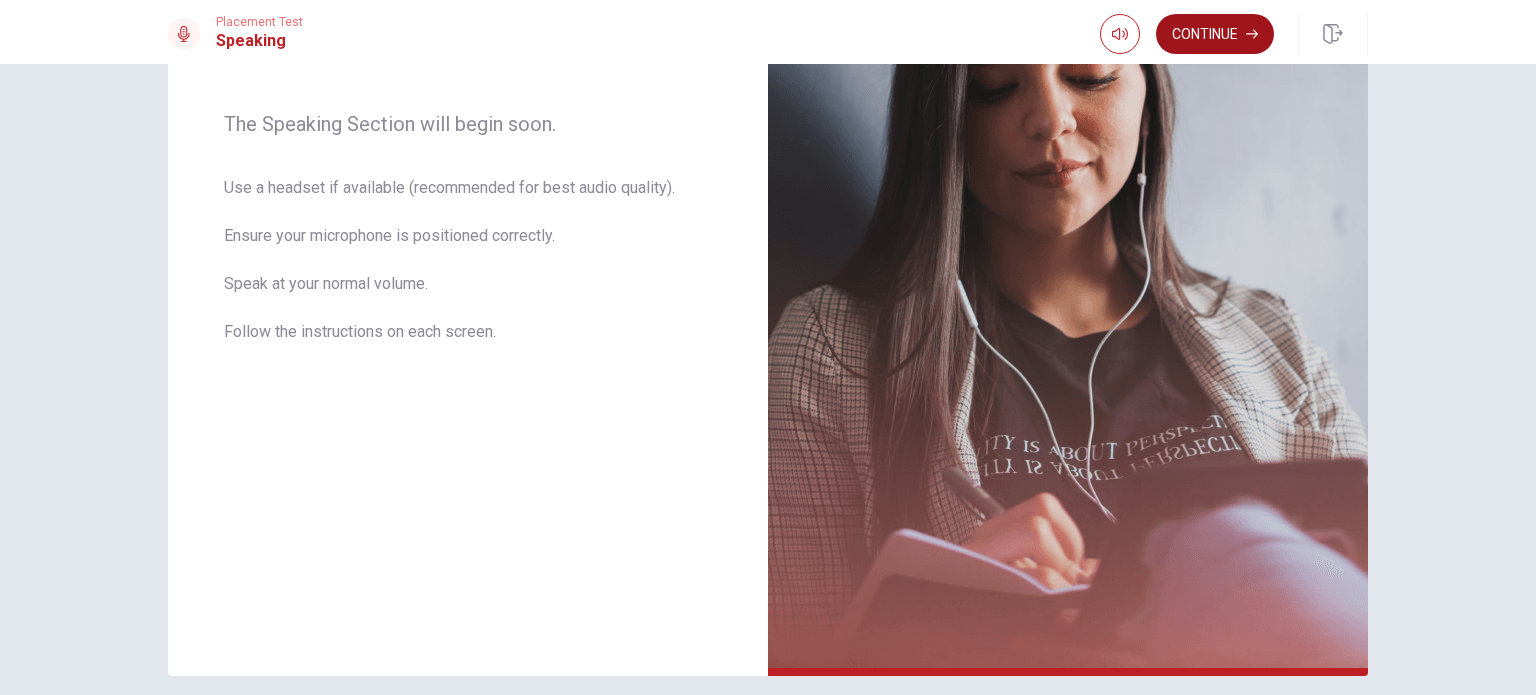 click on "Continue" at bounding box center (1215, 34) 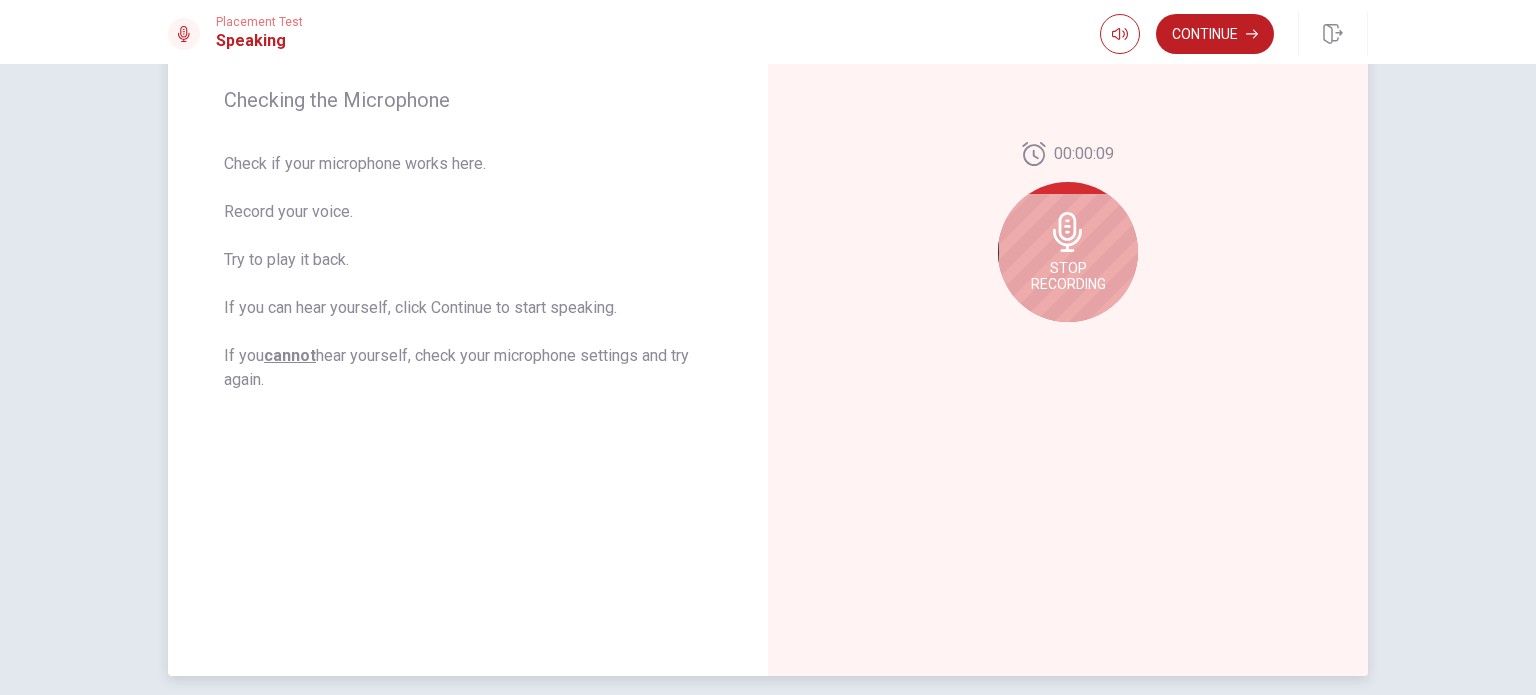 click on "Stop   Recording" at bounding box center (1068, 276) 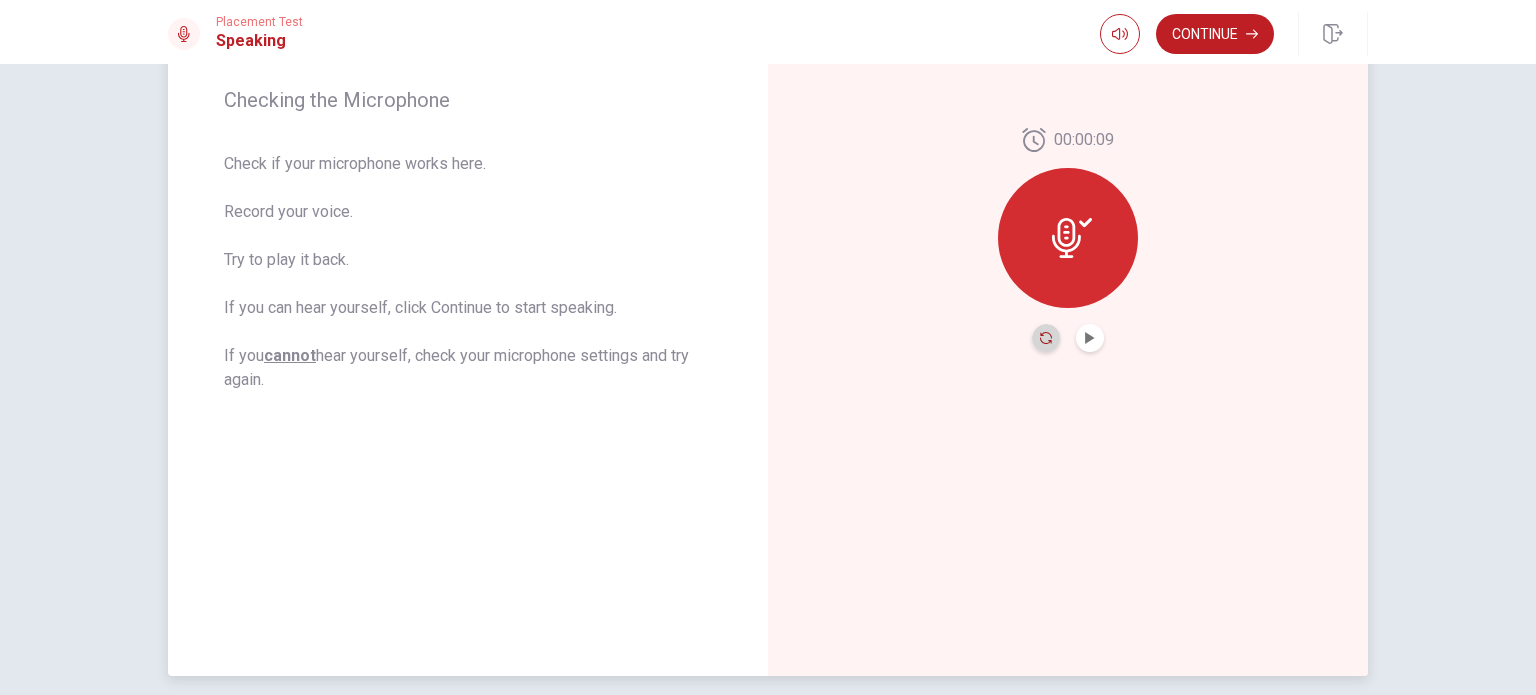 click 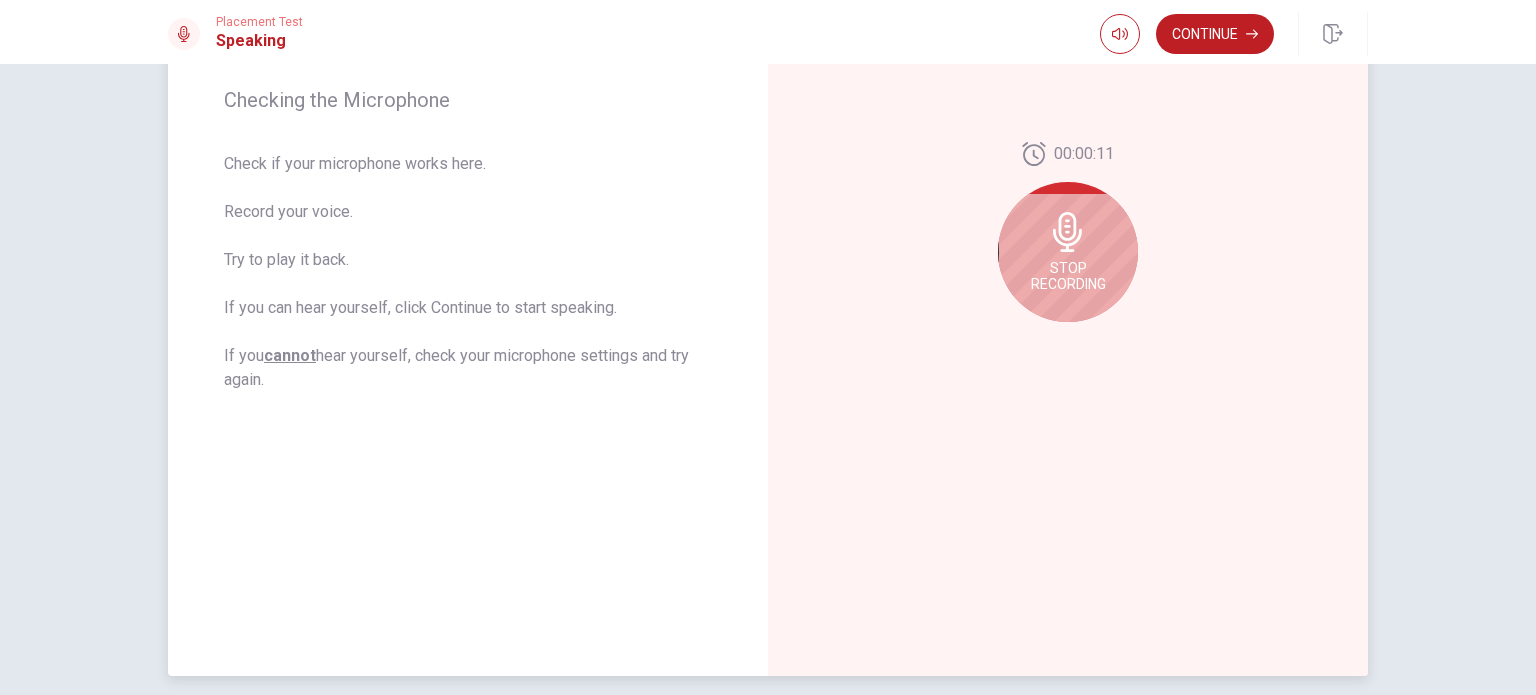 click 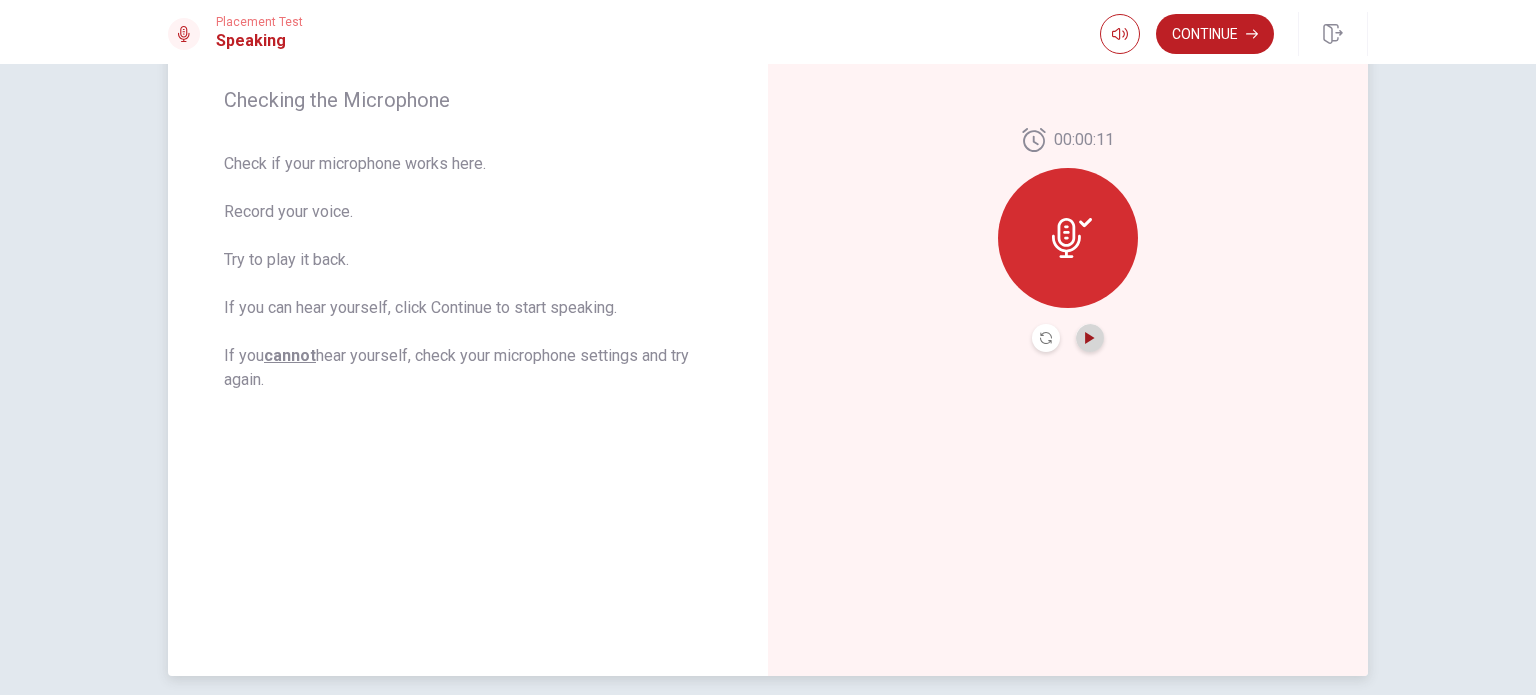 click 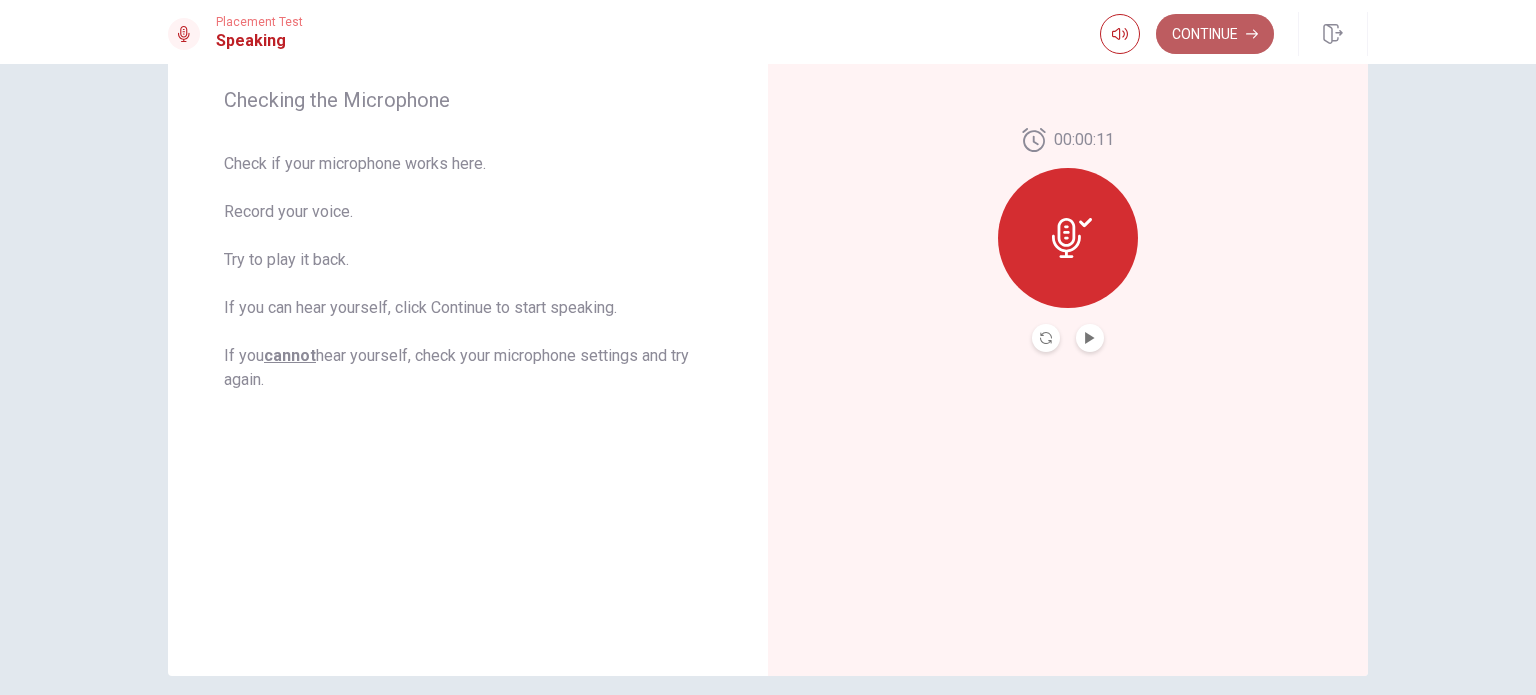 click on "Continue" at bounding box center (1215, 34) 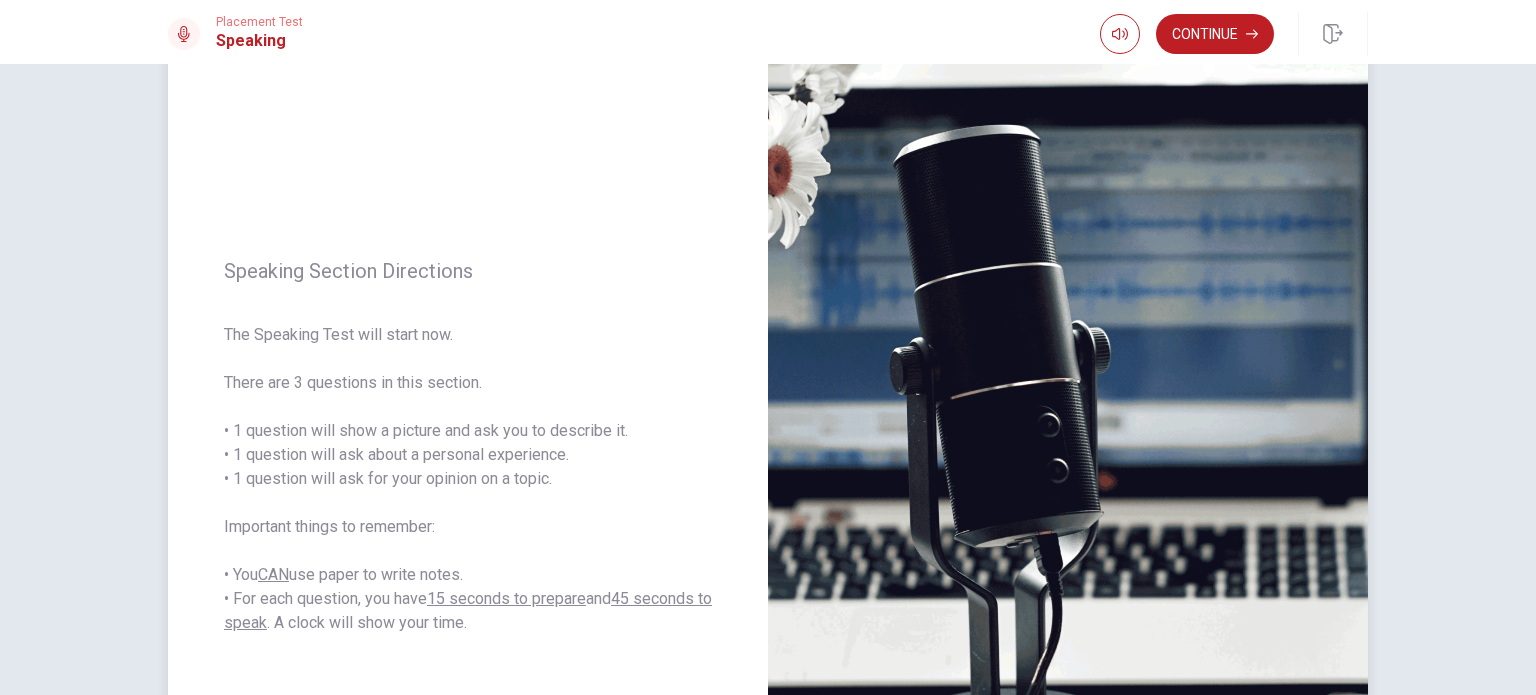 scroll, scrollTop: 0, scrollLeft: 0, axis: both 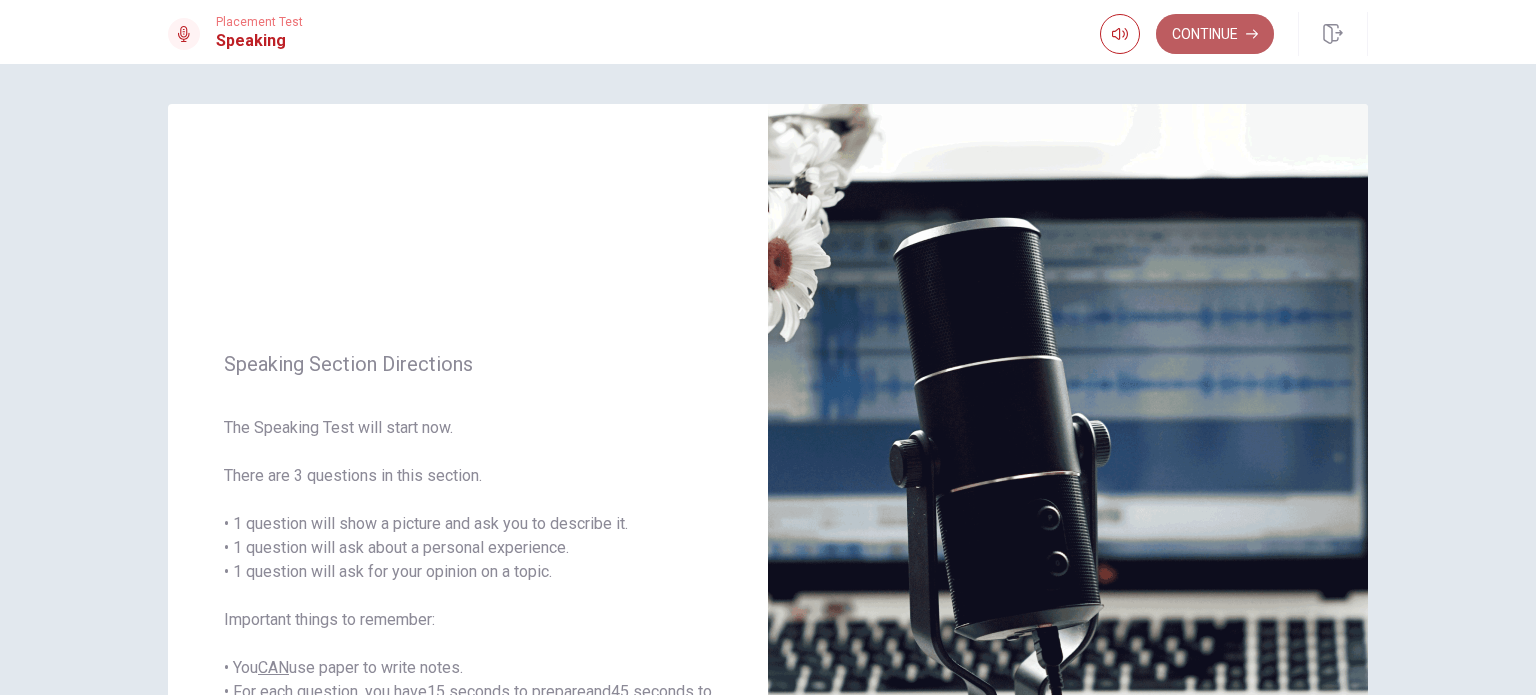 click on "Continue" at bounding box center (1215, 34) 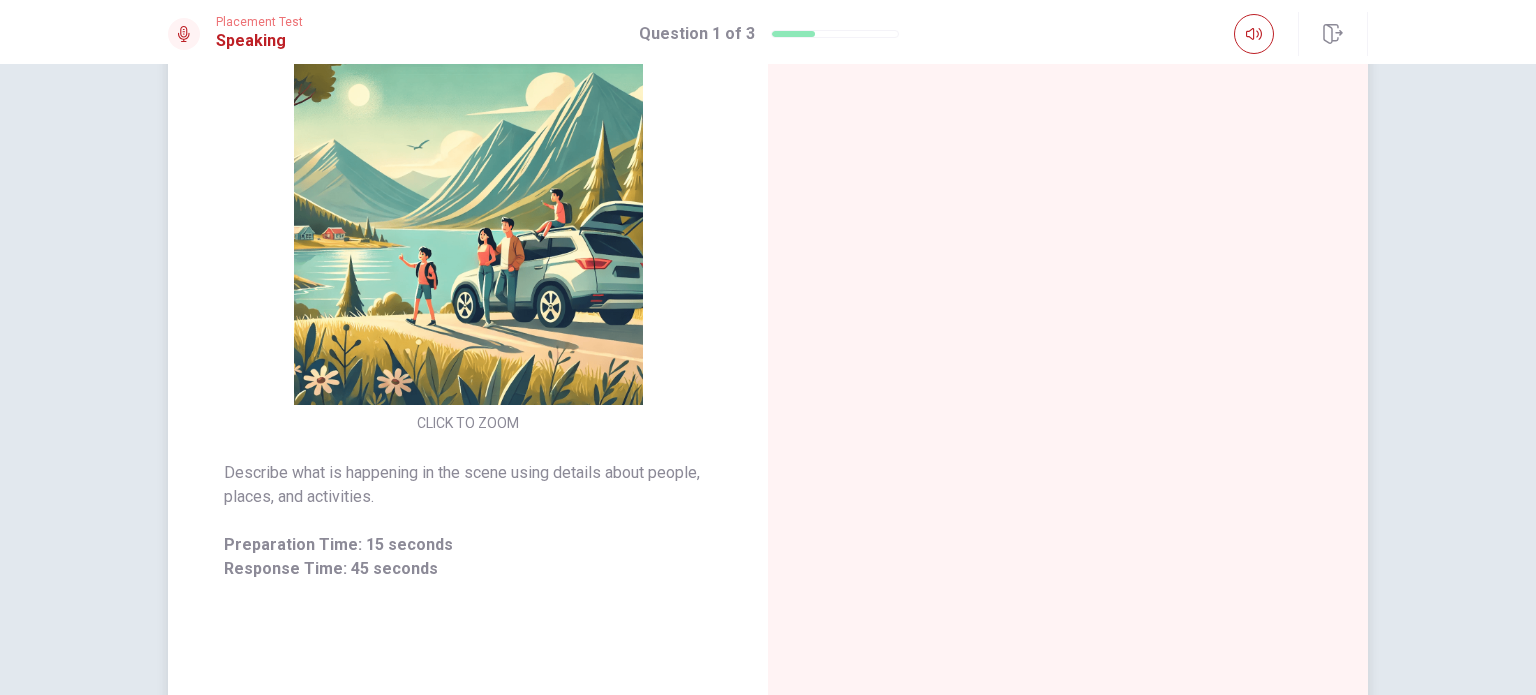 scroll, scrollTop: 281, scrollLeft: 0, axis: vertical 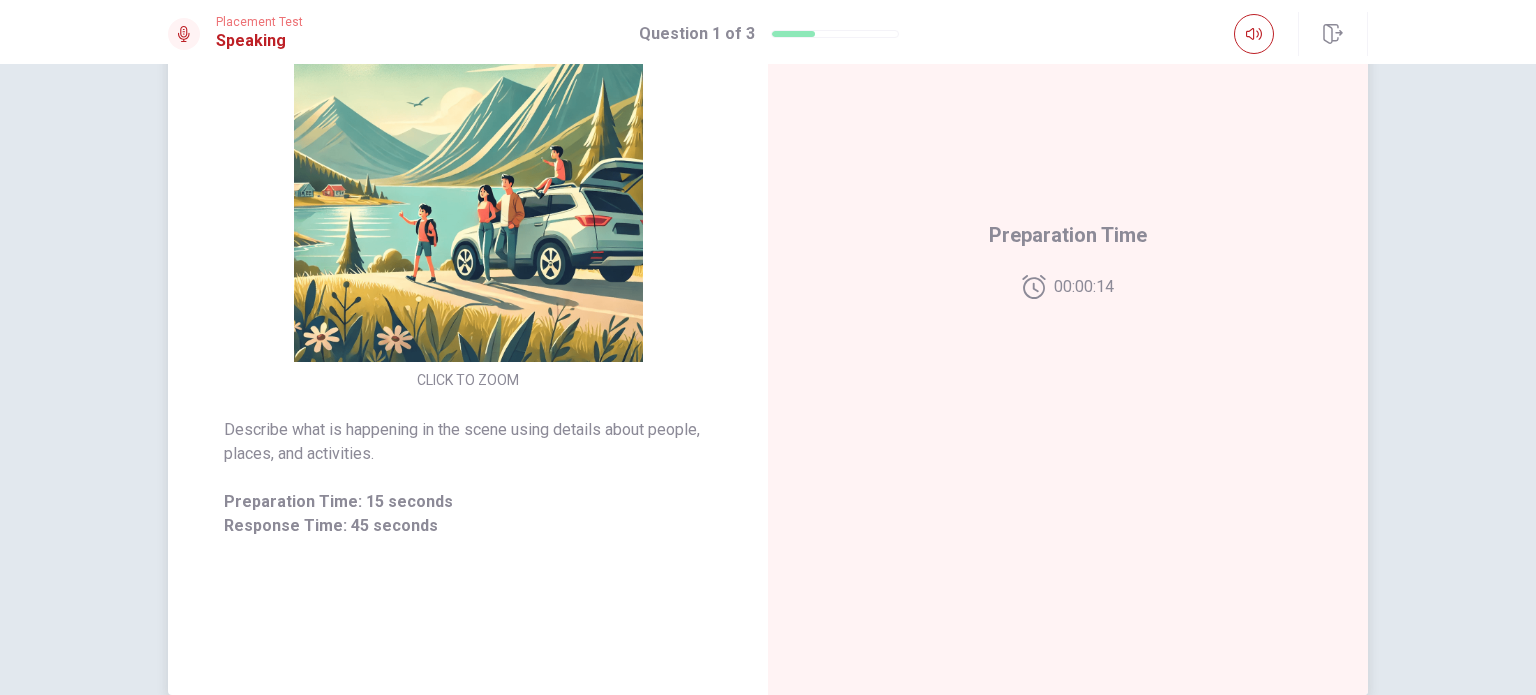 click at bounding box center [468, 187] 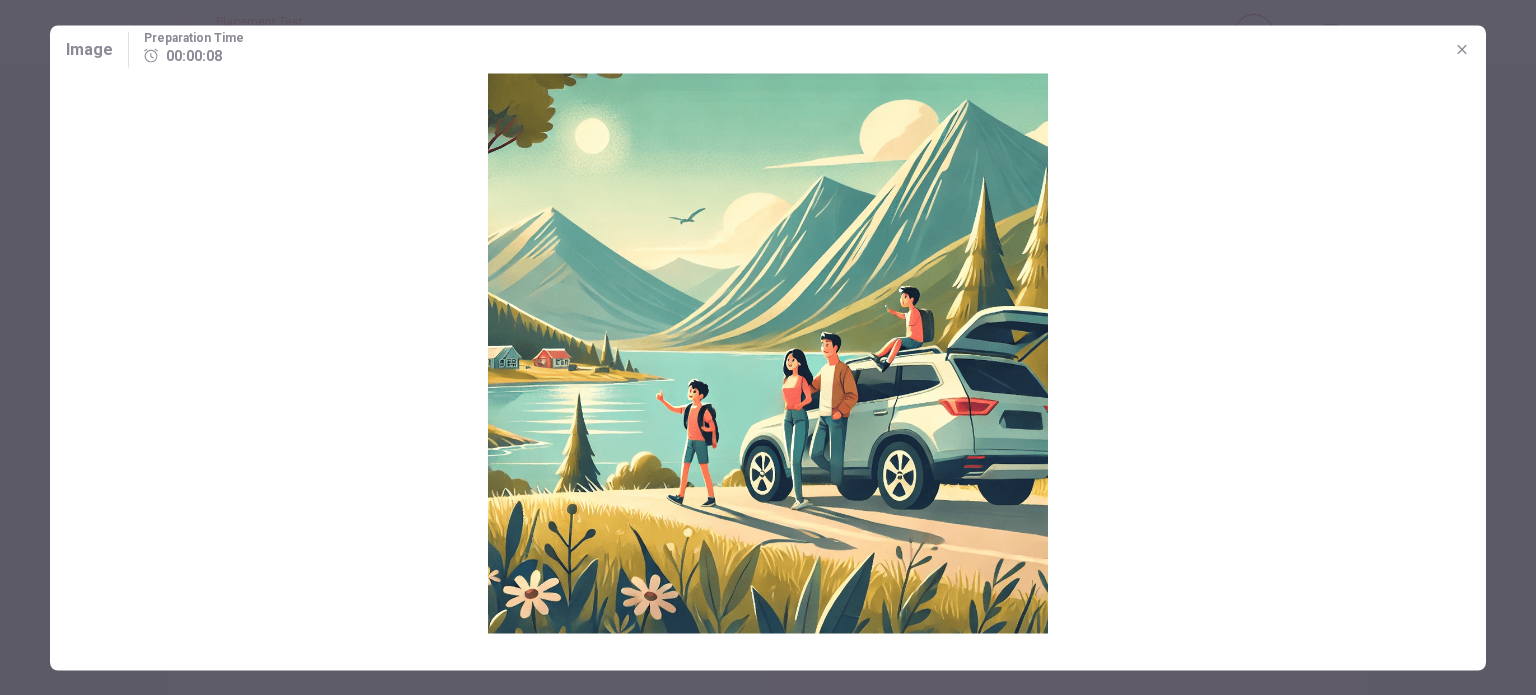 click at bounding box center (768, 353) 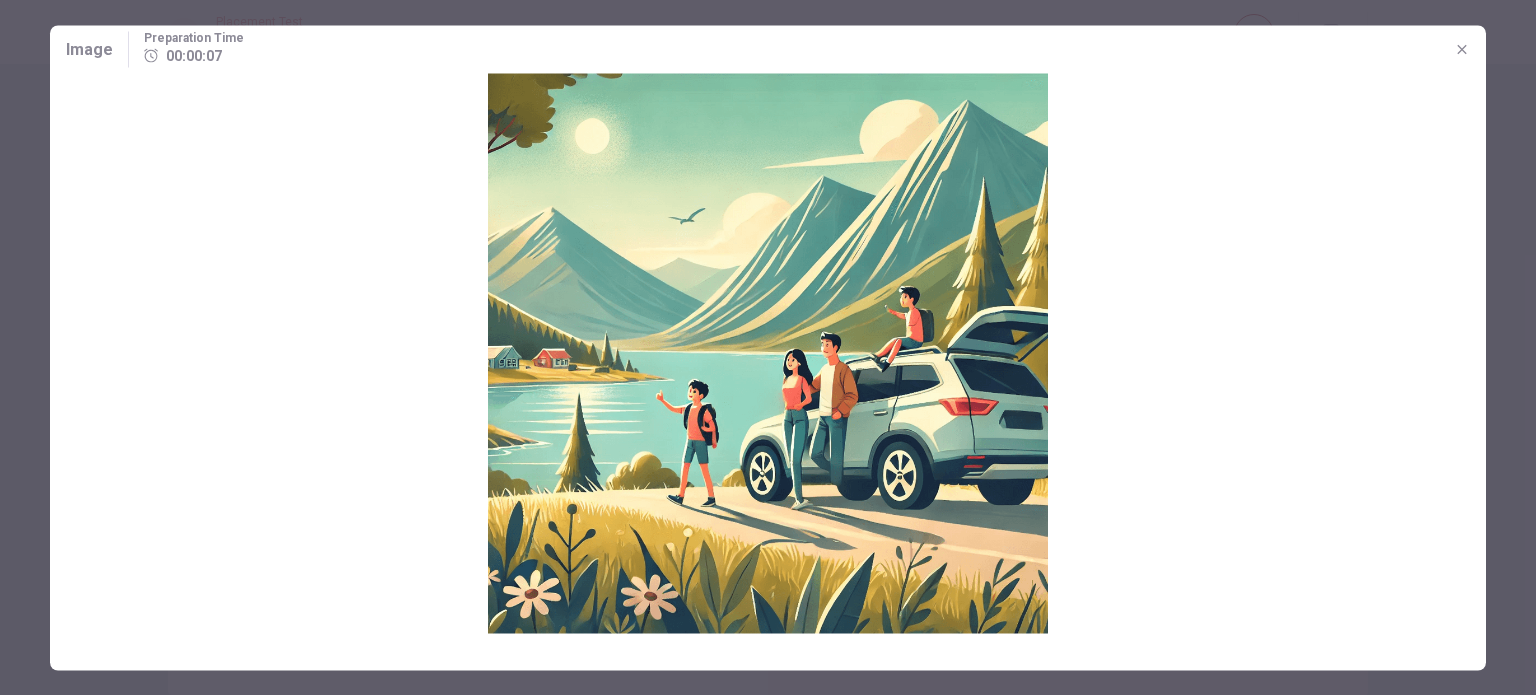click at bounding box center (768, 353) 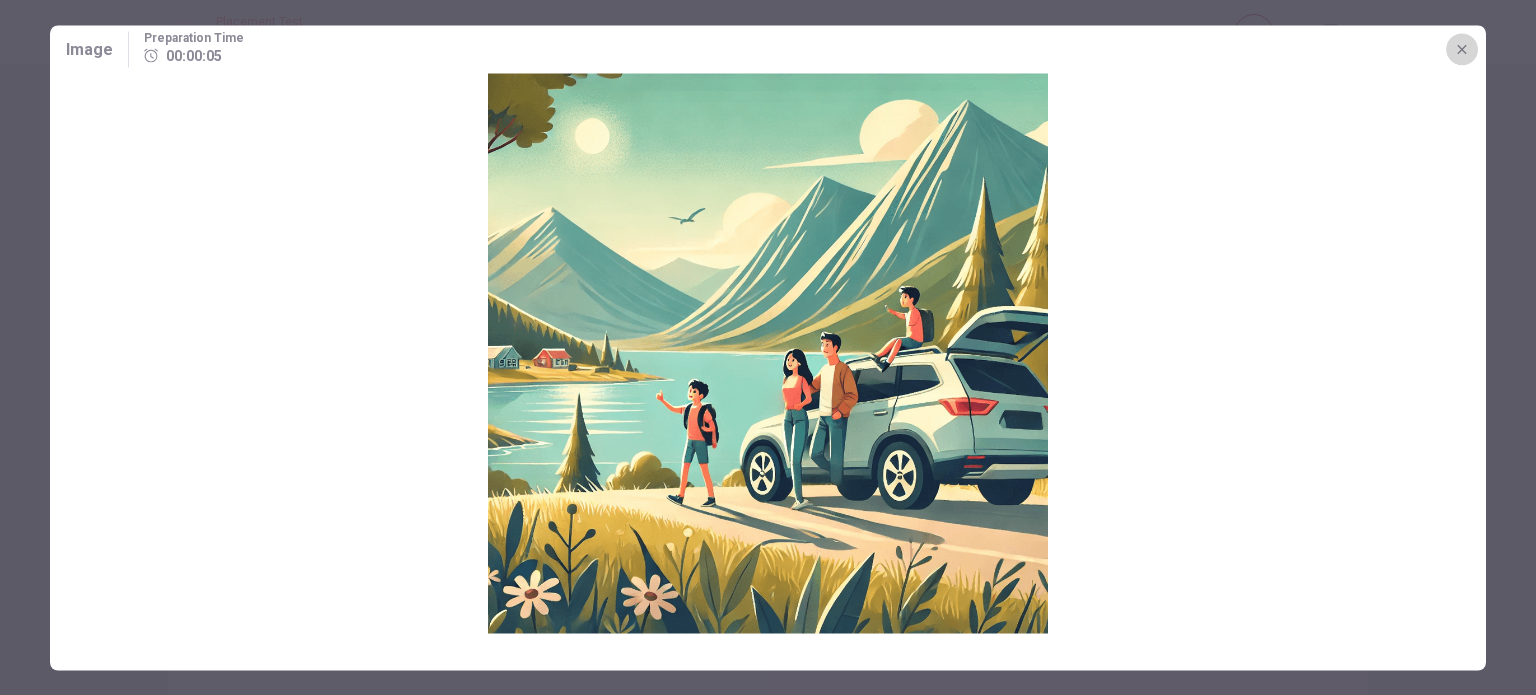 click 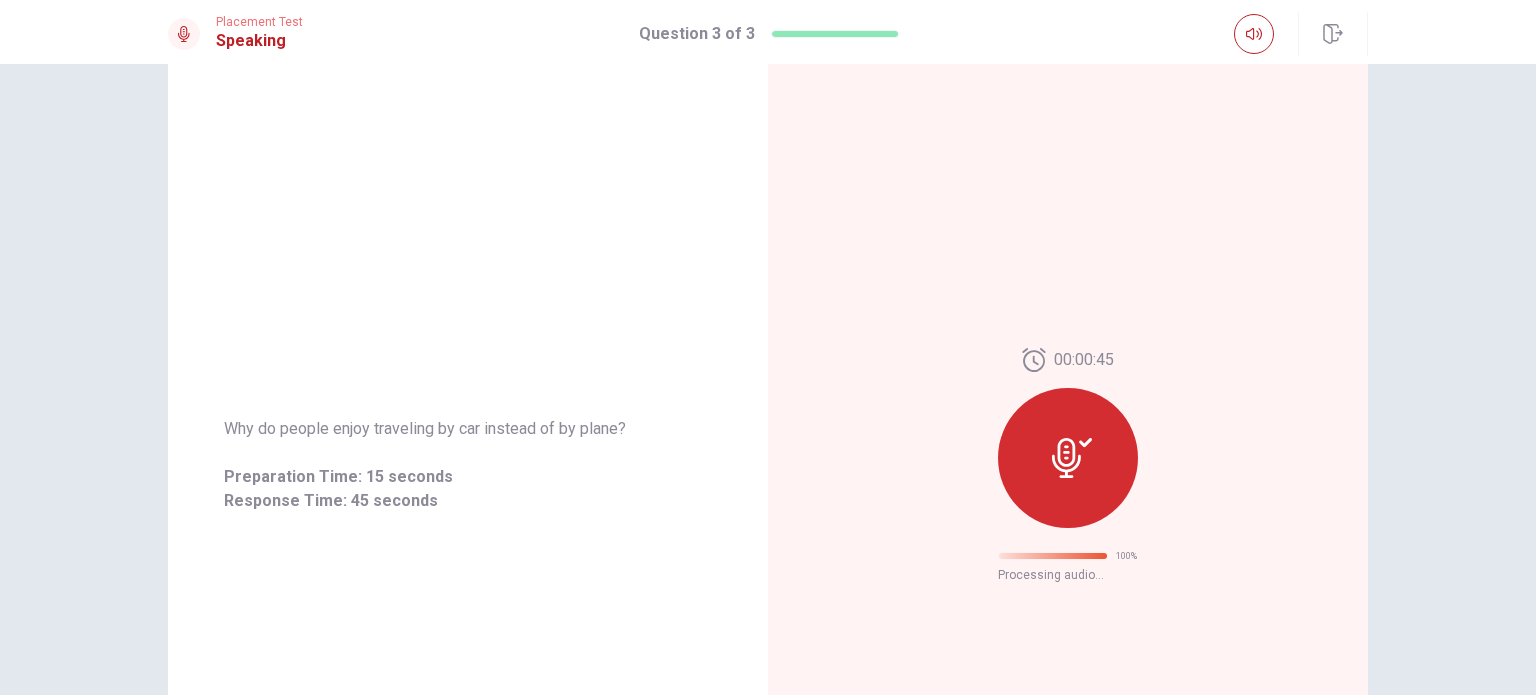 scroll, scrollTop: 0, scrollLeft: 0, axis: both 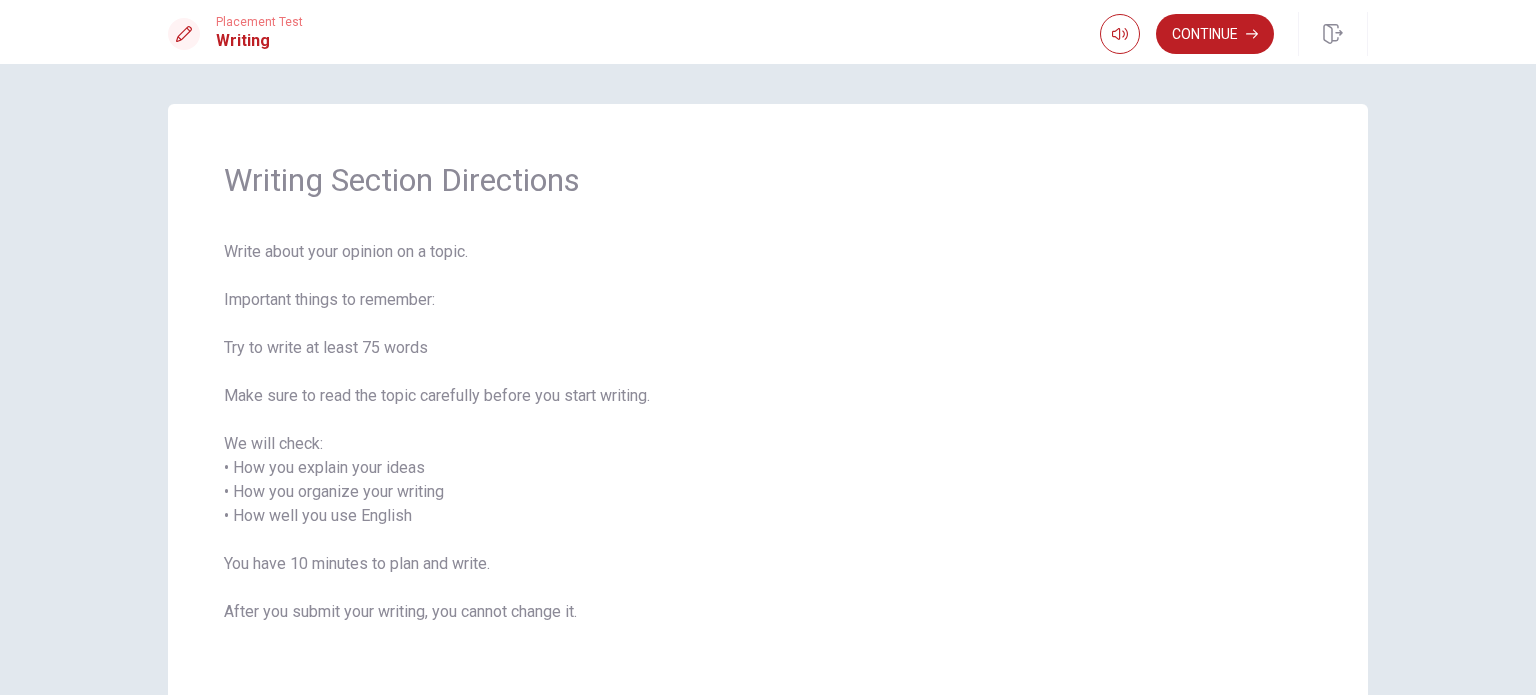 drag, startPoint x: 239, startPoint y: 520, endPoint x: 372, endPoint y: 520, distance: 133 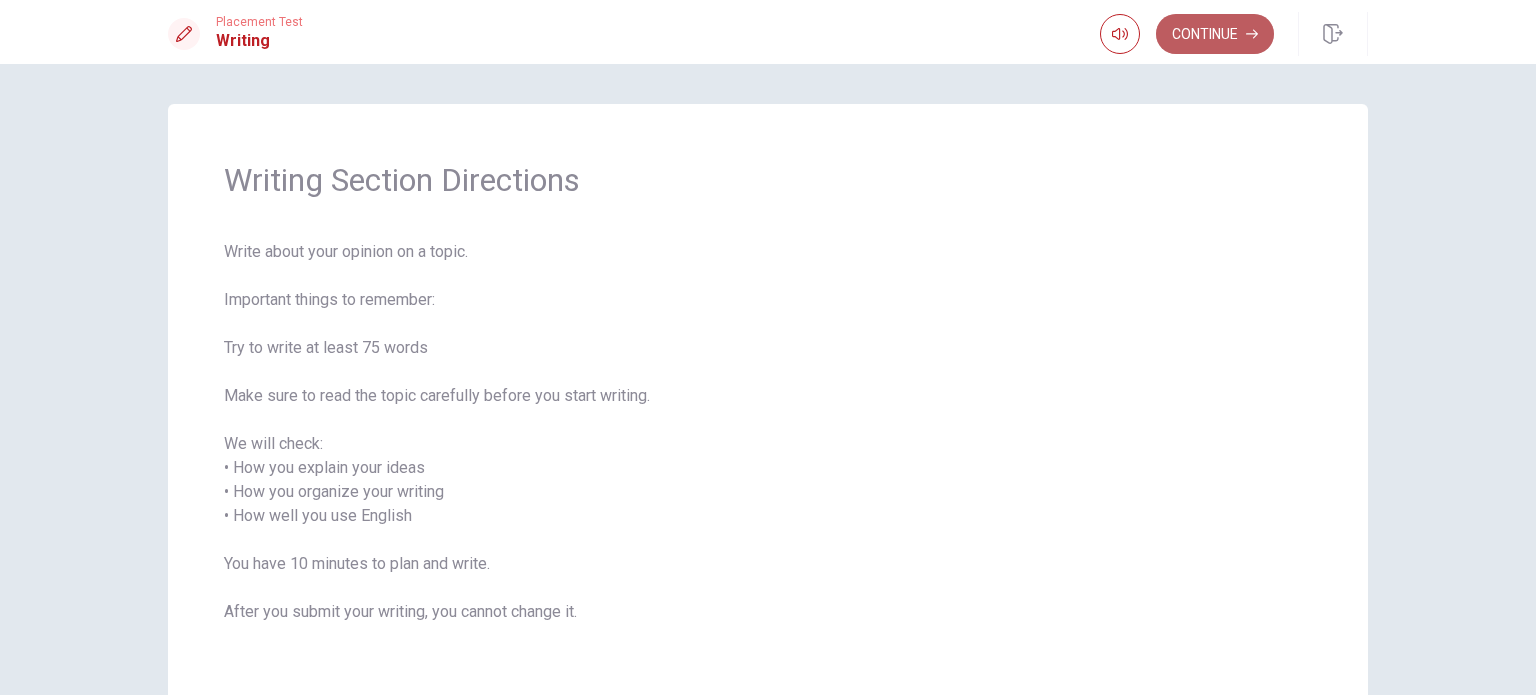 click on "Continue" at bounding box center (1215, 34) 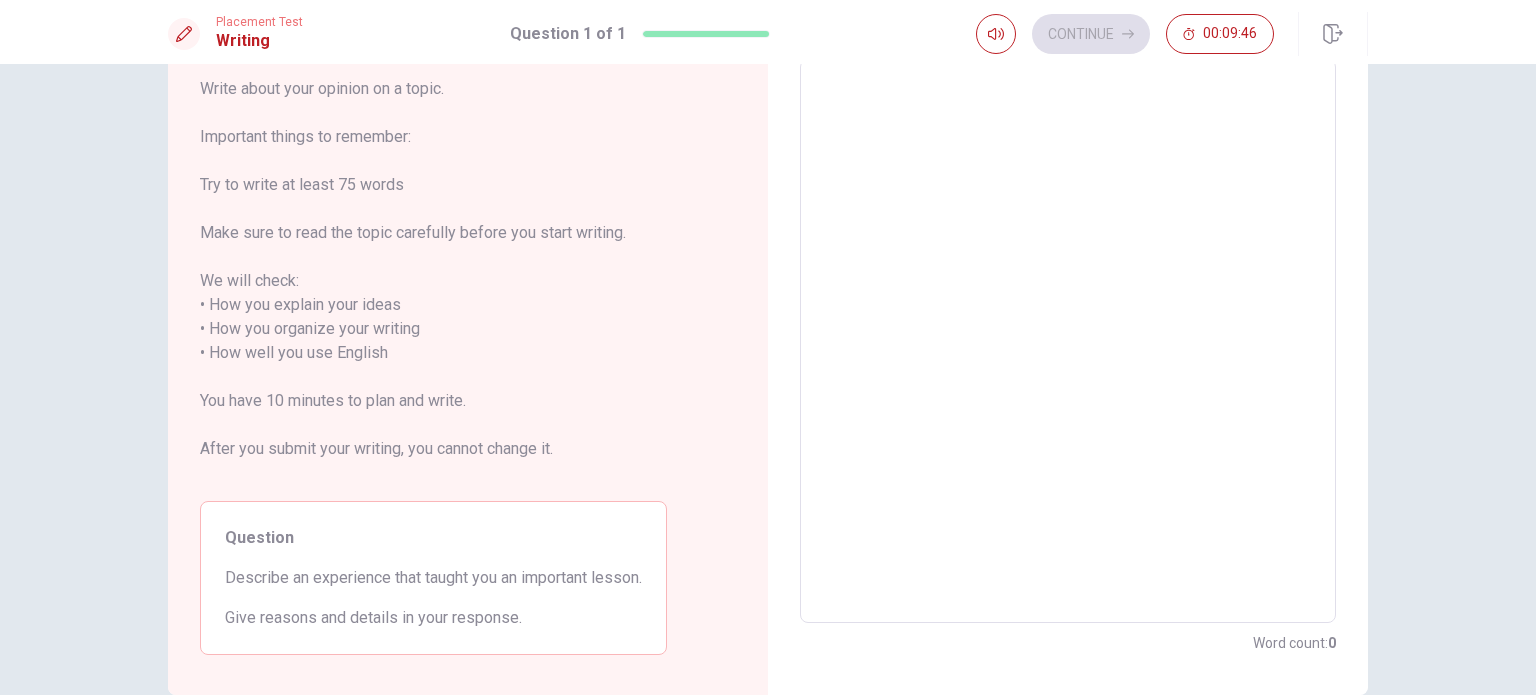 scroll, scrollTop: 200, scrollLeft: 0, axis: vertical 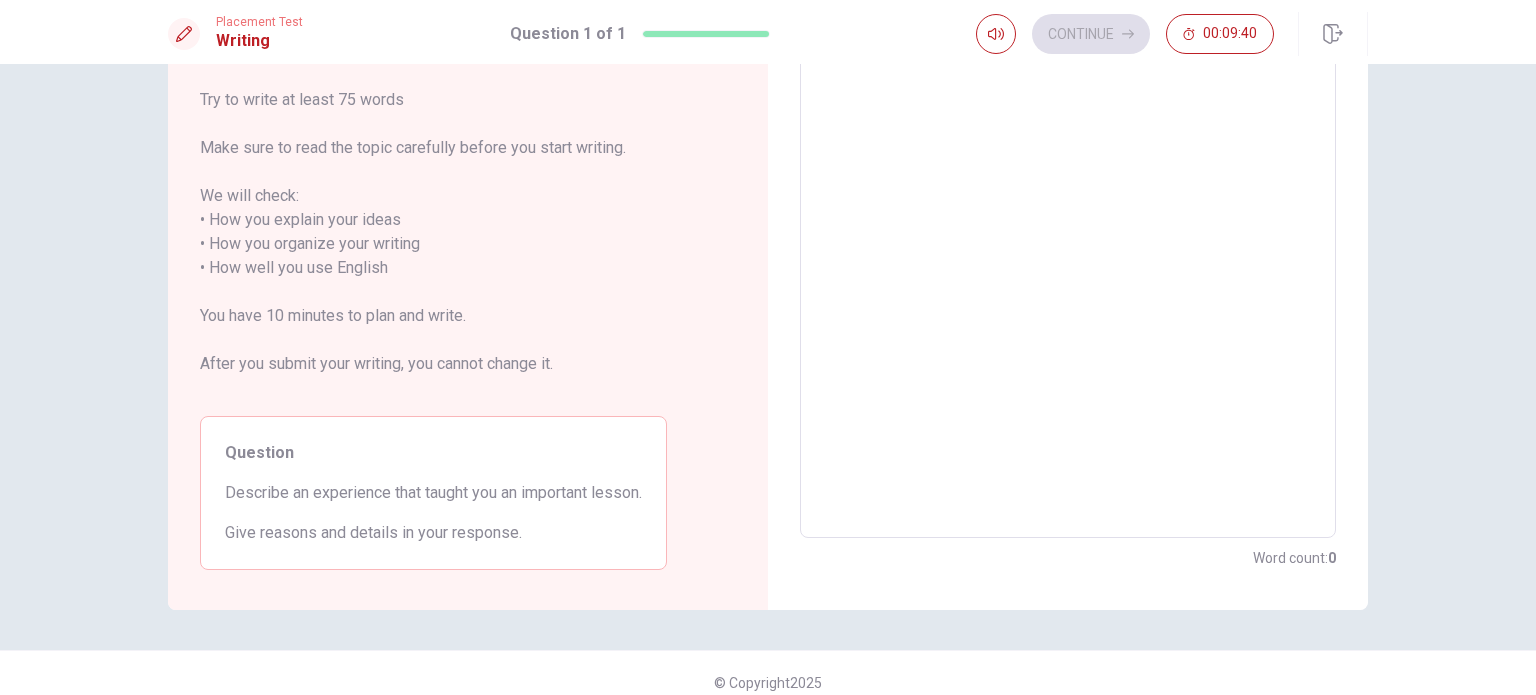 drag, startPoint x: 217, startPoint y: 531, endPoint x: 252, endPoint y: 531, distance: 35 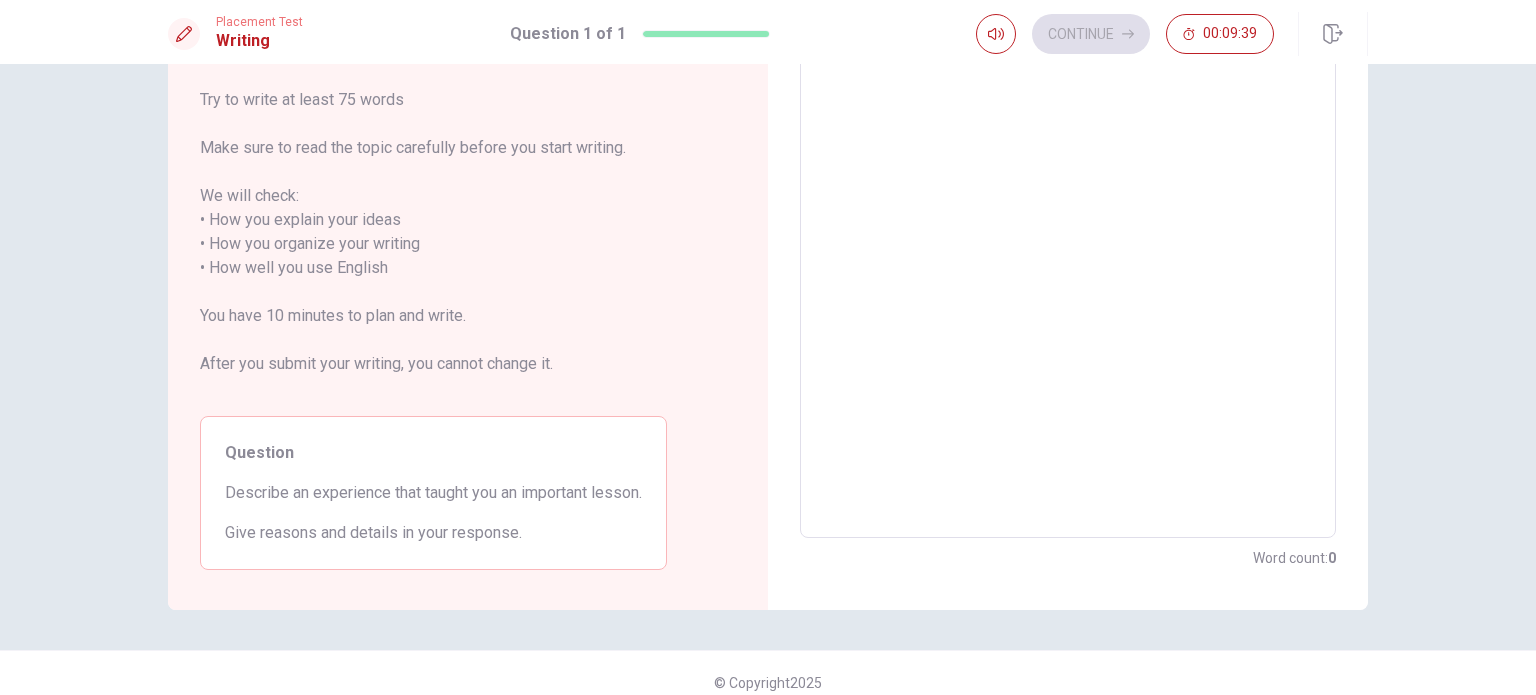 drag, startPoint x: 240, startPoint y: 536, endPoint x: 384, endPoint y: 538, distance: 144.01389 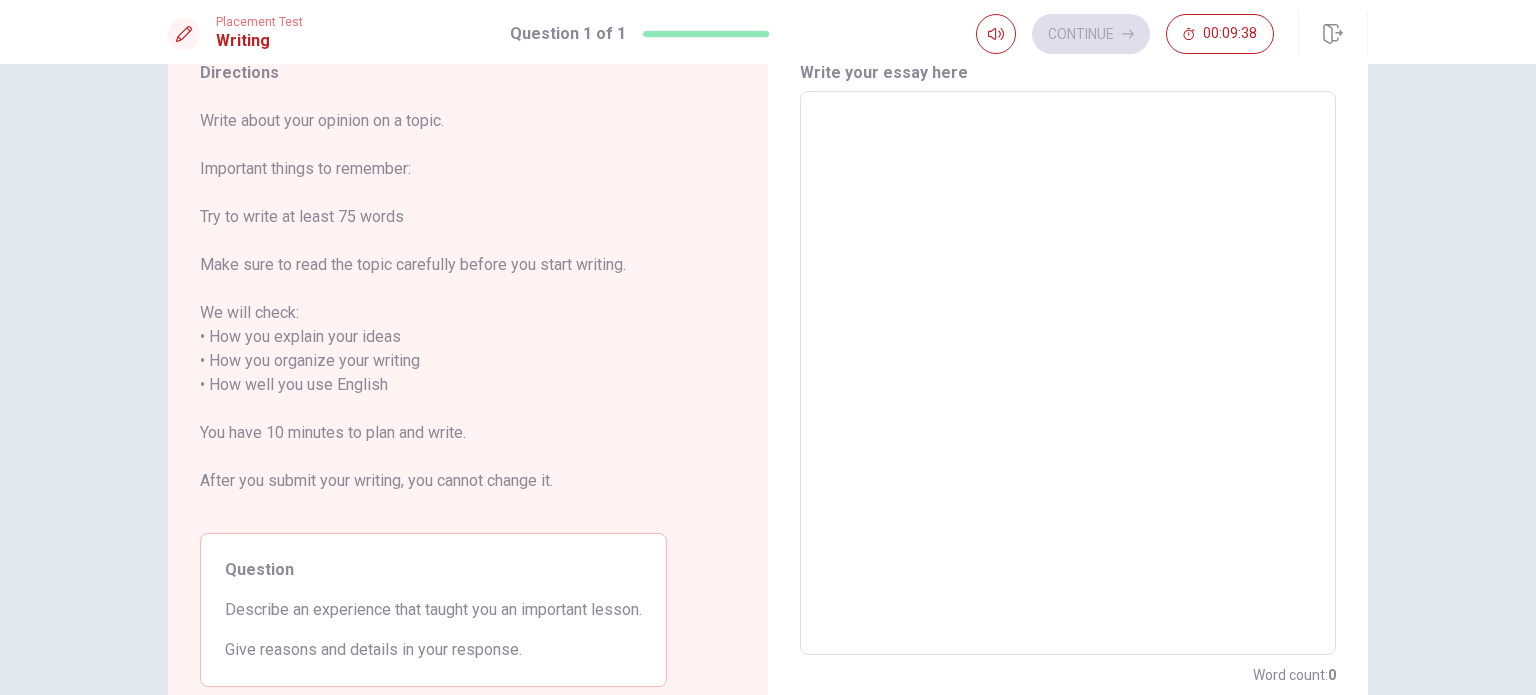 scroll, scrollTop: 0, scrollLeft: 0, axis: both 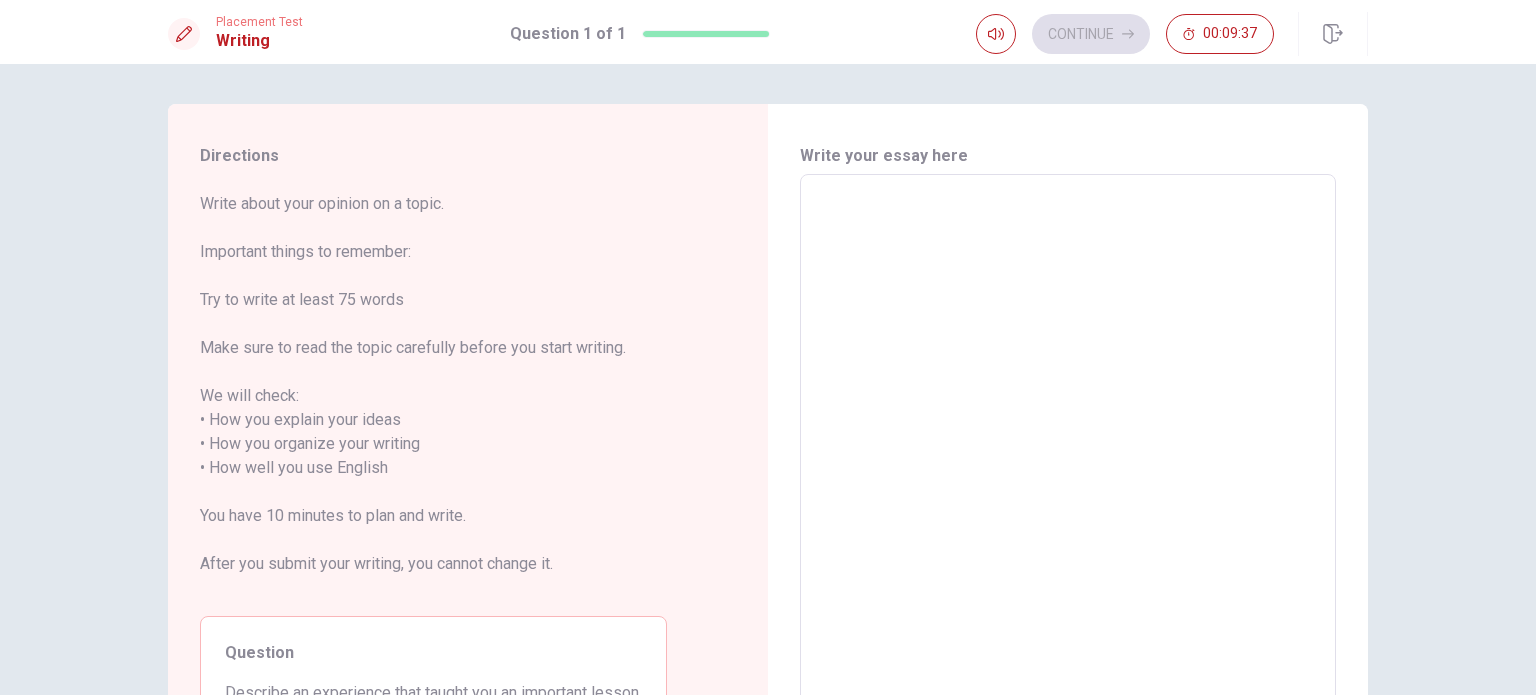 click at bounding box center (1068, 456) 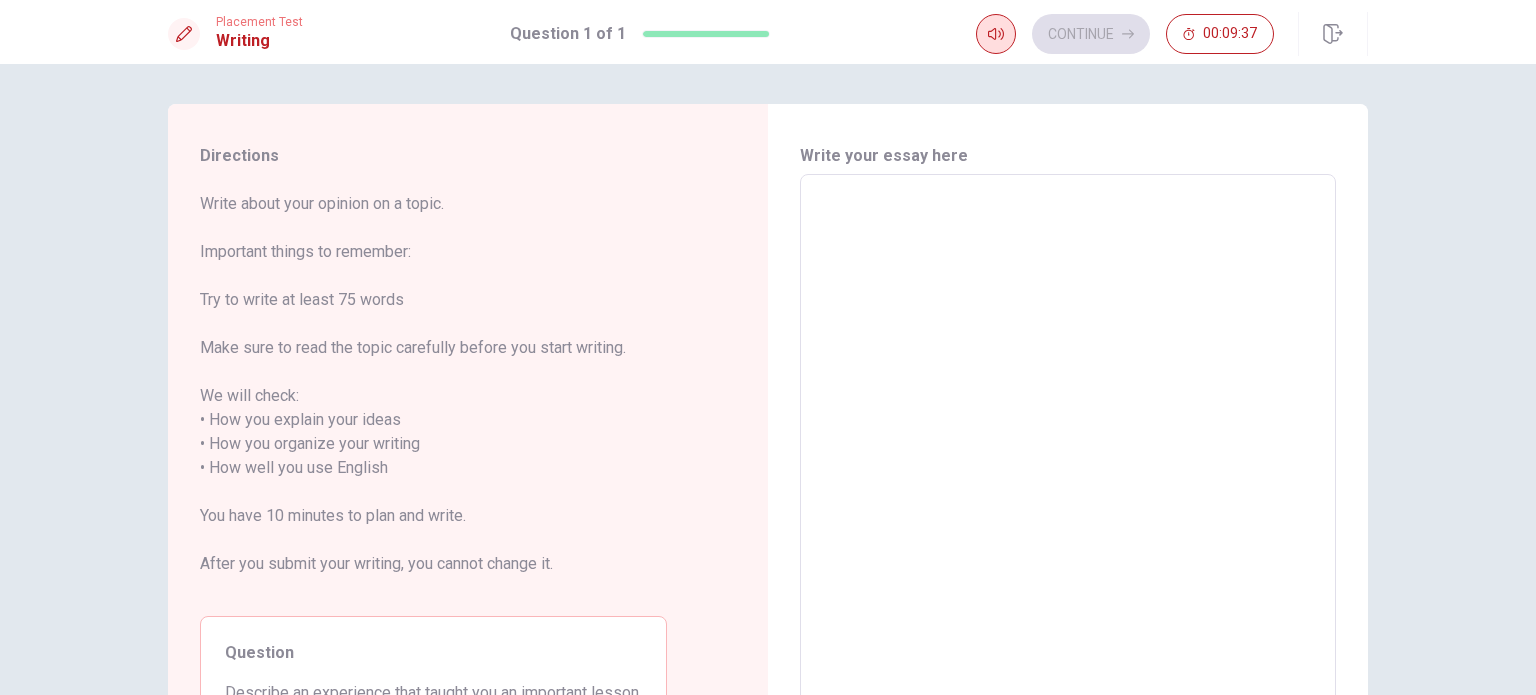 type on "I" 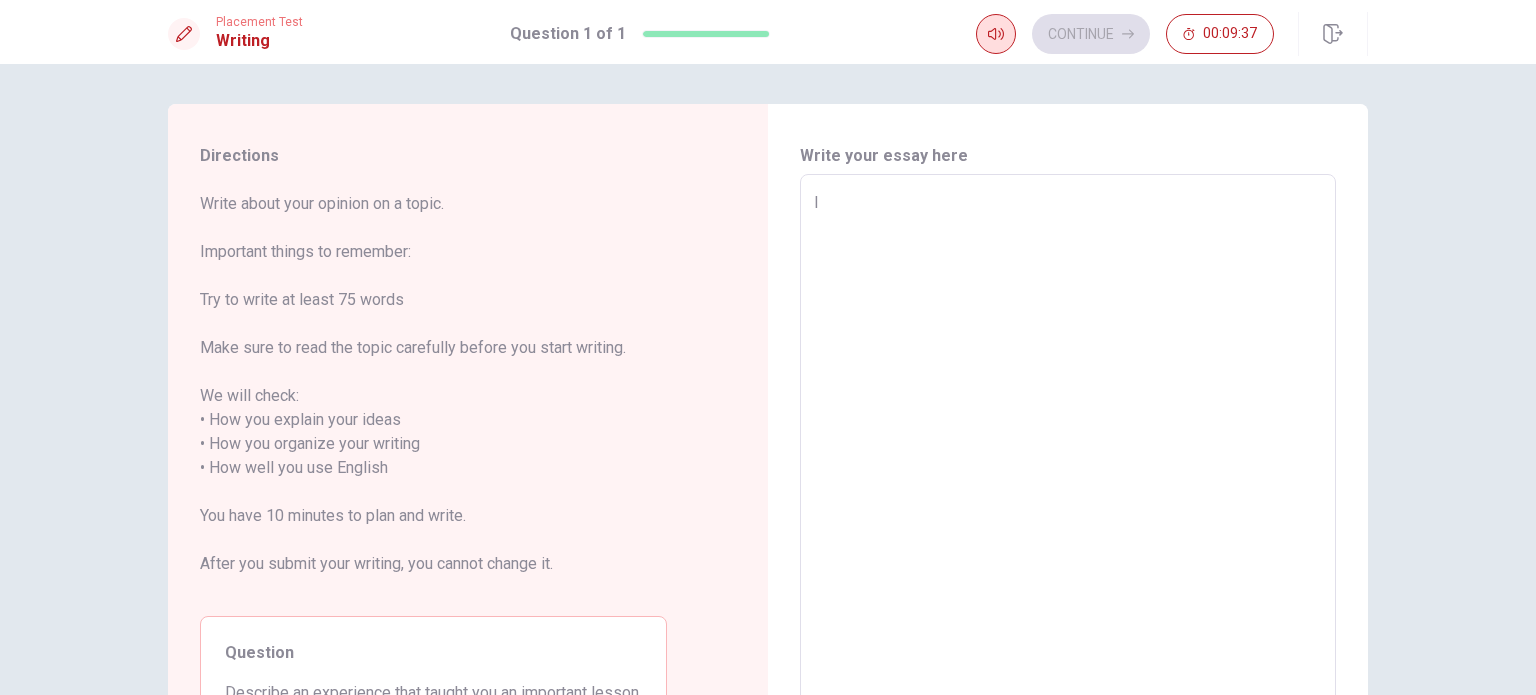 type on "x" 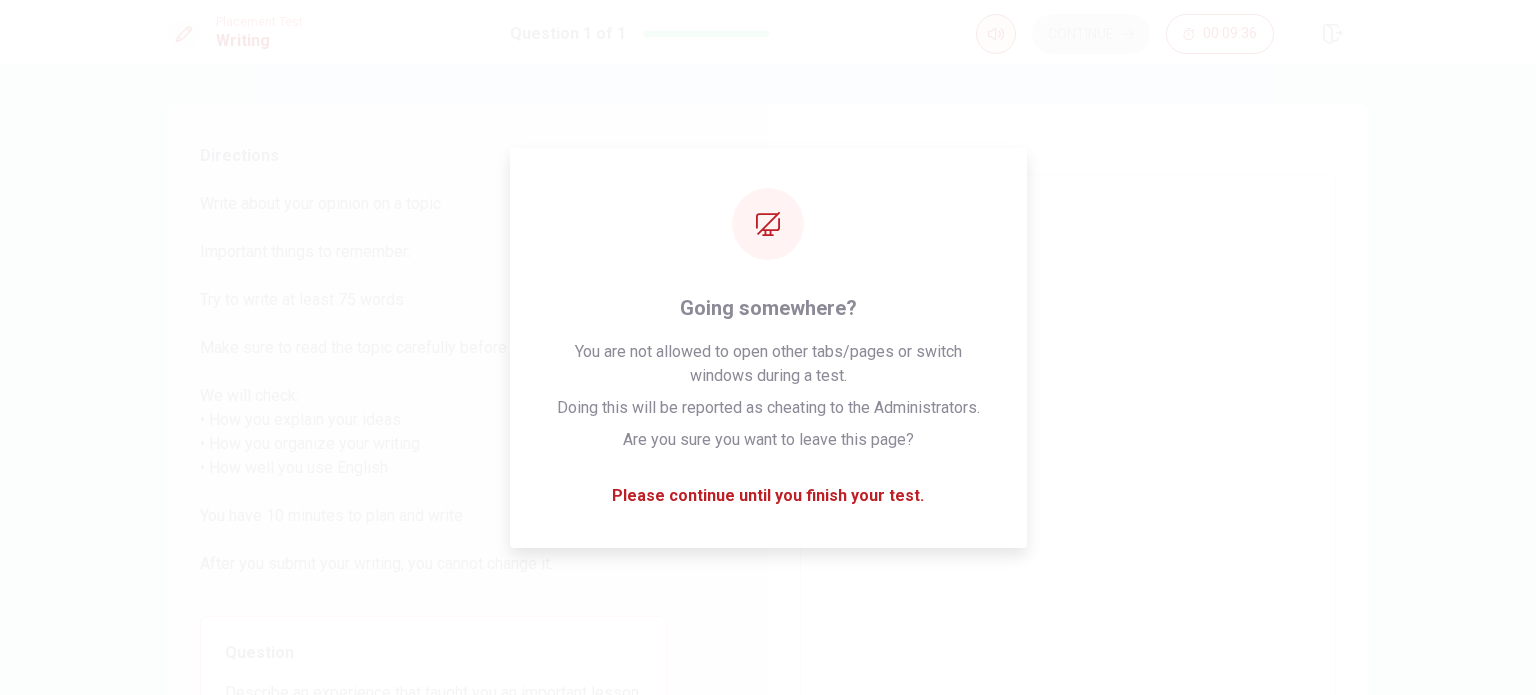 type on "I" 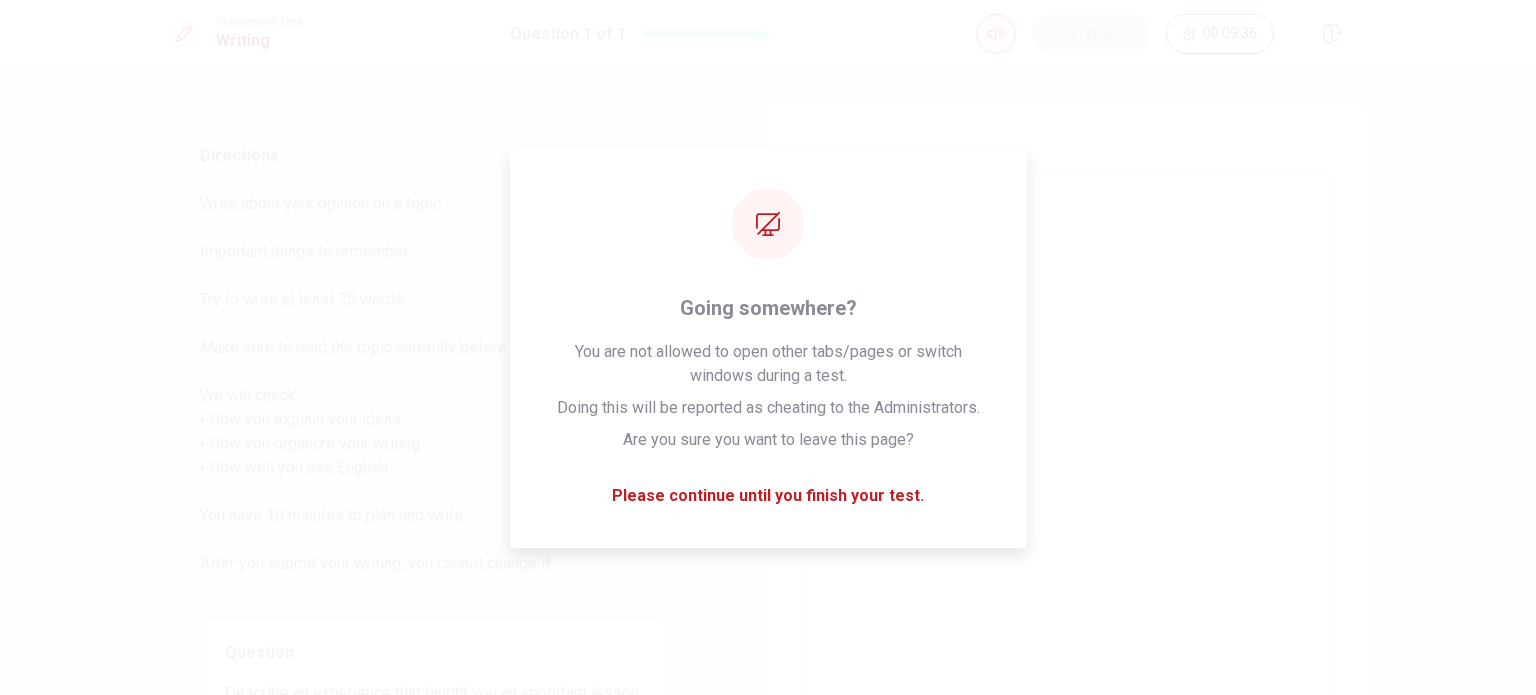type on "x" 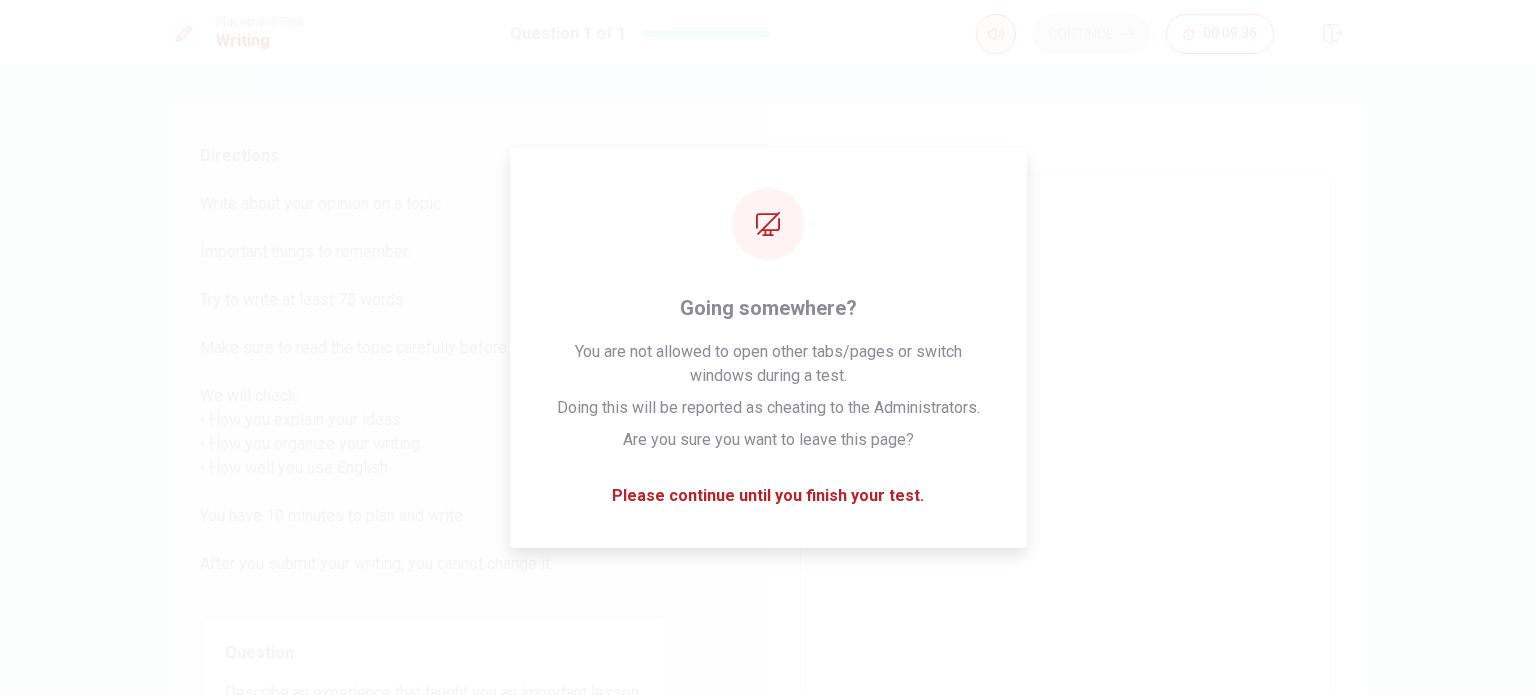 type on "x" 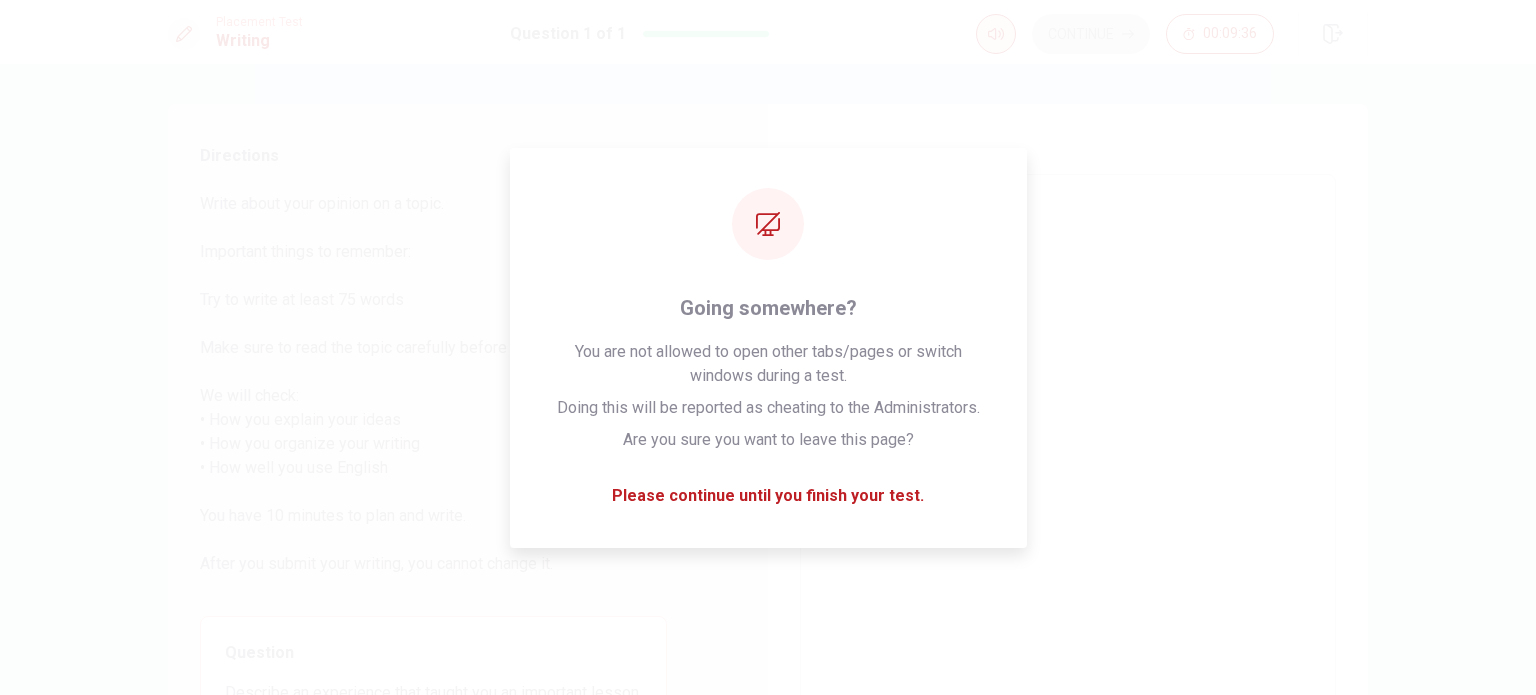 type on "x" 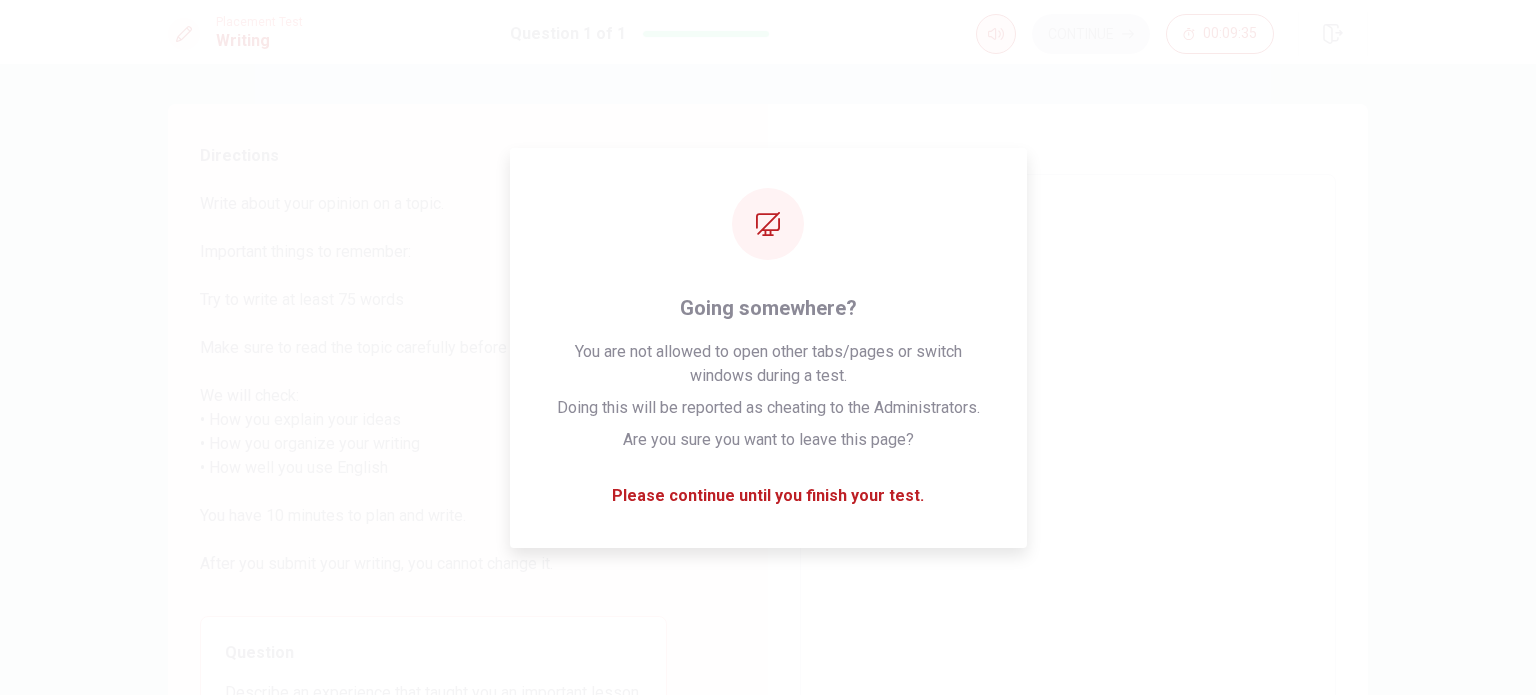 type on "I Thin" 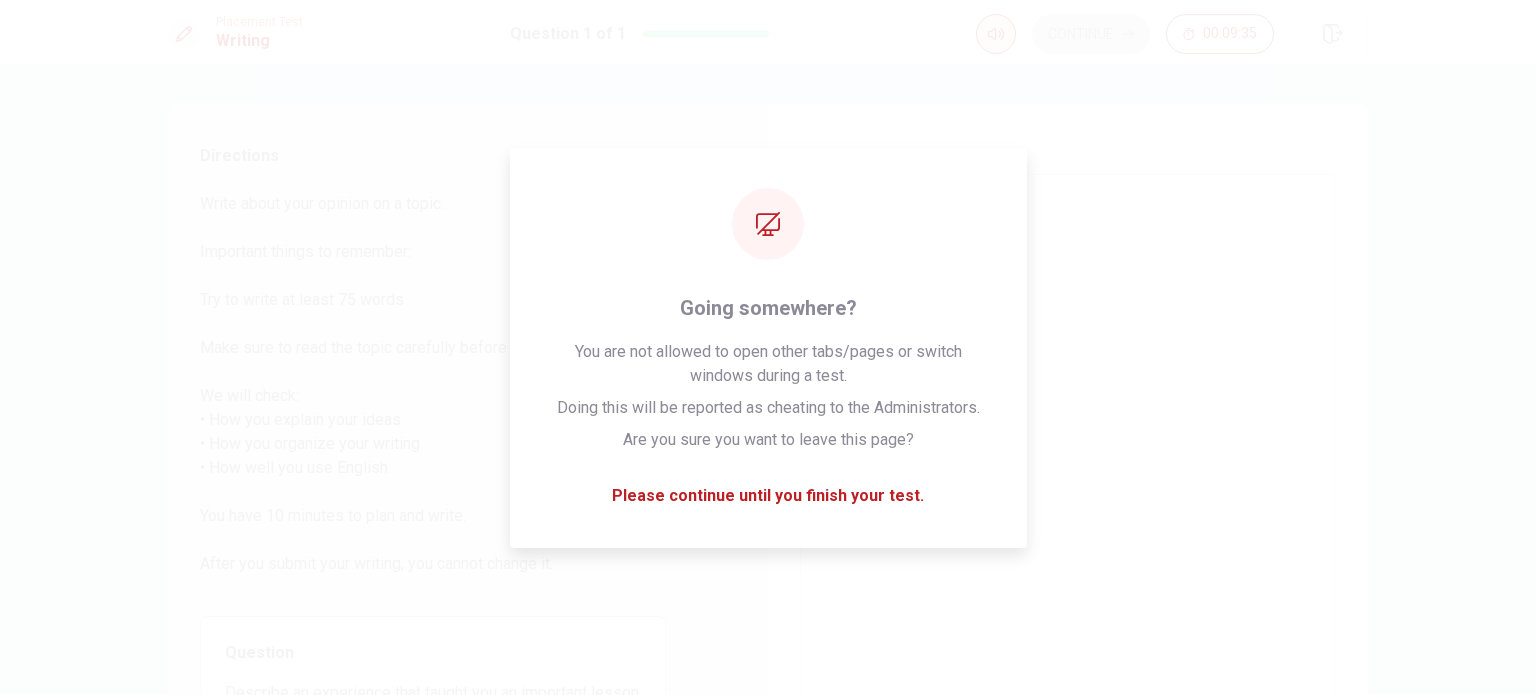type on "x" 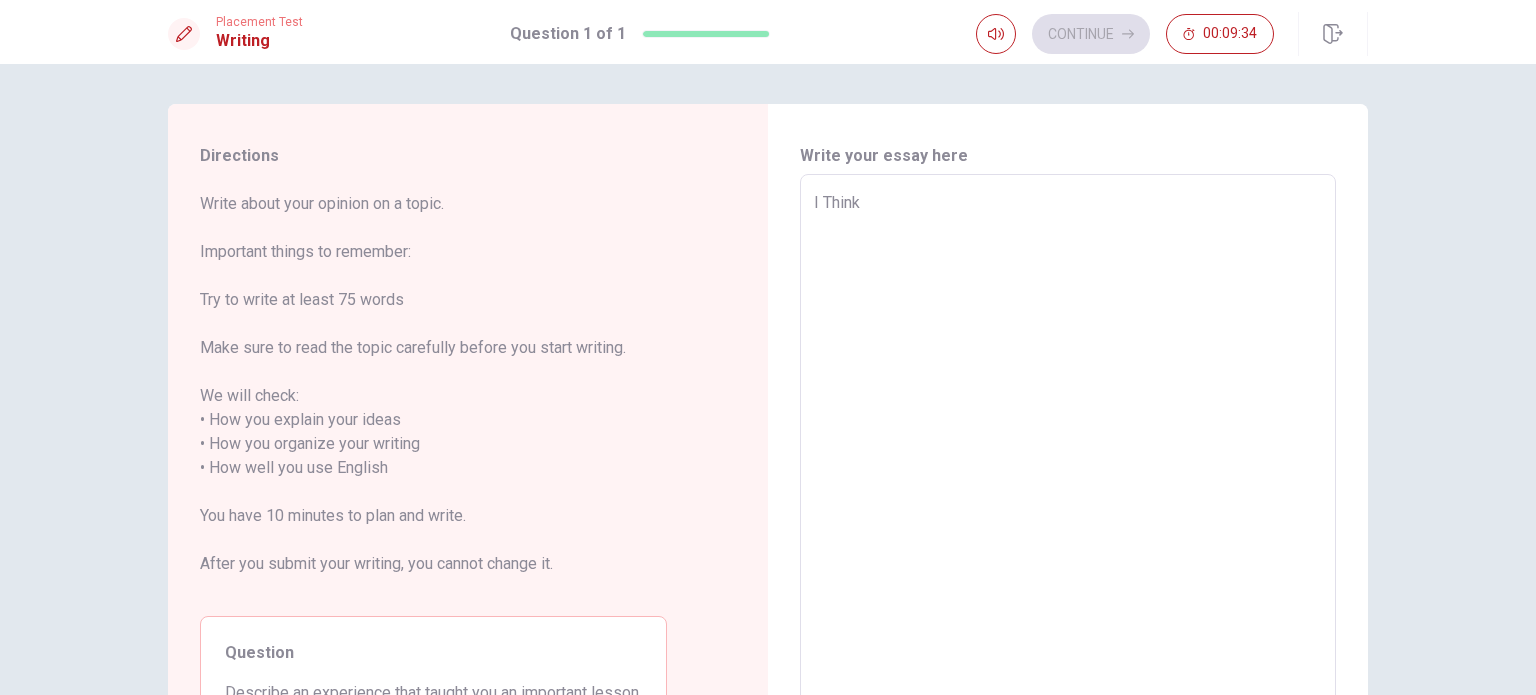 type on "x" 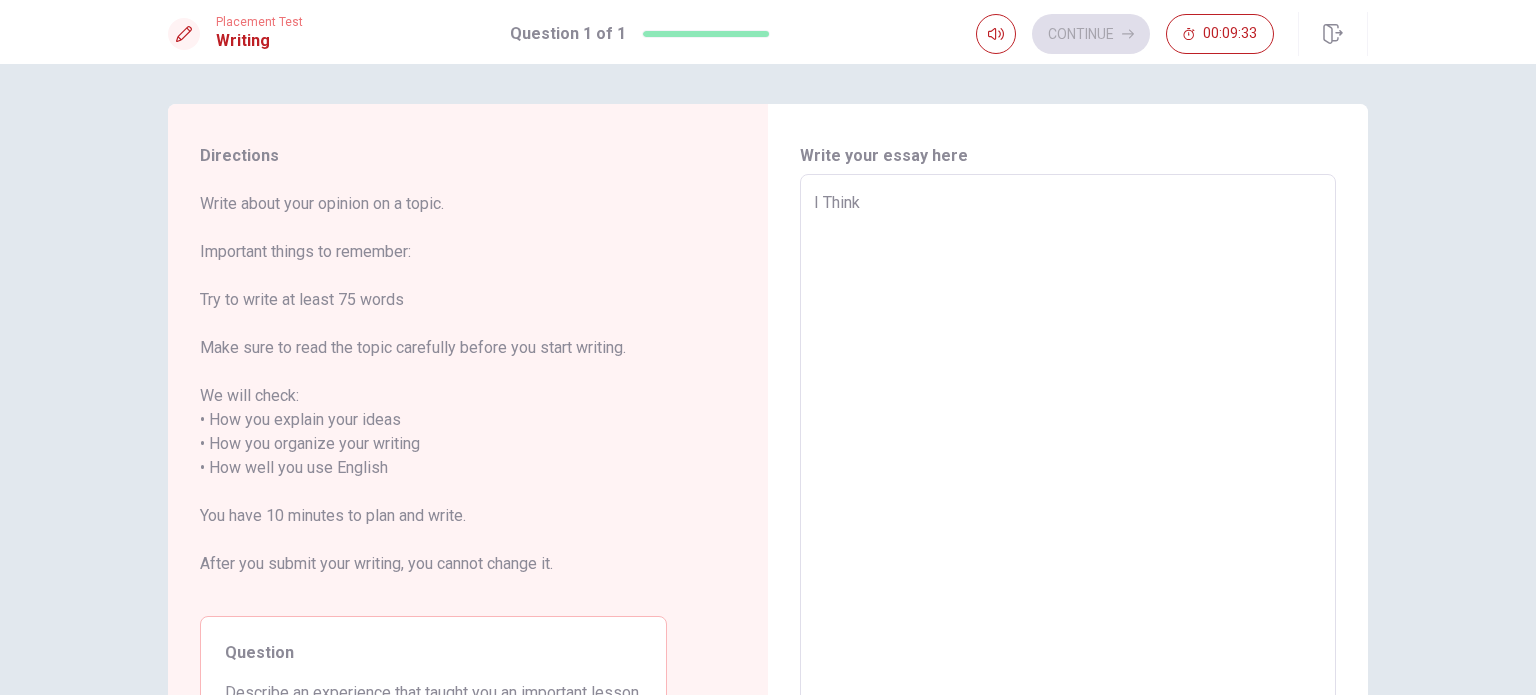 type on "I Think" 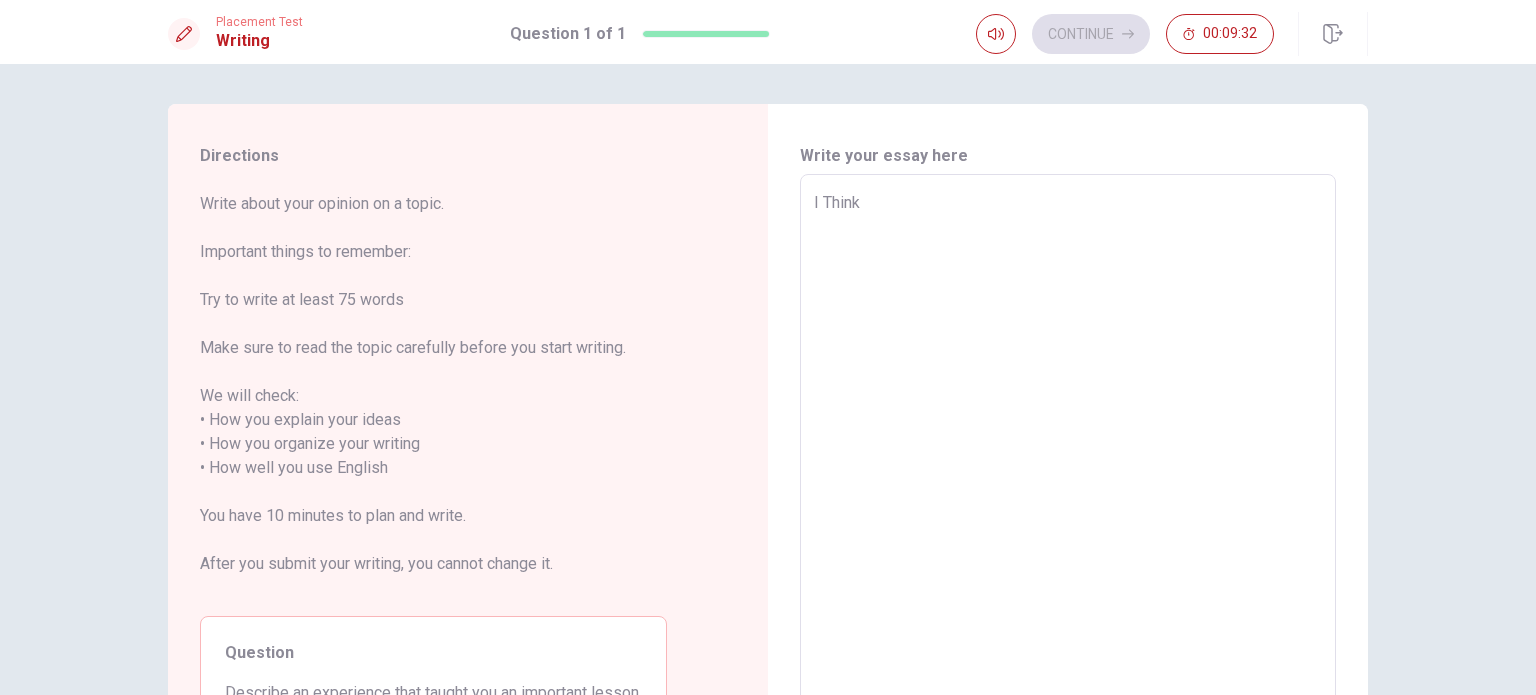 type on "I Think t" 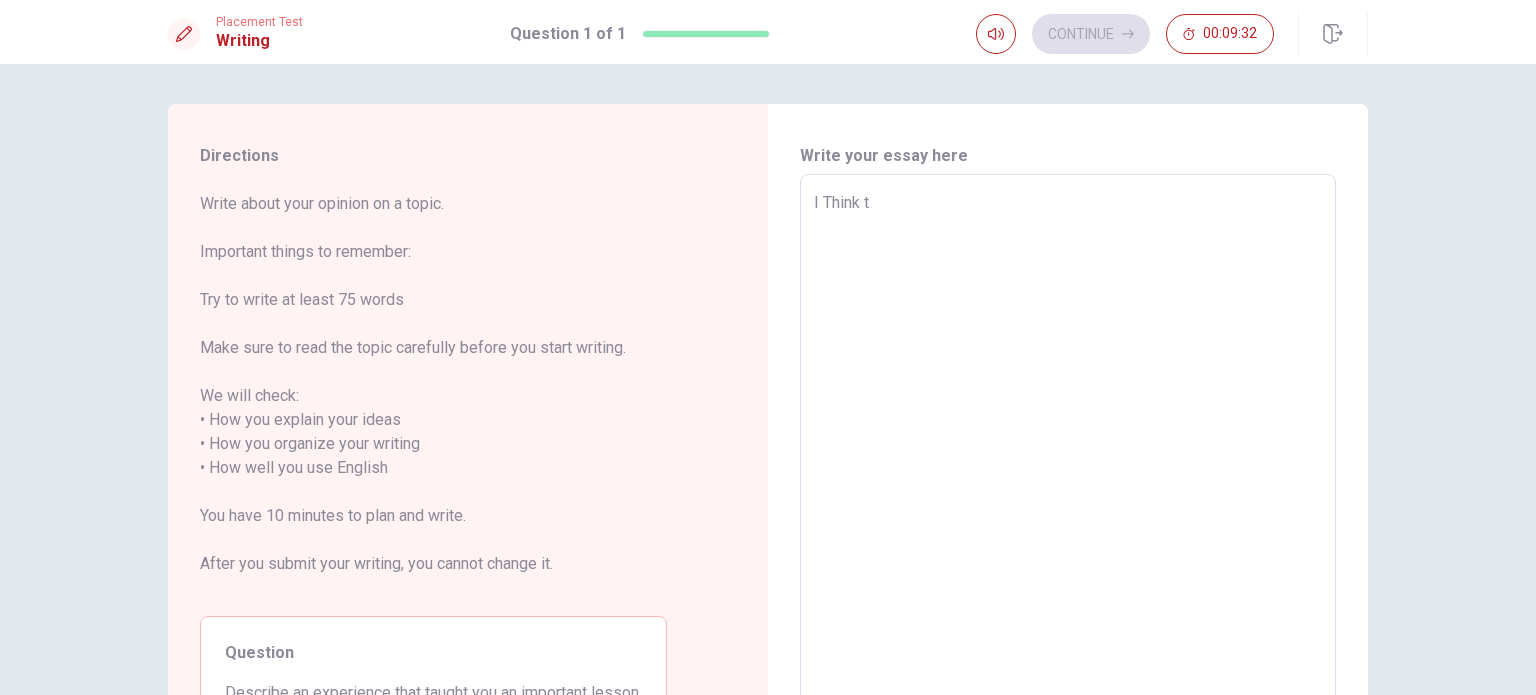 type on "x" 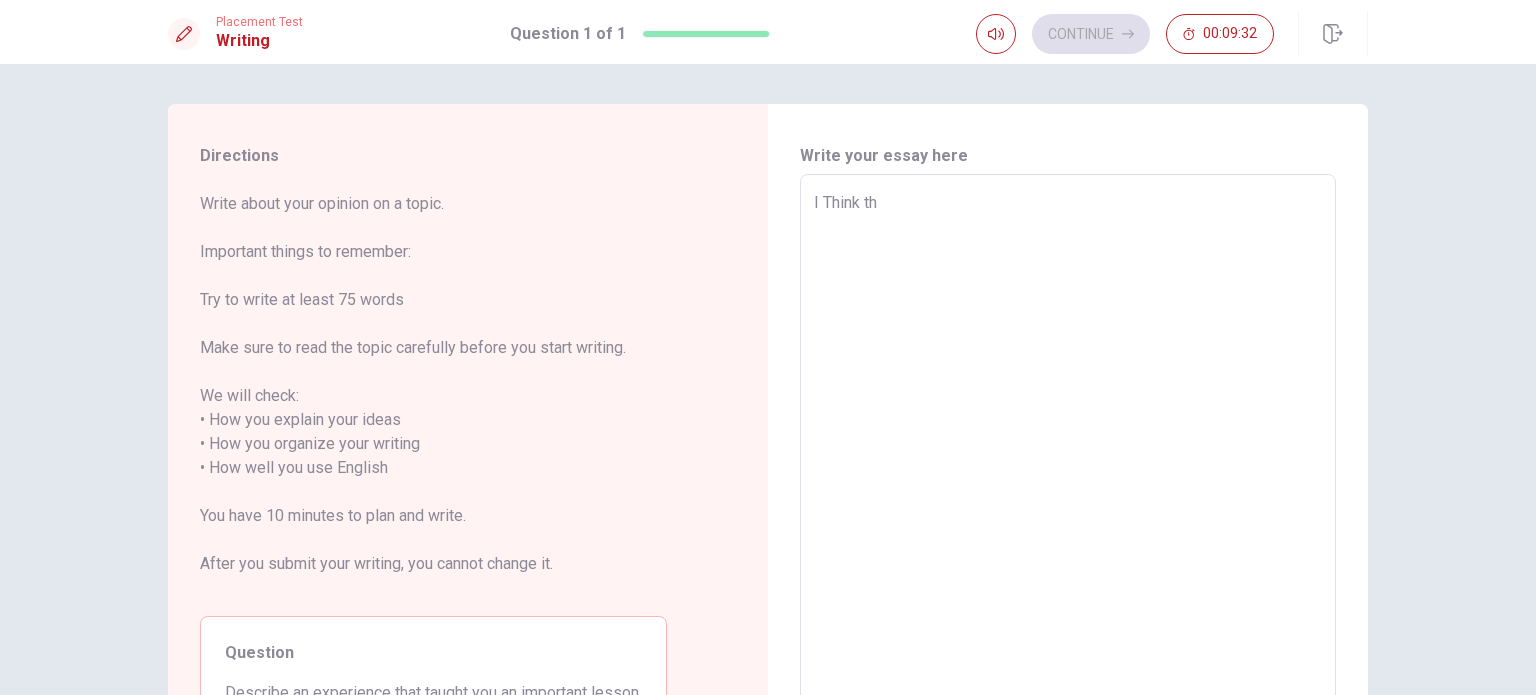 type on "x" 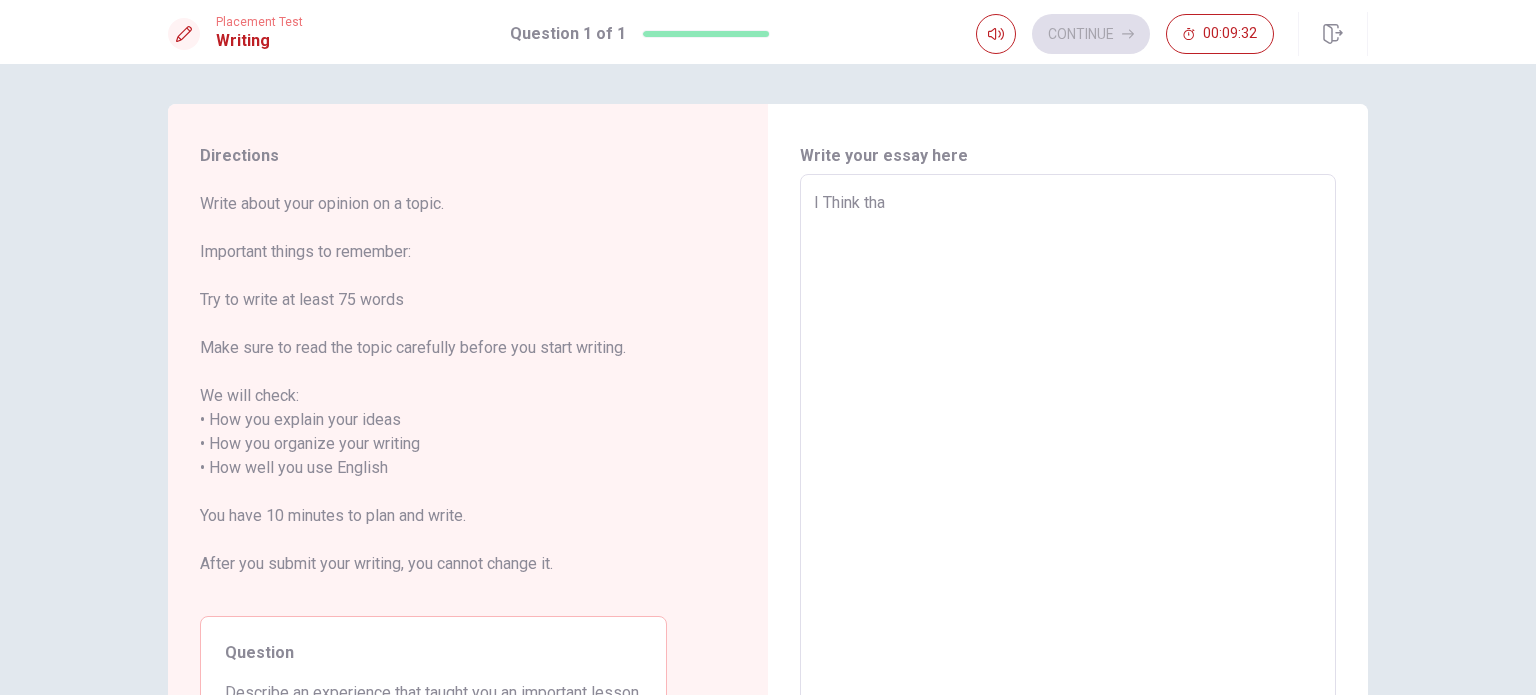 type on "x" 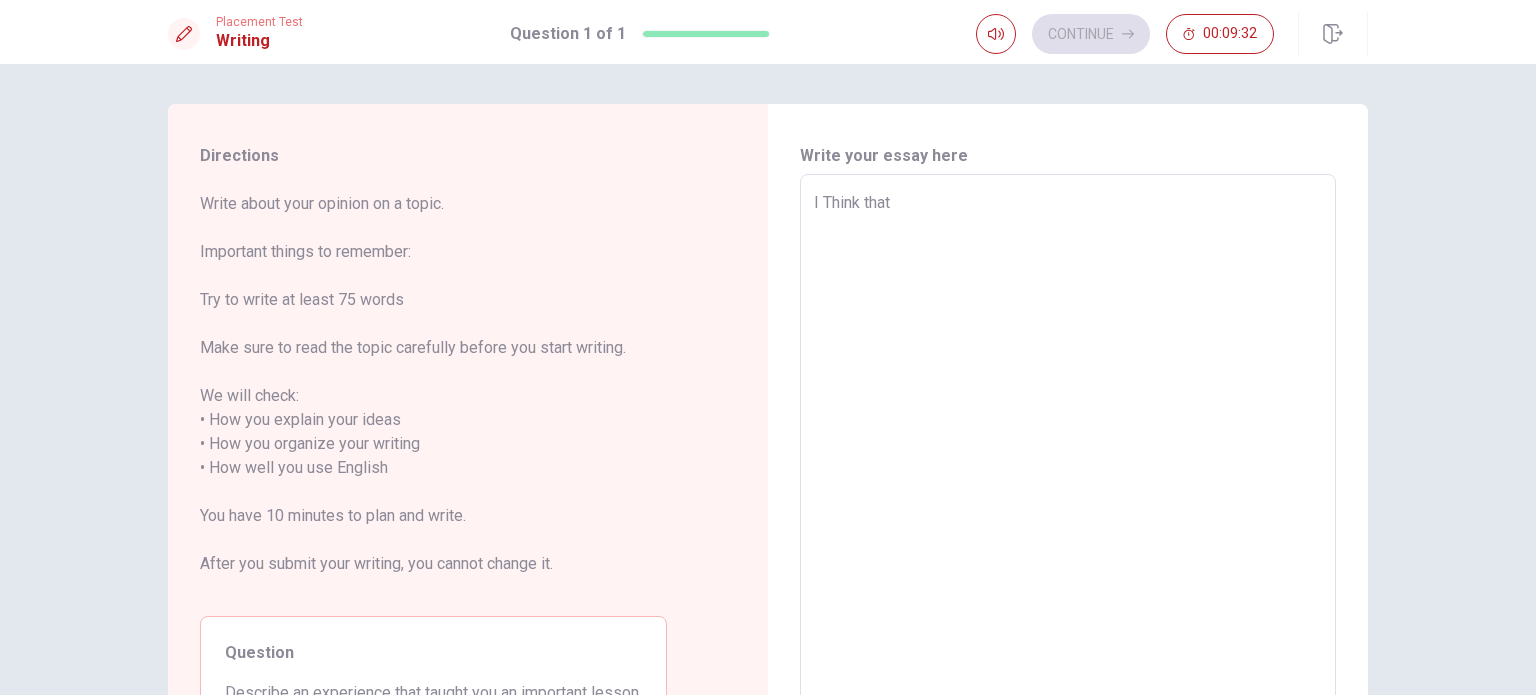 type on "x" 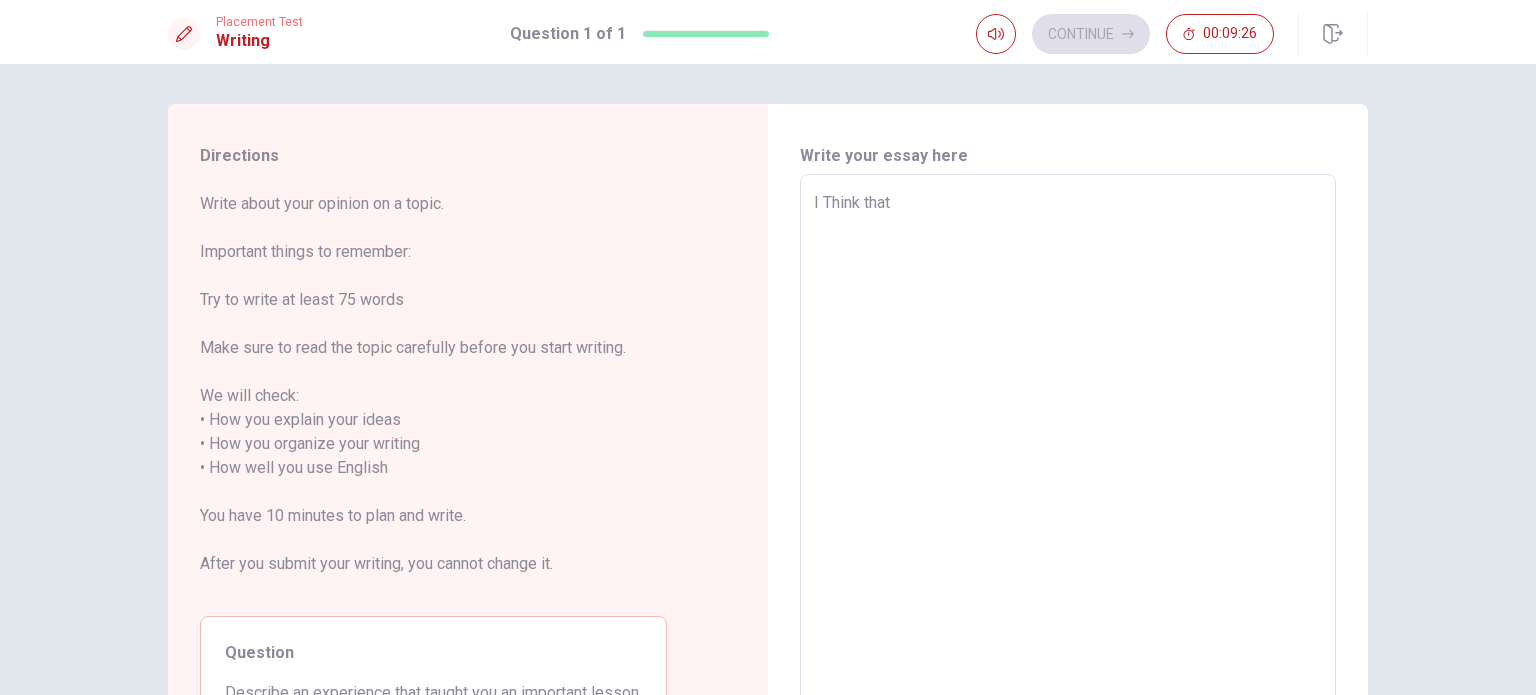 type on "x" 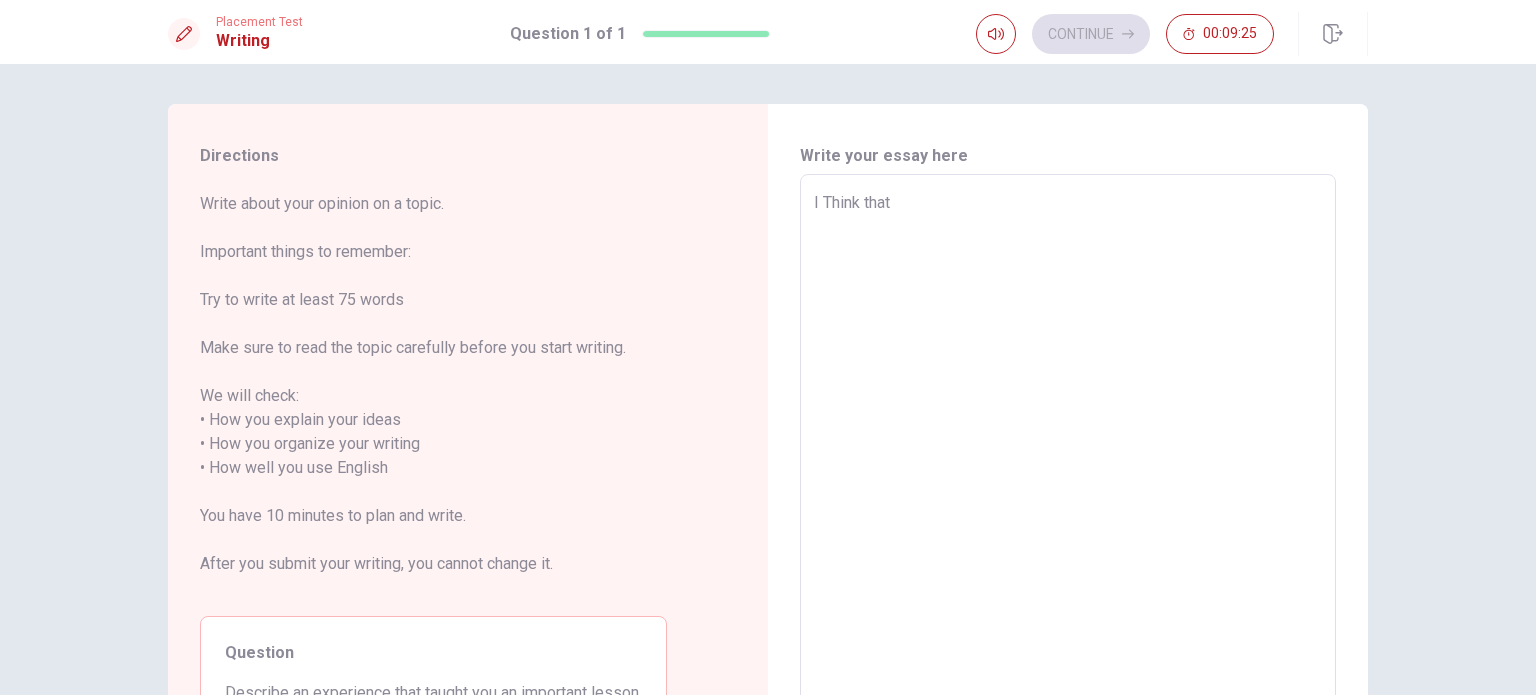 type on "I Think that g" 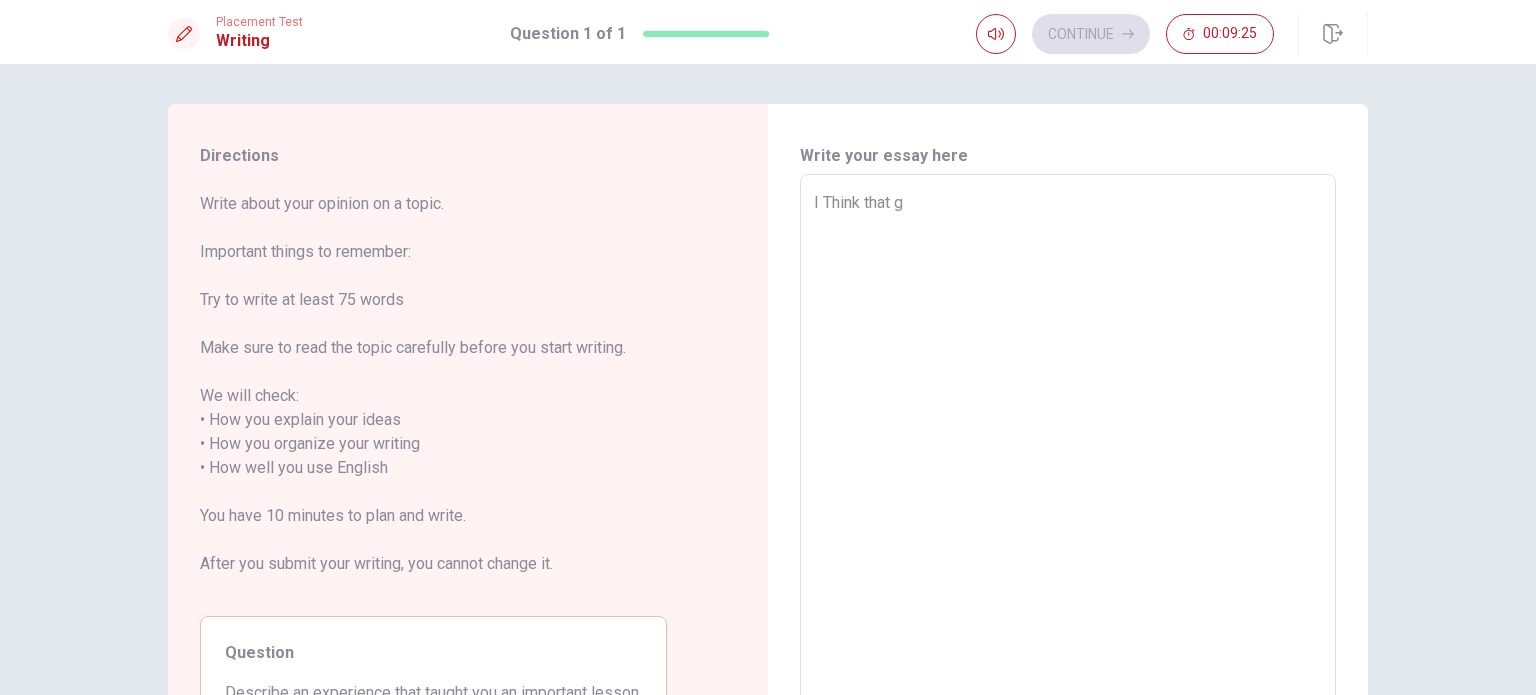 type on "x" 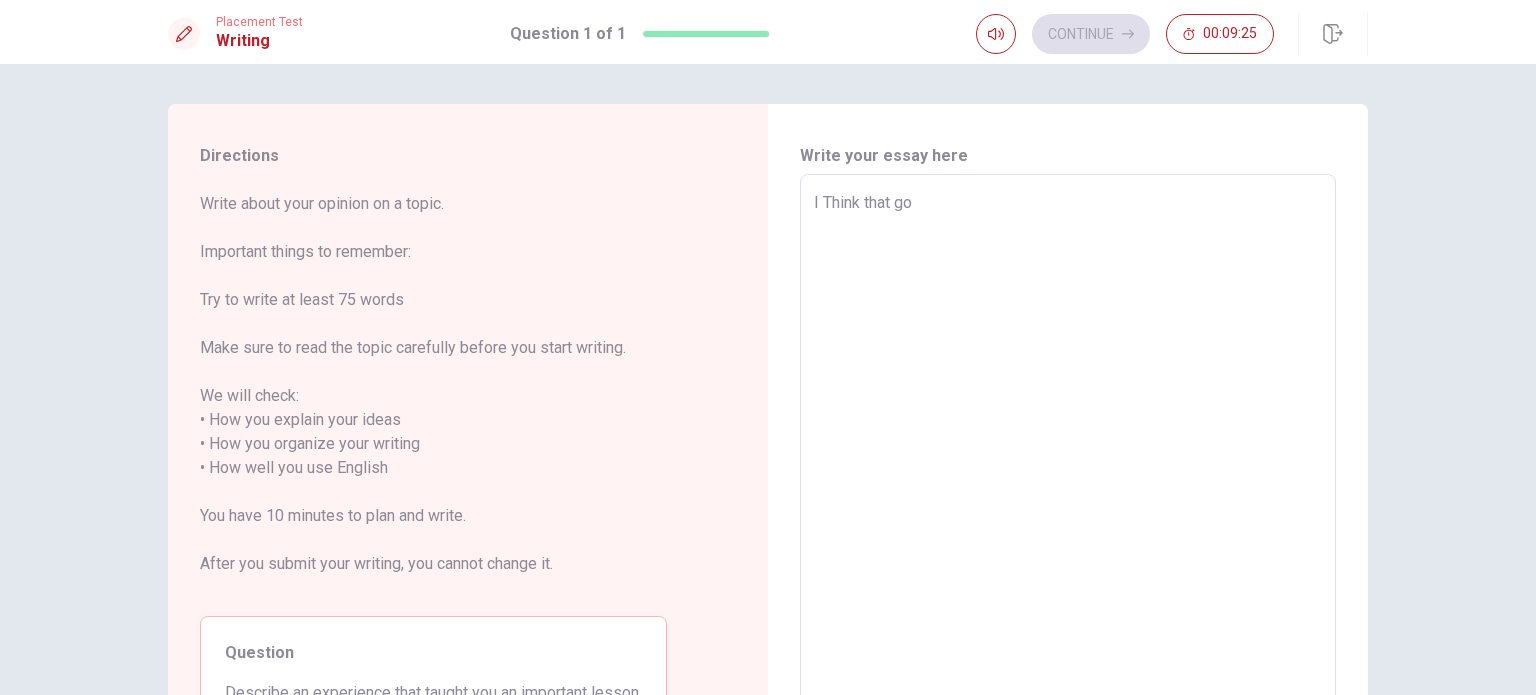 type on "x" 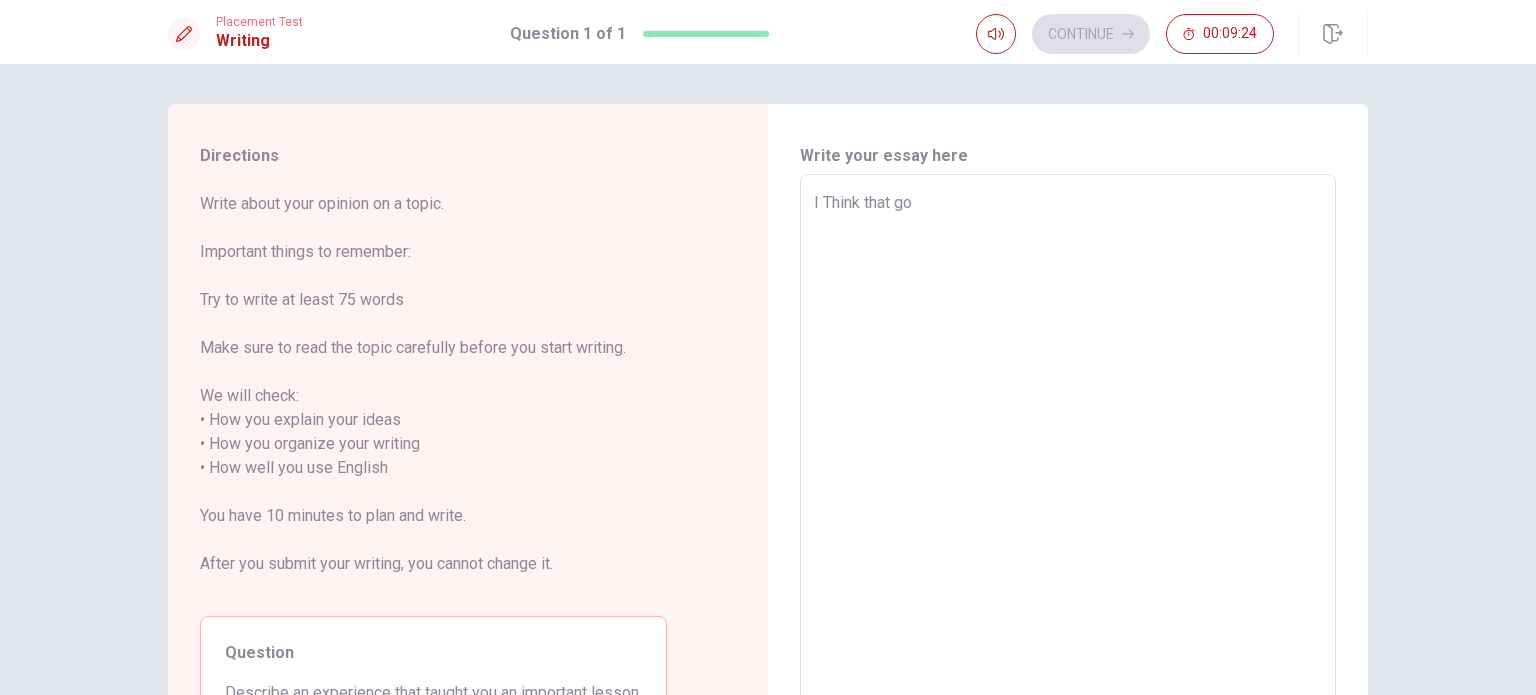 type on "I Think that gou" 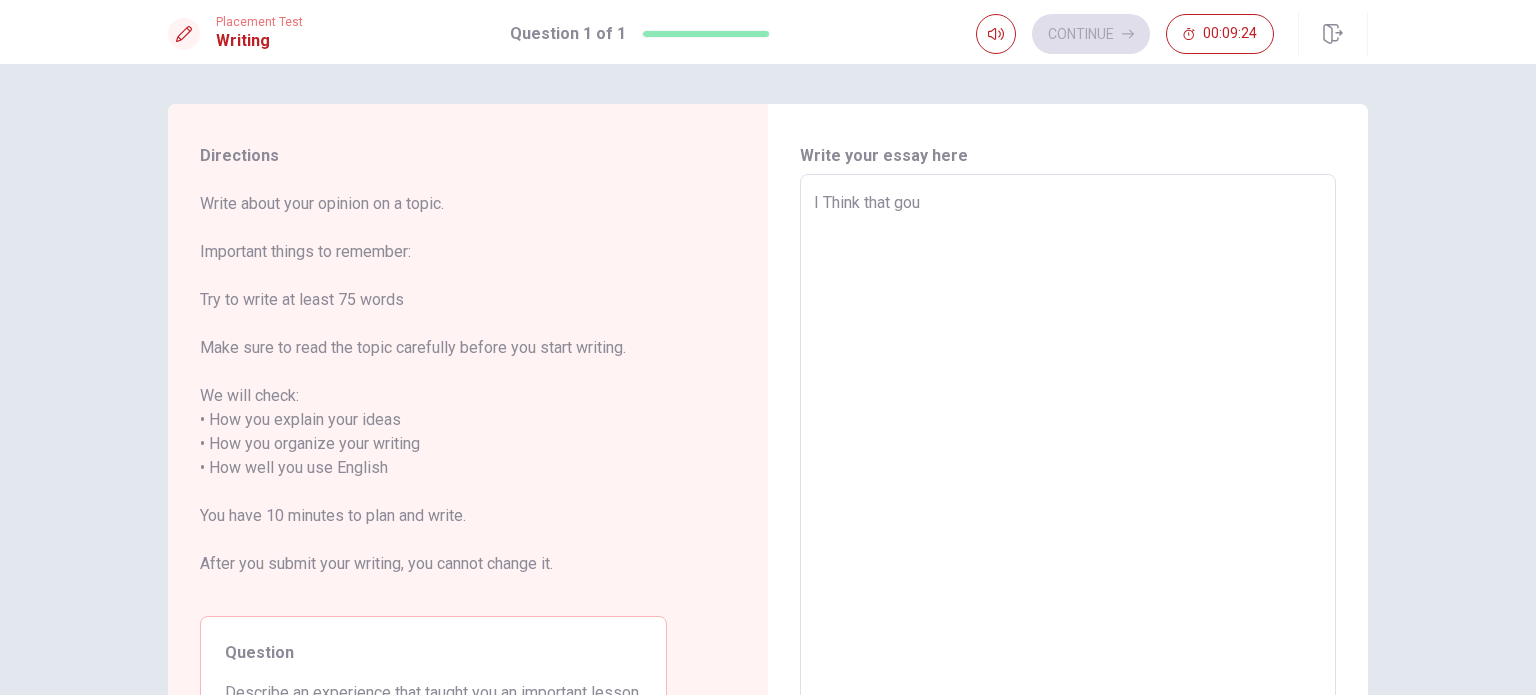type on "x" 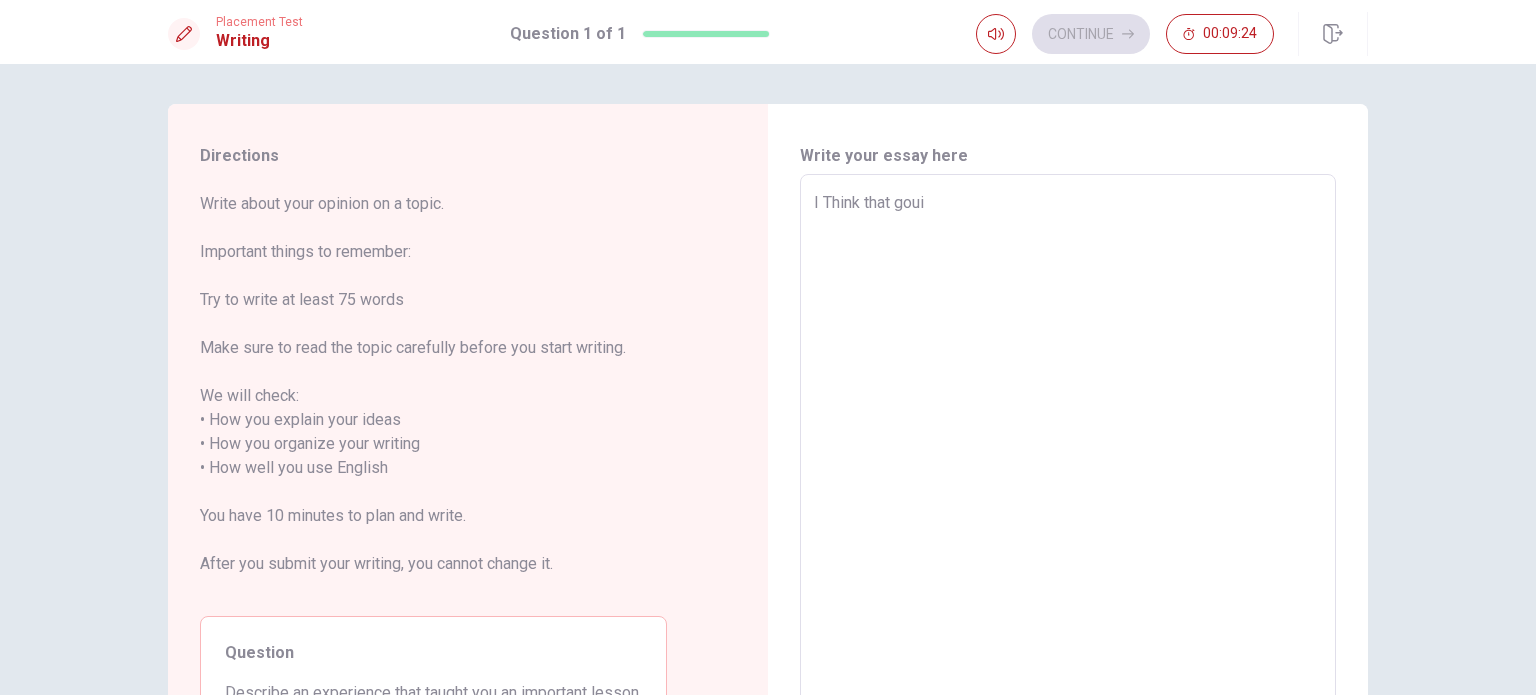 type on "x" 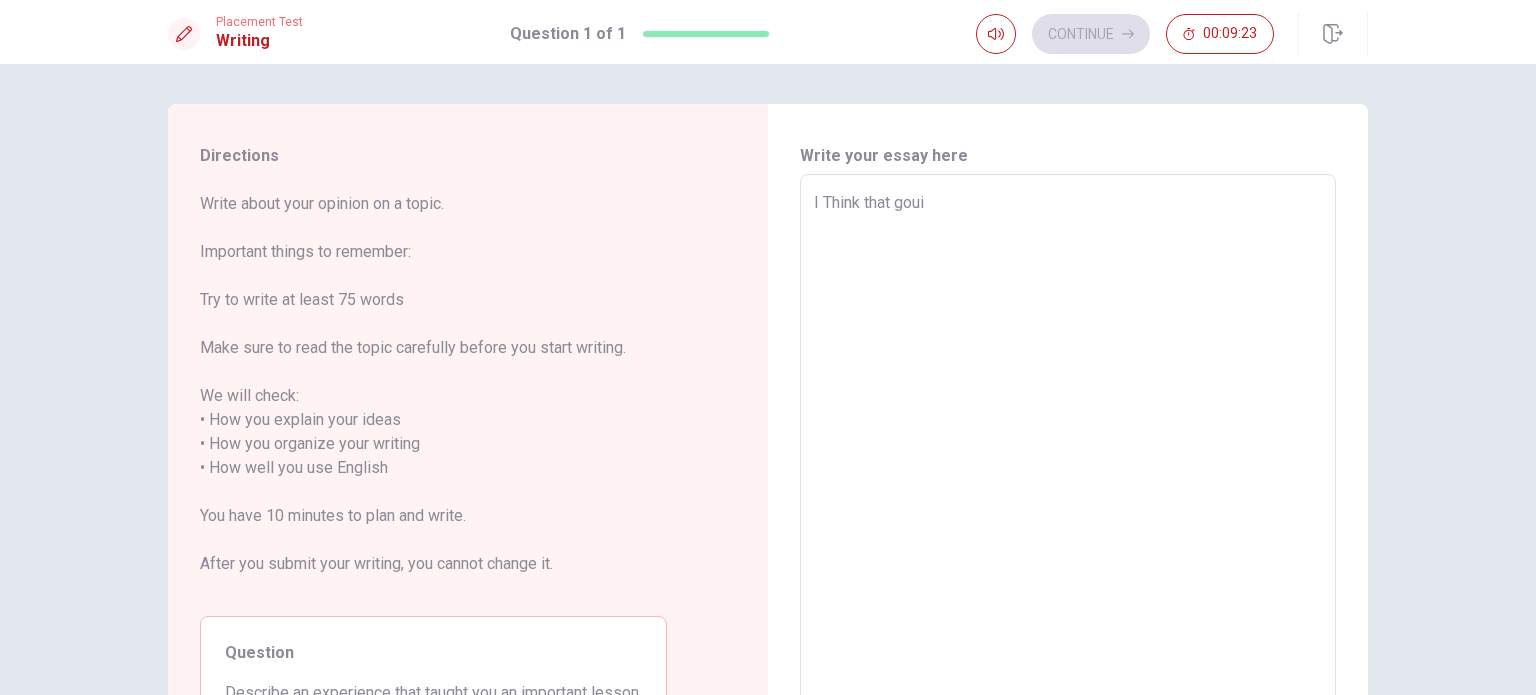 type on "I Think that [PERSON_NAME]" 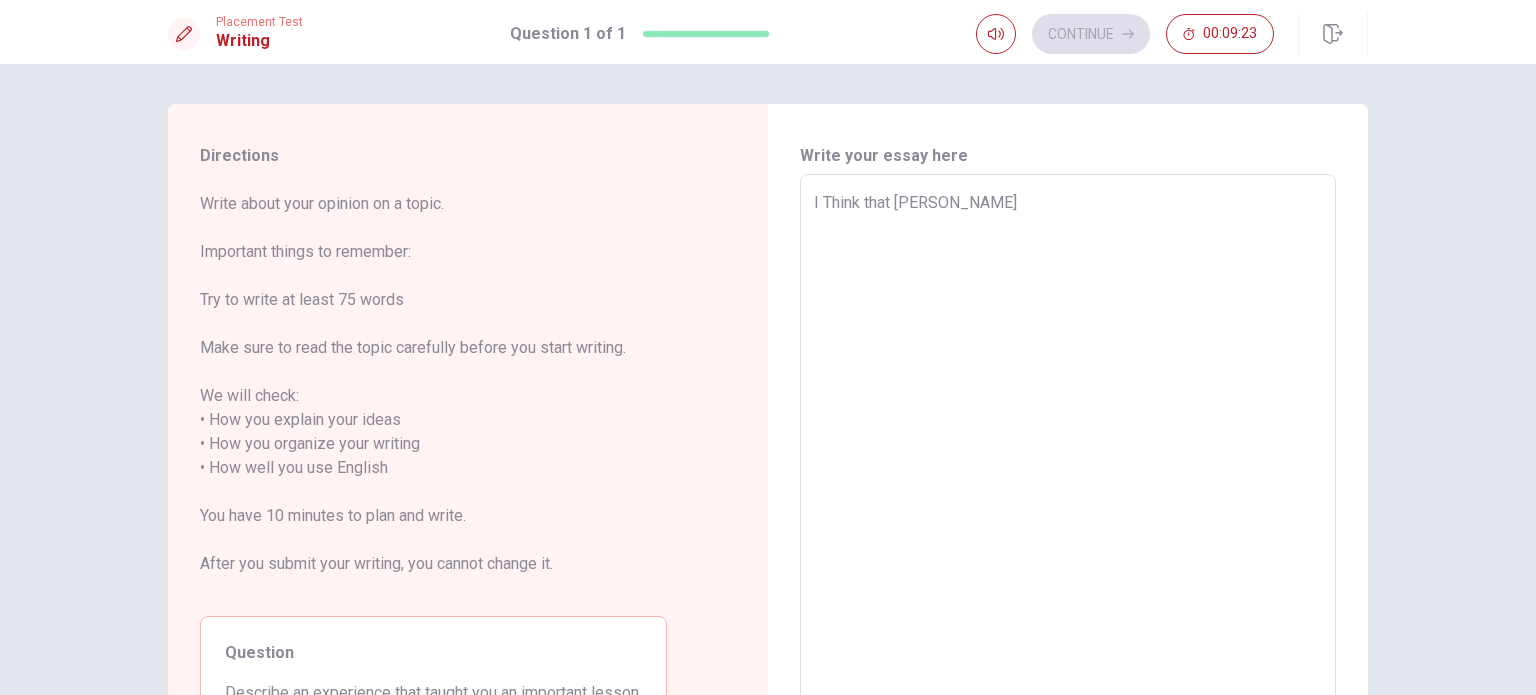 type on "x" 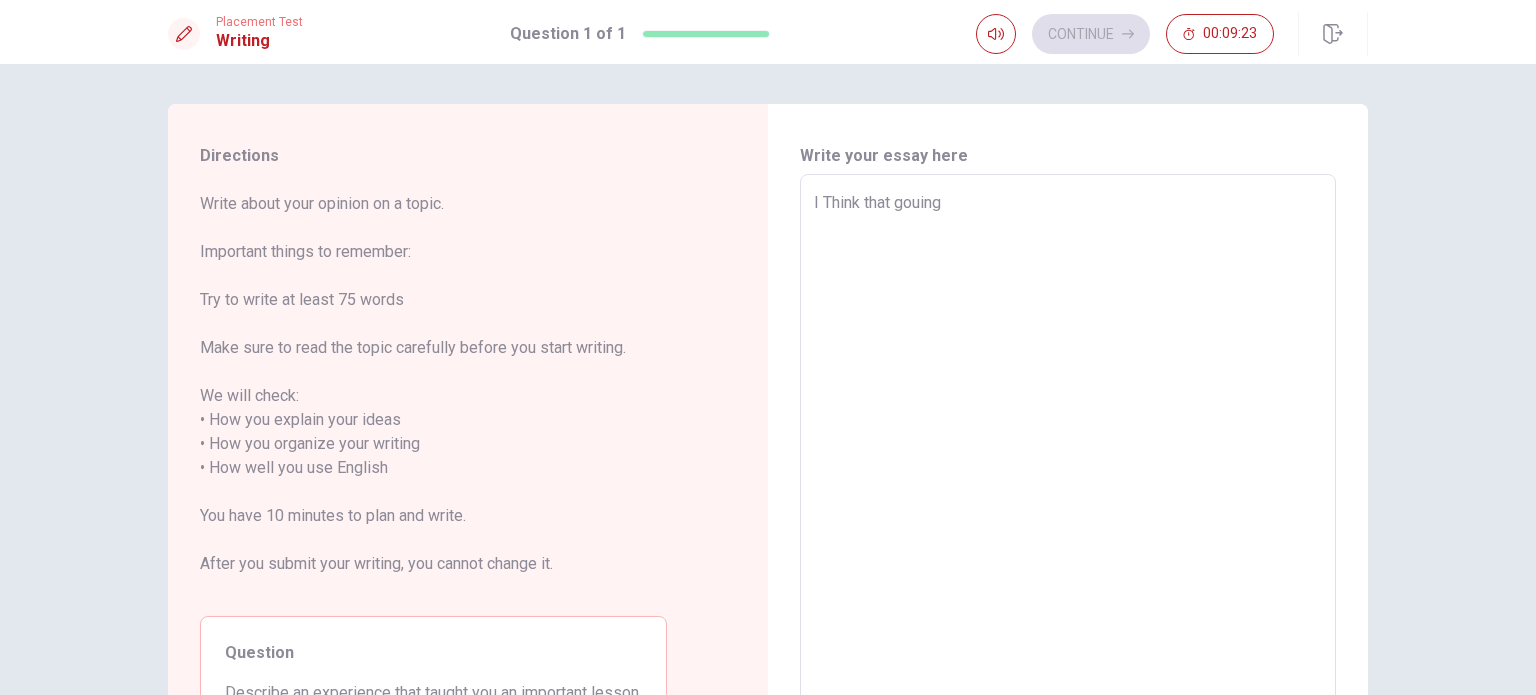 type on "I Think that gouing" 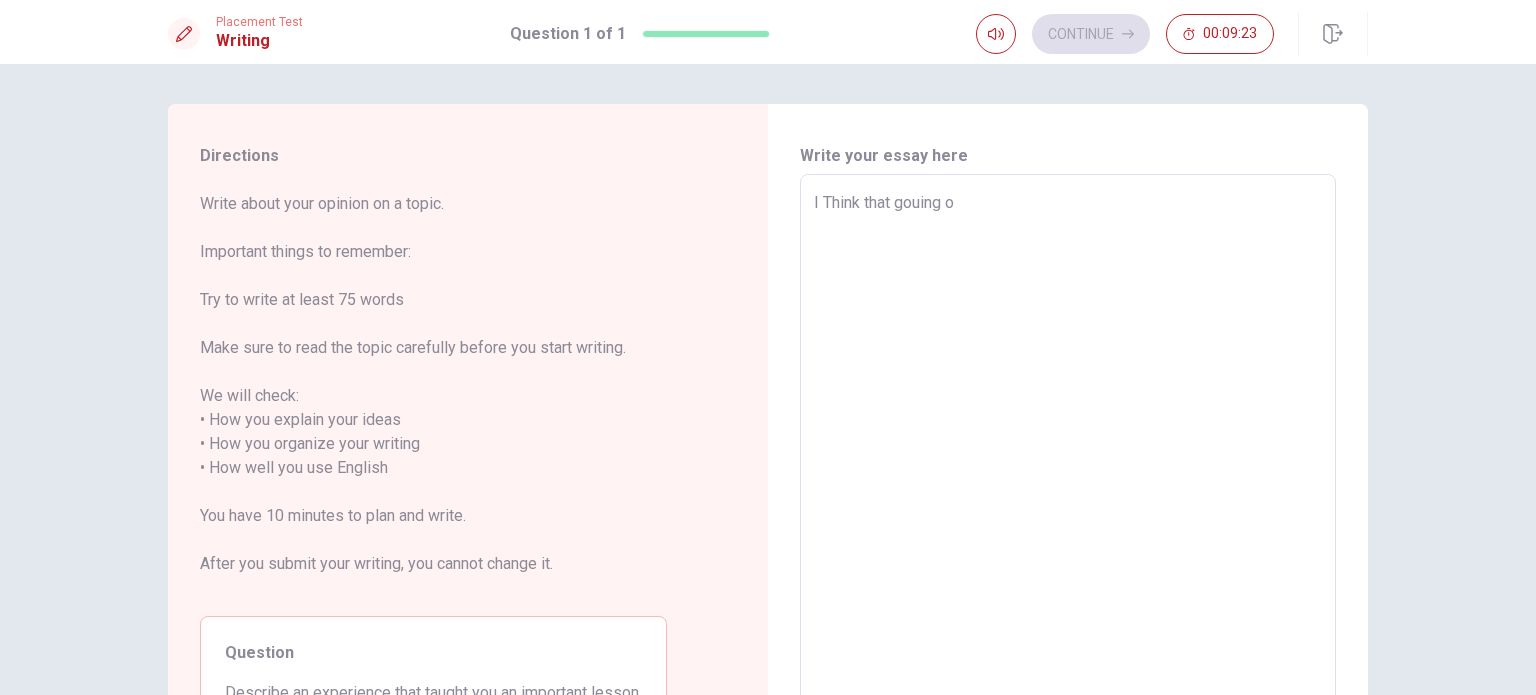 type on "x" 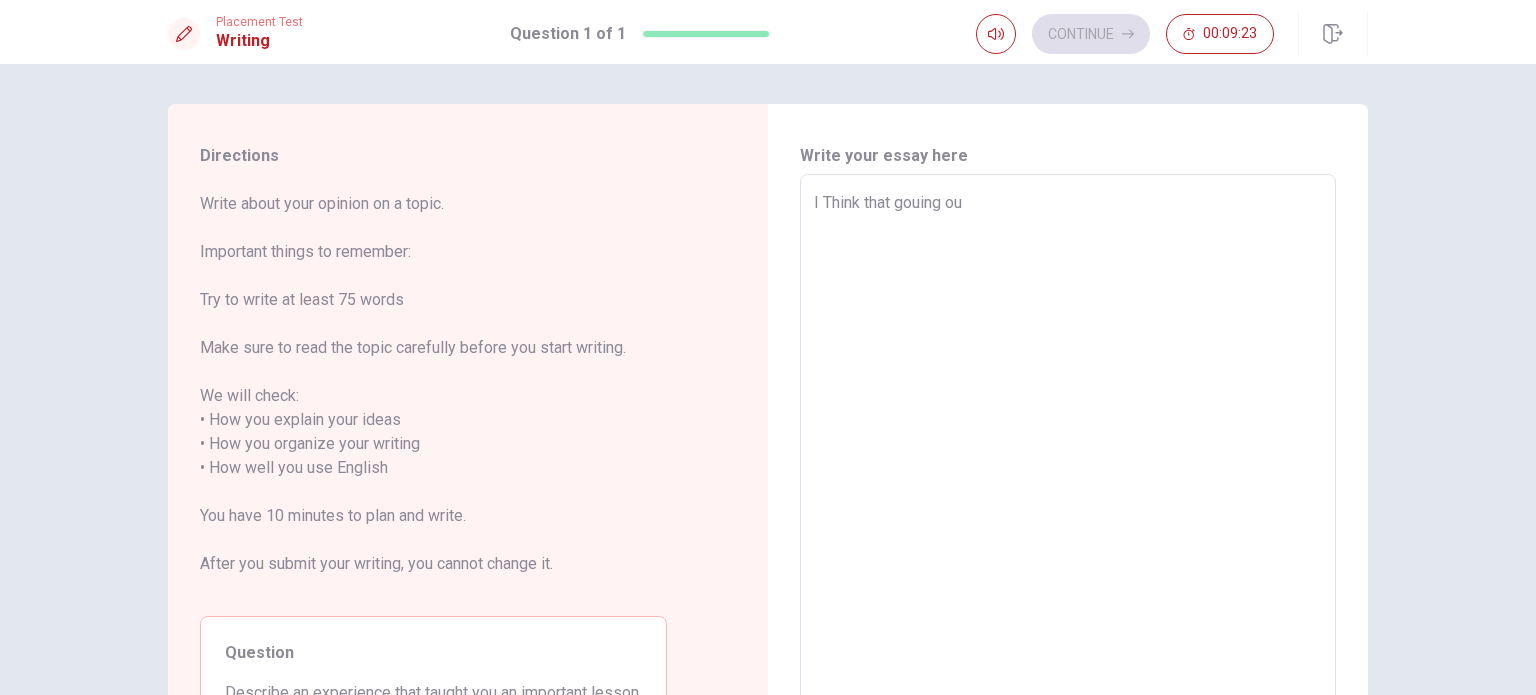 type on "x" 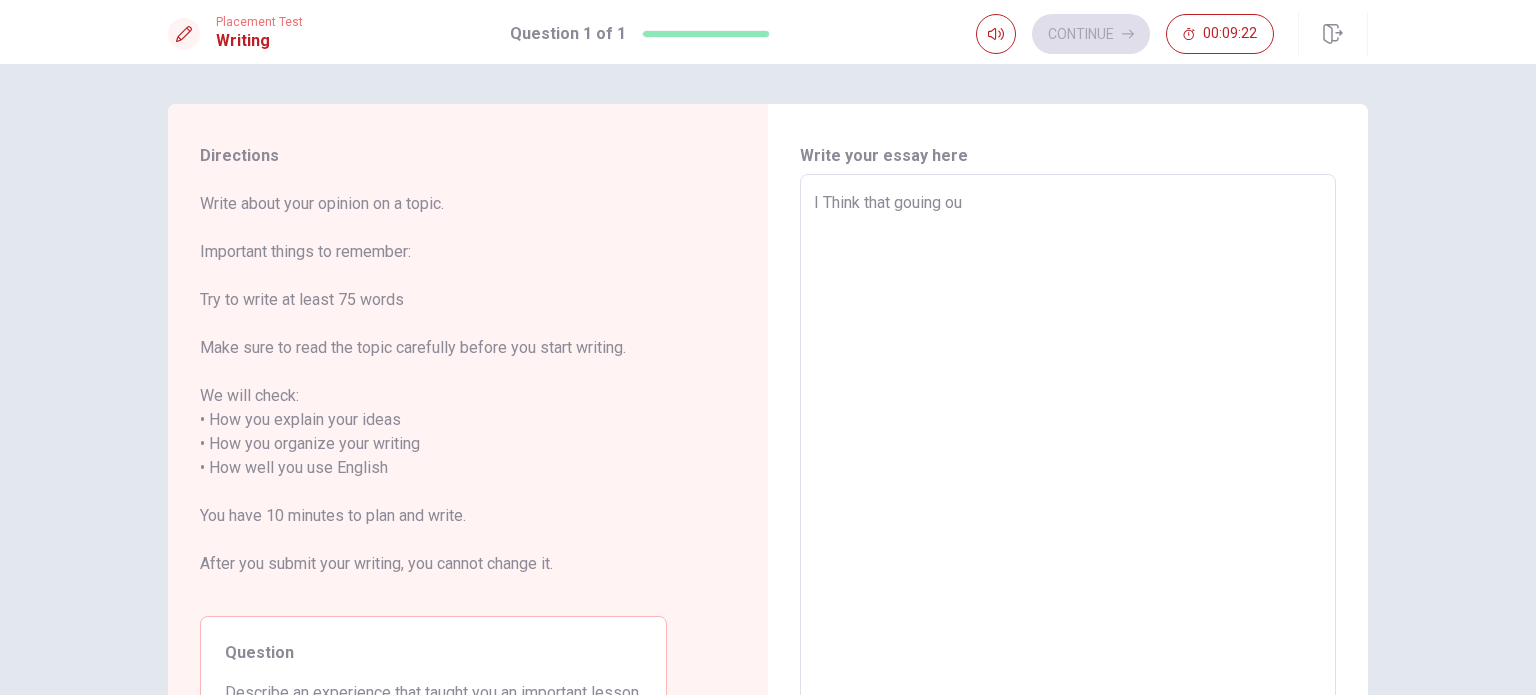 type on "I Think that gouing out" 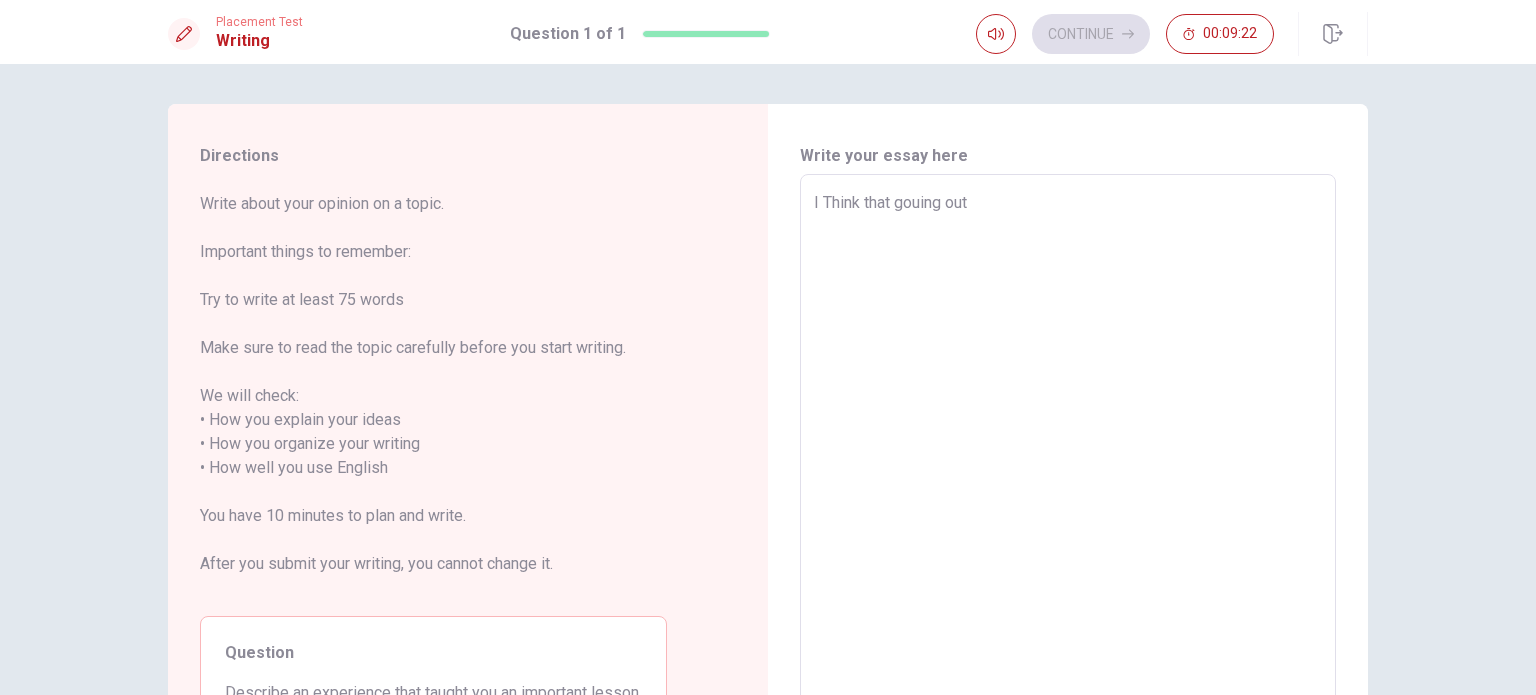 type on "x" 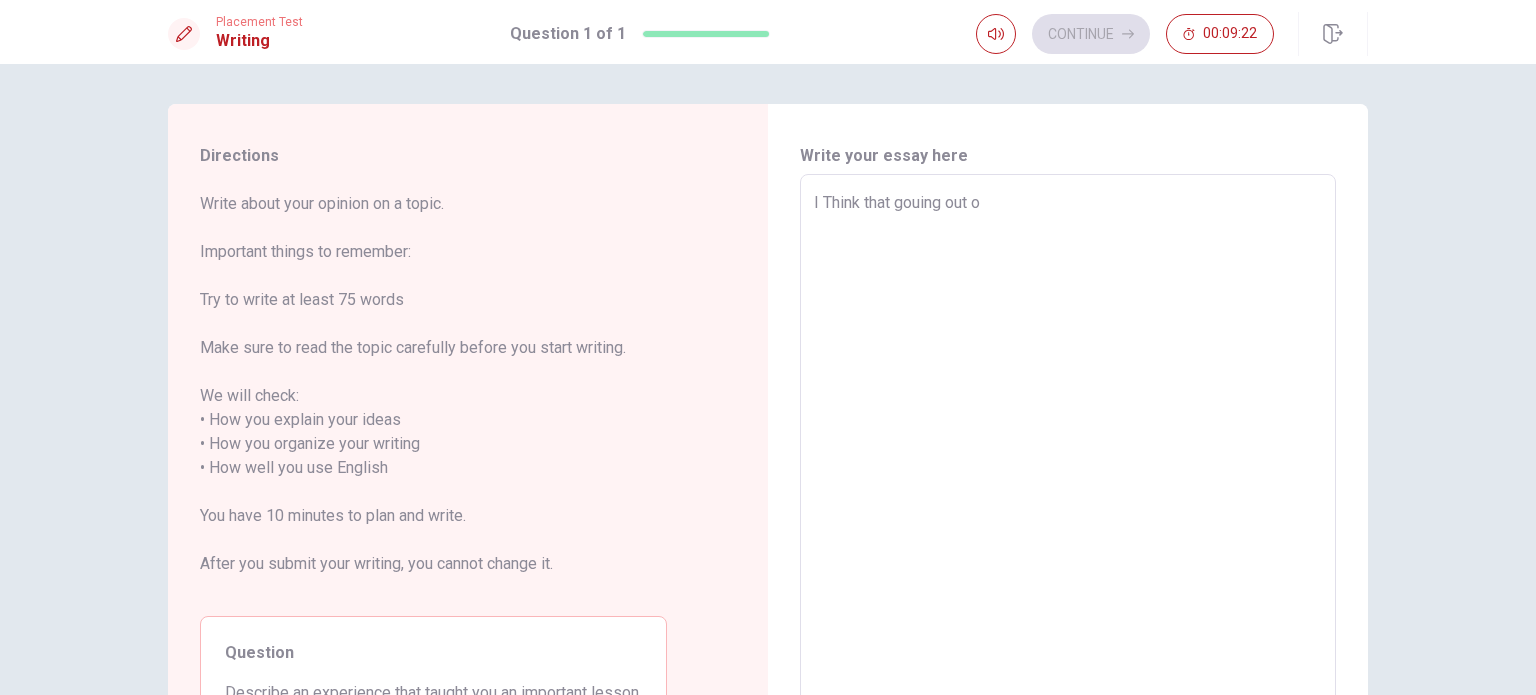 type on "x" 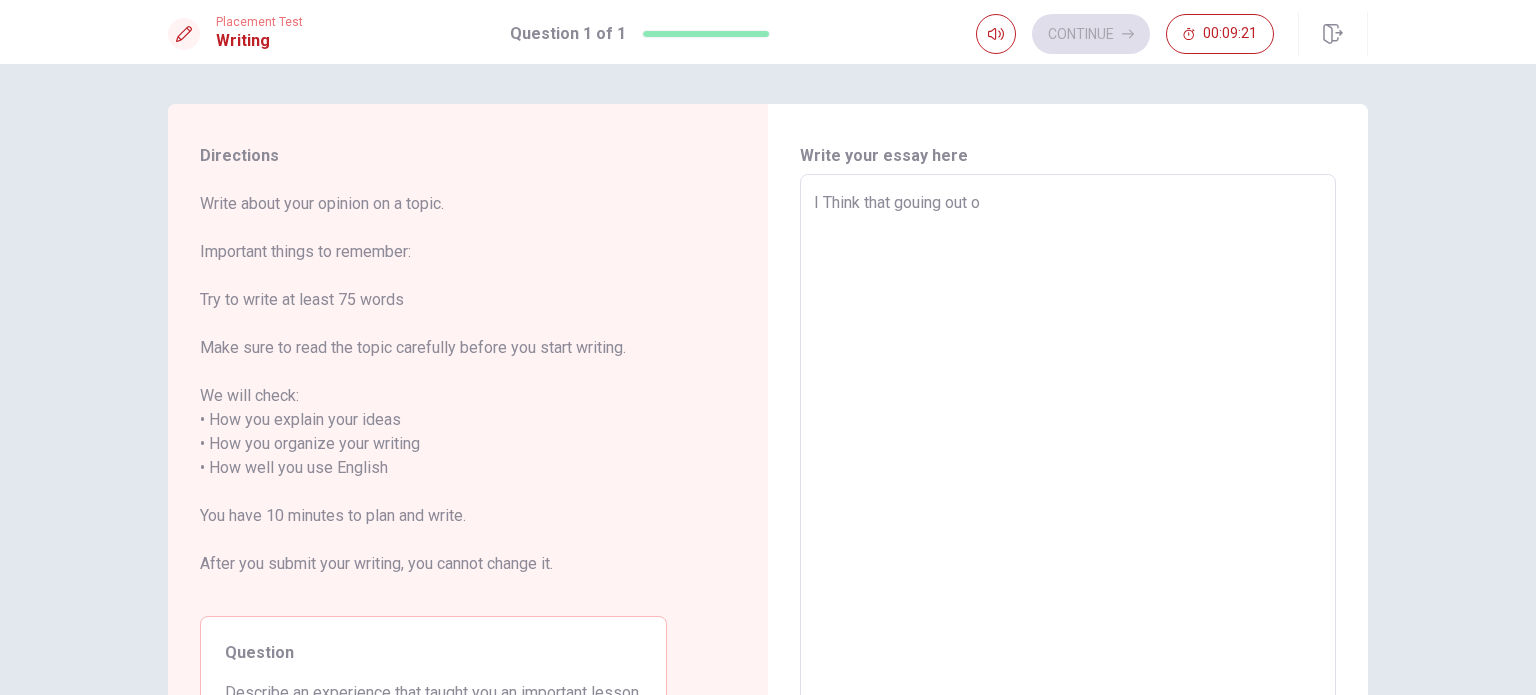 type on "I Think that gouing out of" 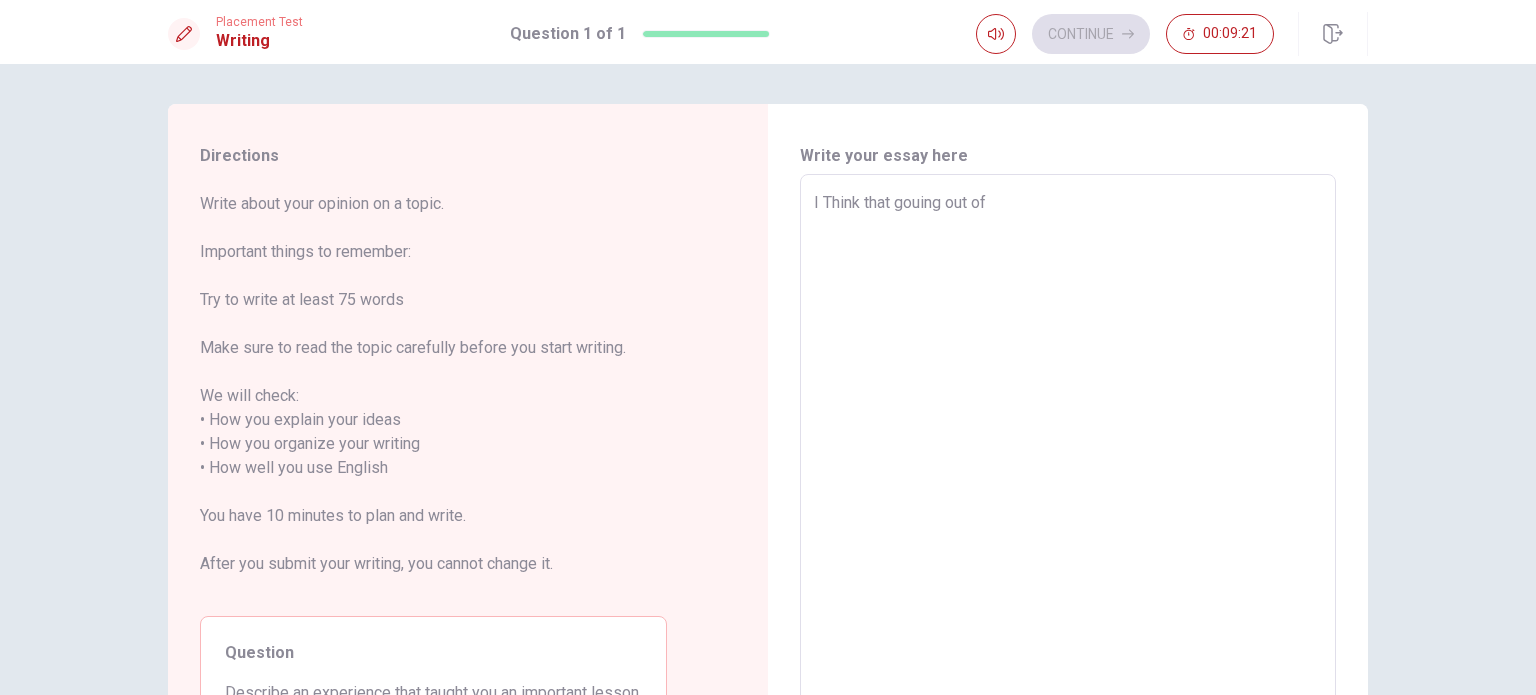 type on "x" 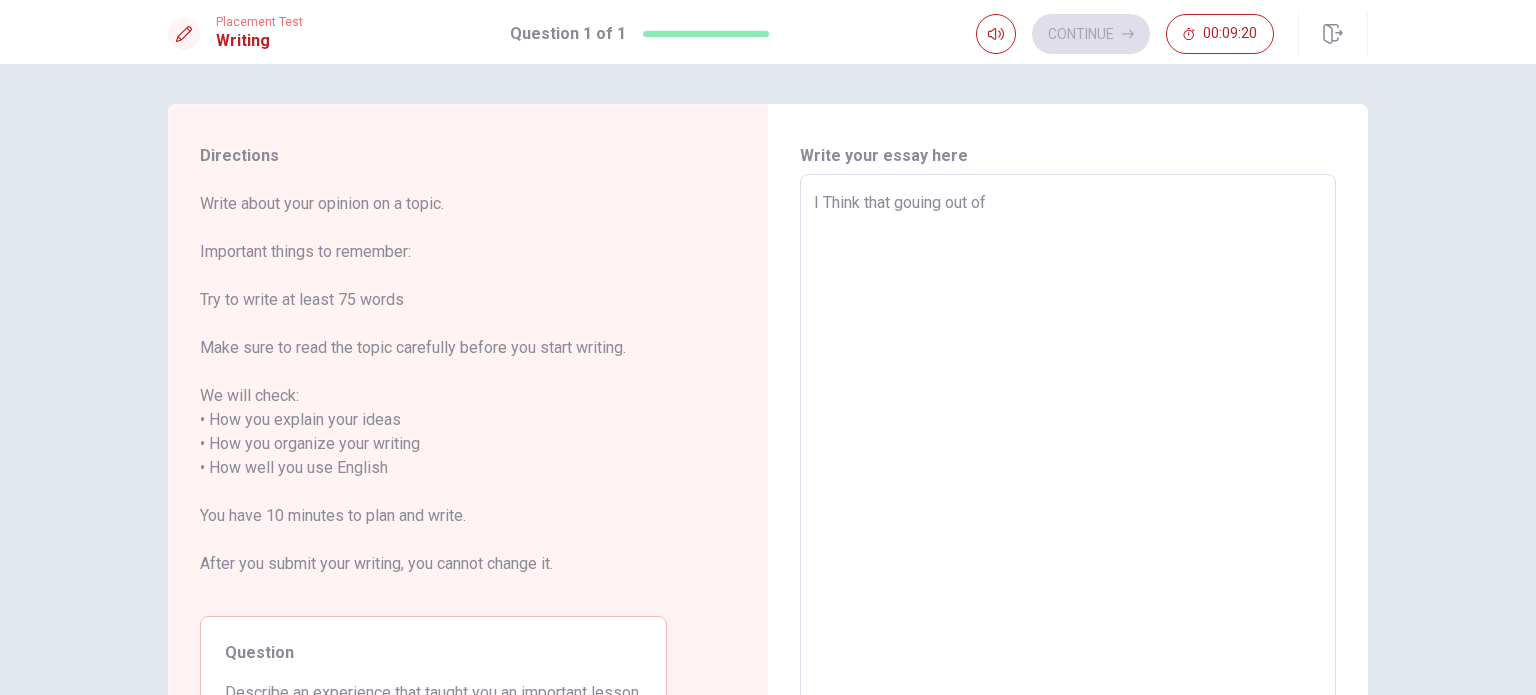 type on "I Think that gouing out of m" 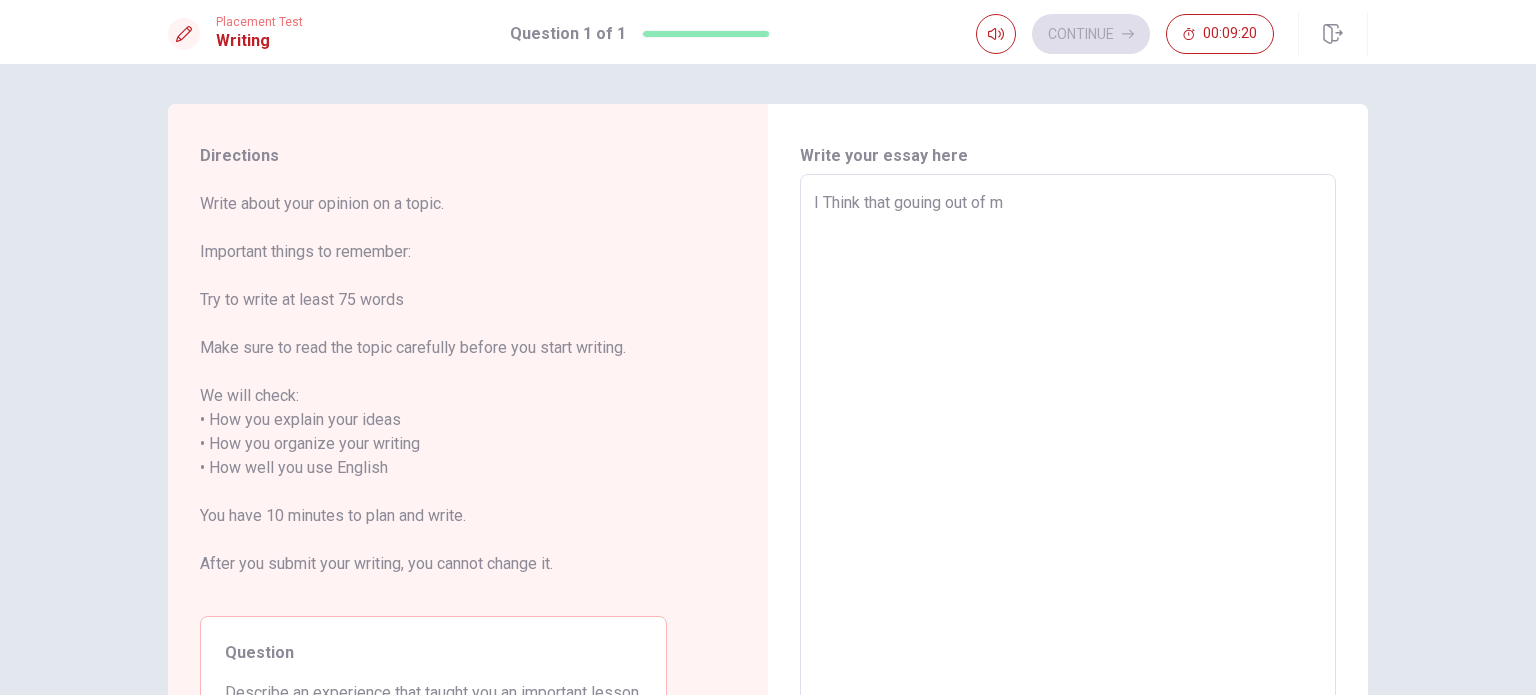 type on "x" 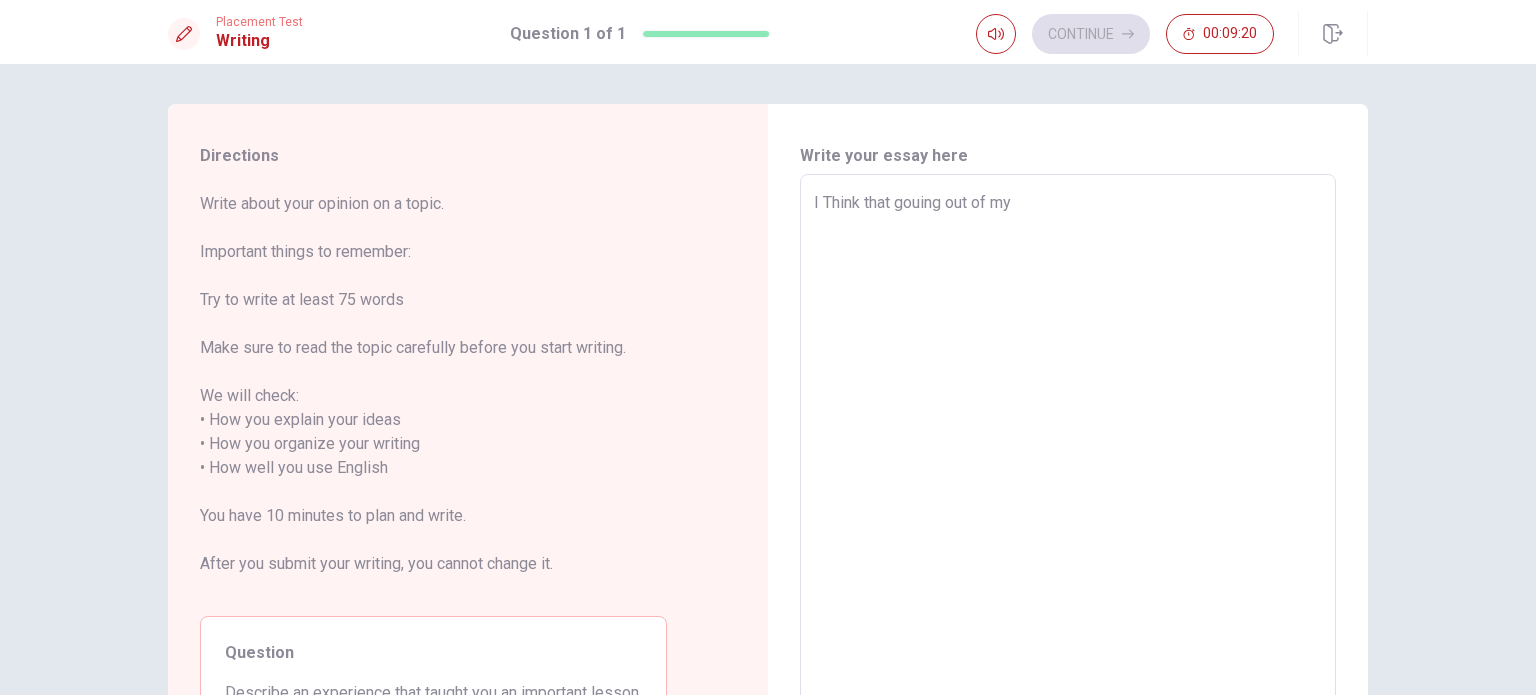 type on "x" 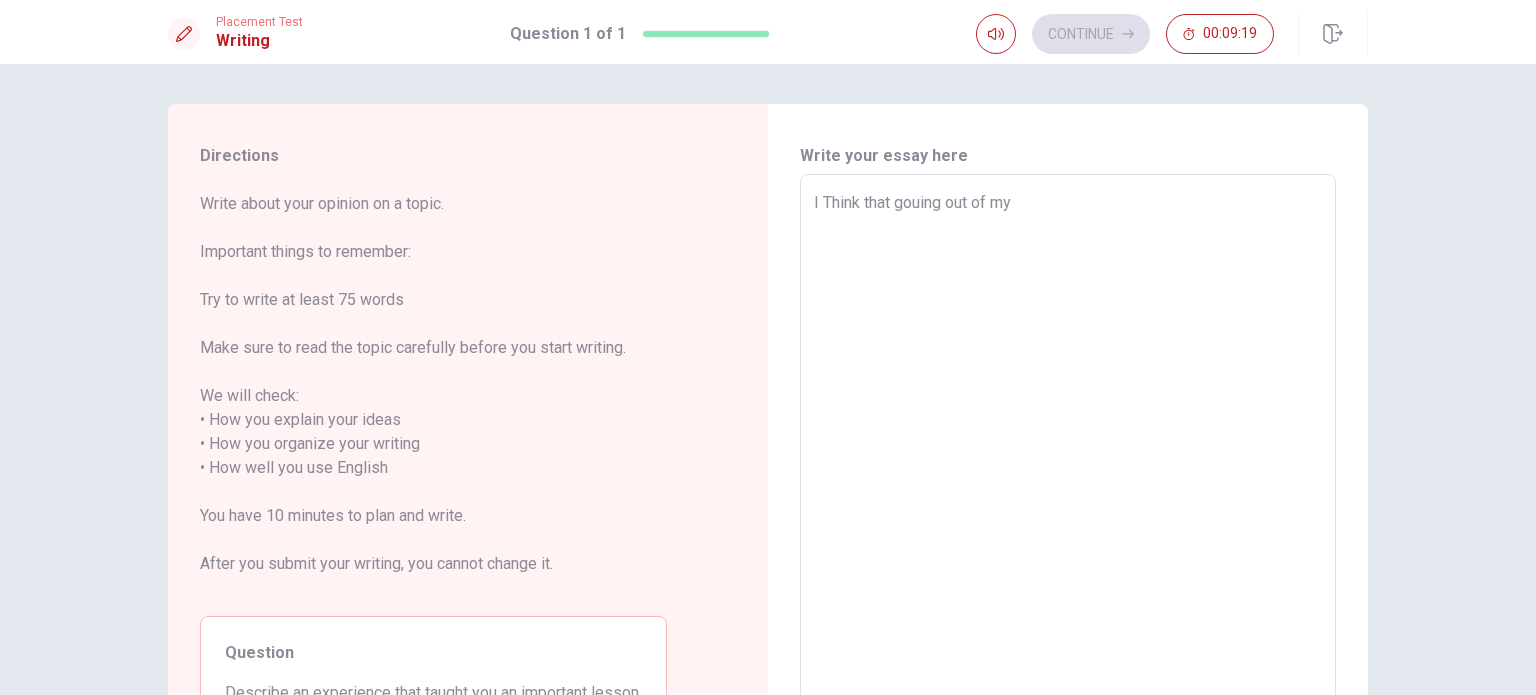 type on "I Think that gouing out of my" 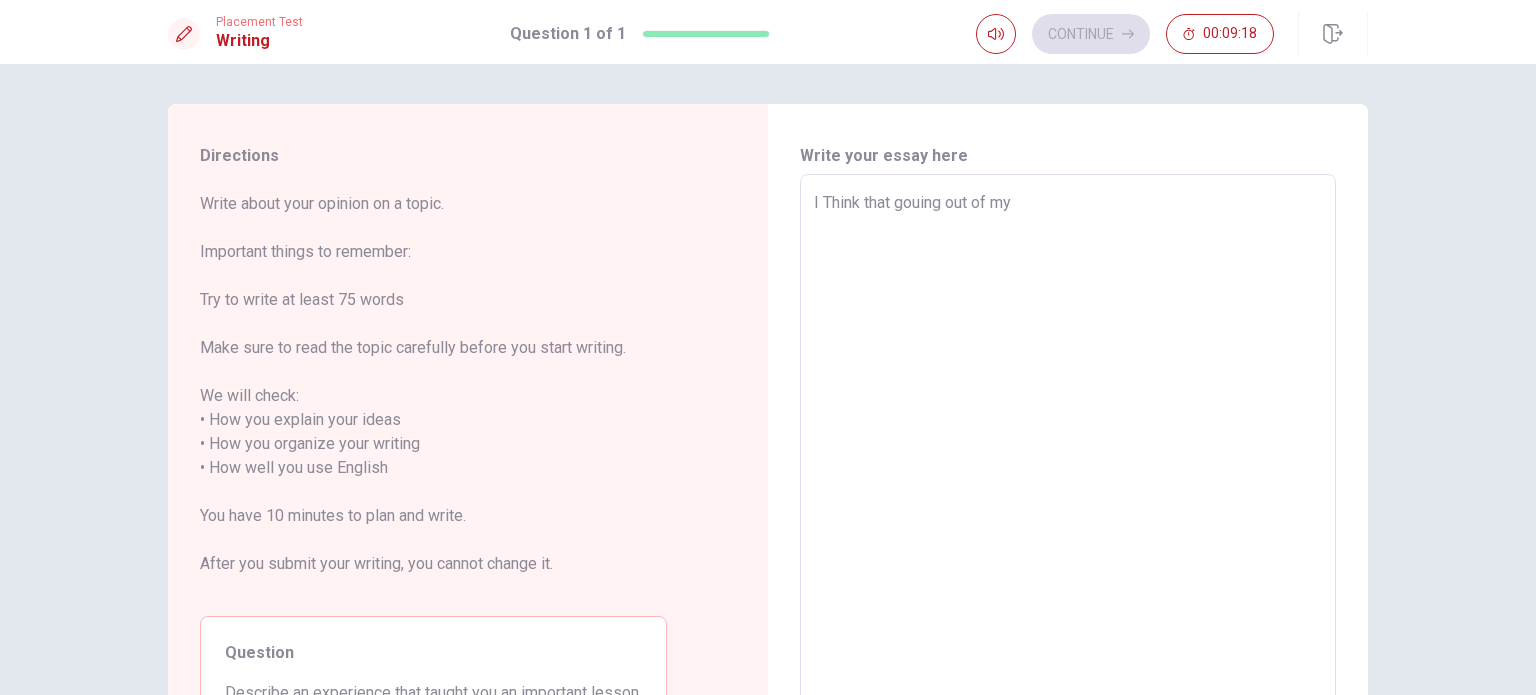 type on "I Think that gouing out of my o" 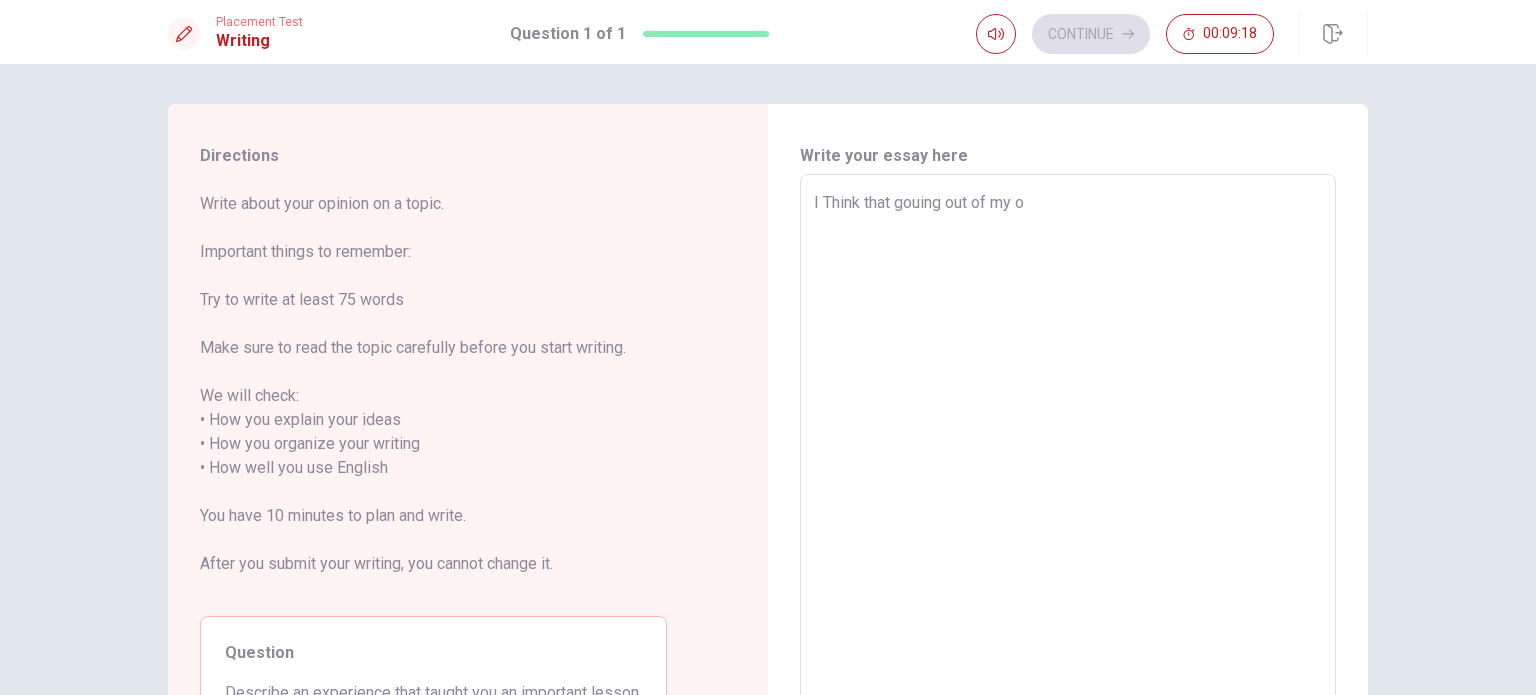 type on "x" 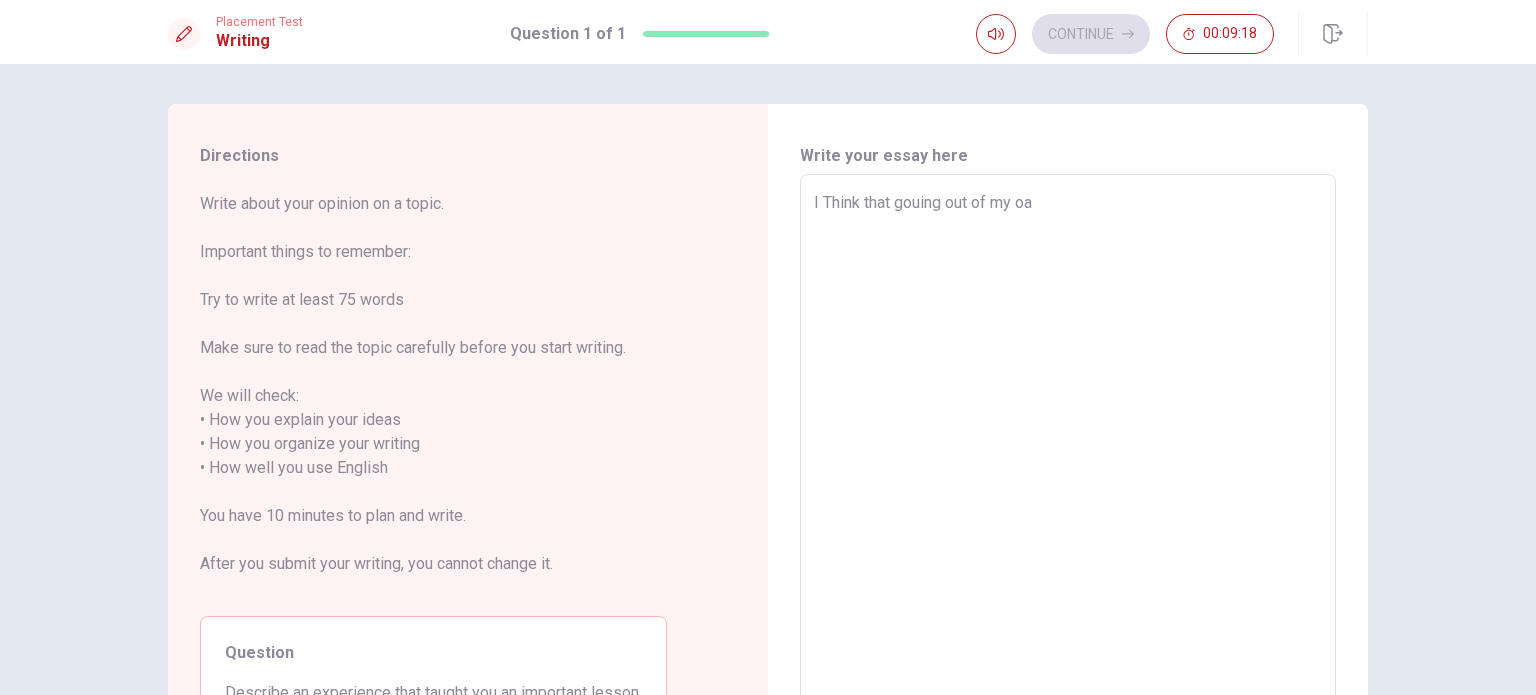 type on "I Think that gouing out of my oar" 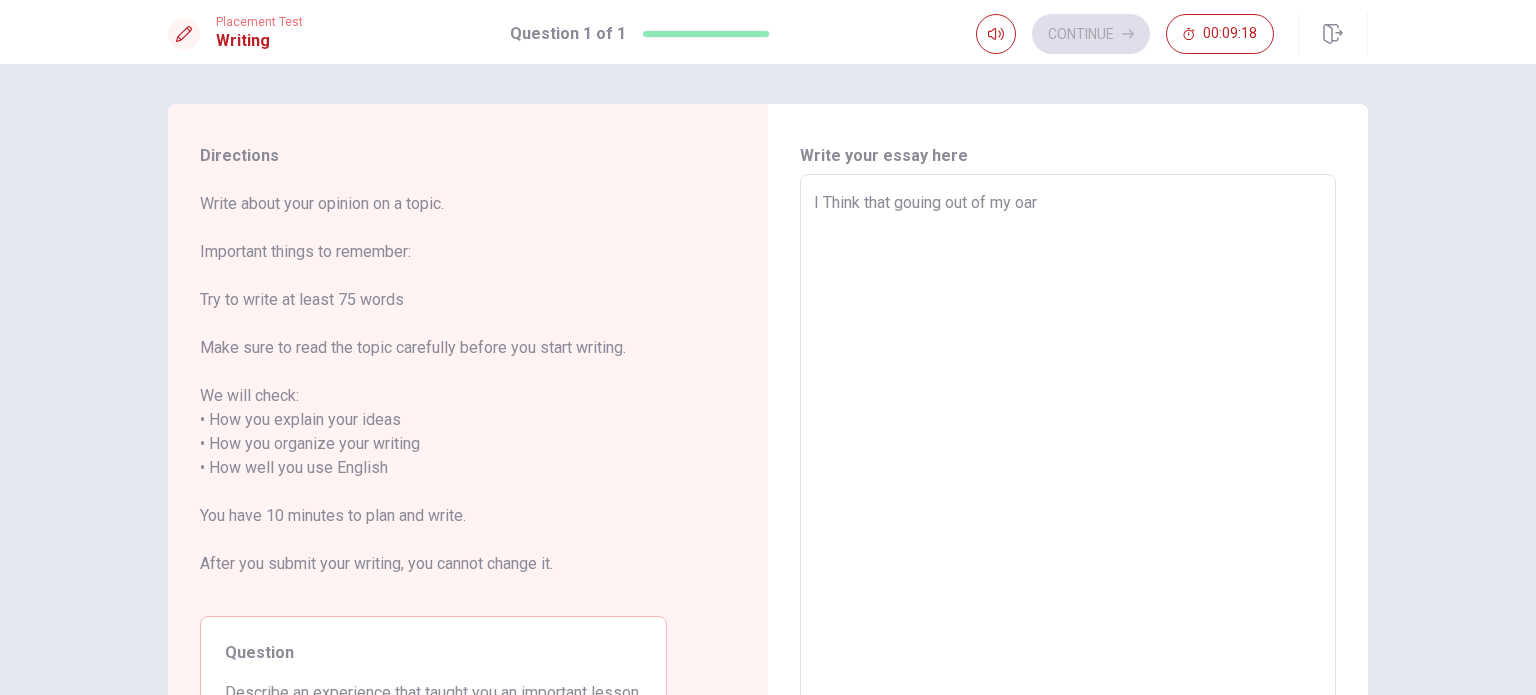 type on "x" 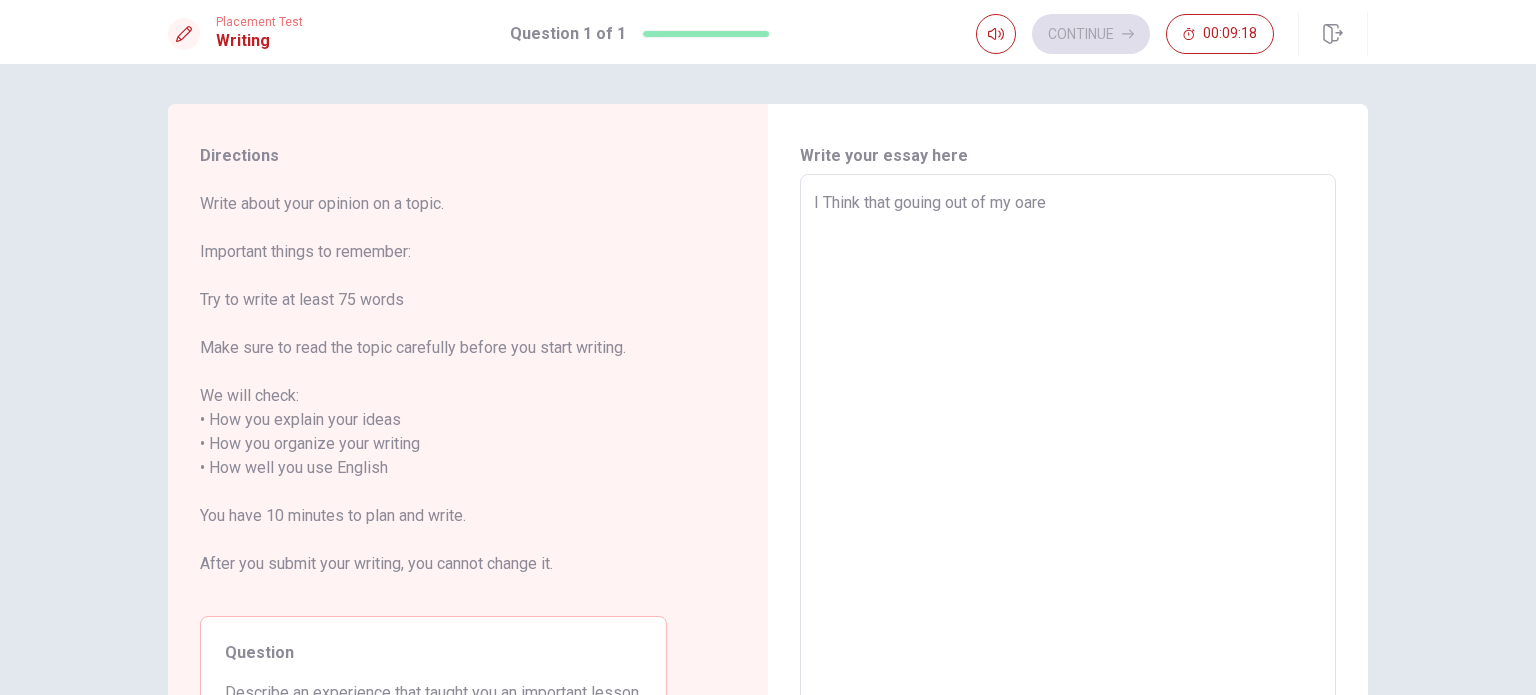 type on "x" 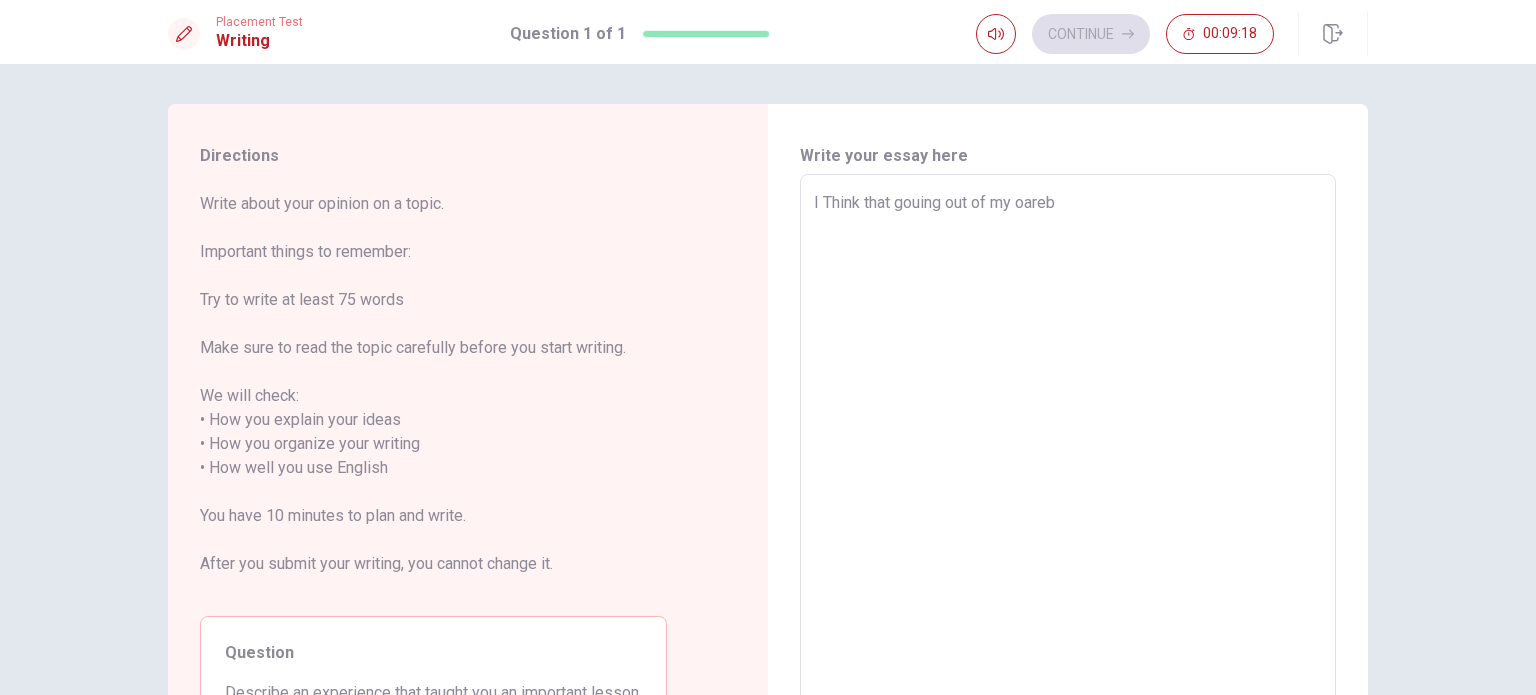 type on "x" 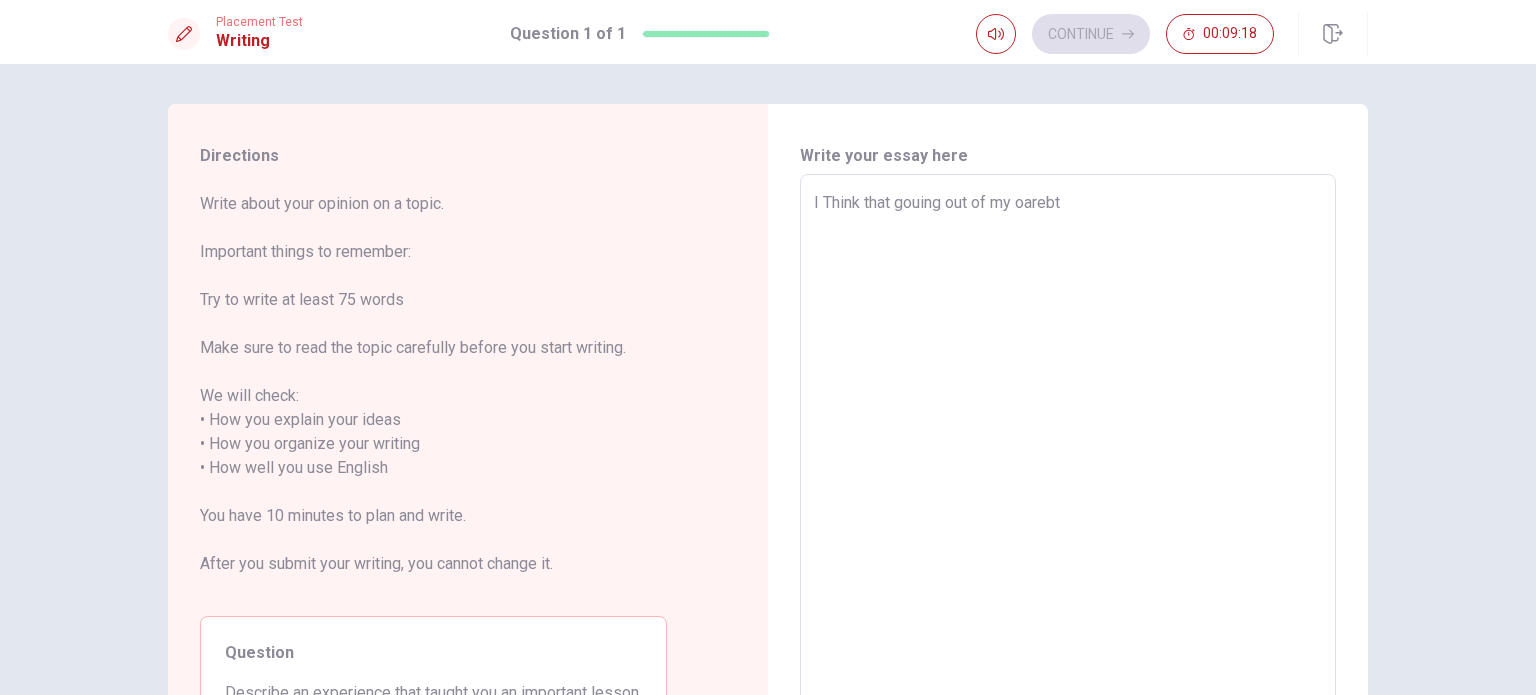 type on "x" 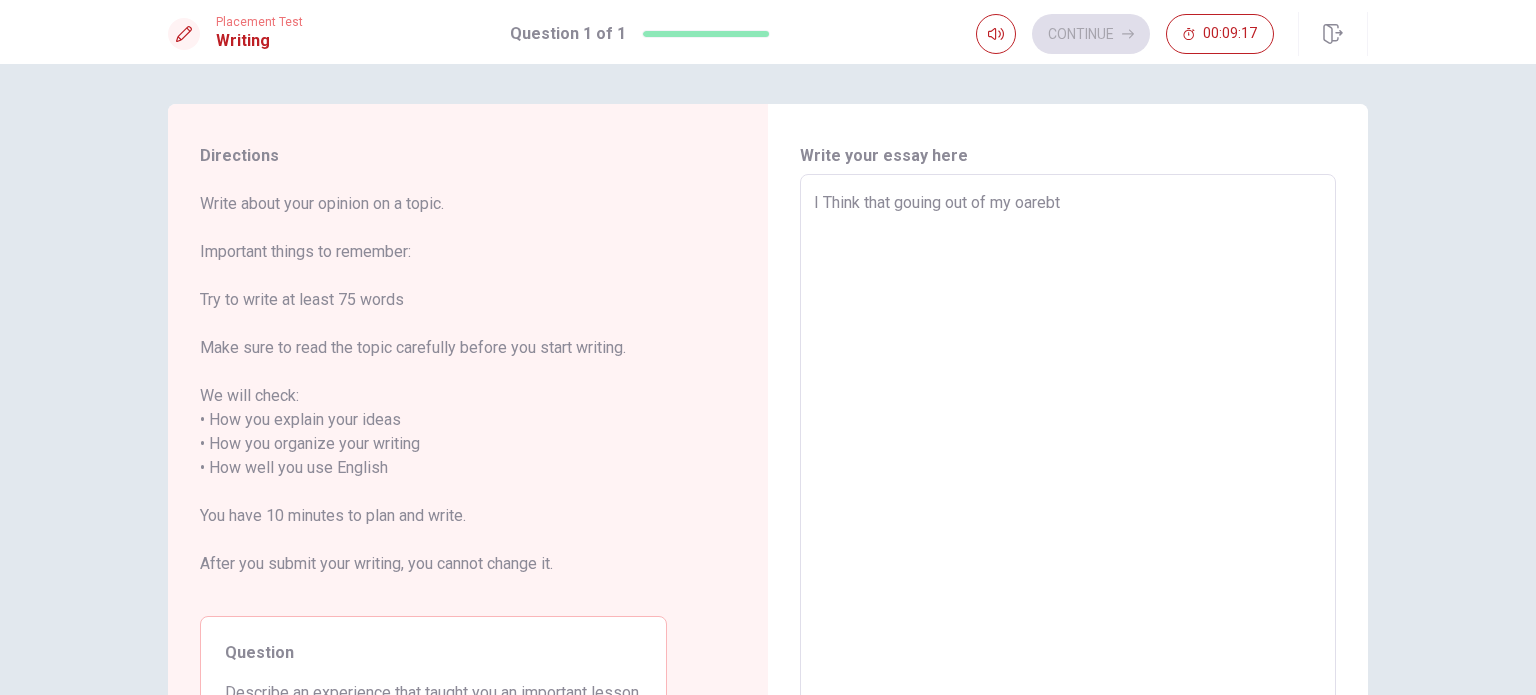 type on "I Think that gouing out of my oarebte" 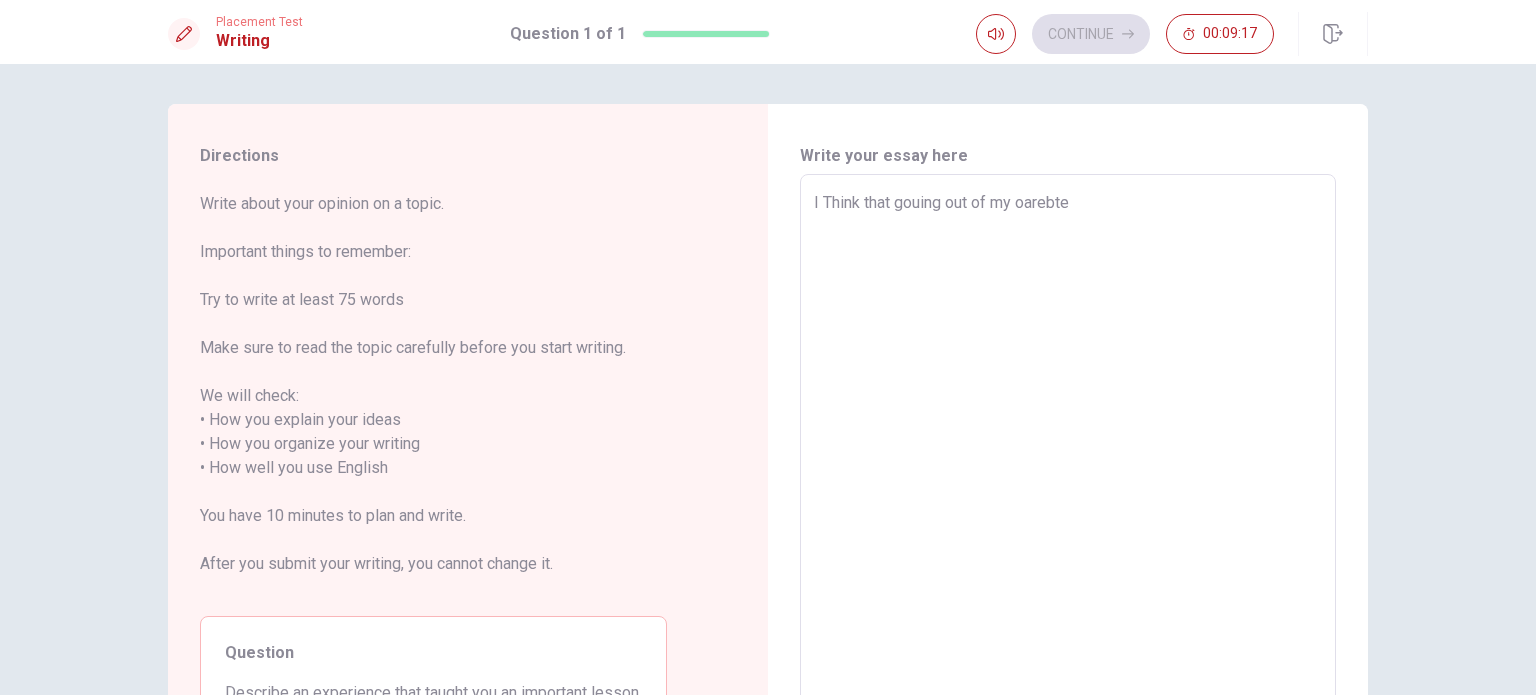 type on "x" 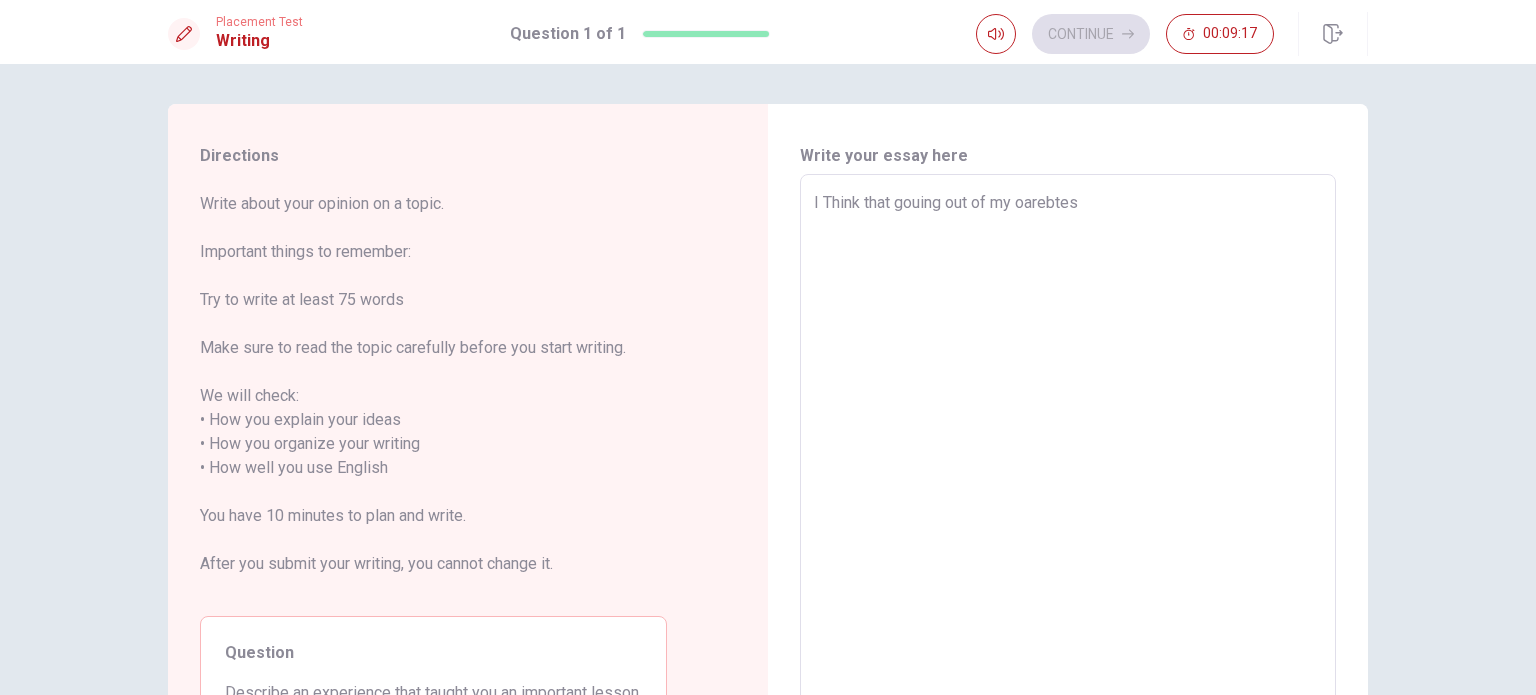 type on "x" 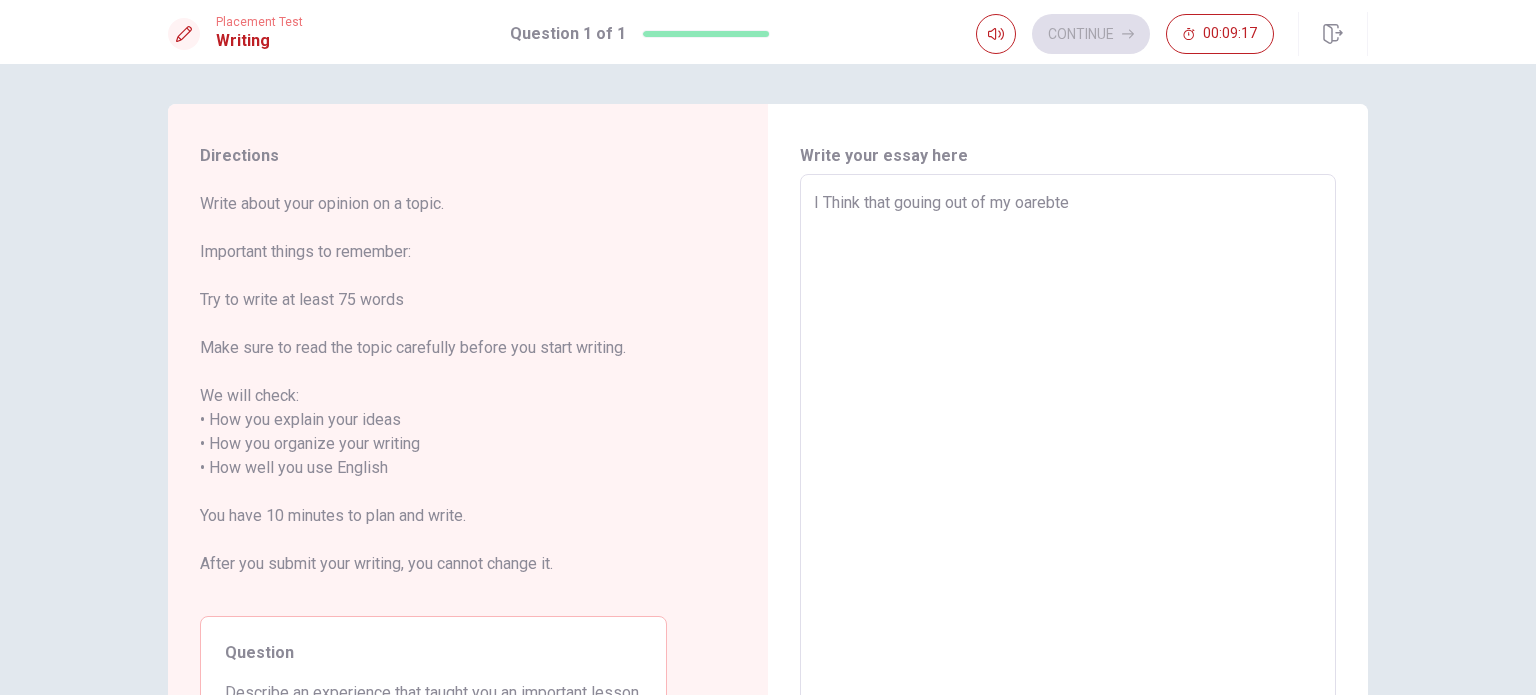 type on "x" 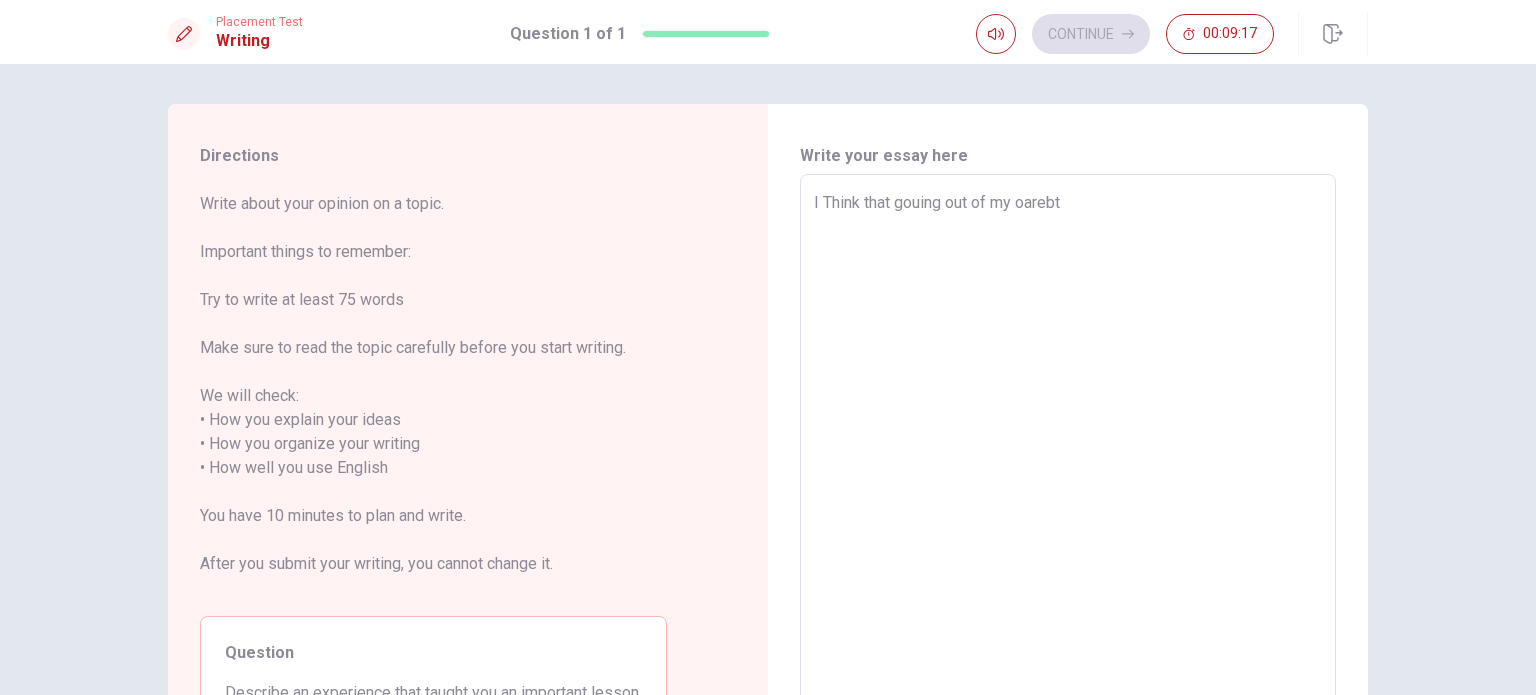 type on "x" 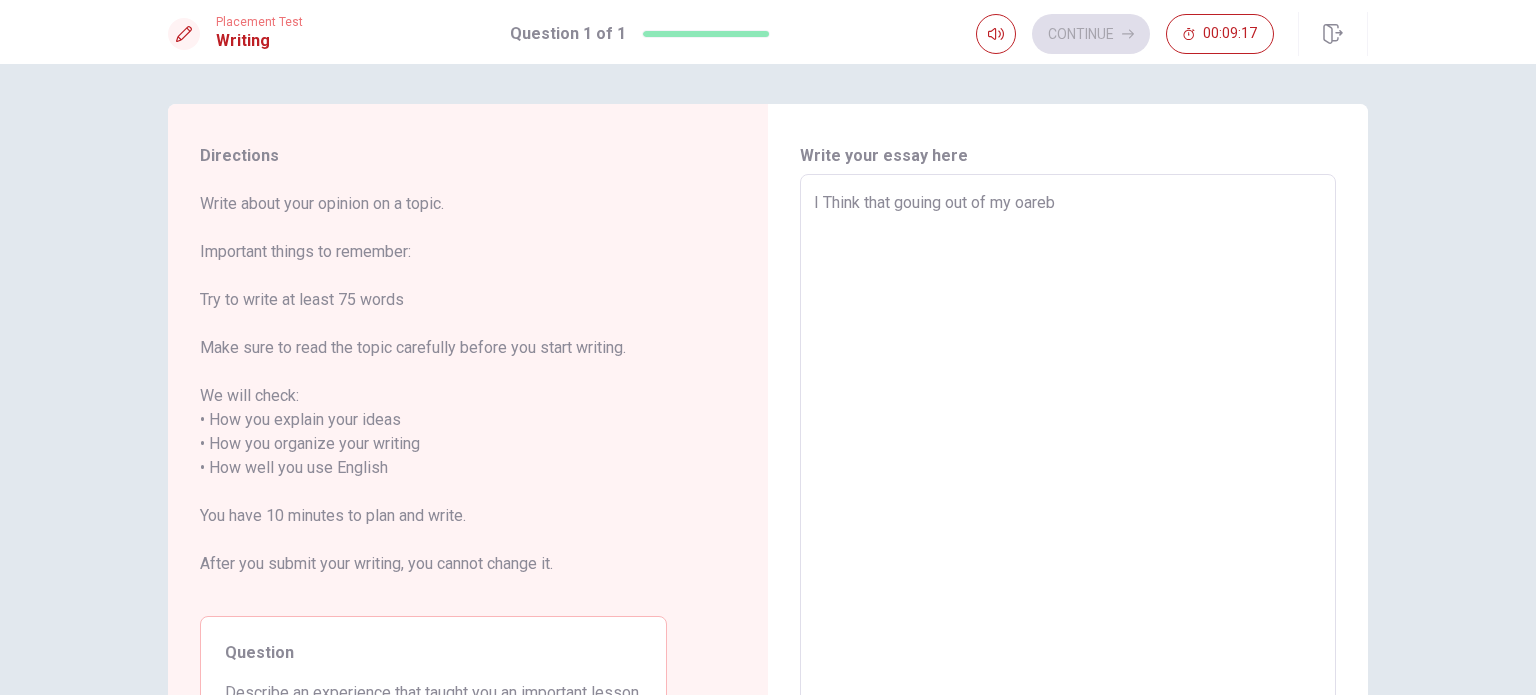 type on "x" 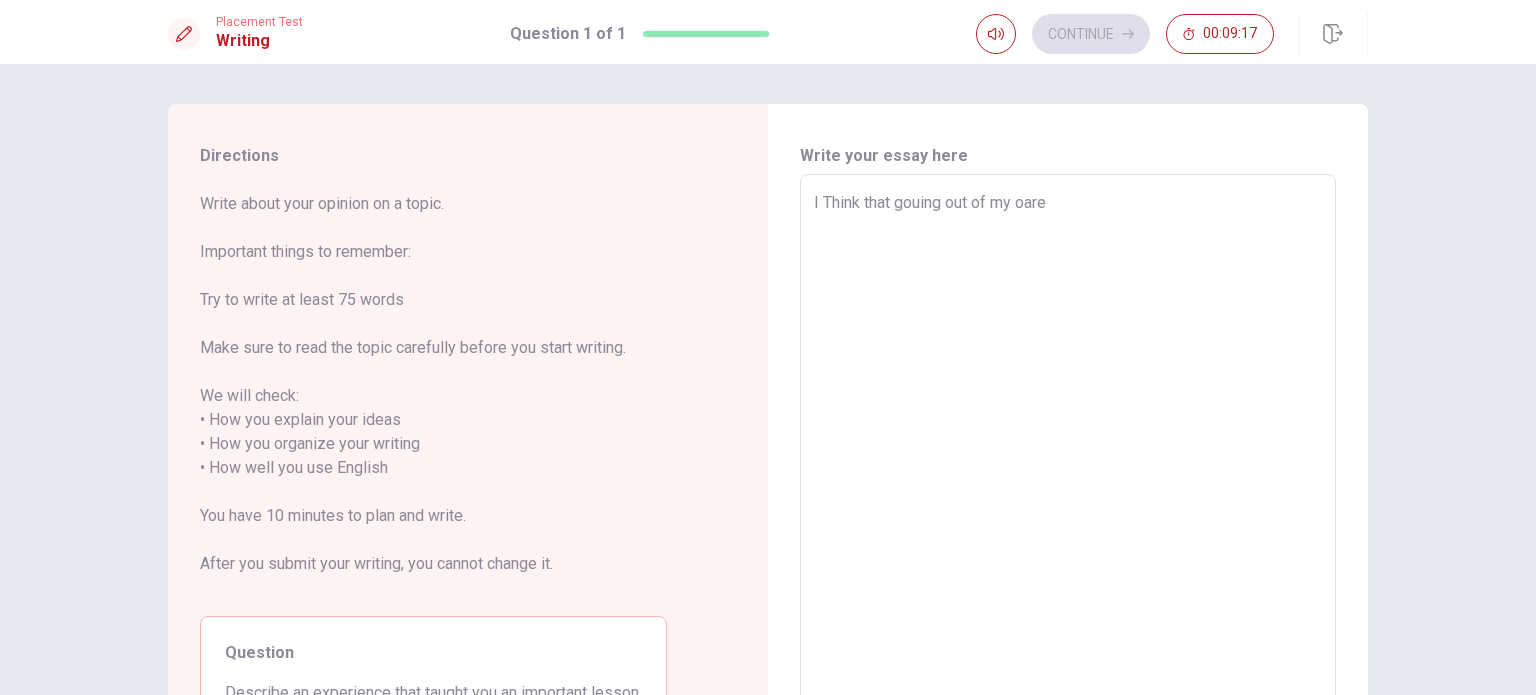 type on "x" 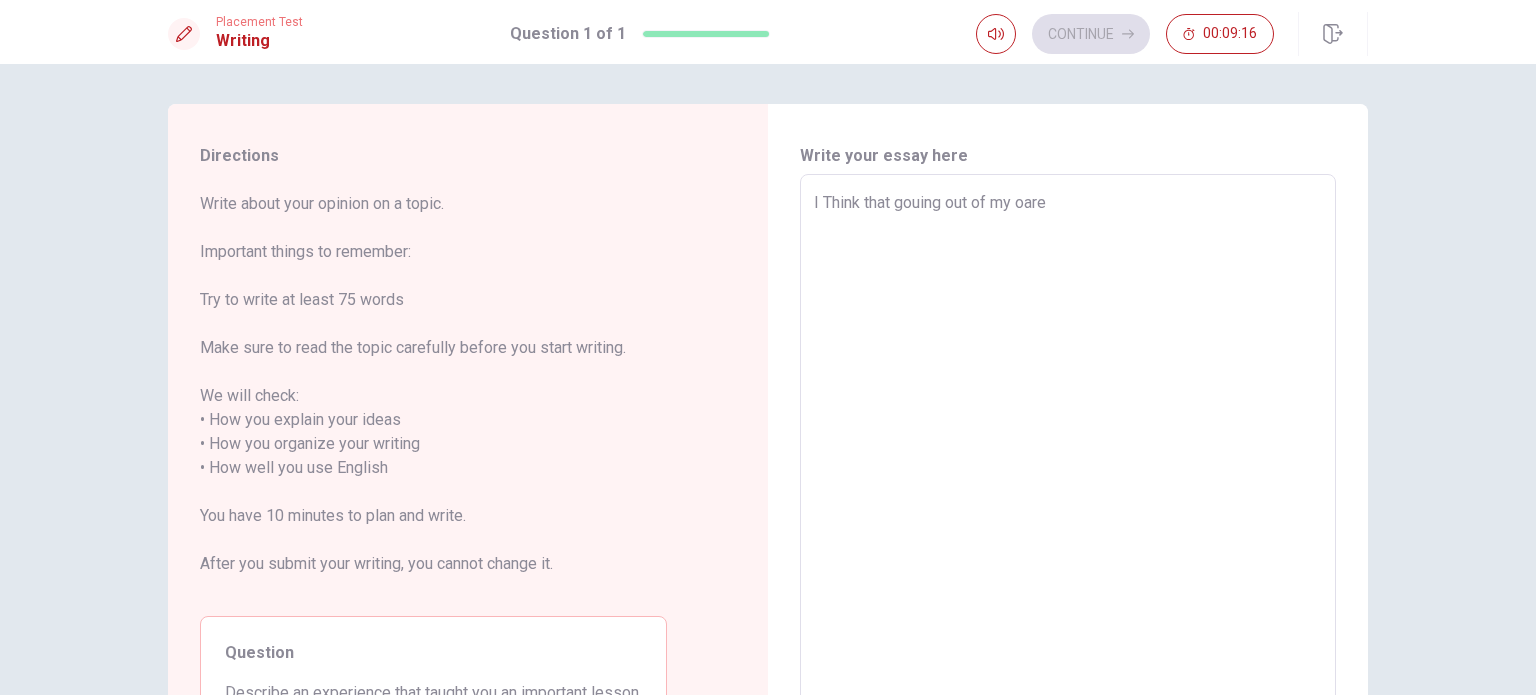 type on "I Think that gouing out of my oar" 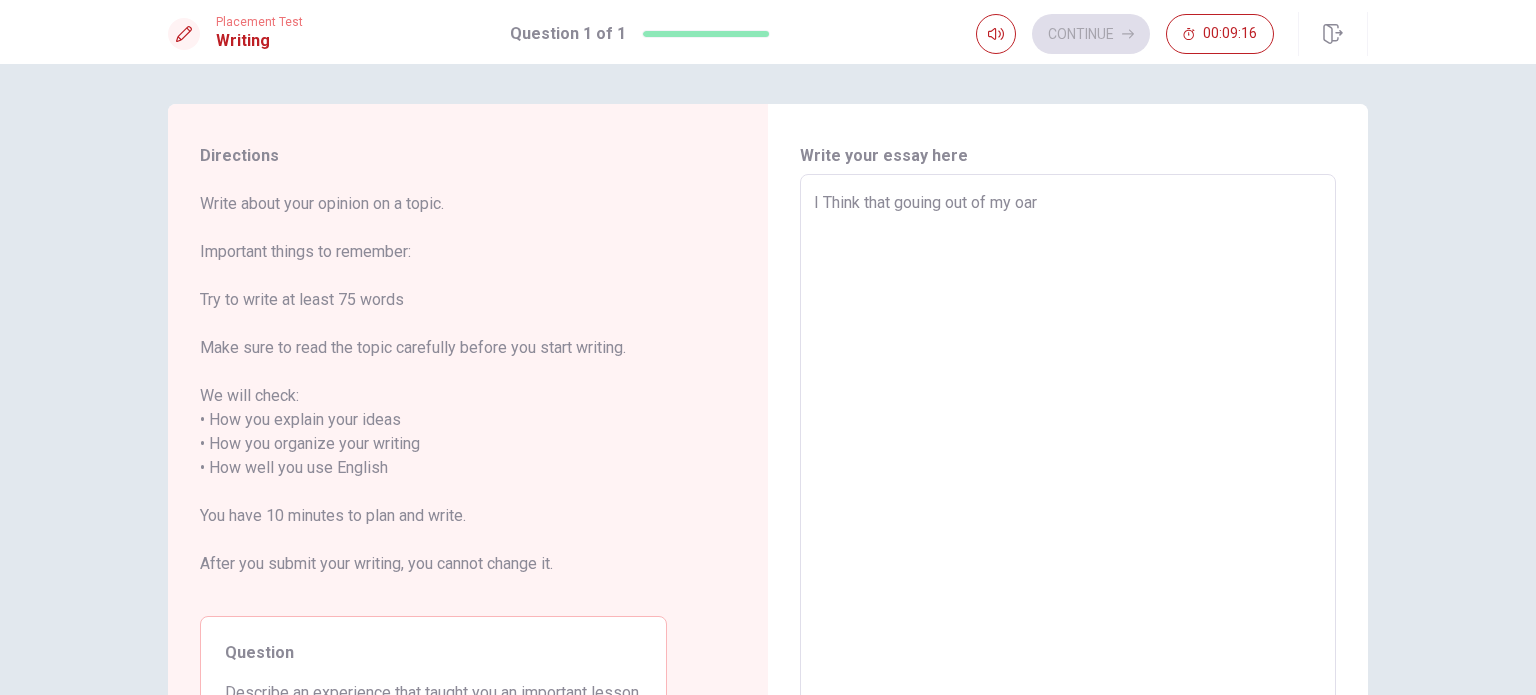 type on "I Think that gouing out of my oa" 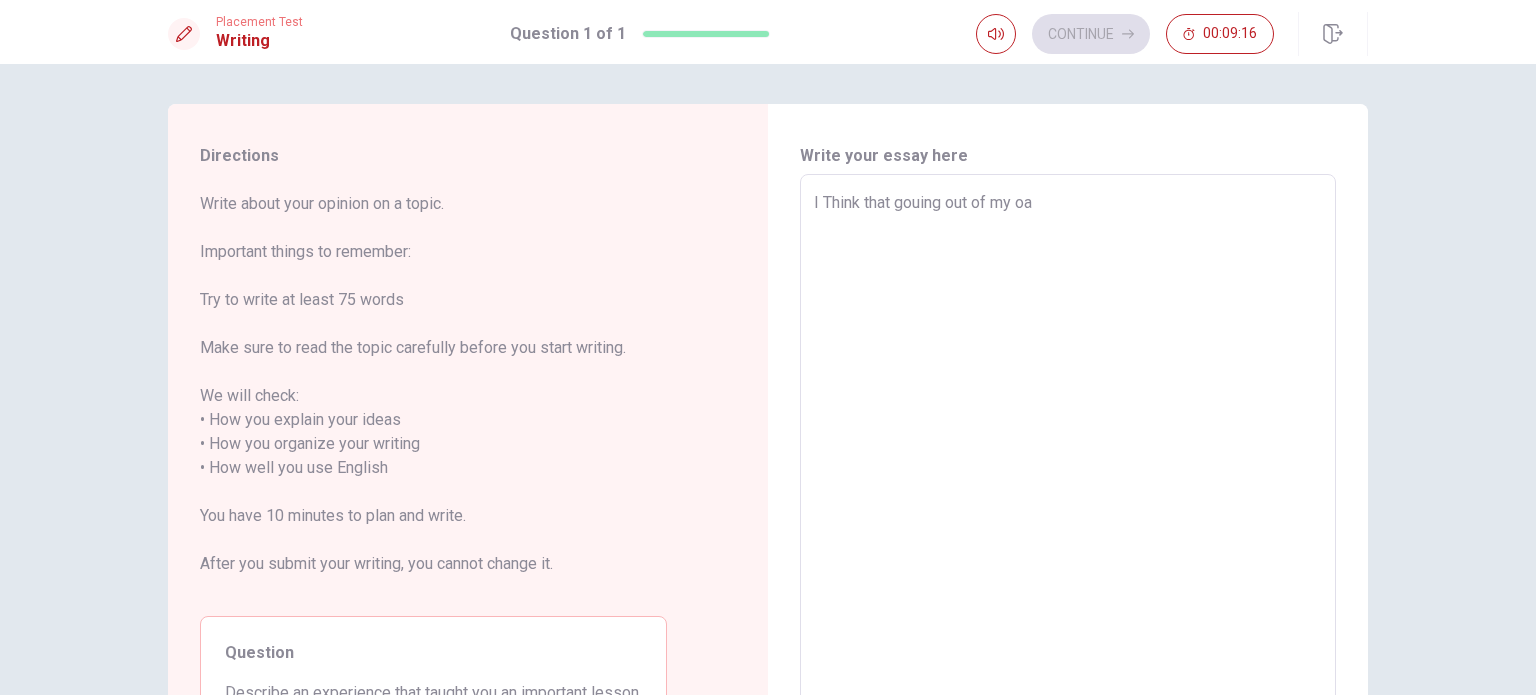 type on "x" 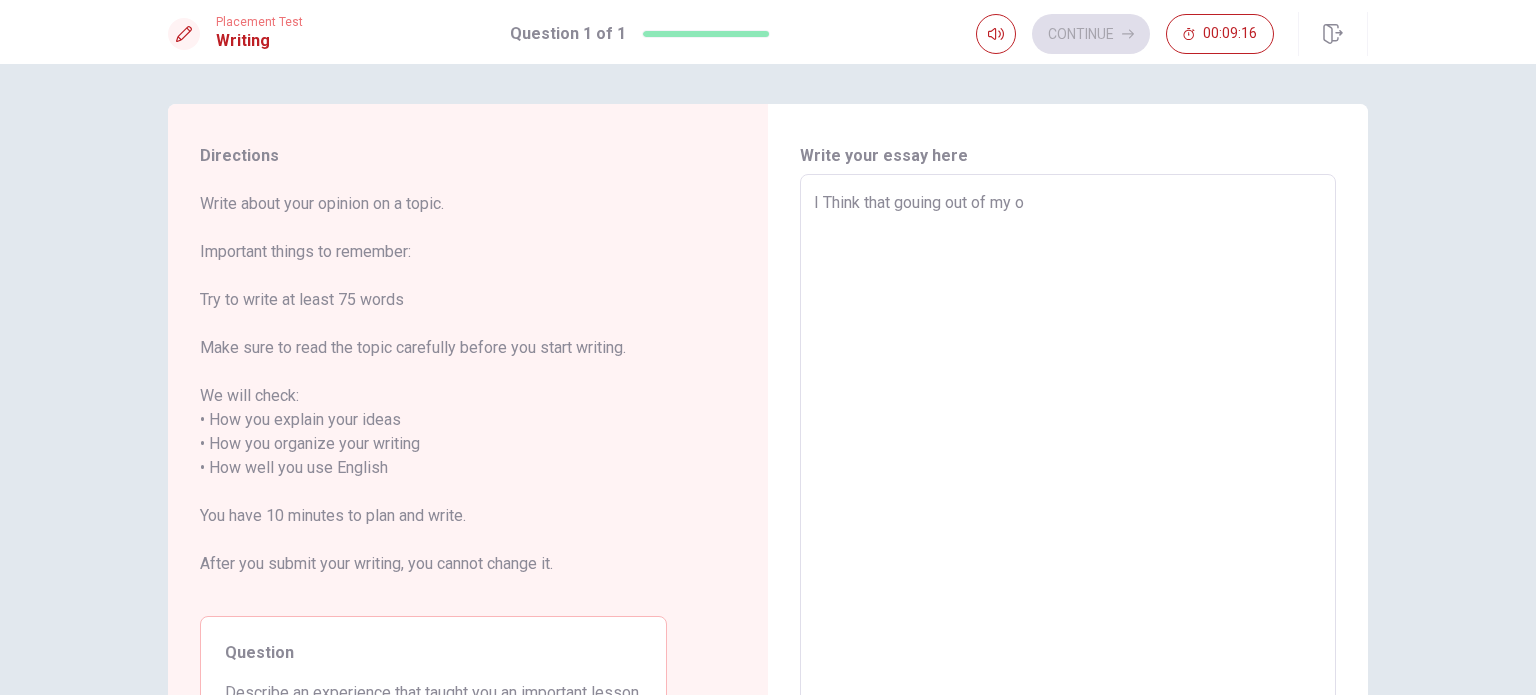 type on "I Think that gouing out of my" 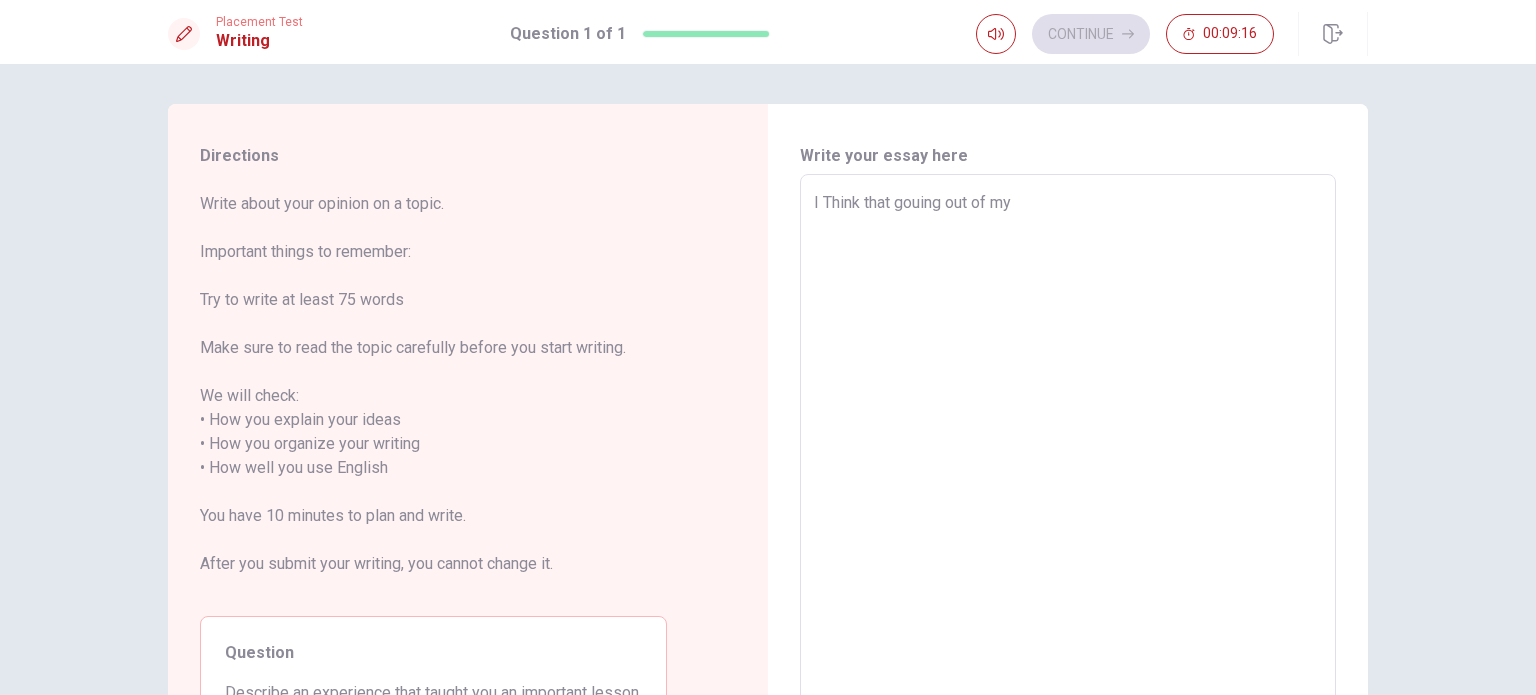 type on "x" 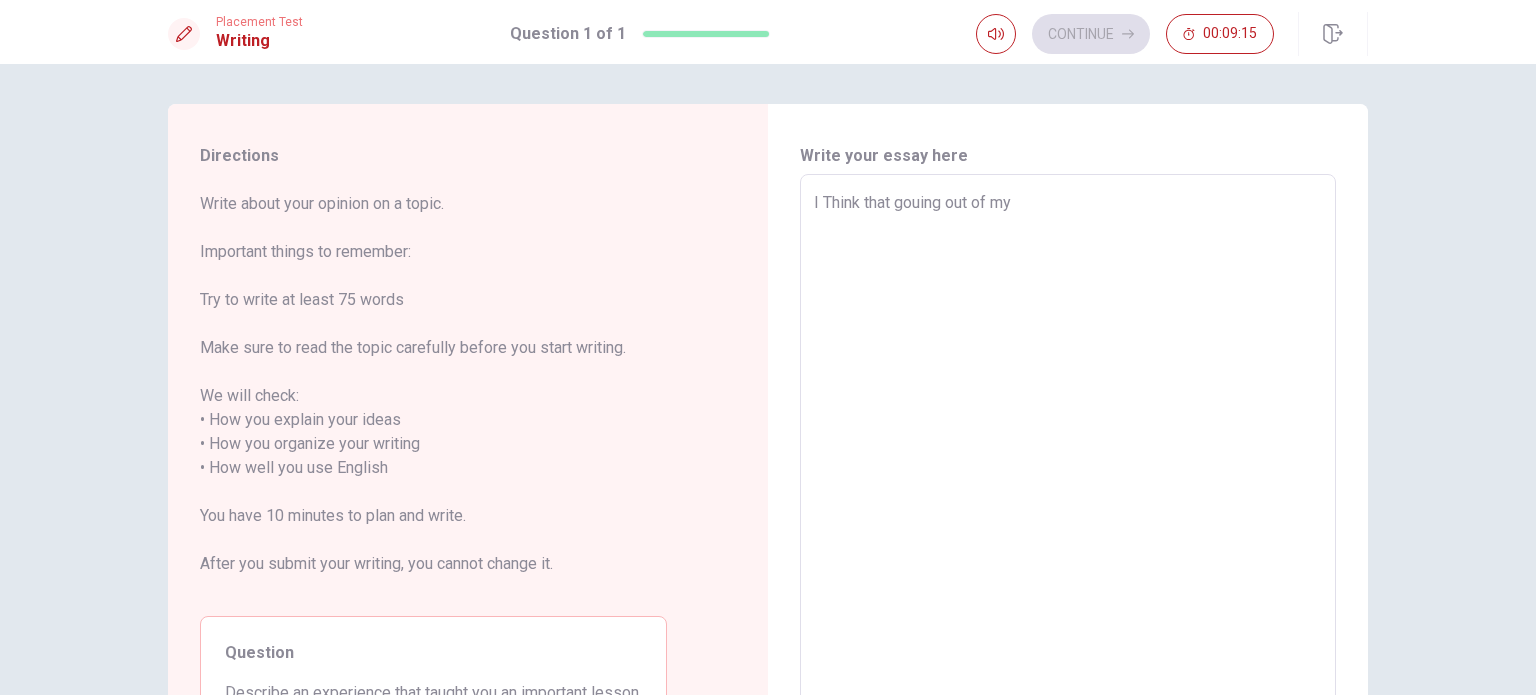 type on "I Think that gouing out of my p" 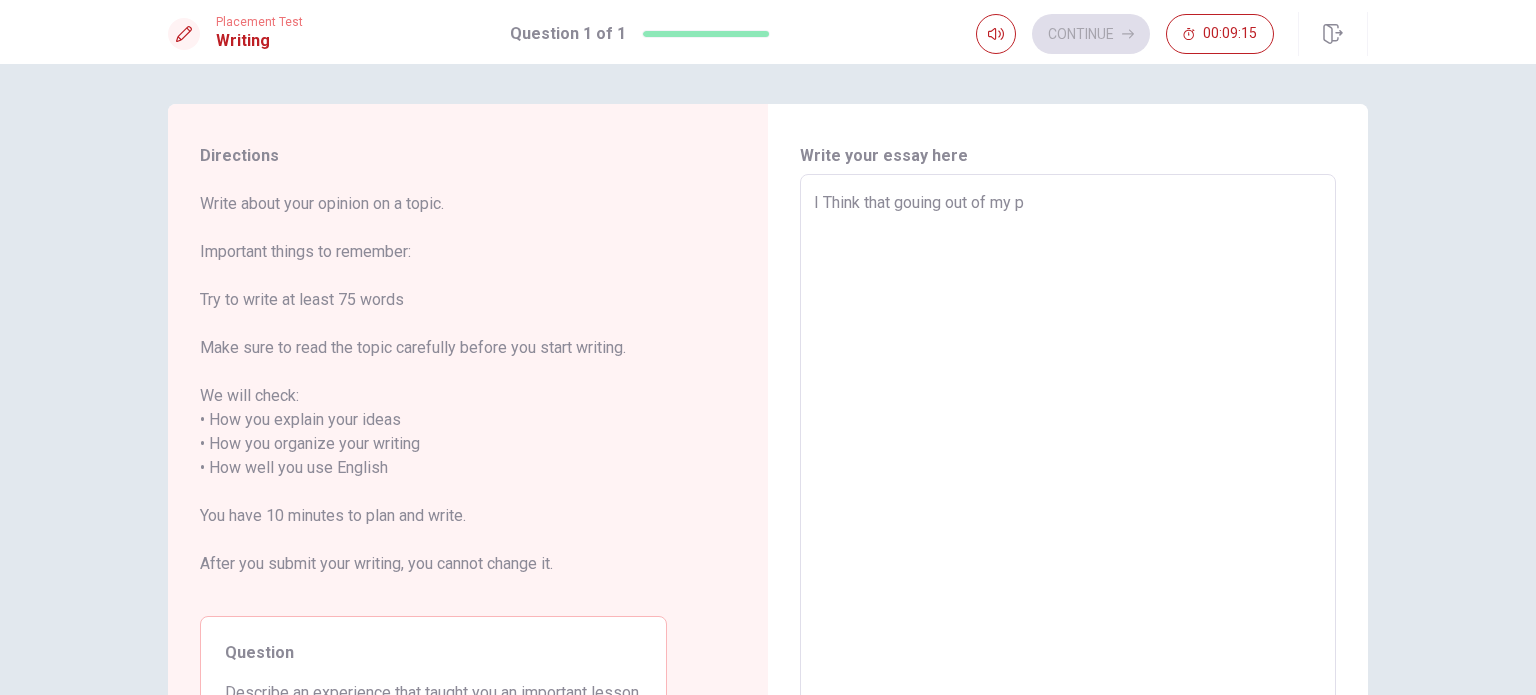 type on "x" 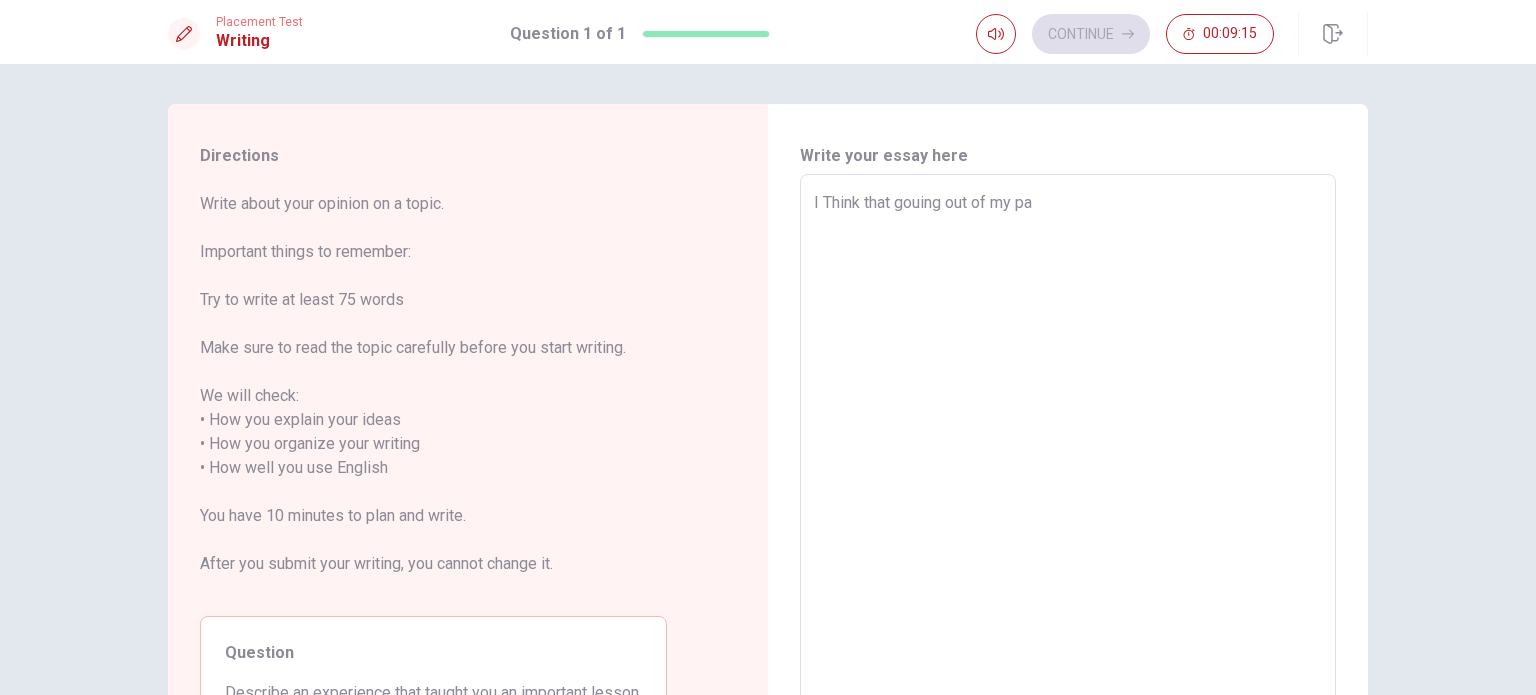 type on "x" 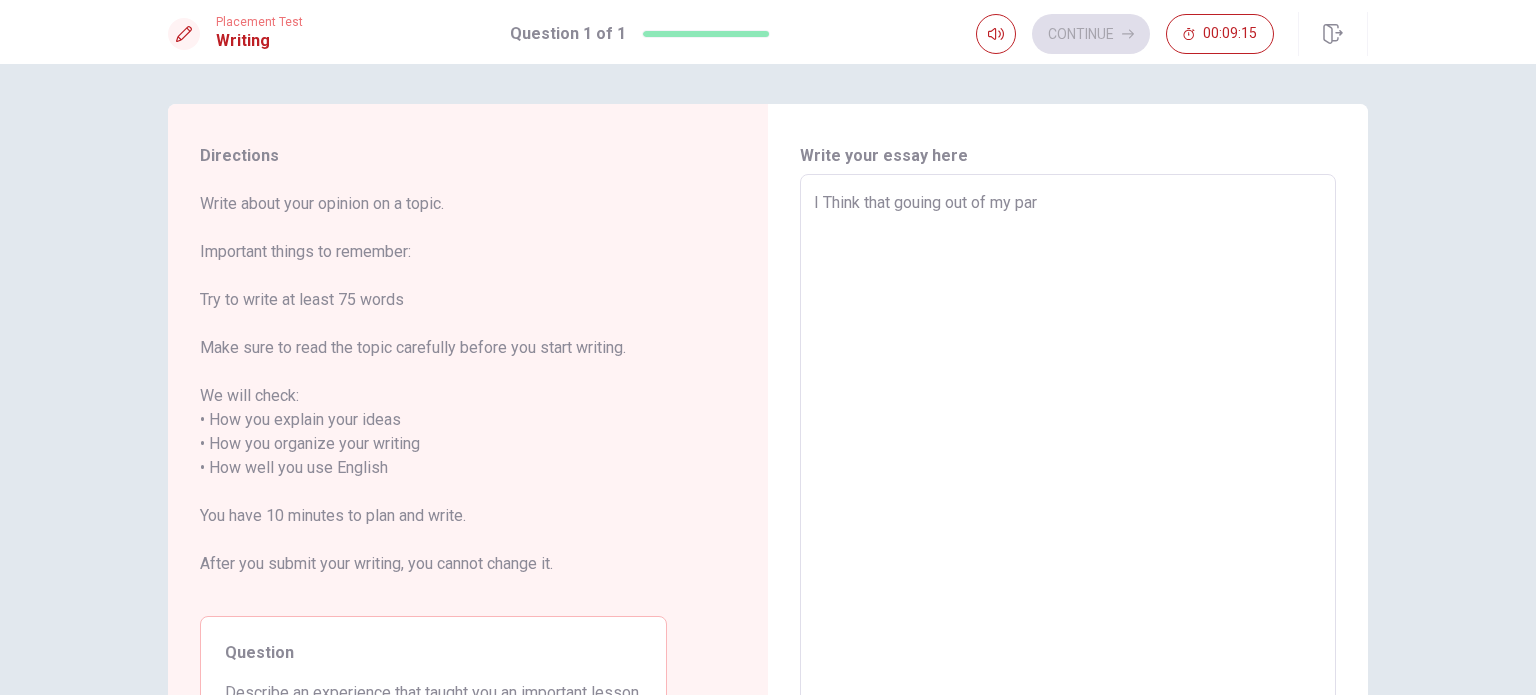 type on "x" 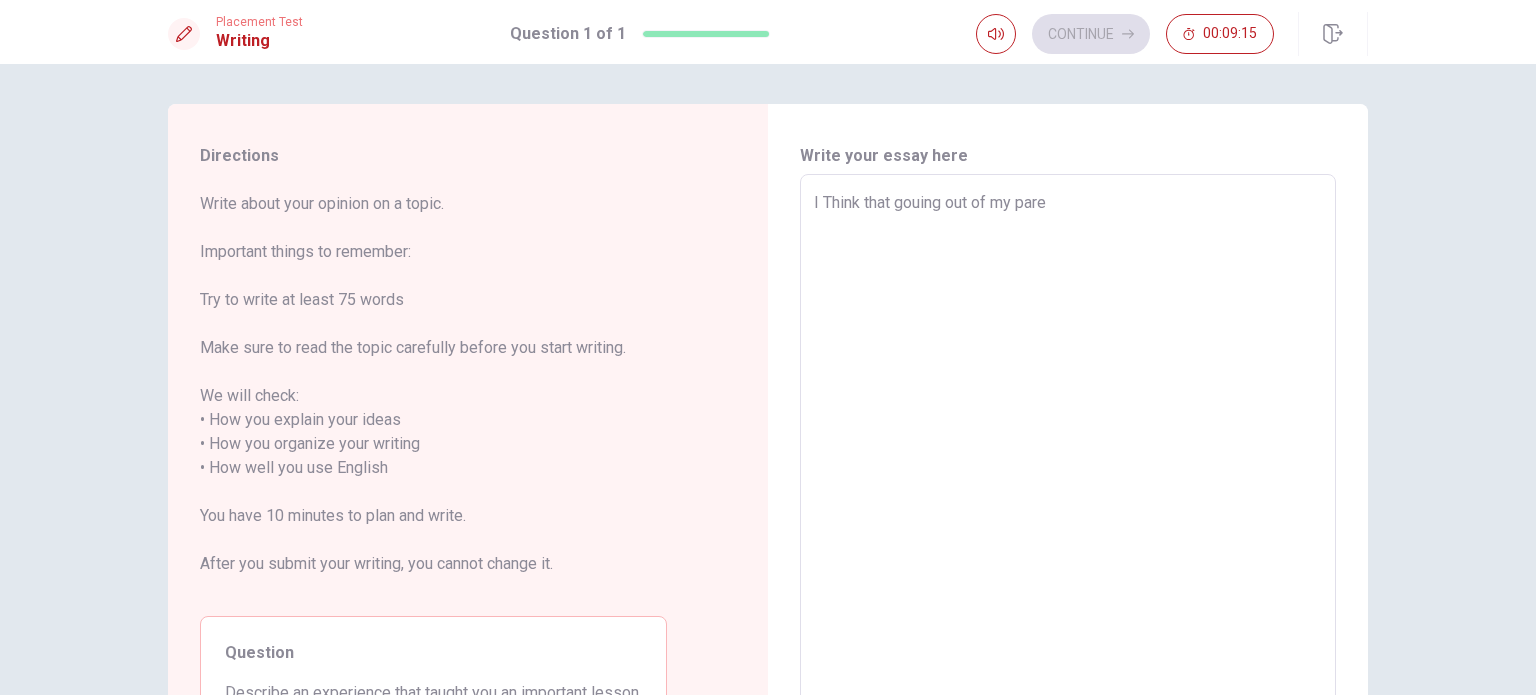 type on "x" 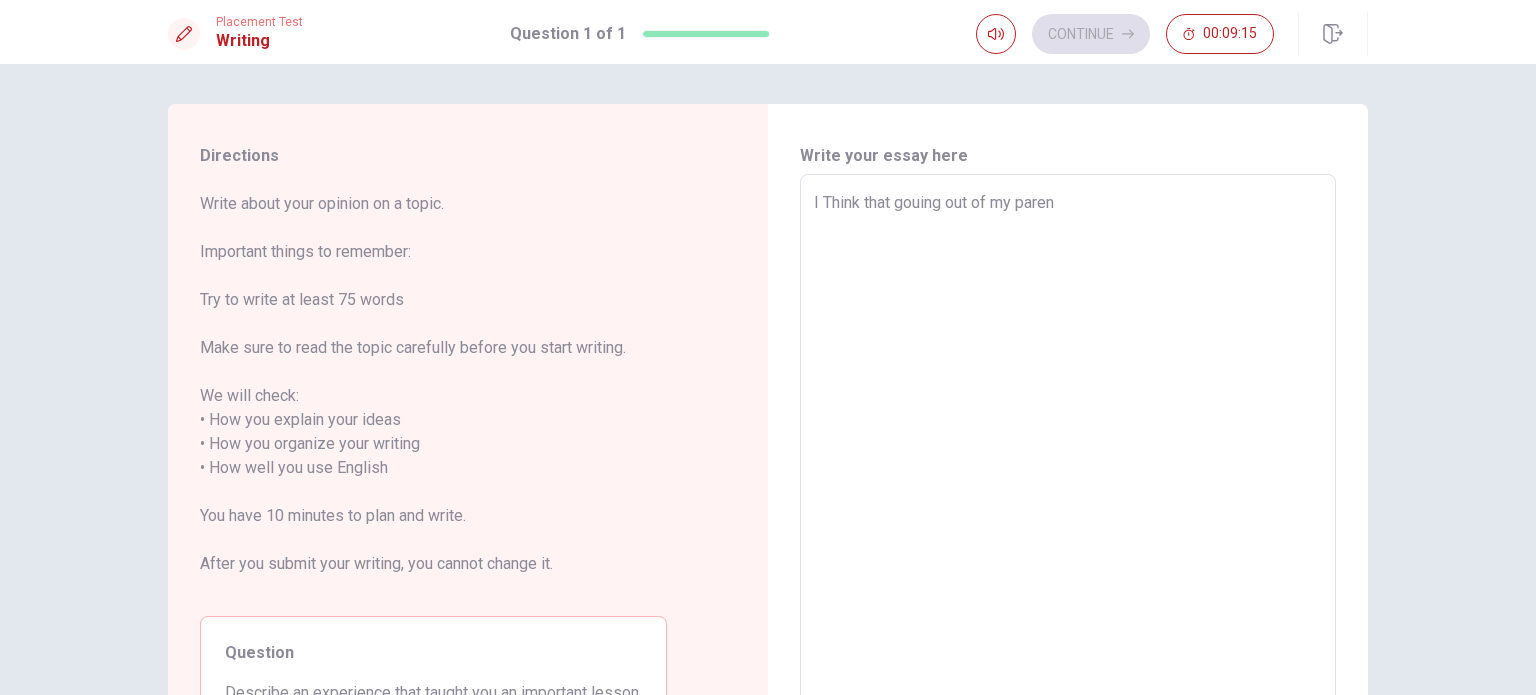 type on "x" 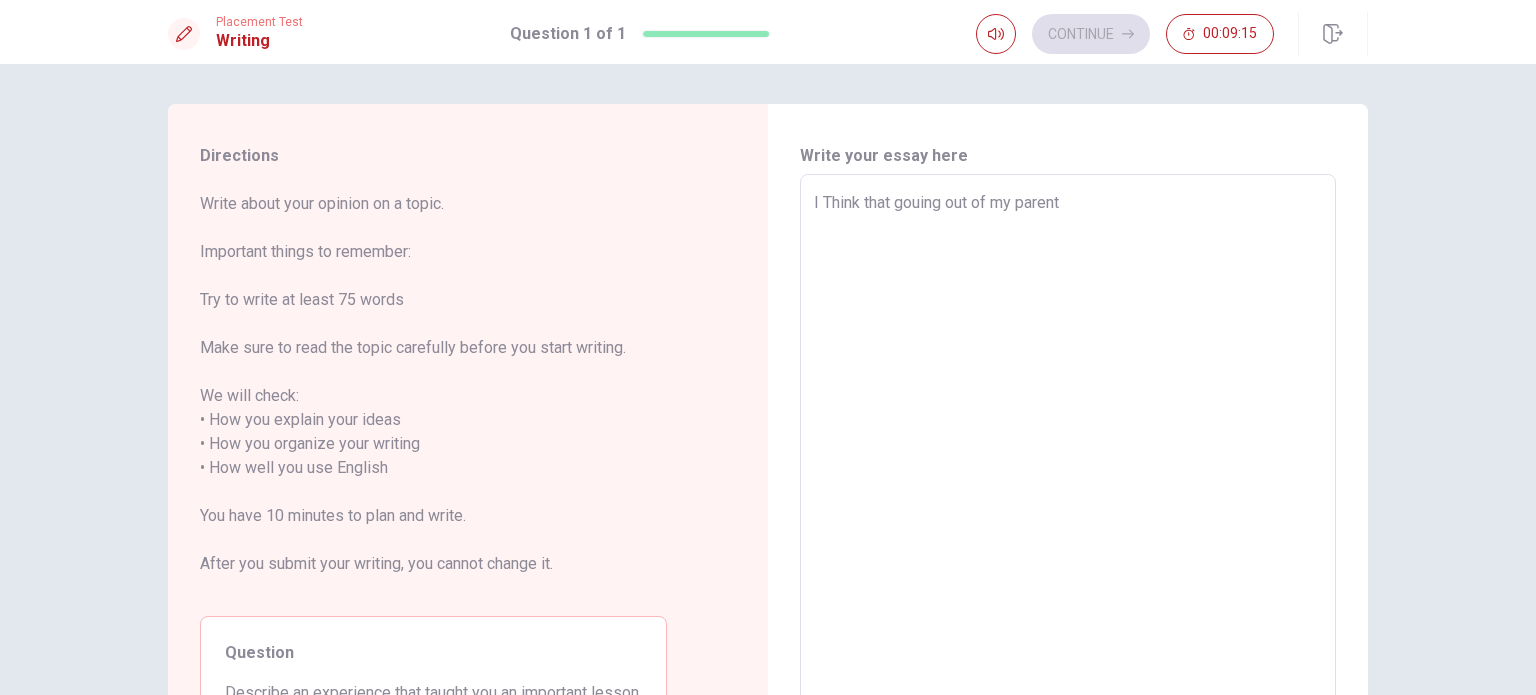 type on "x" 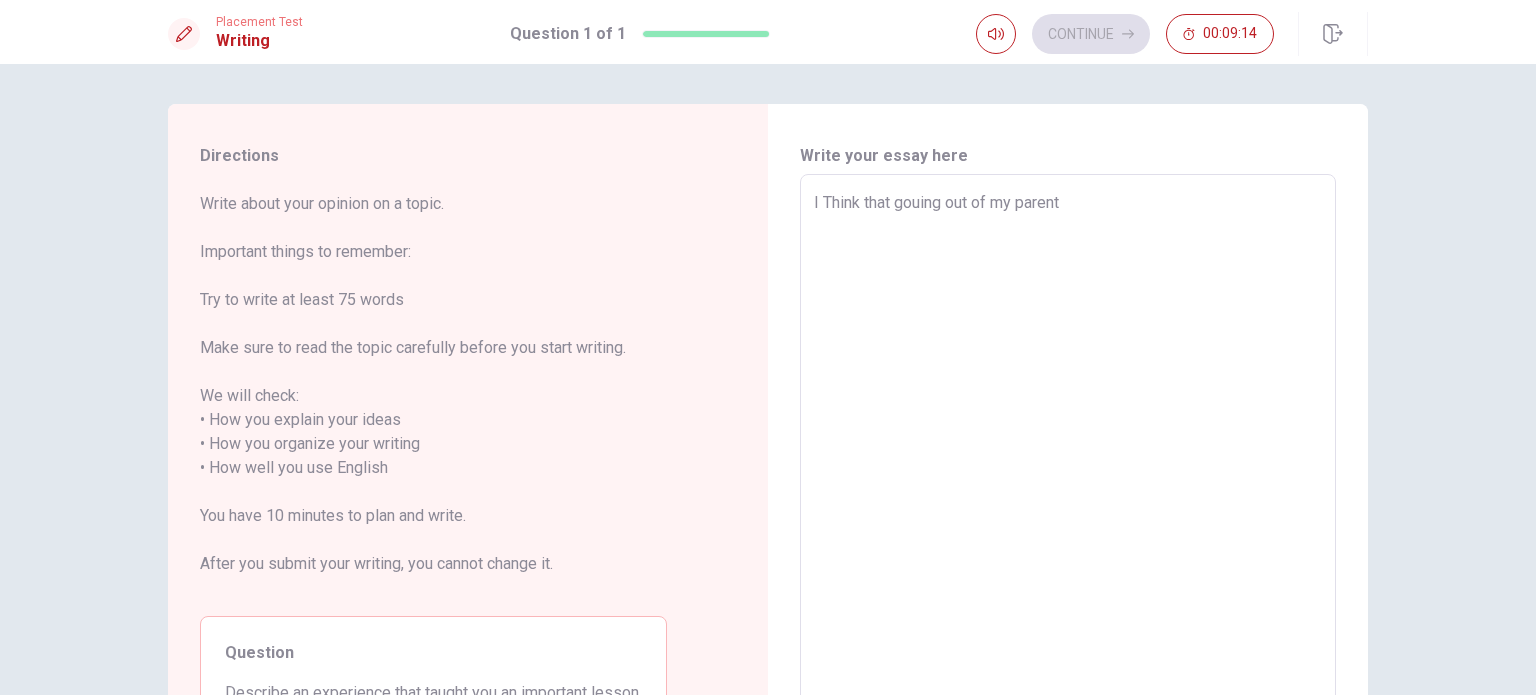 type on "I Think that gouing out of my parents" 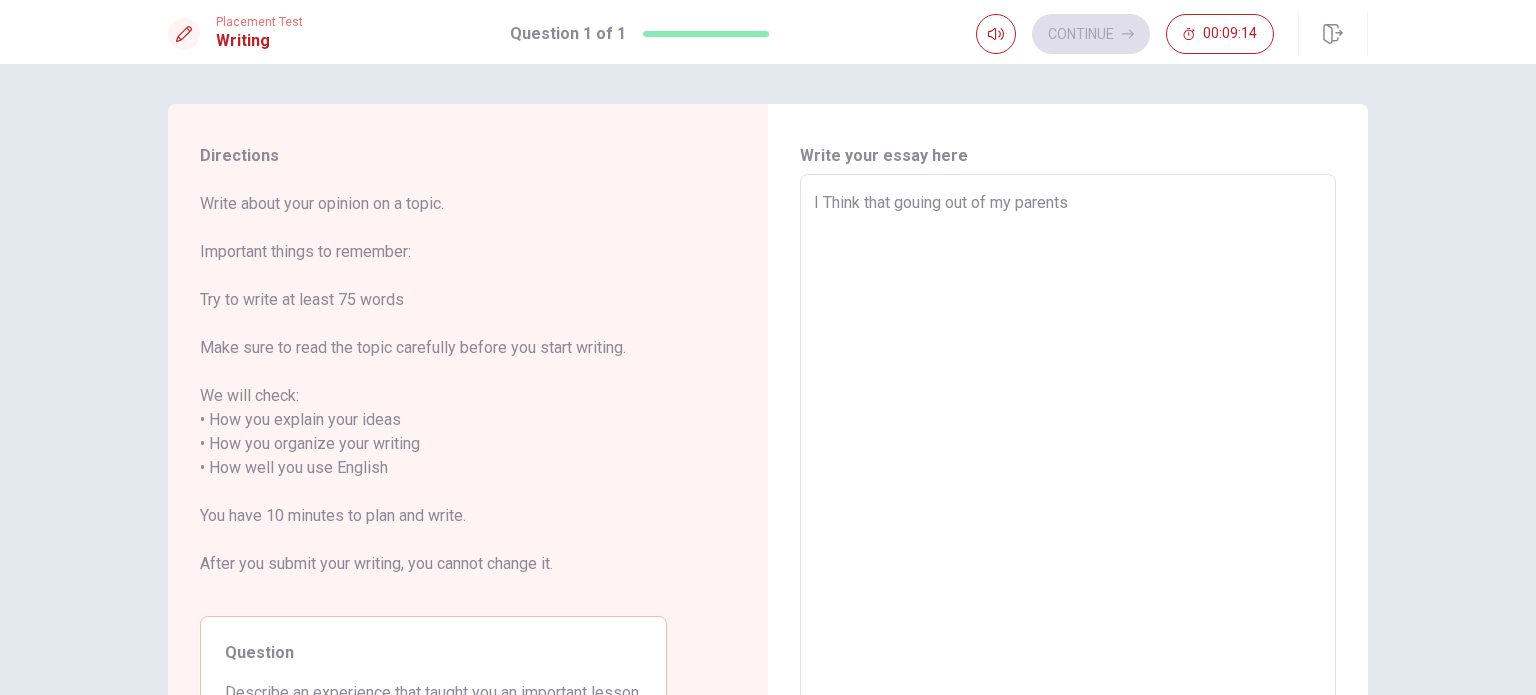 type on "x" 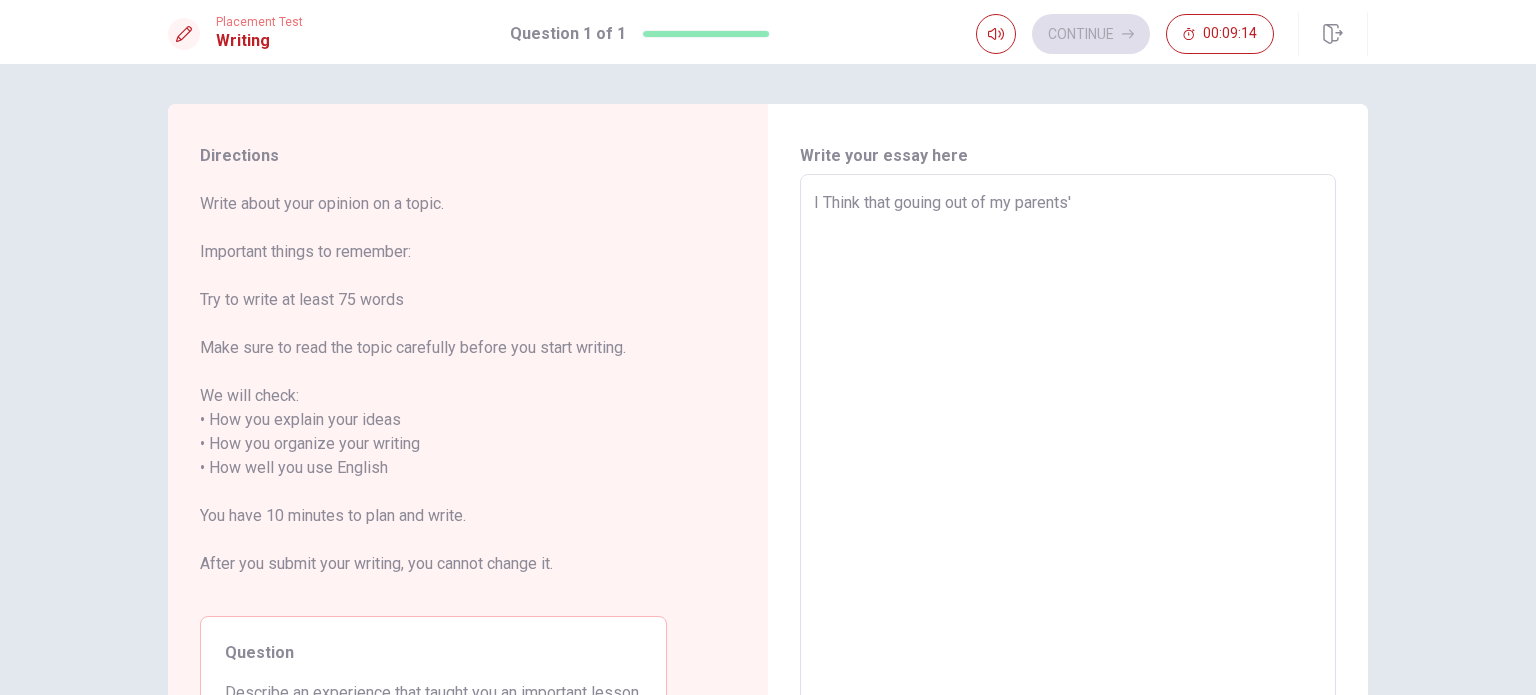 type on "x" 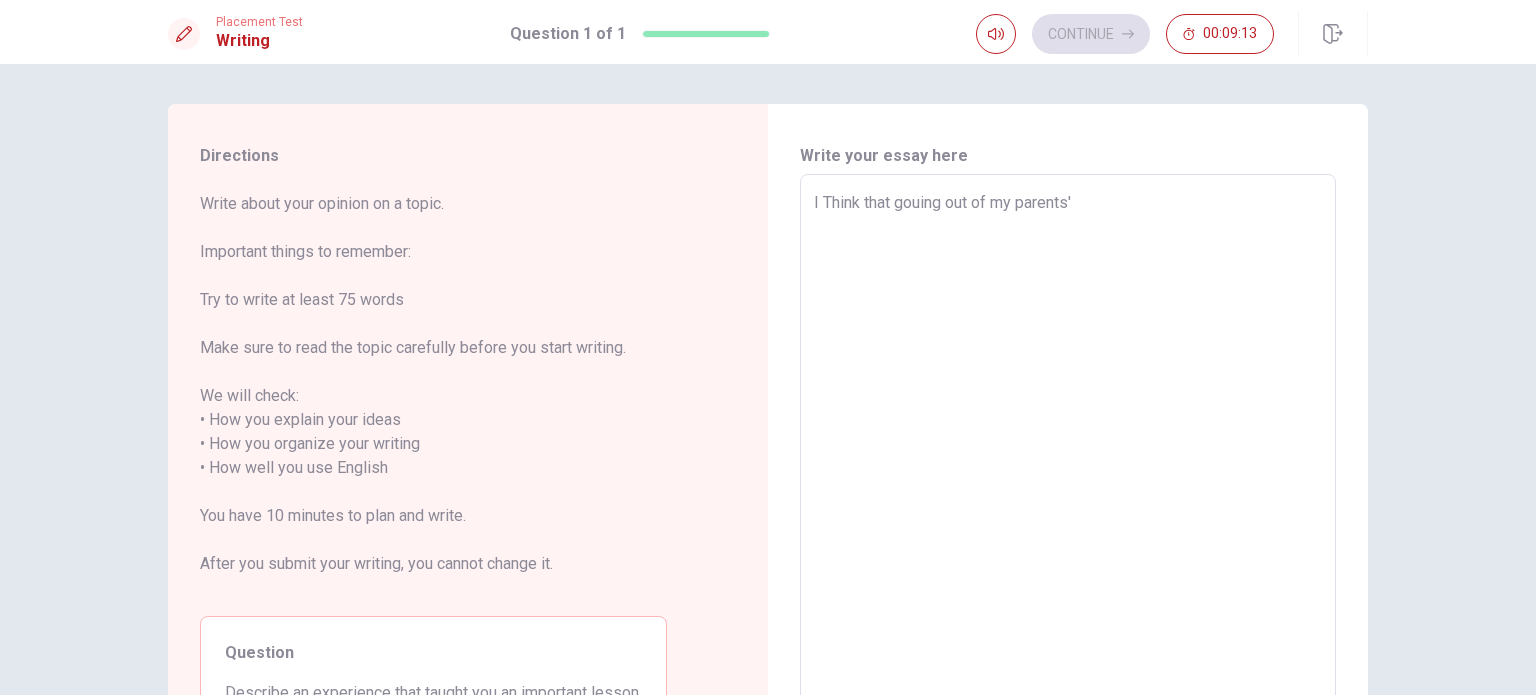 type on "I Think that gouing out of my parents's" 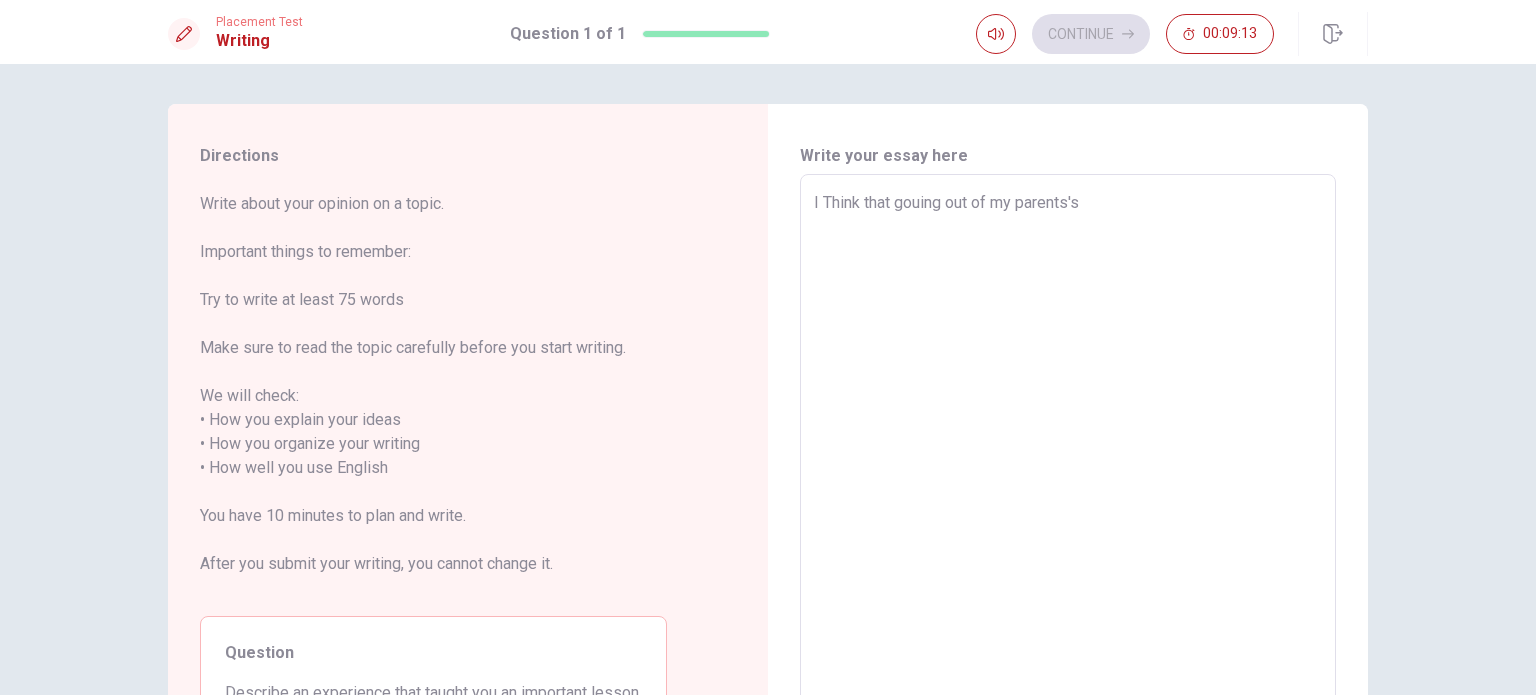 type on "x" 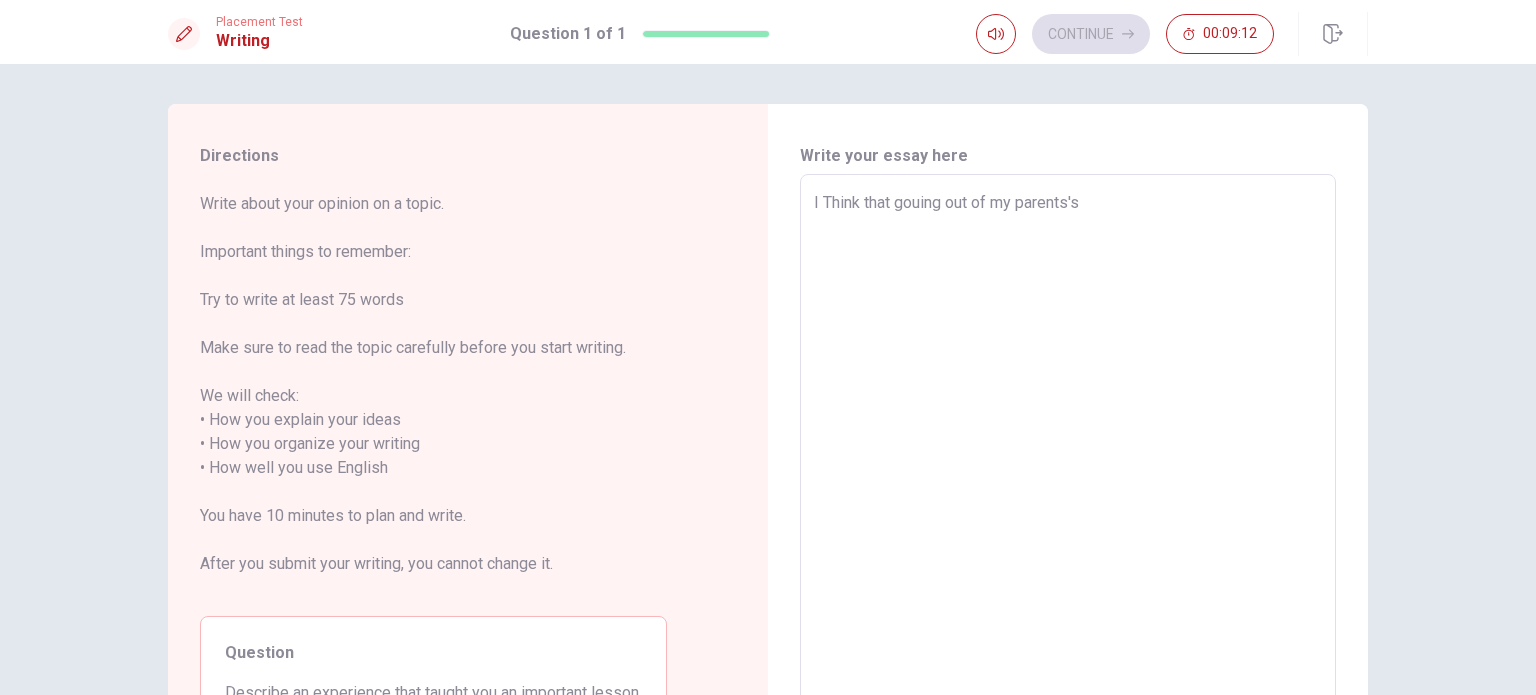 type on "I Think that gouing out of my parents's" 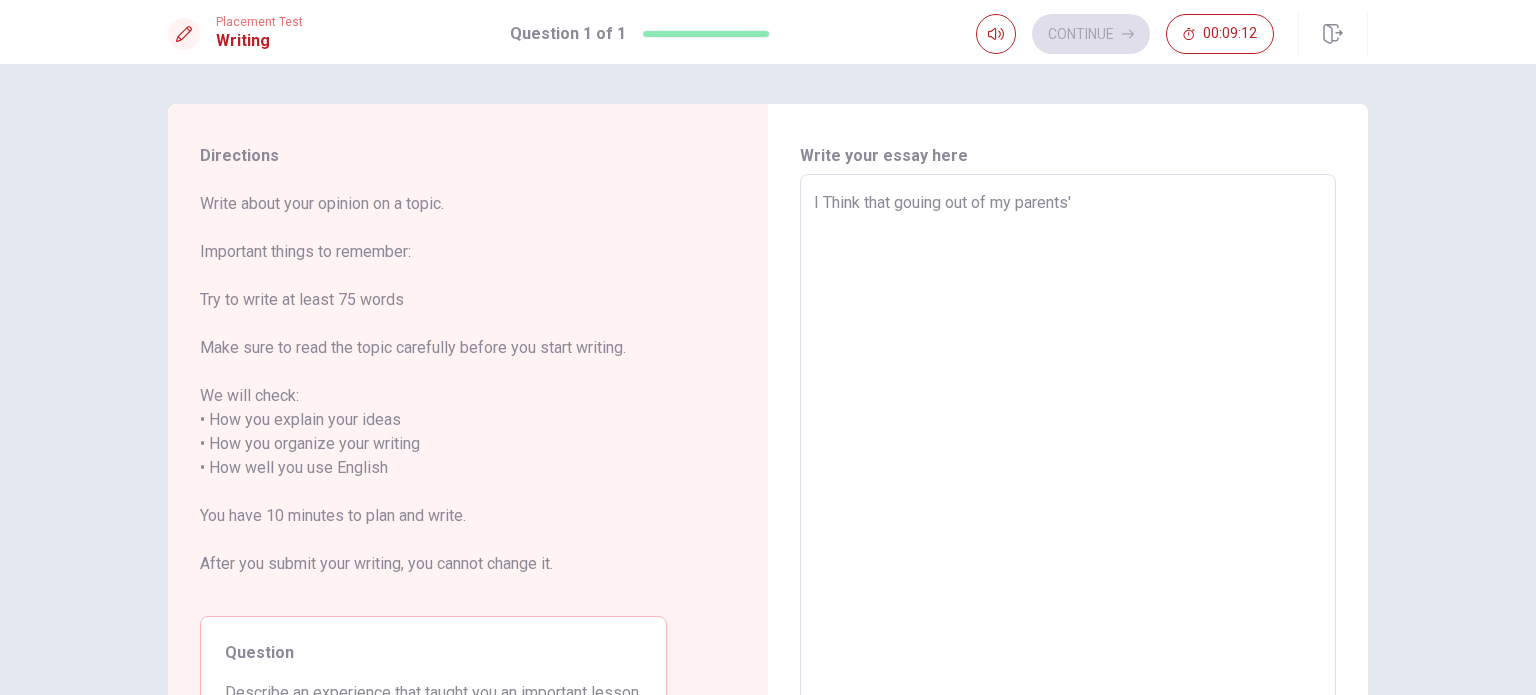 type on "x" 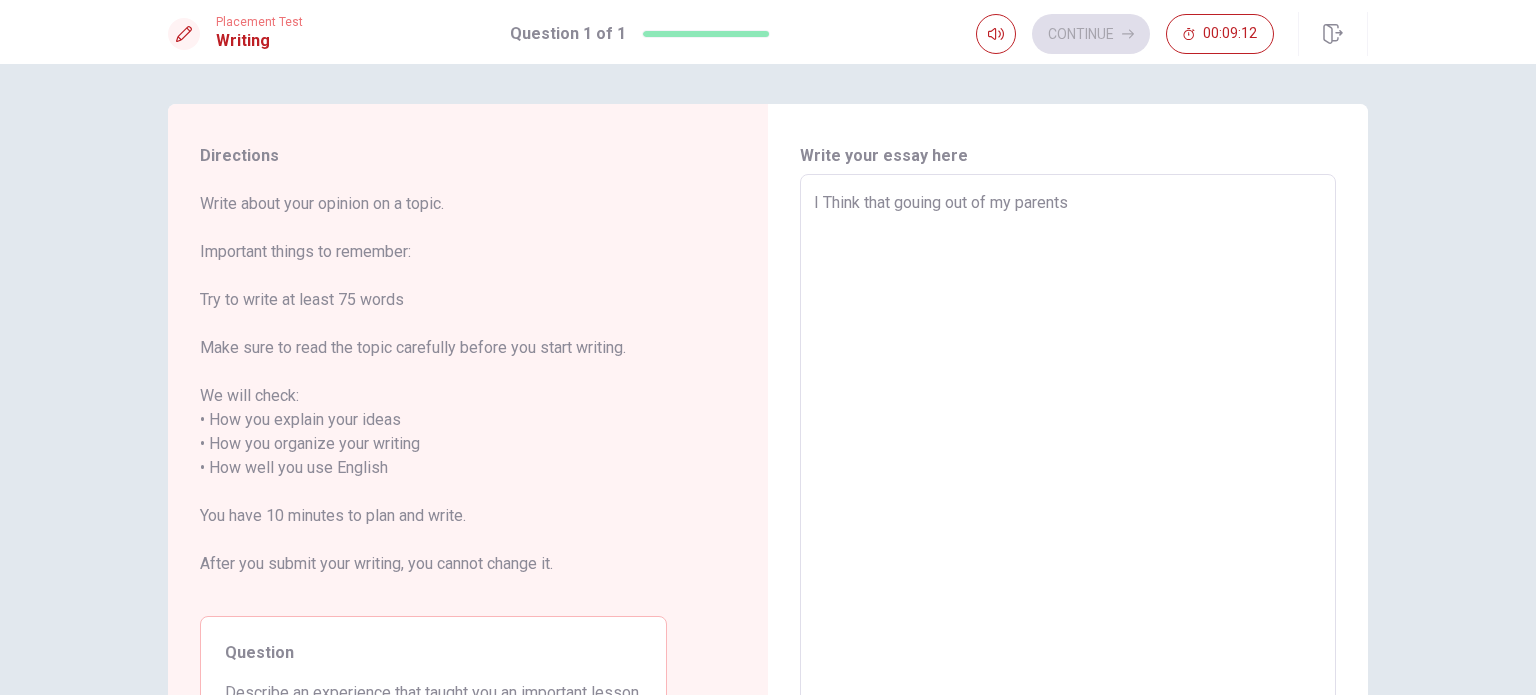 type on "x" 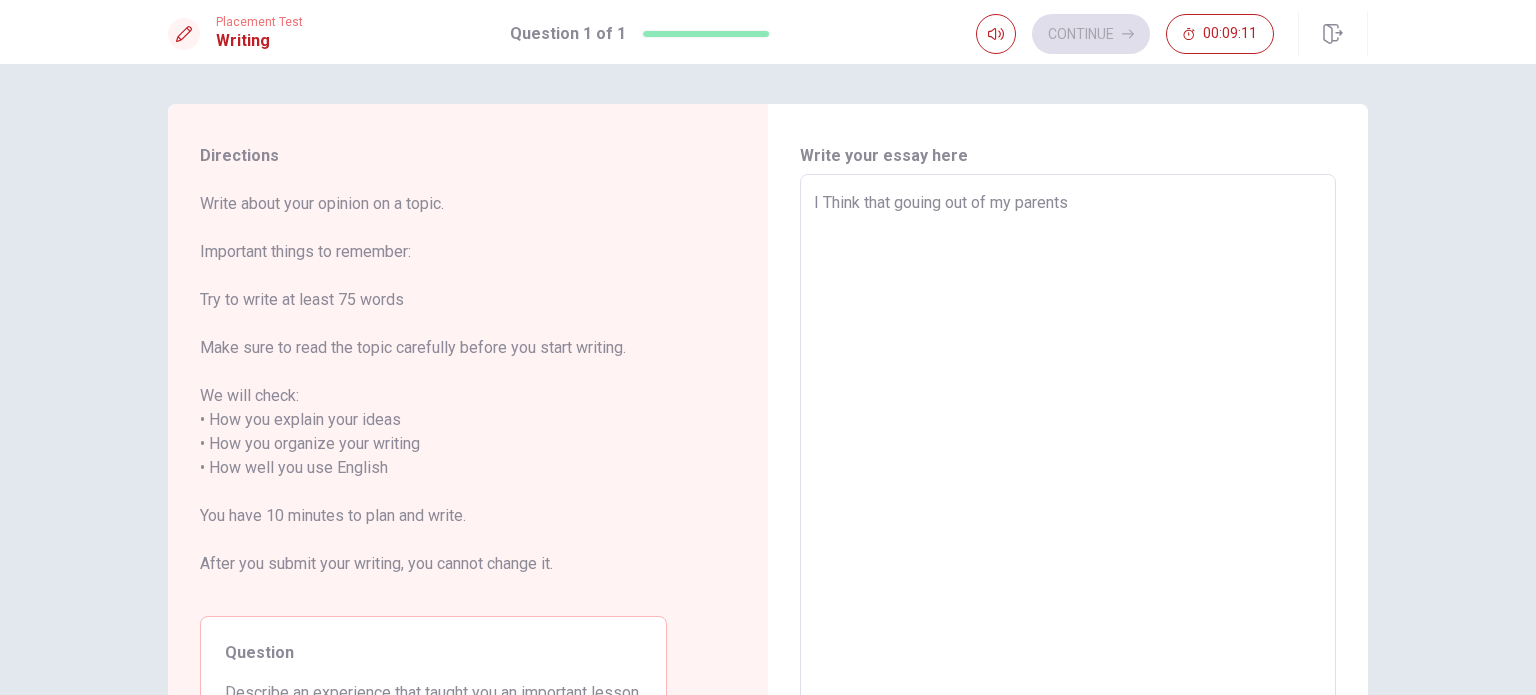 type on "I Think that gouing out of my parent" 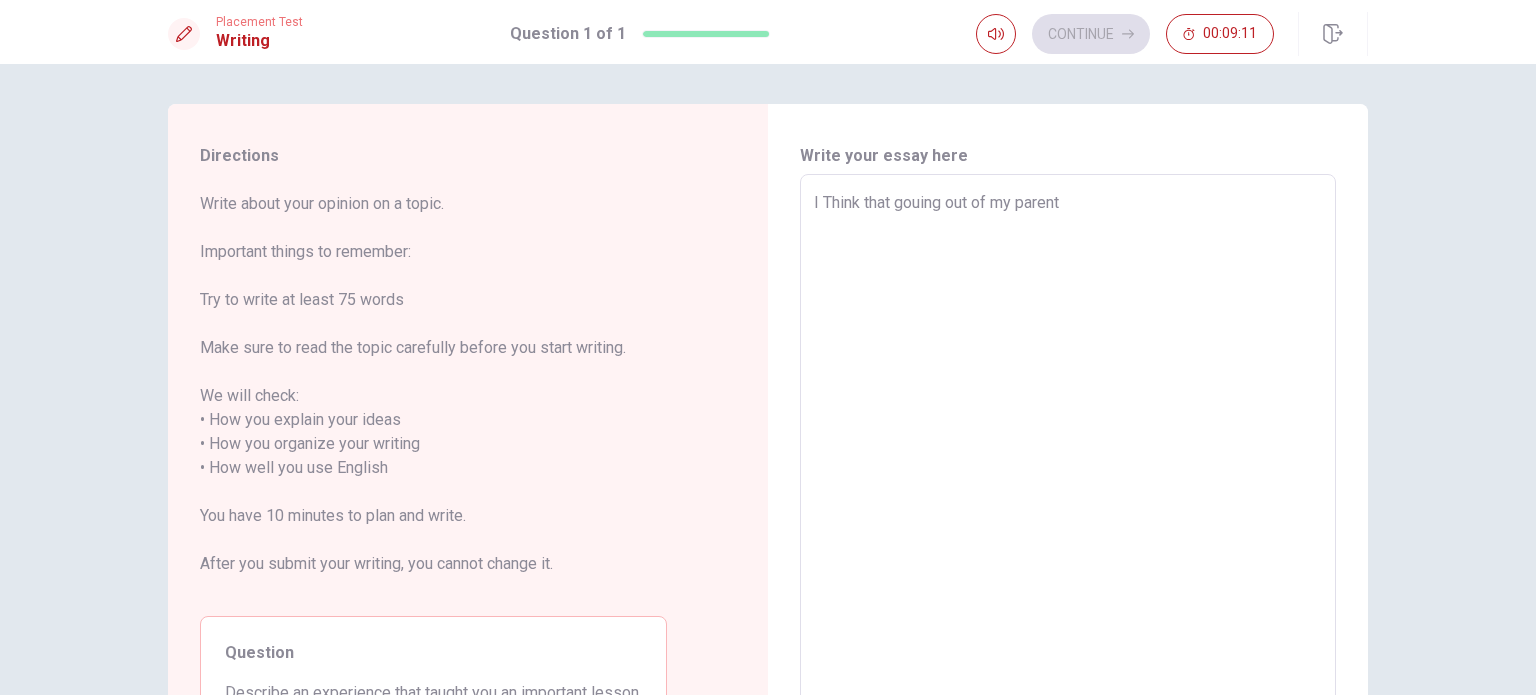 type on "x" 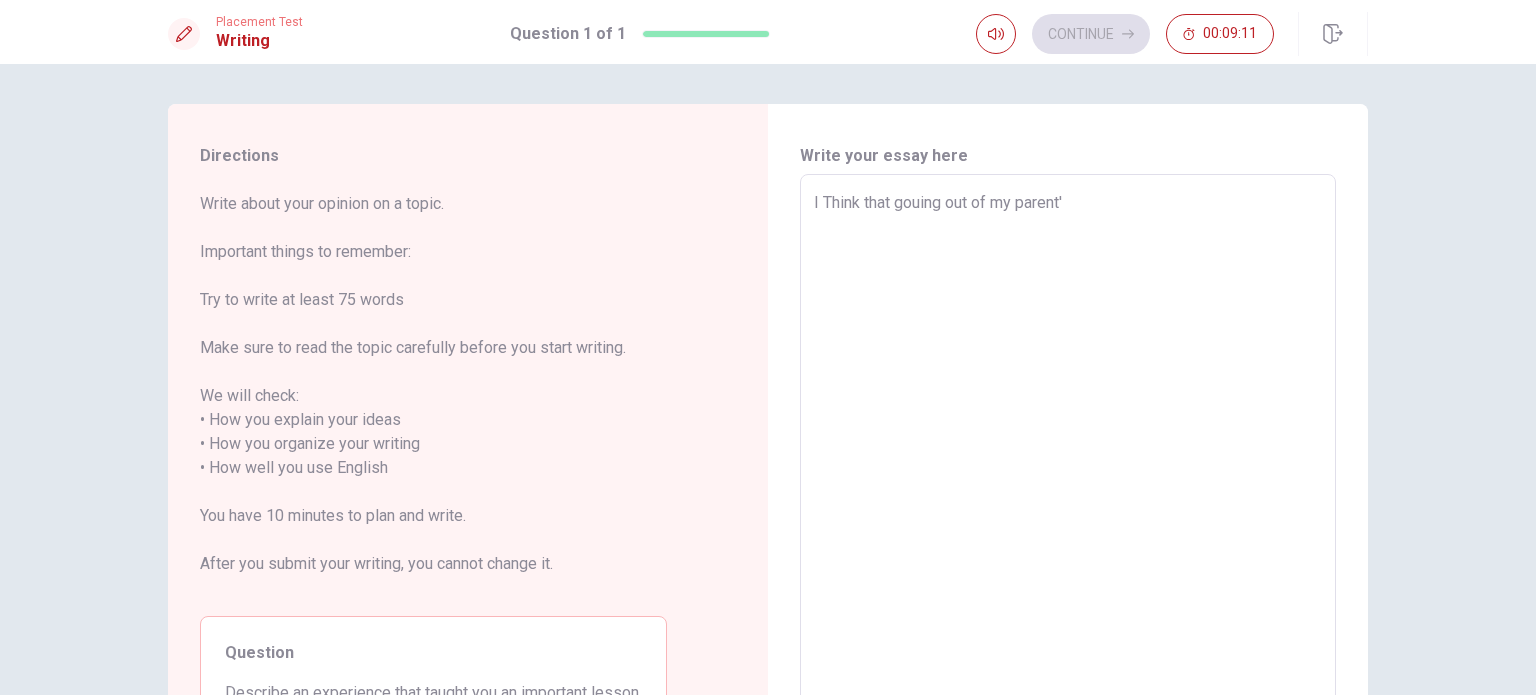 type on "x" 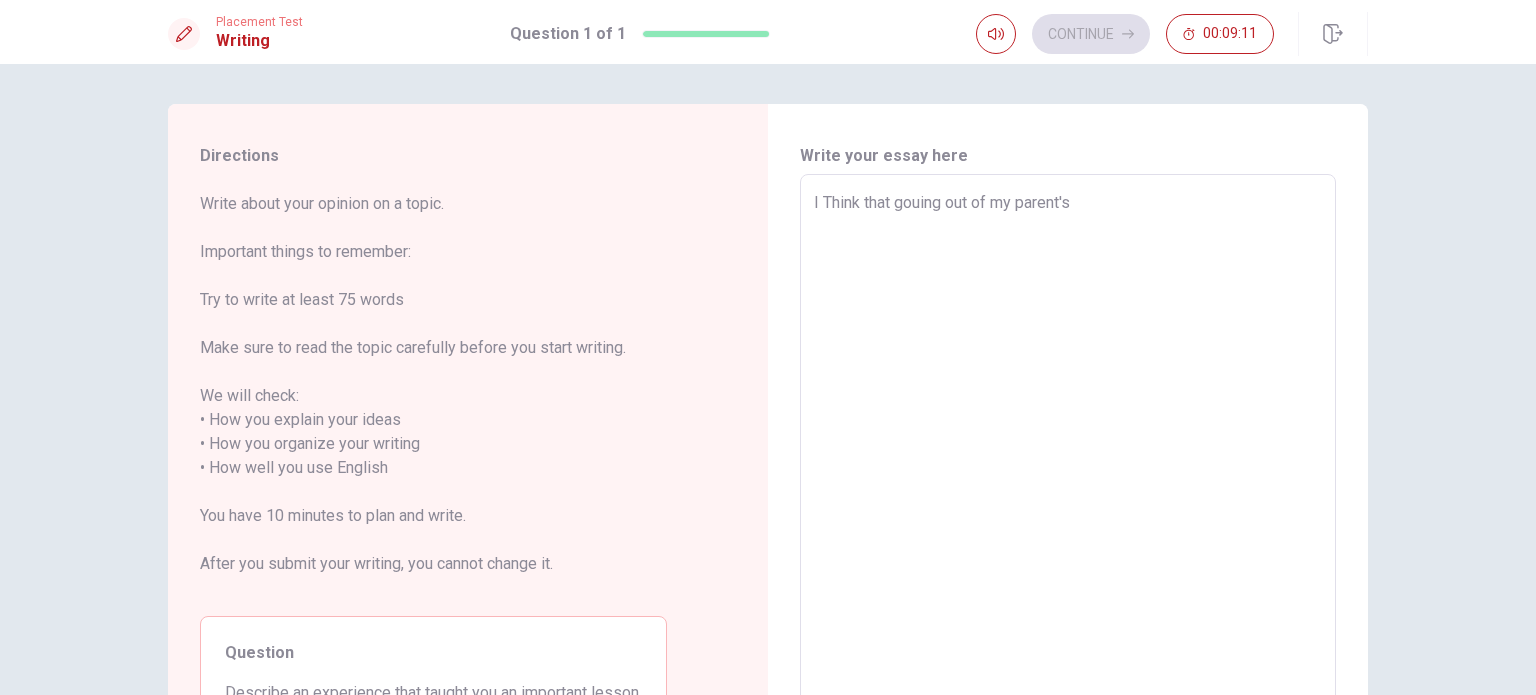 type on "x" 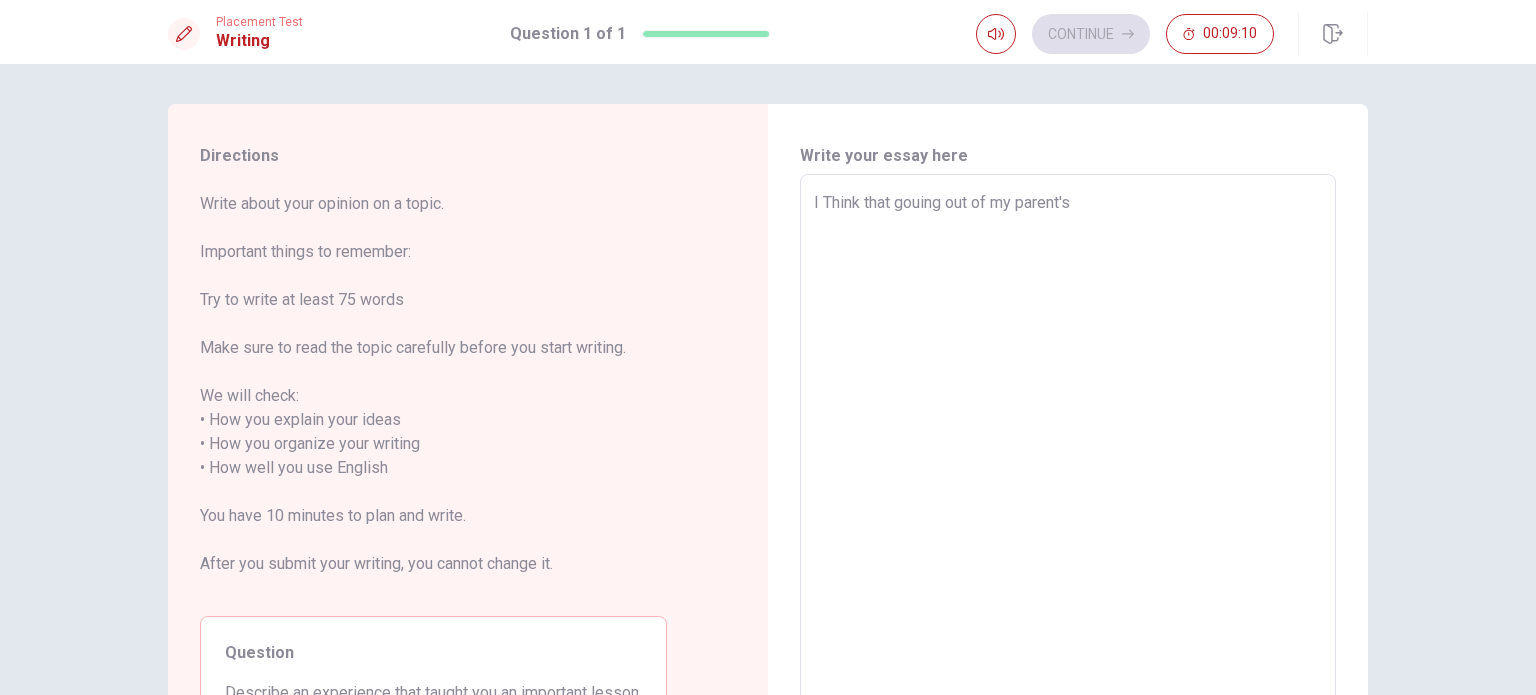 type on "I Think that gouing out of my parent's" 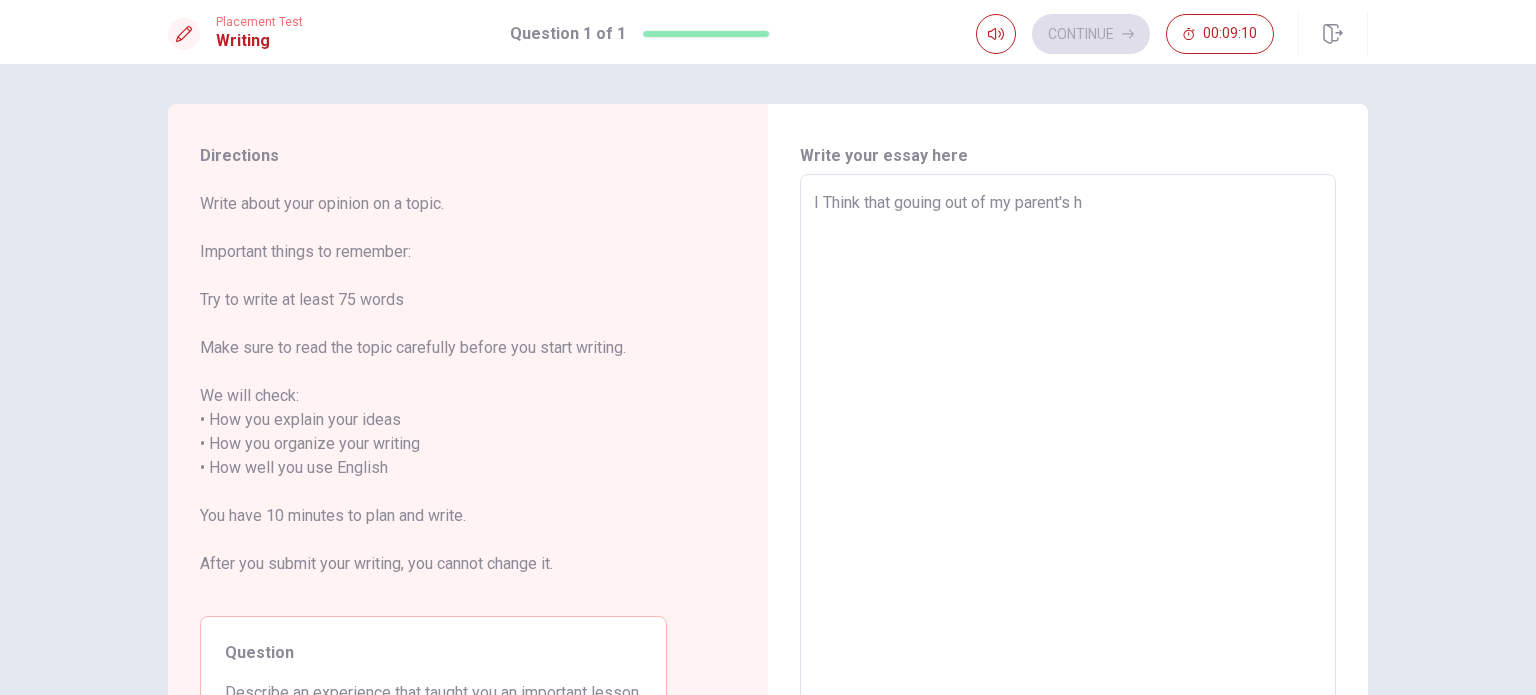 type on "x" 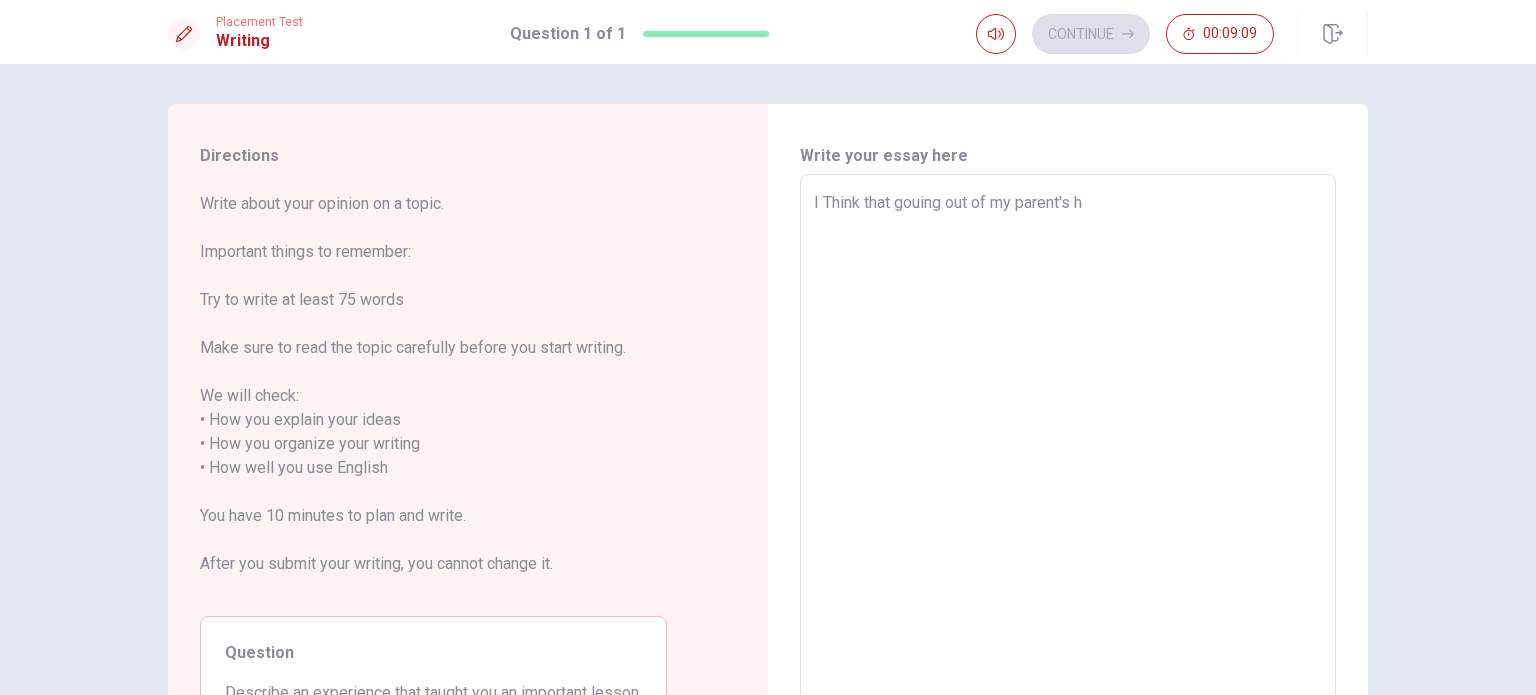 type on "I Think that gouing out of my parent's ho" 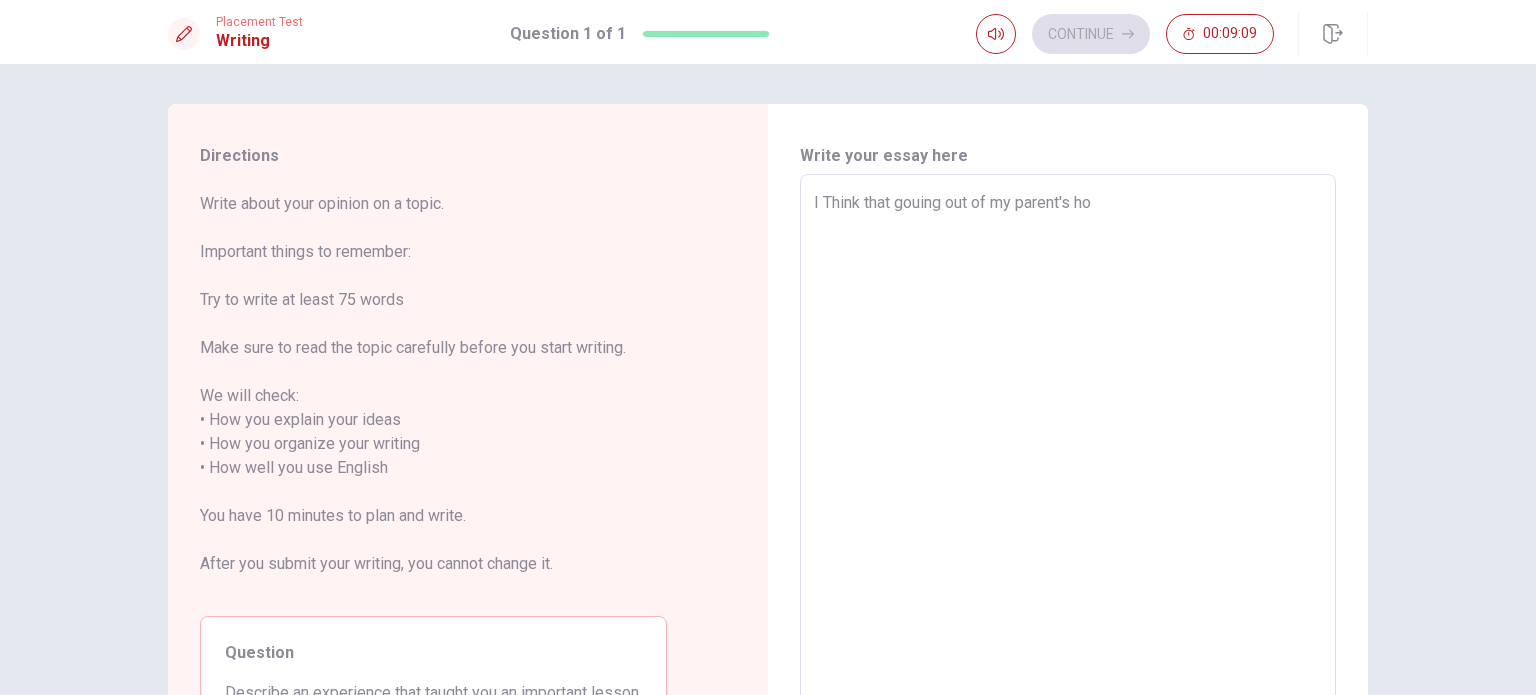 type on "x" 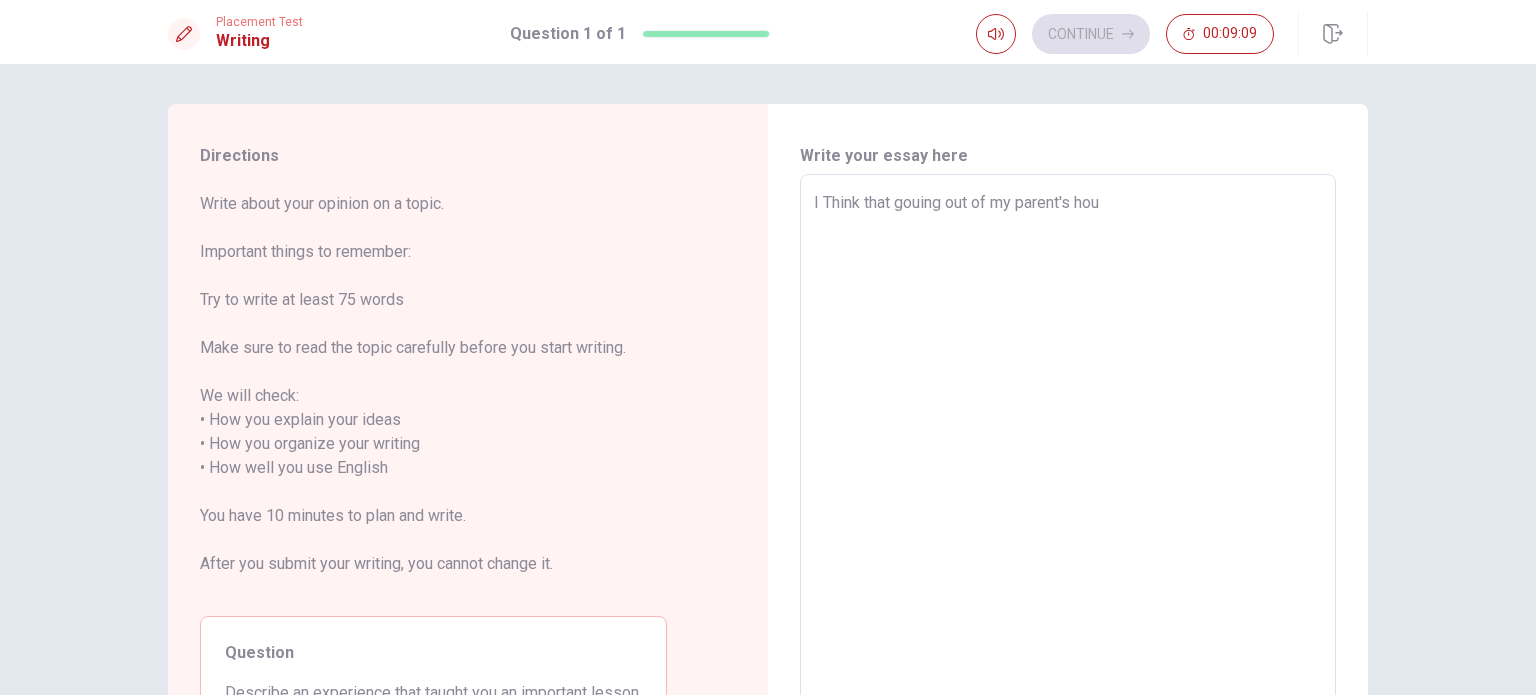 type on "x" 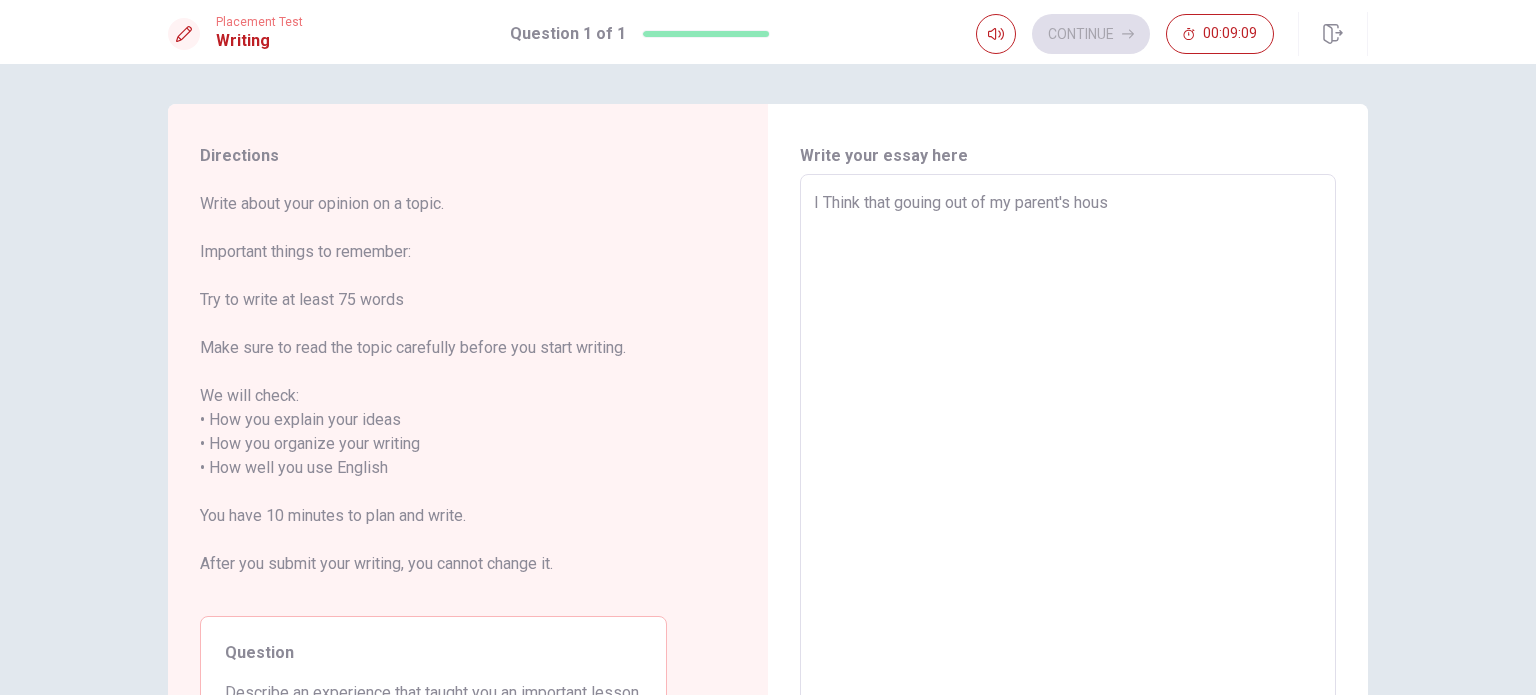 type on "x" 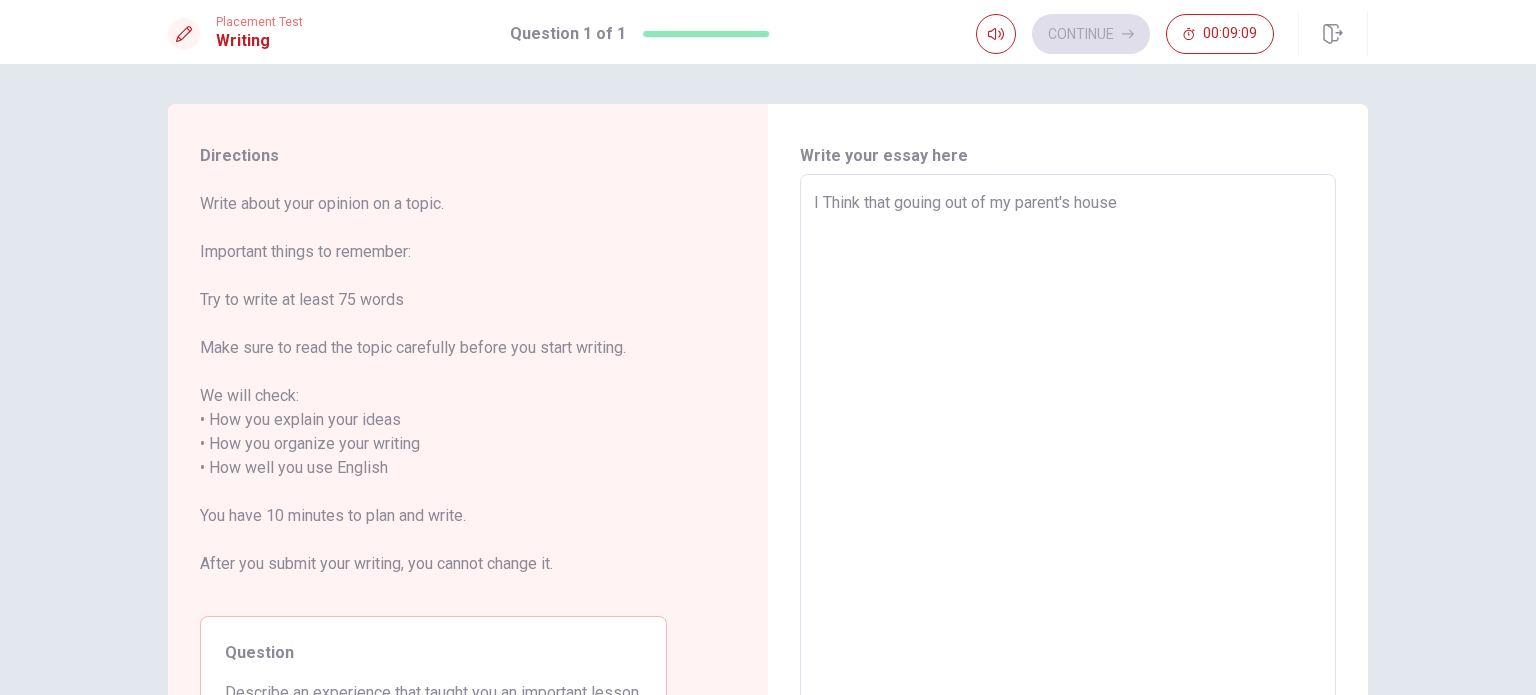 type on "x" 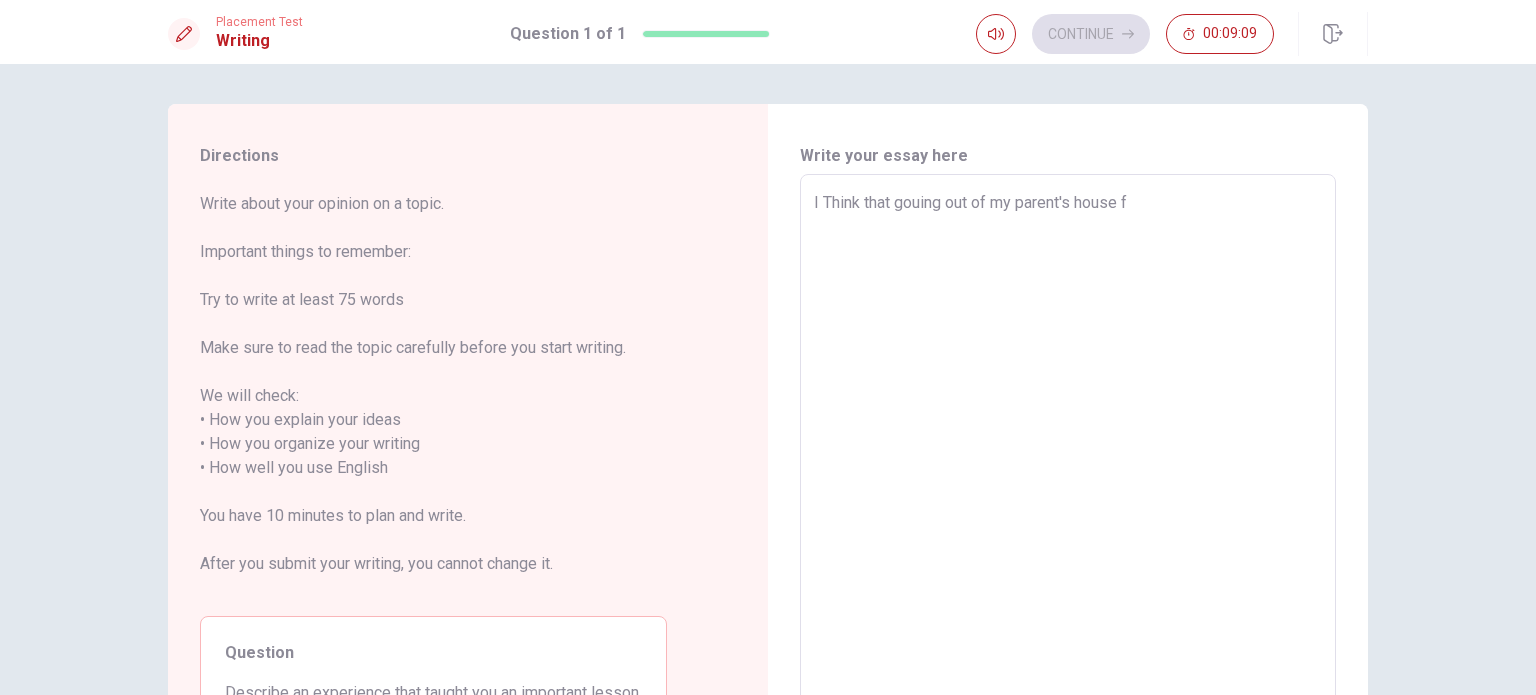 type on "x" 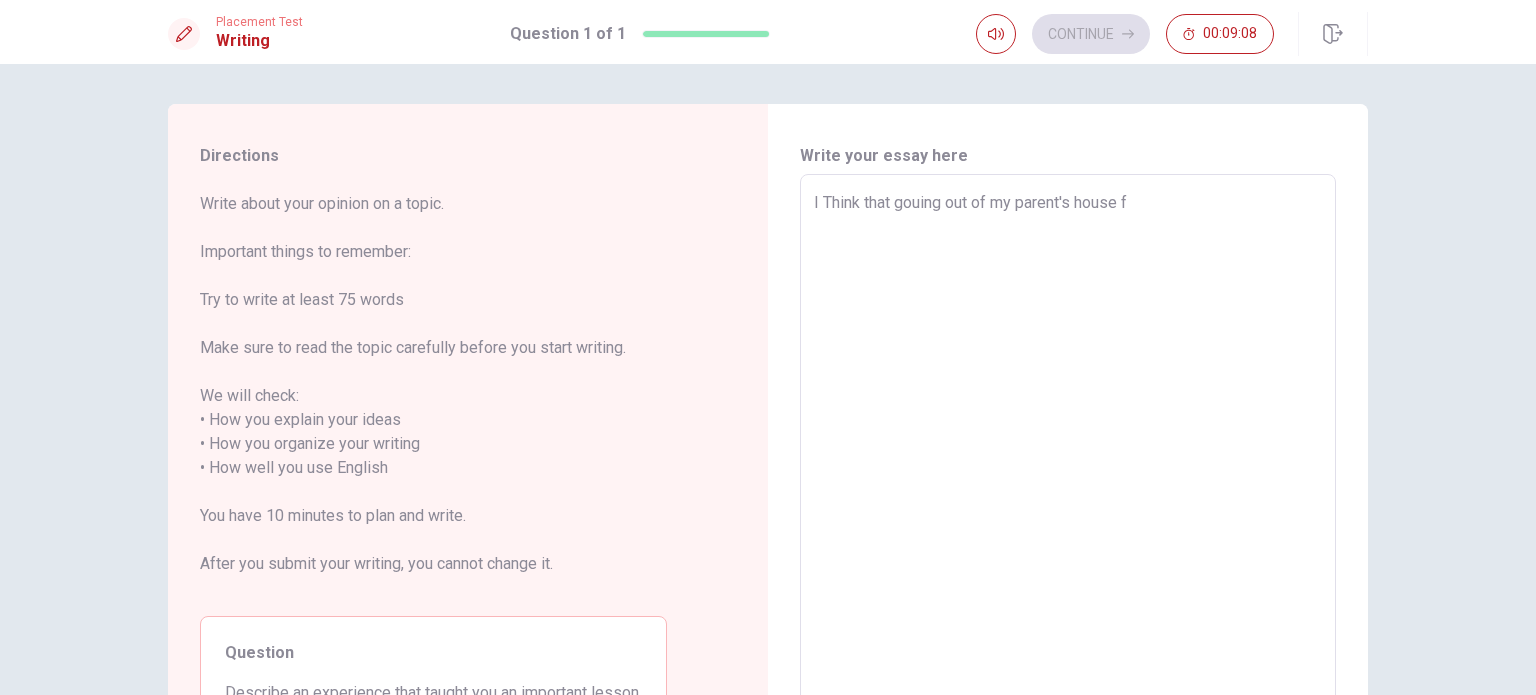 type on "I Think that gouing out of my parent's house fo" 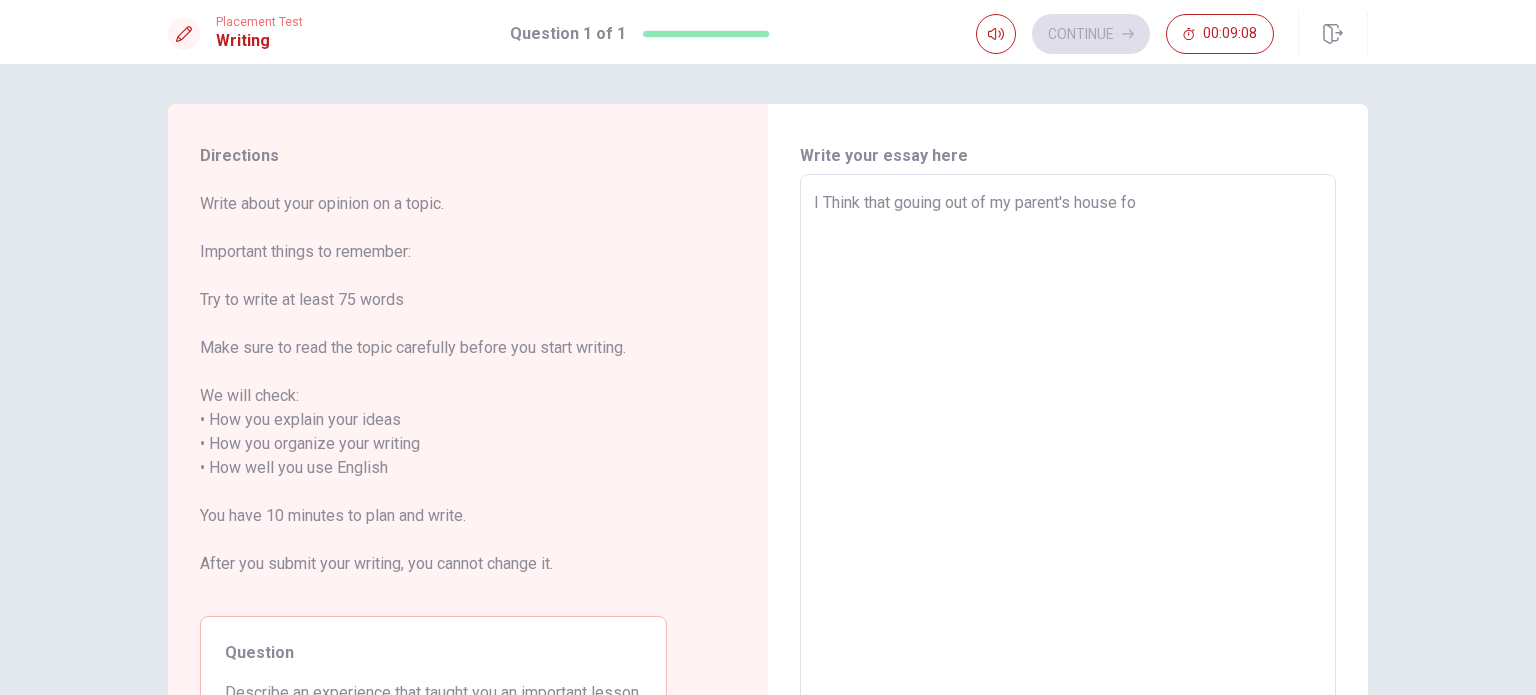 type on "I Think that gouing out of my parent's house foi" 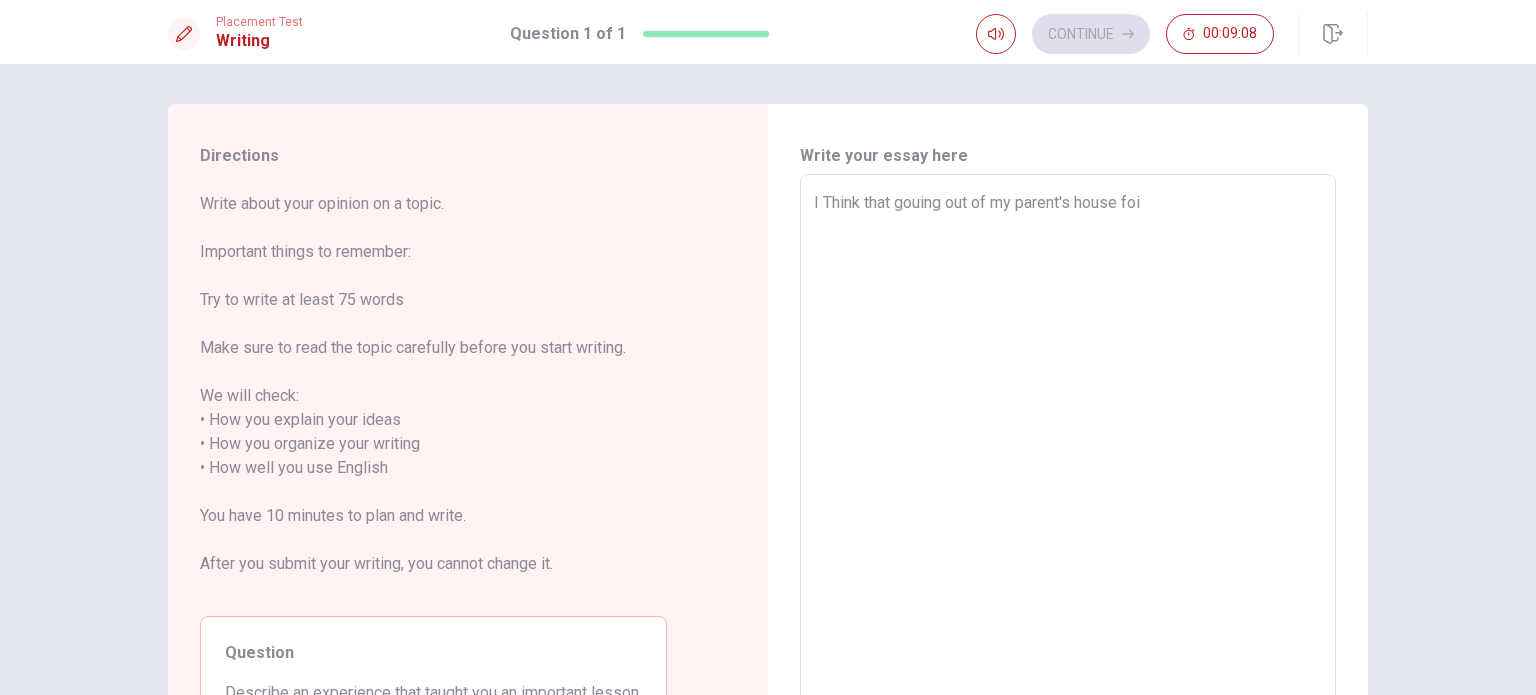 type on "x" 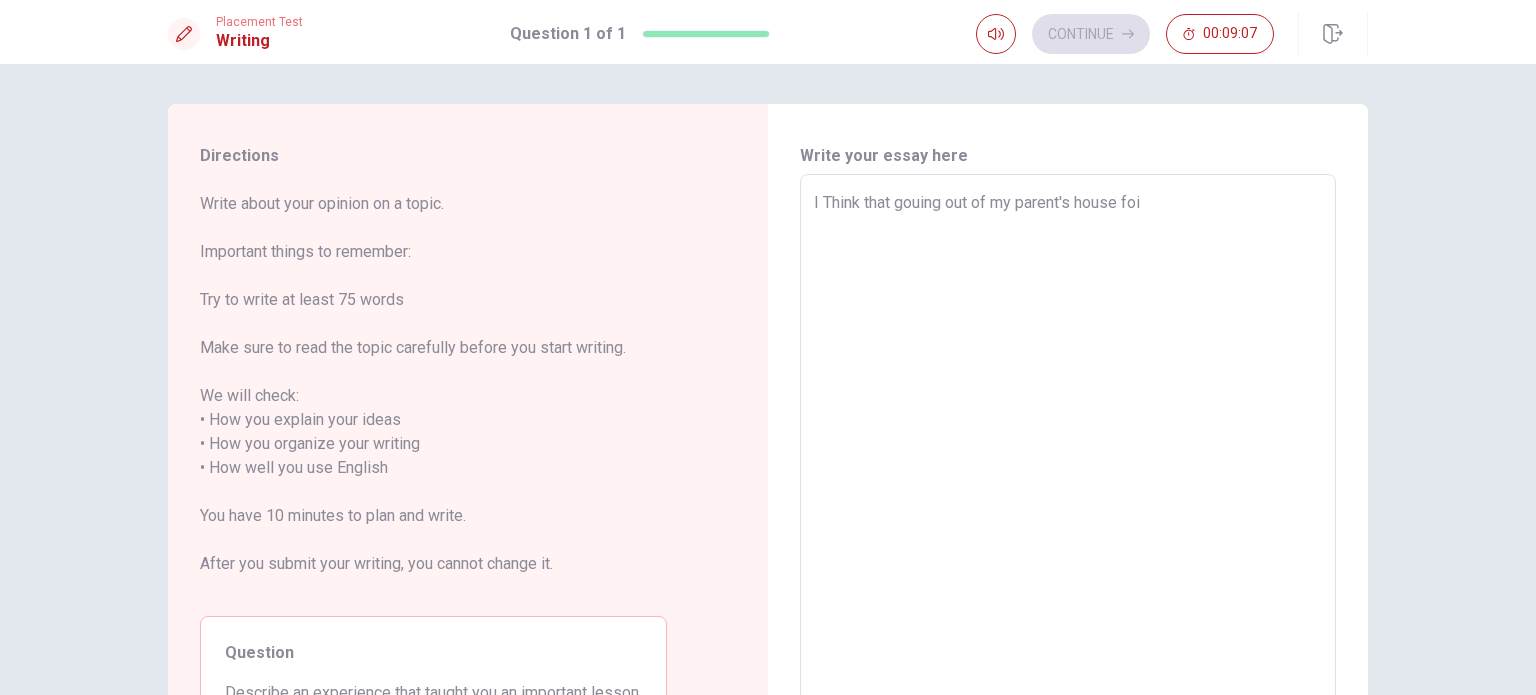type on "I Think that gouing out of my parent's house fo" 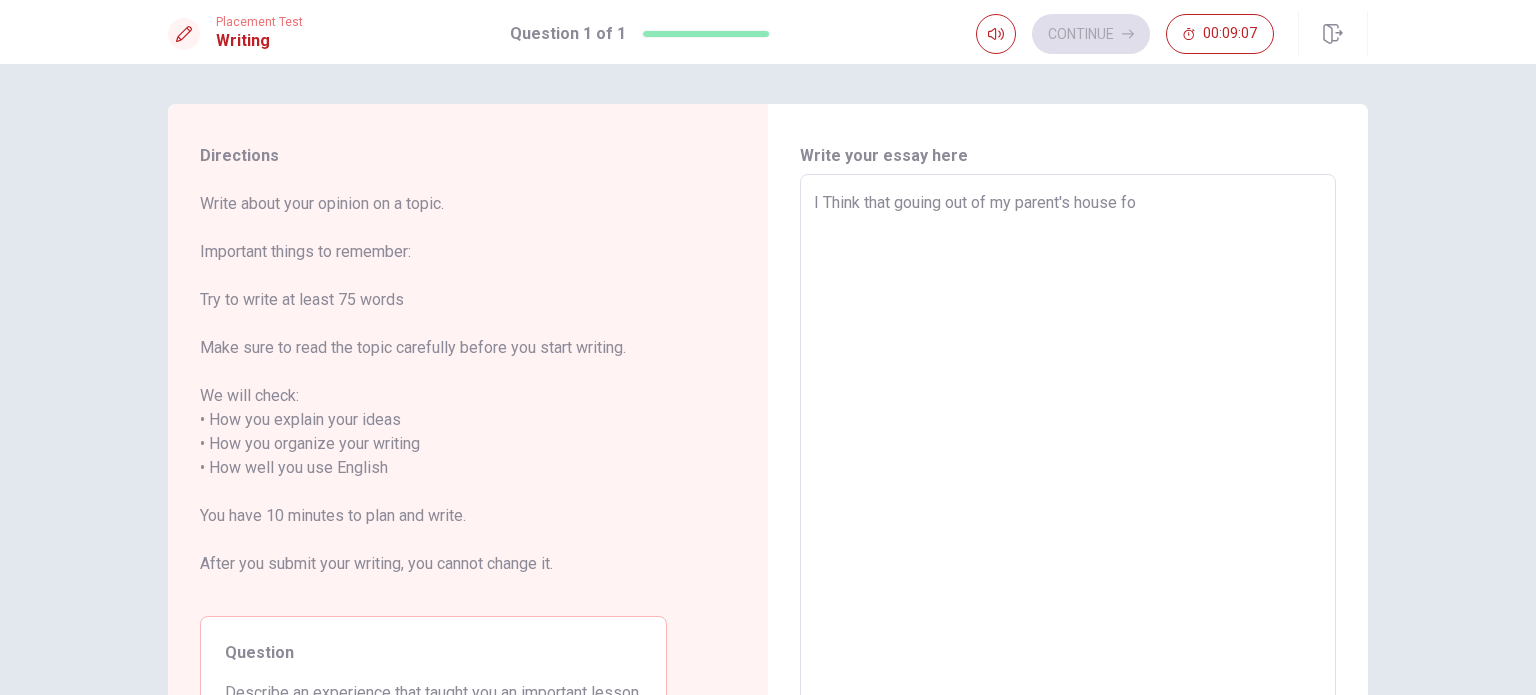 type on "x" 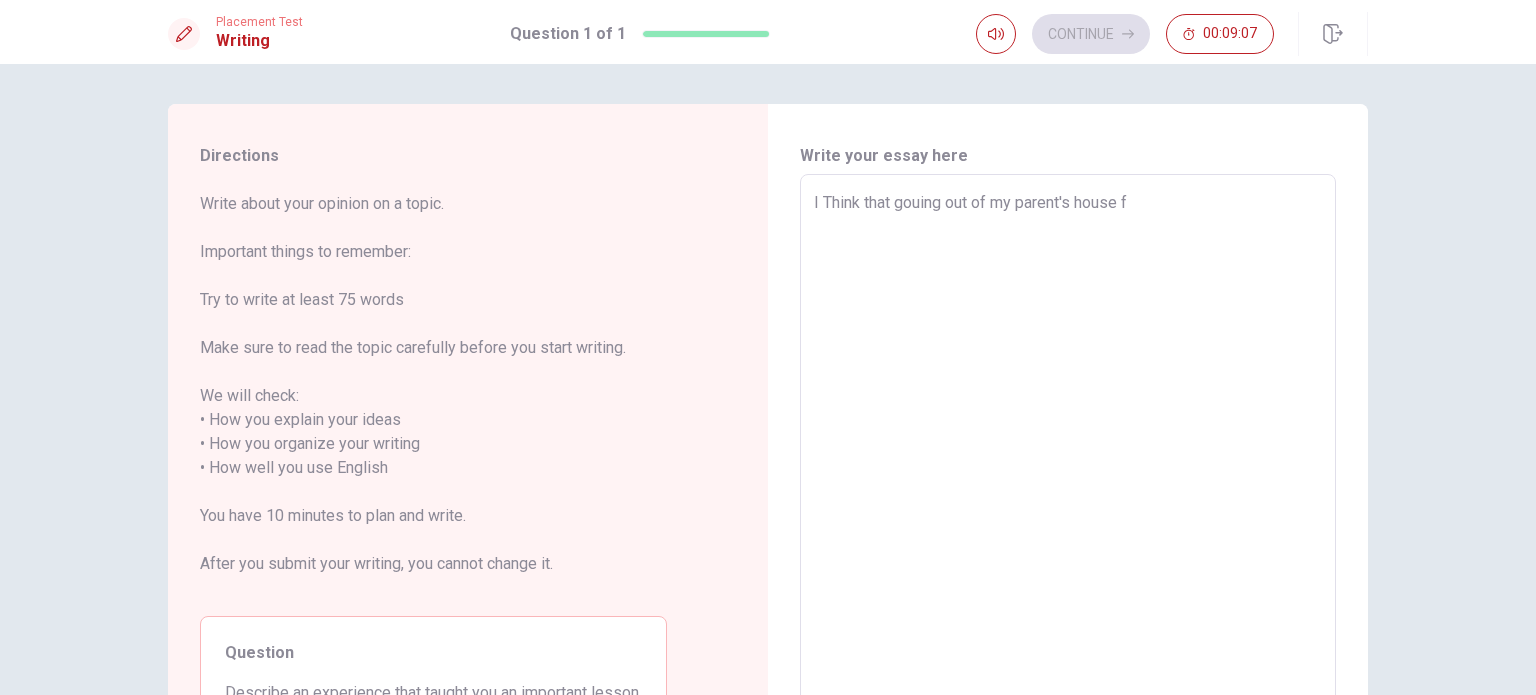 type on "I Think that gouing out of my parent's house" 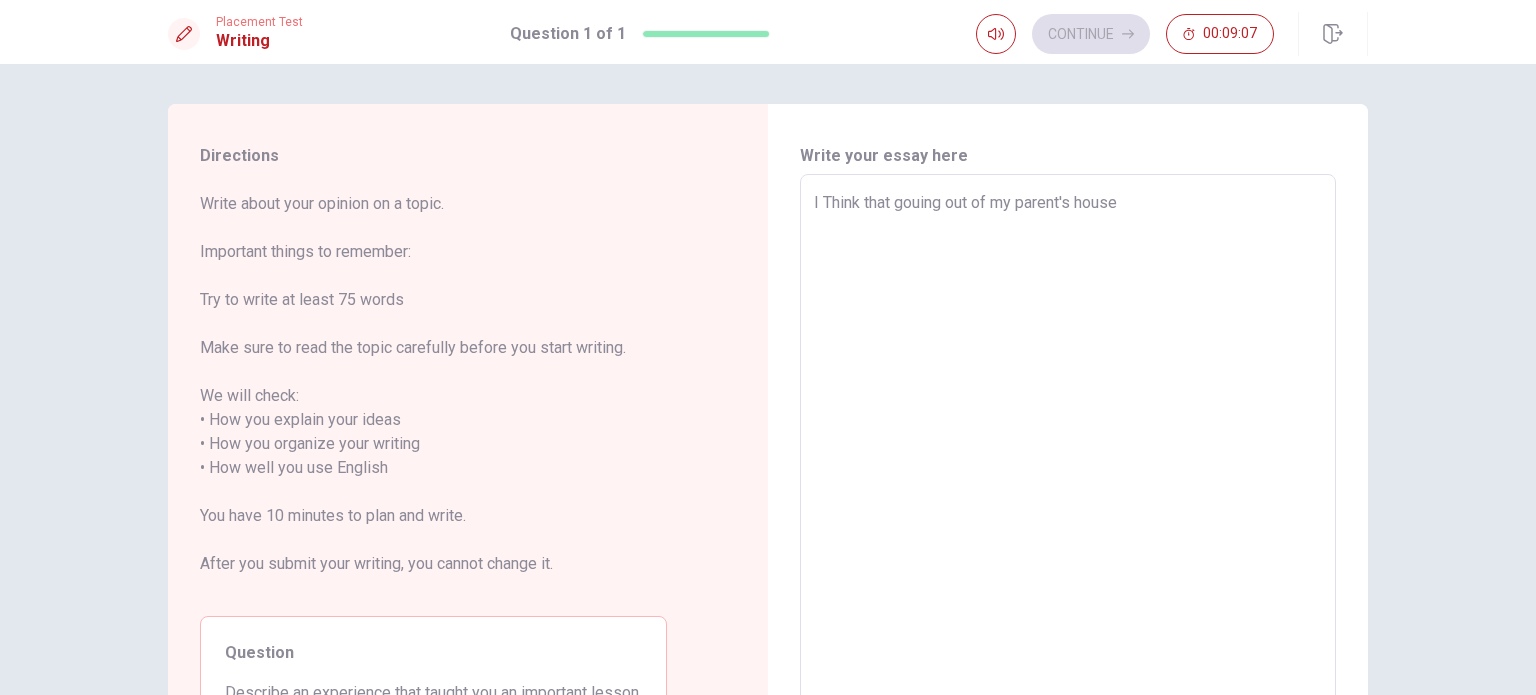 type on "x" 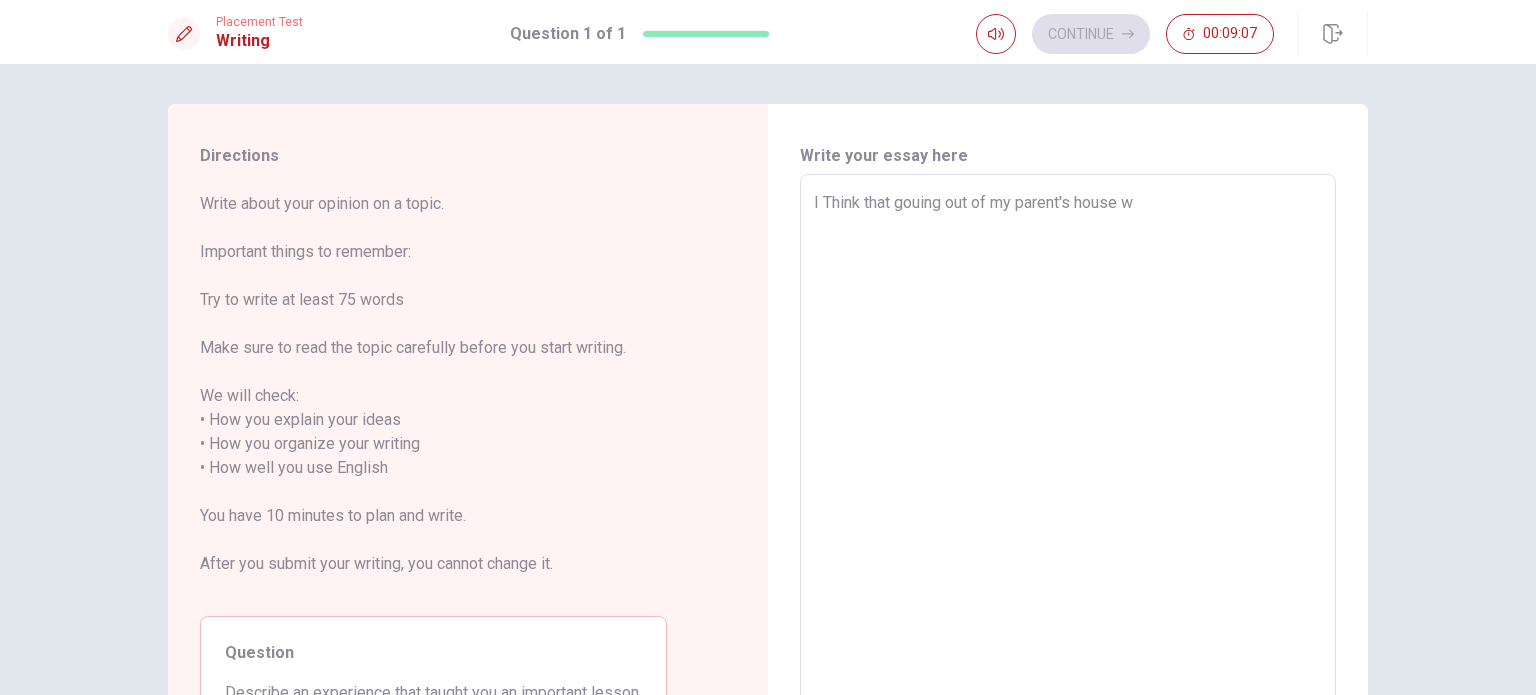 type on "x" 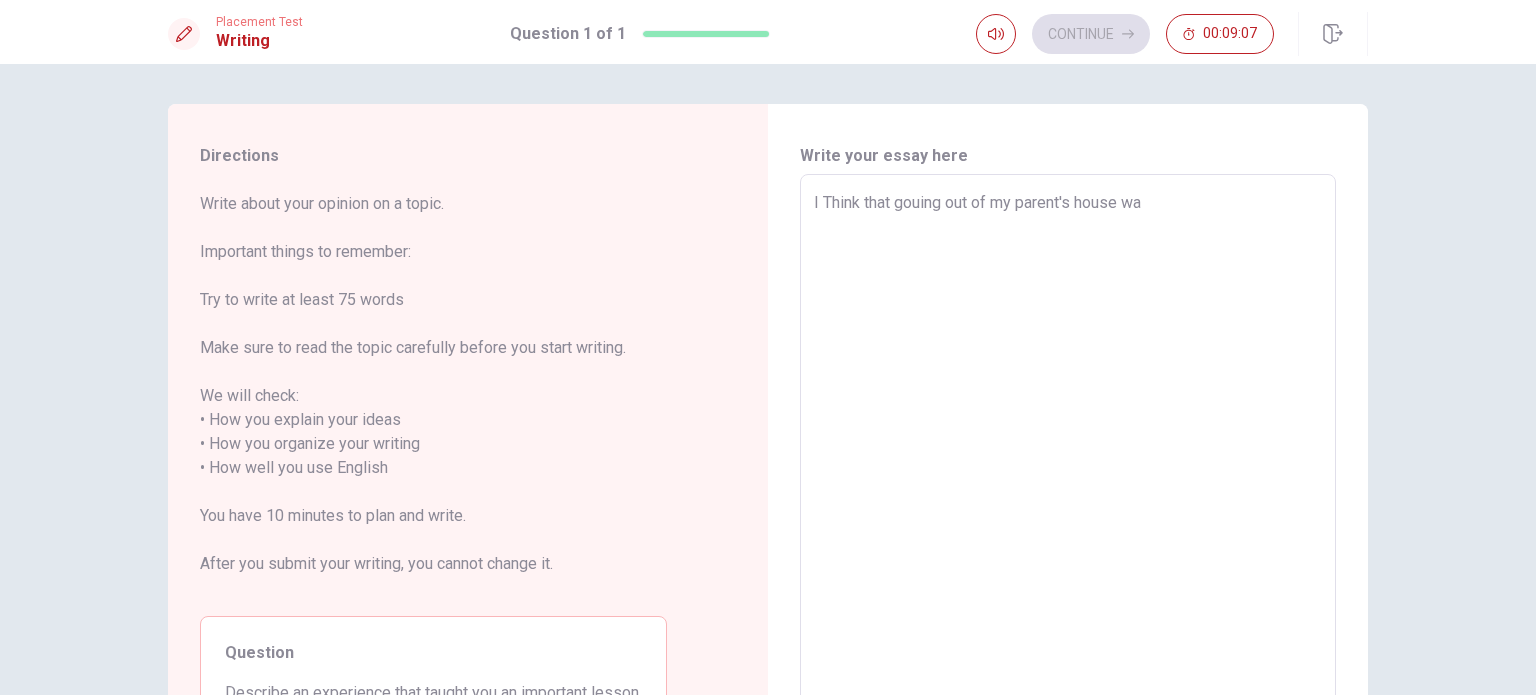 type on "x" 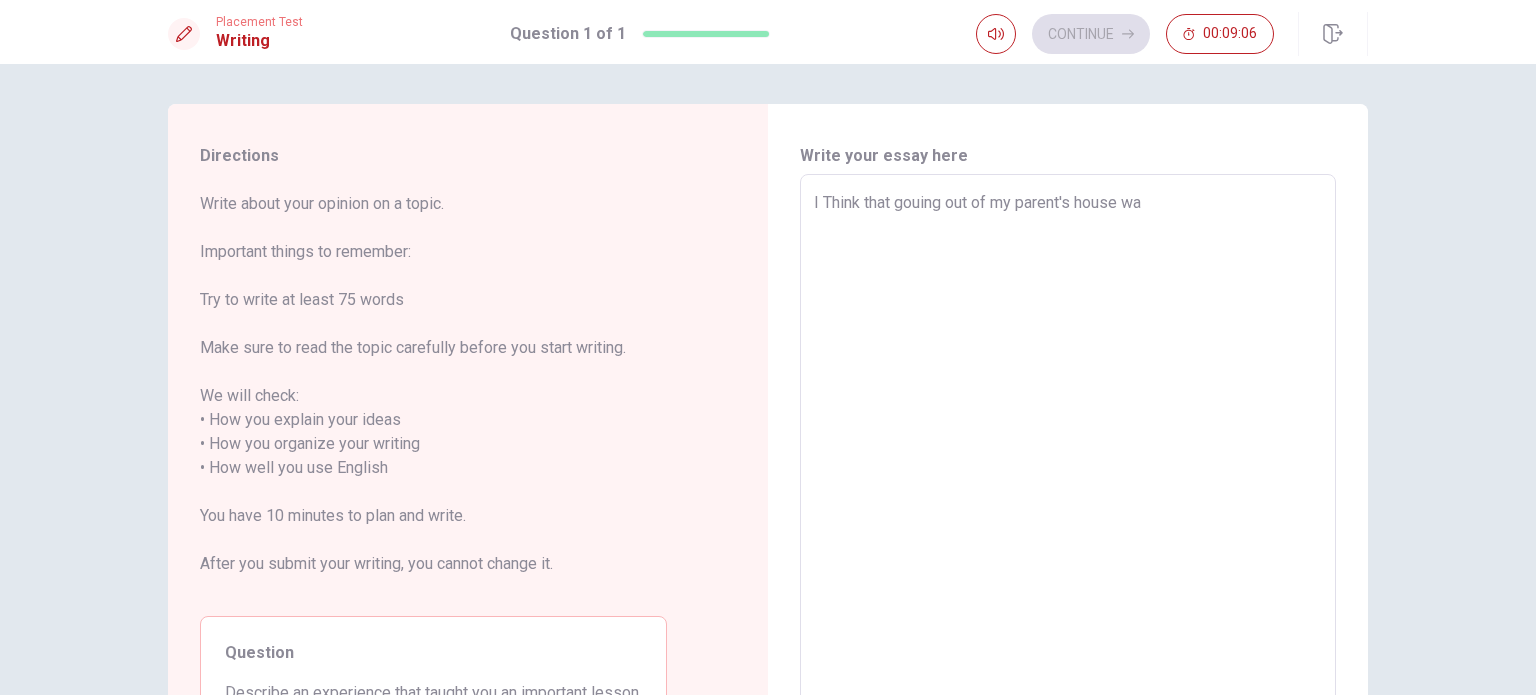 type on "I Think that gouing out of my parent's house wa" 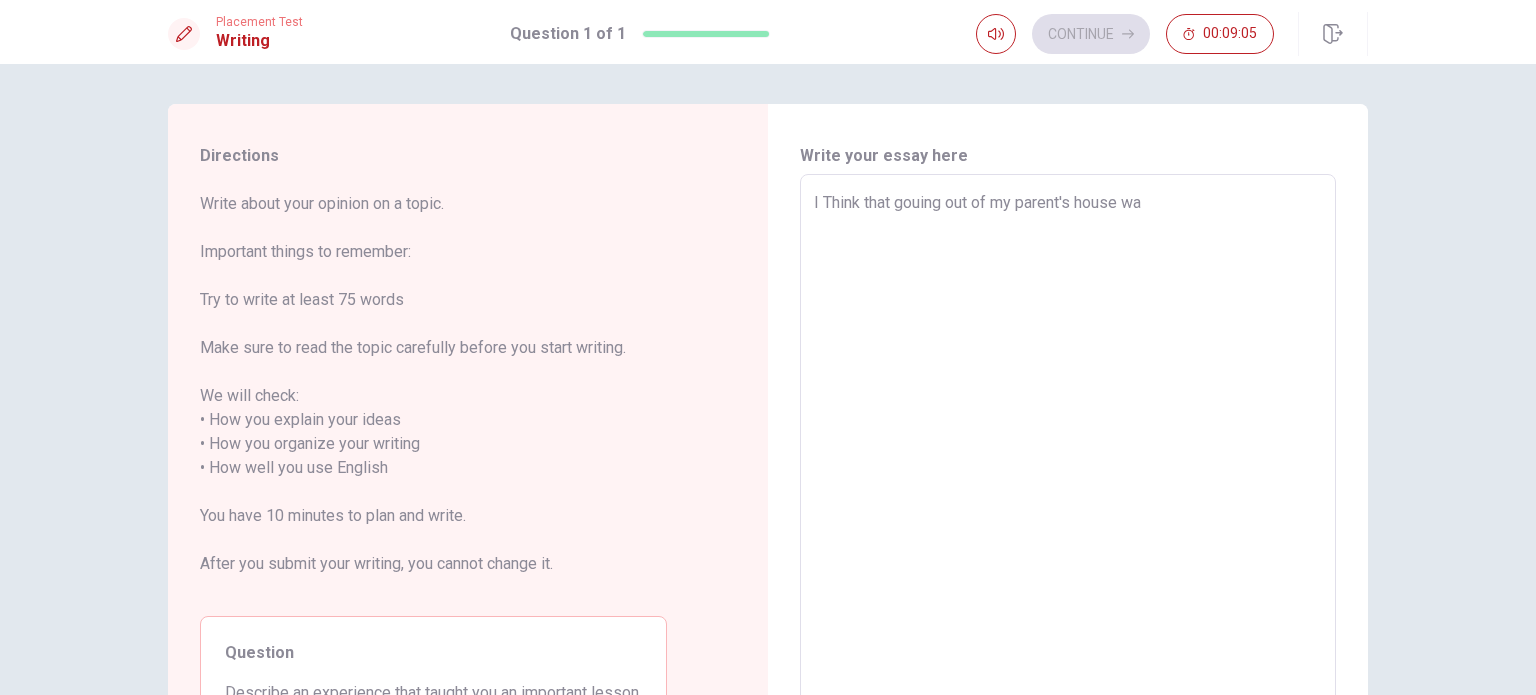 type on "I Think that gouing out of my parent's house was" 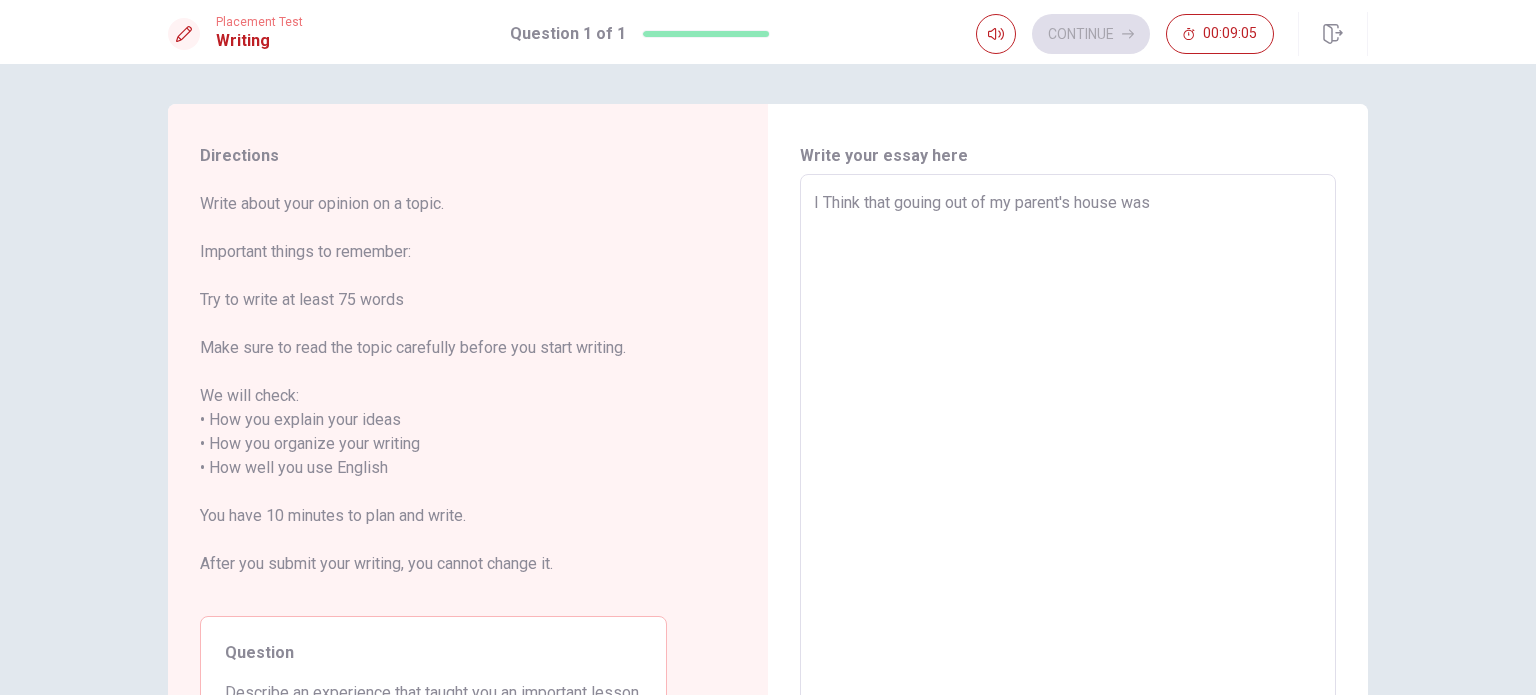type on "x" 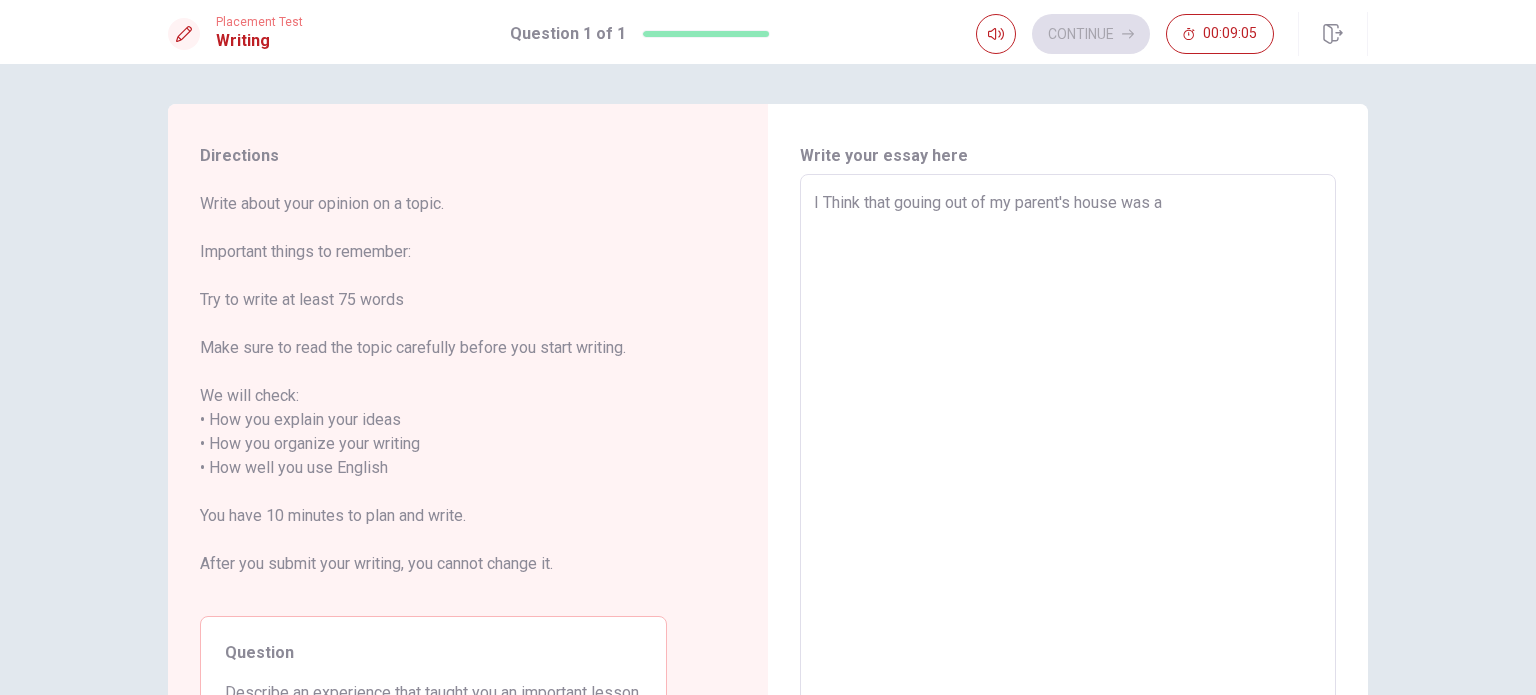 type on "I Think that gouing out of my parent's house was as" 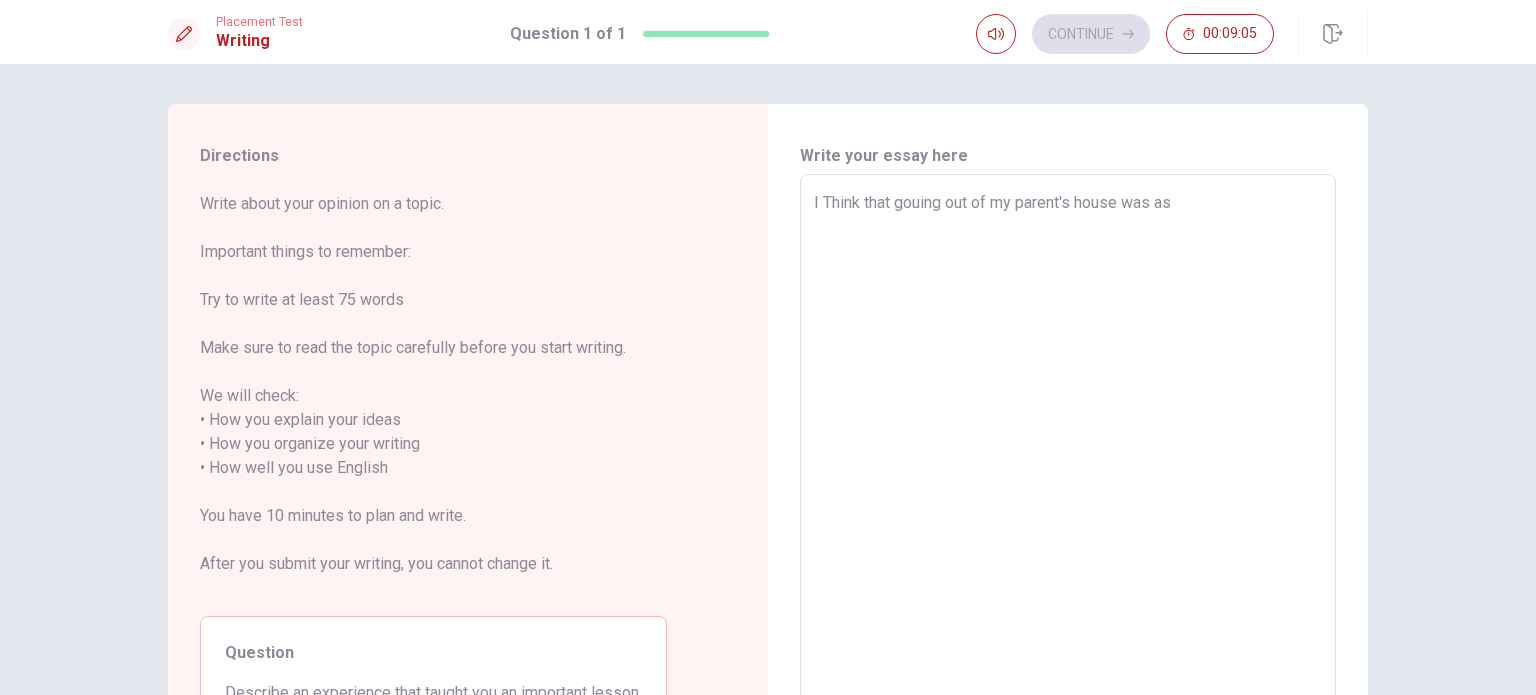 type on "x" 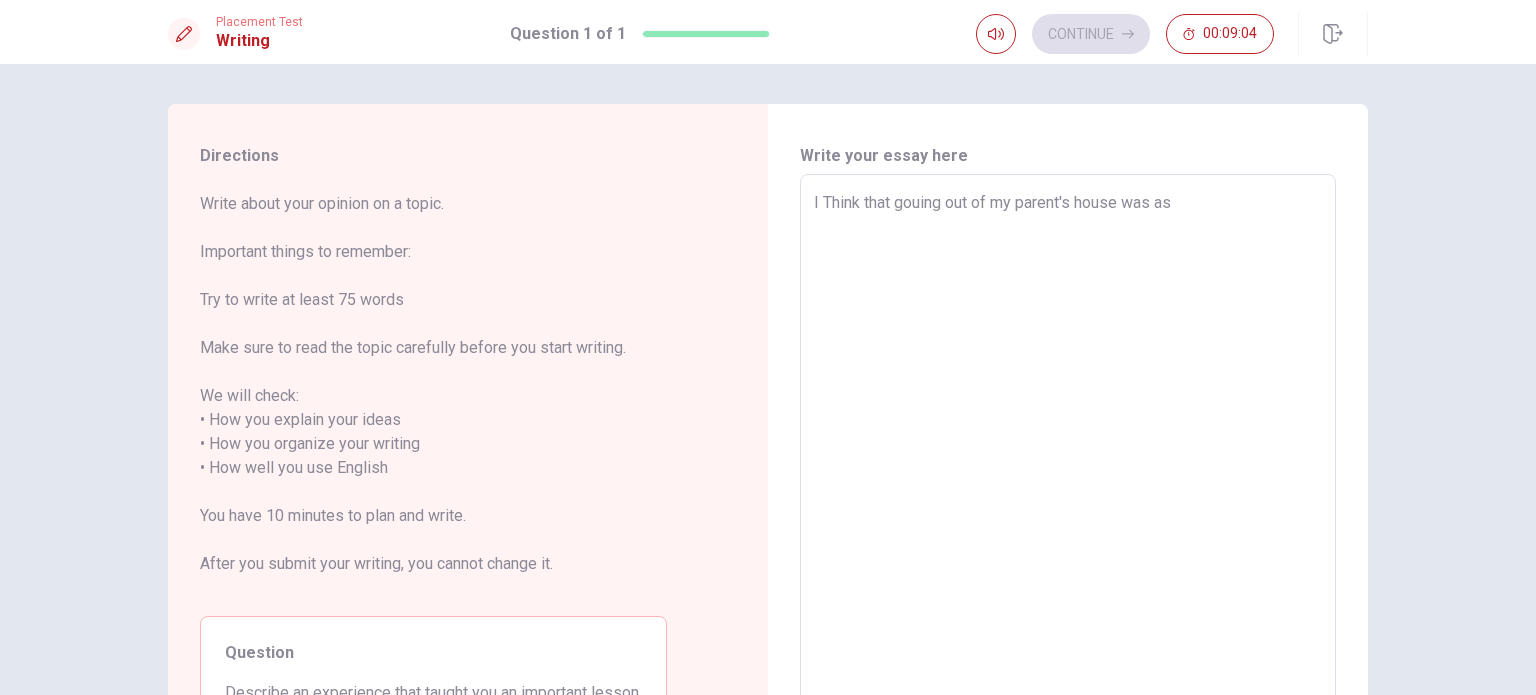 type on "I Think that gouing out of my parent's house was as e" 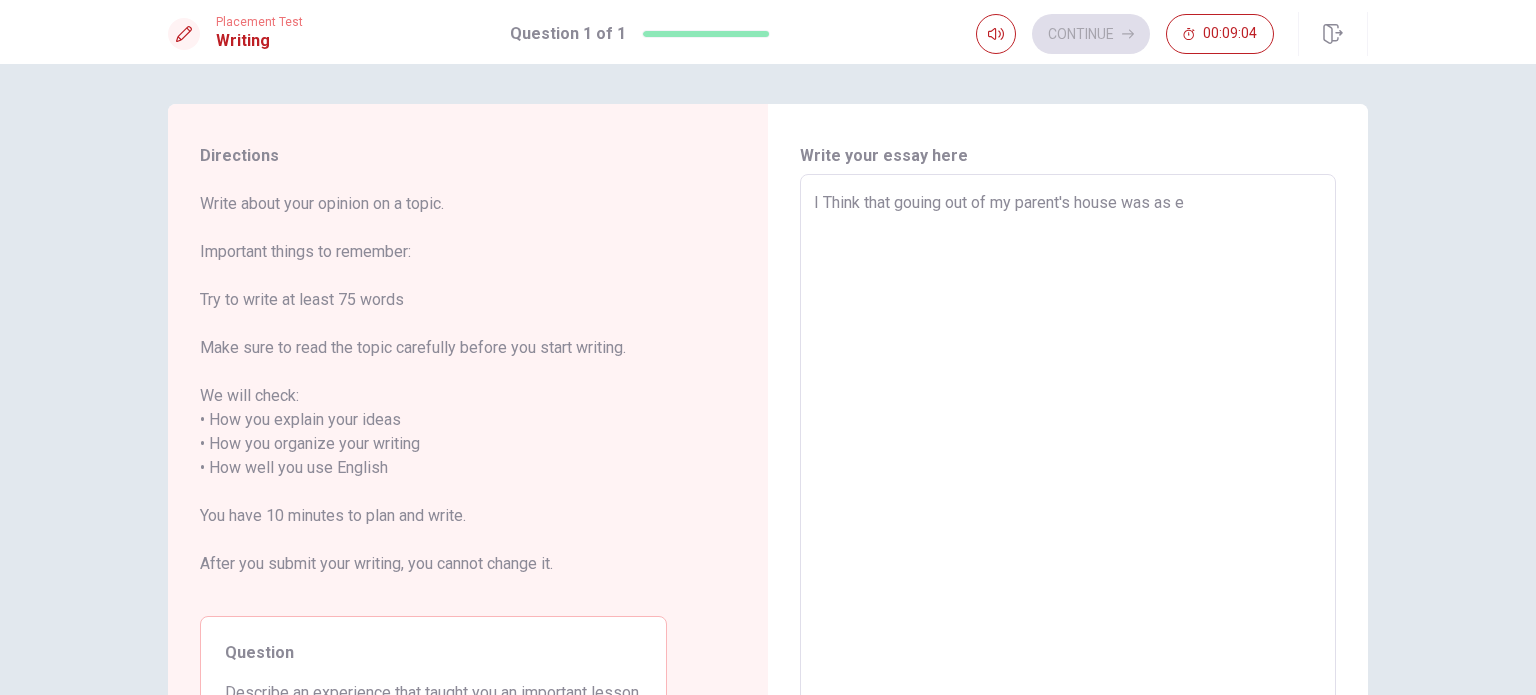 type on "x" 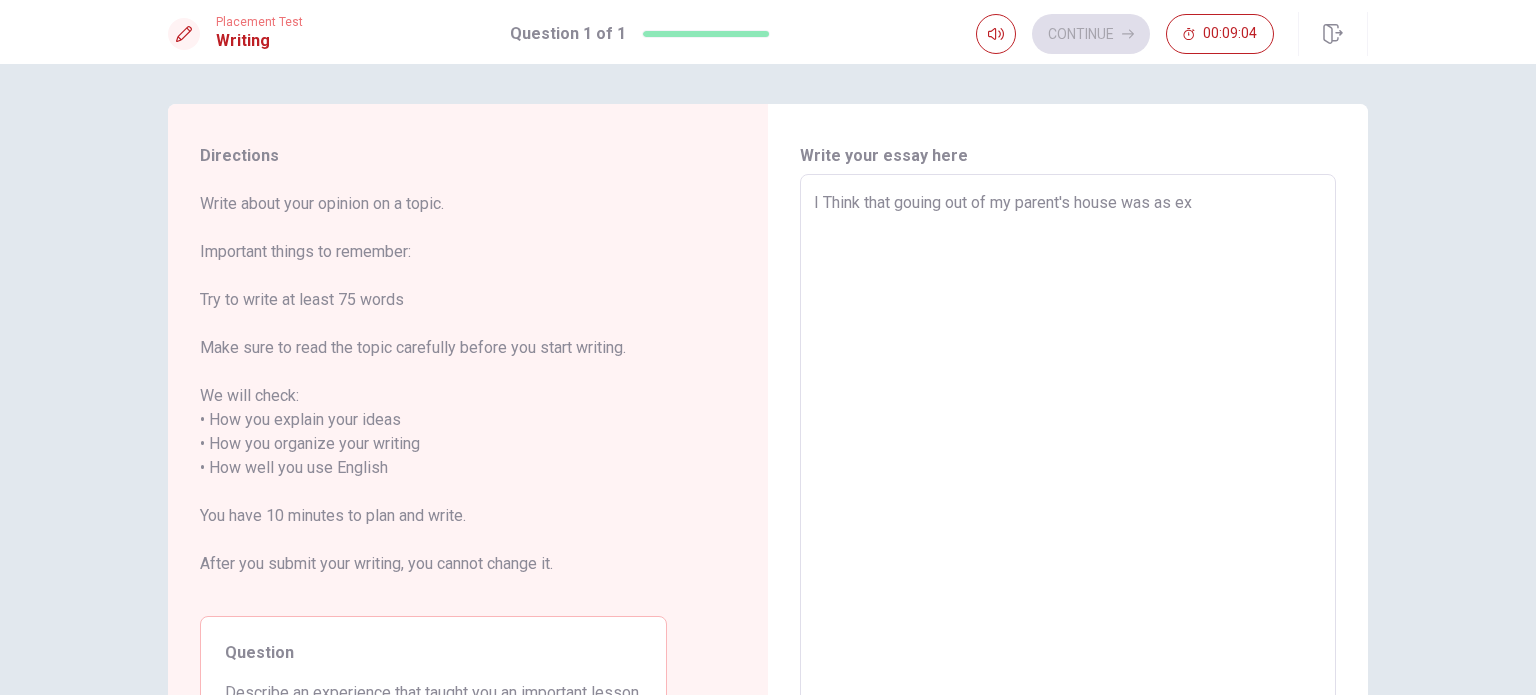 type on "x" 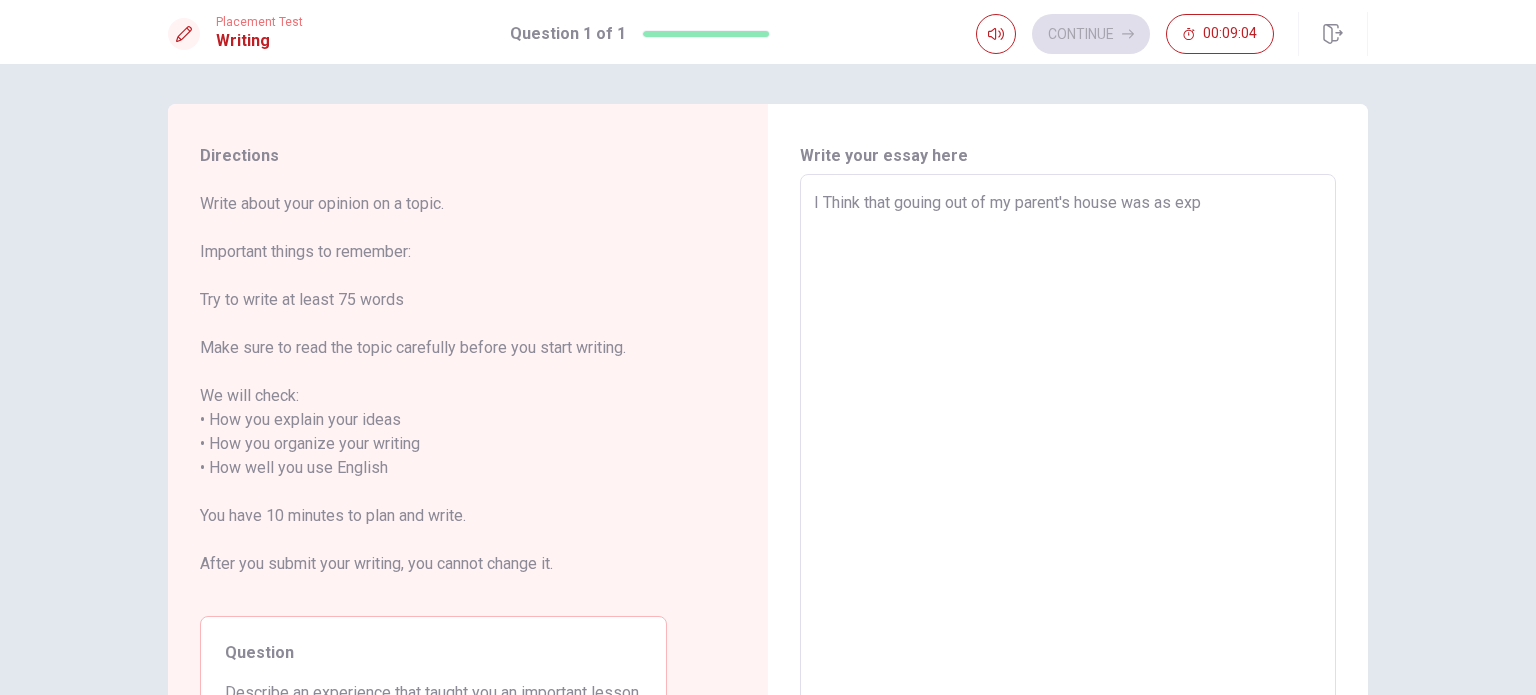 type on "x" 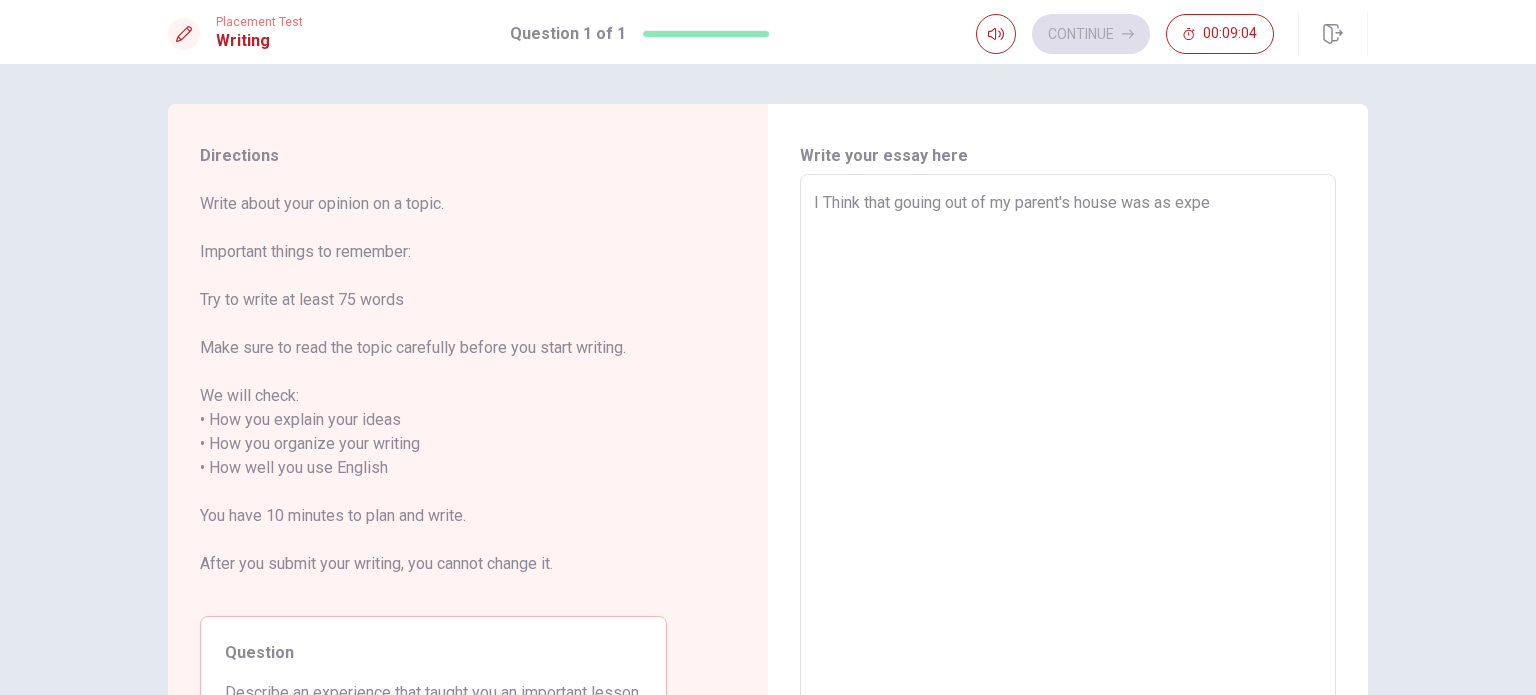 type on "x" 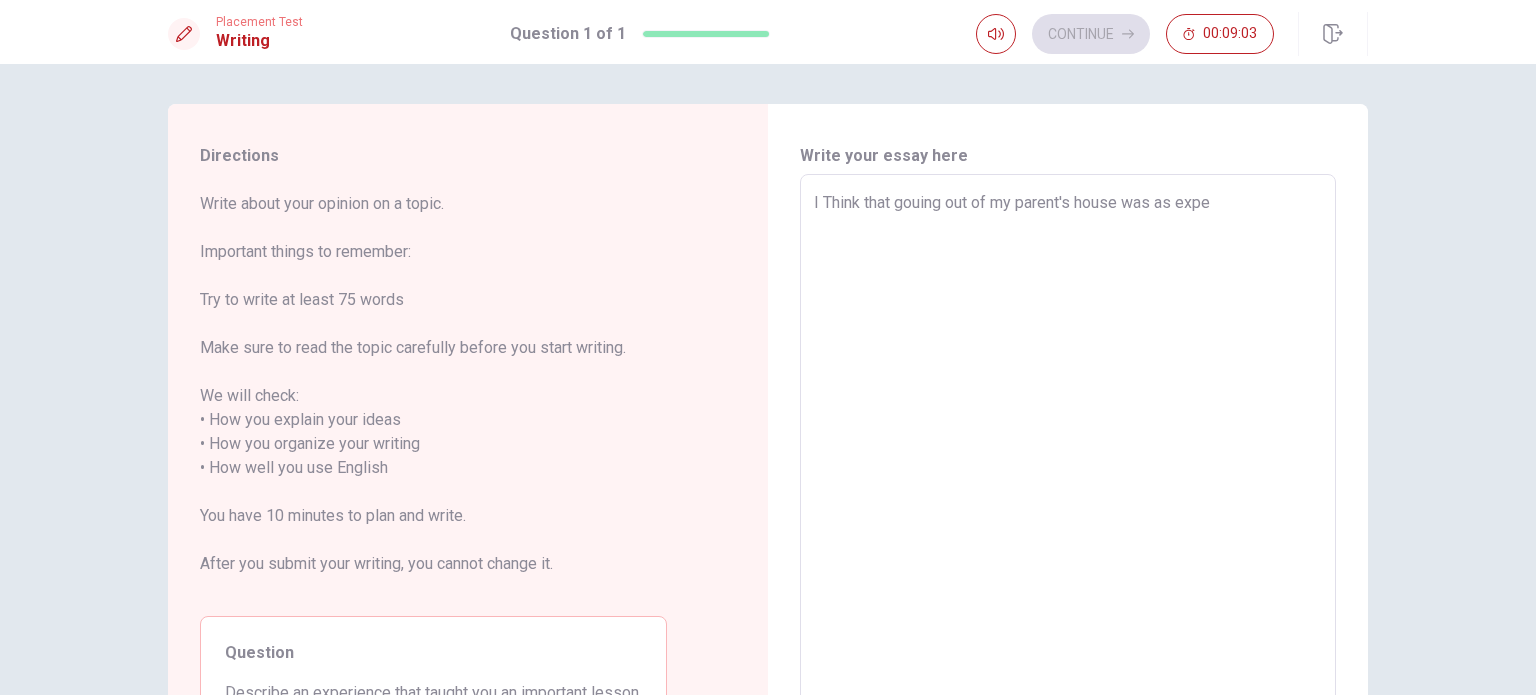 type on "I Think that gouing out of my parent's house was as exper" 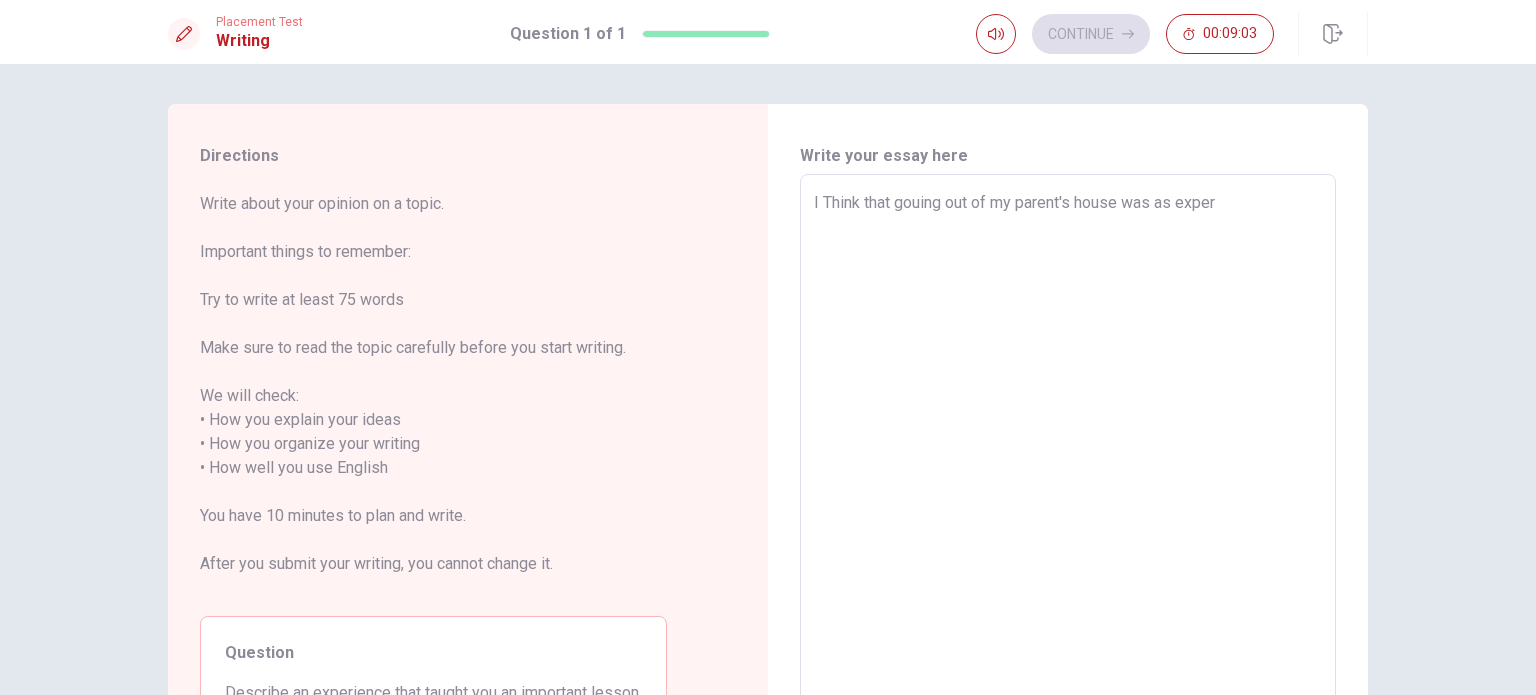 type on "x" 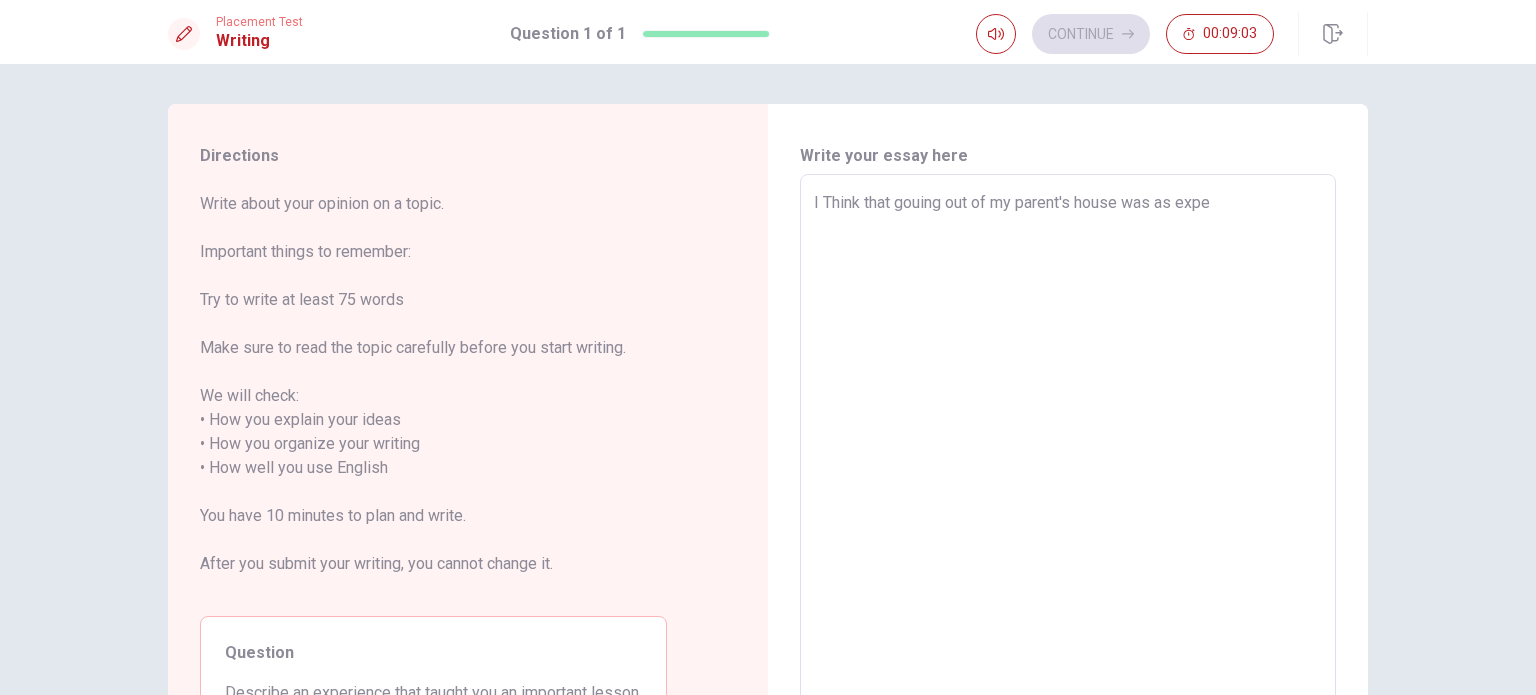 type on "x" 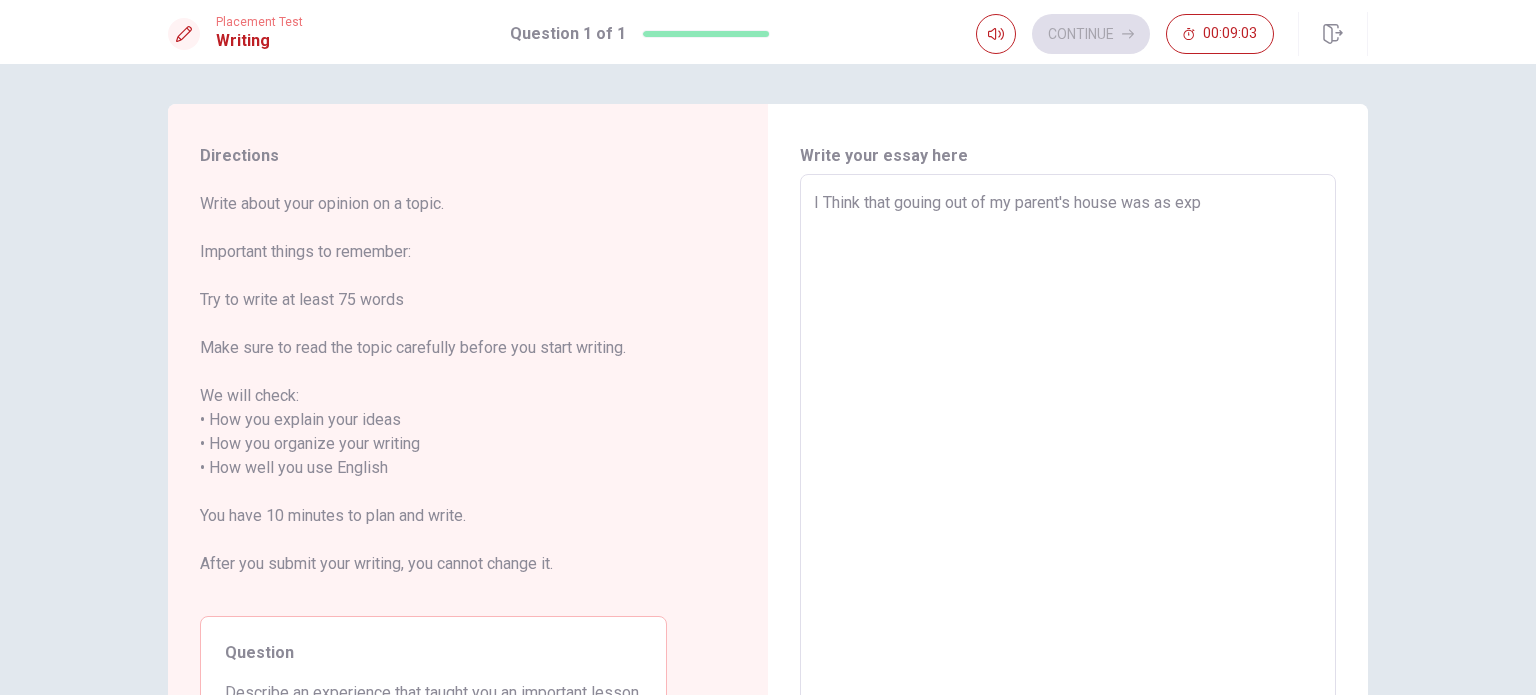 type on "x" 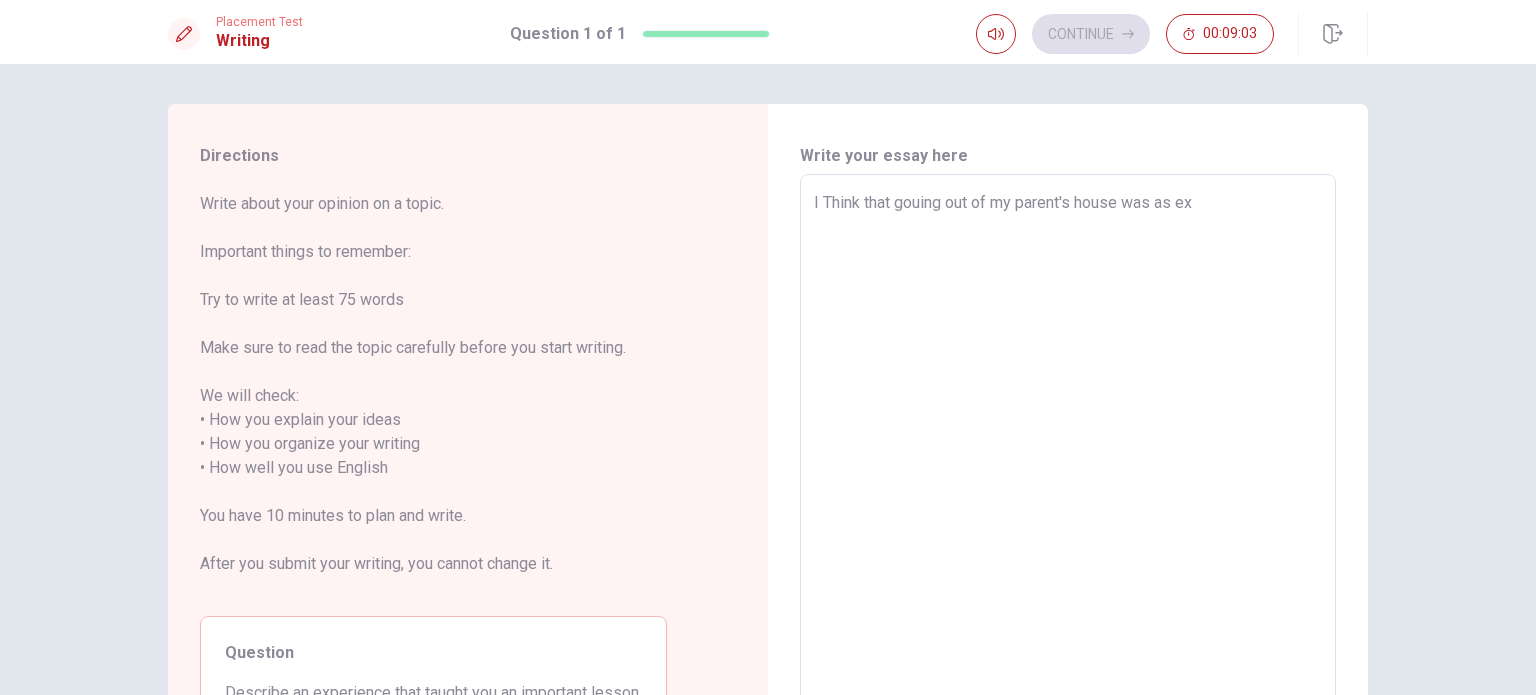 type on "x" 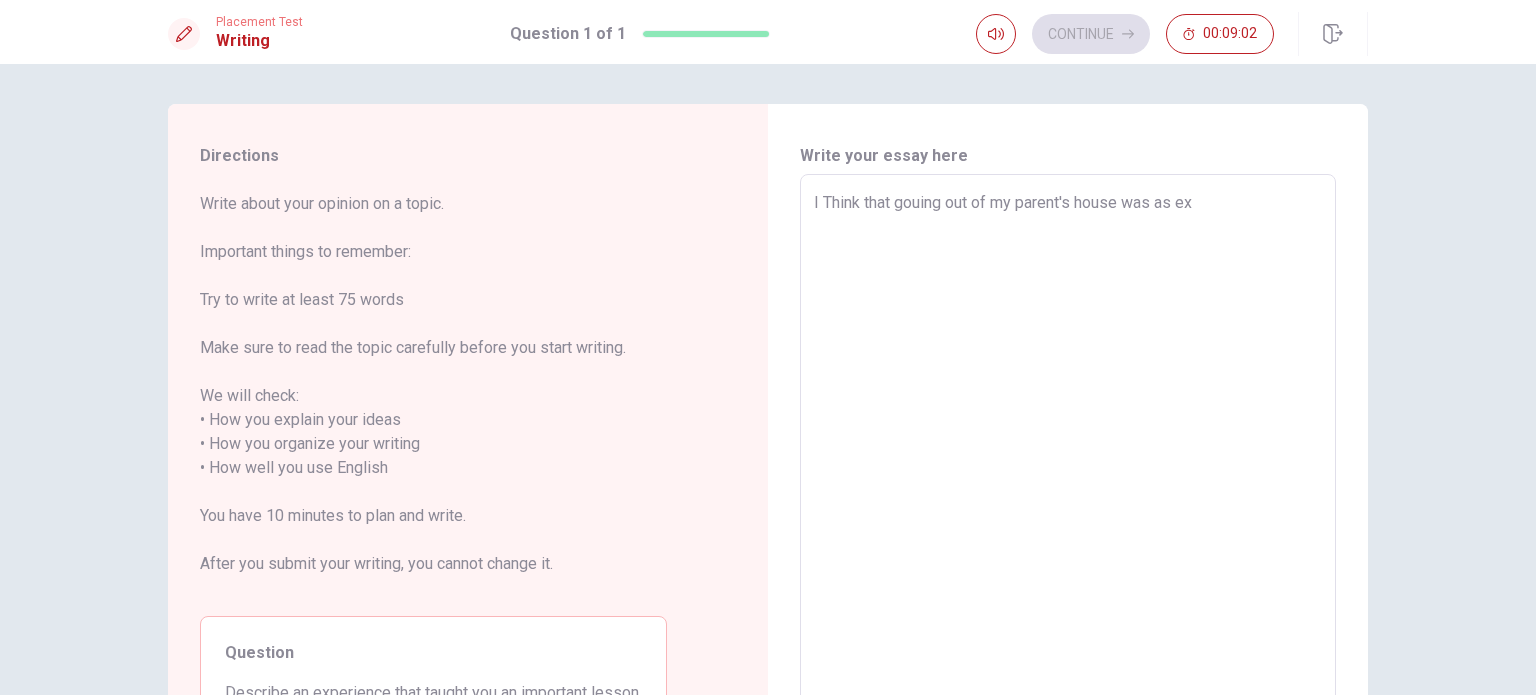 type on "I Think that gouing out of my parent's house was as e" 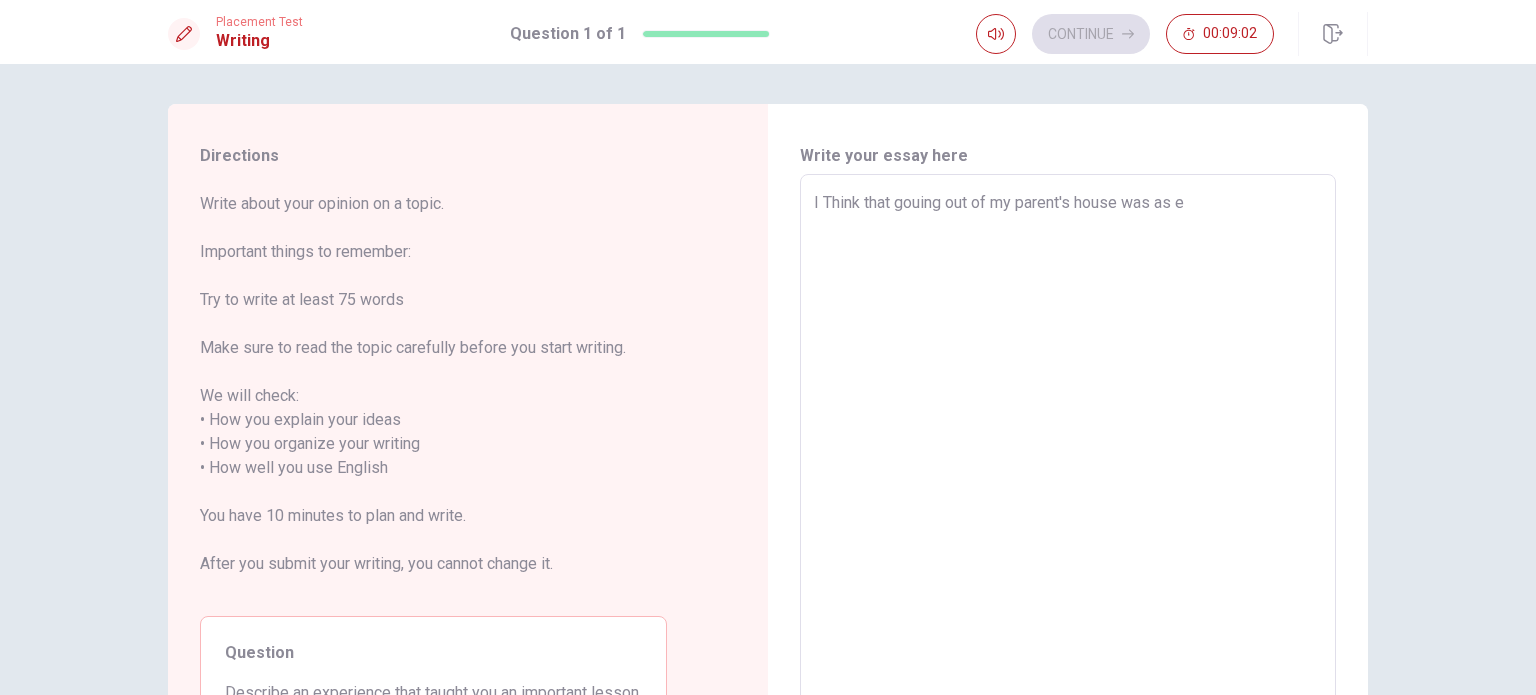 type on "x" 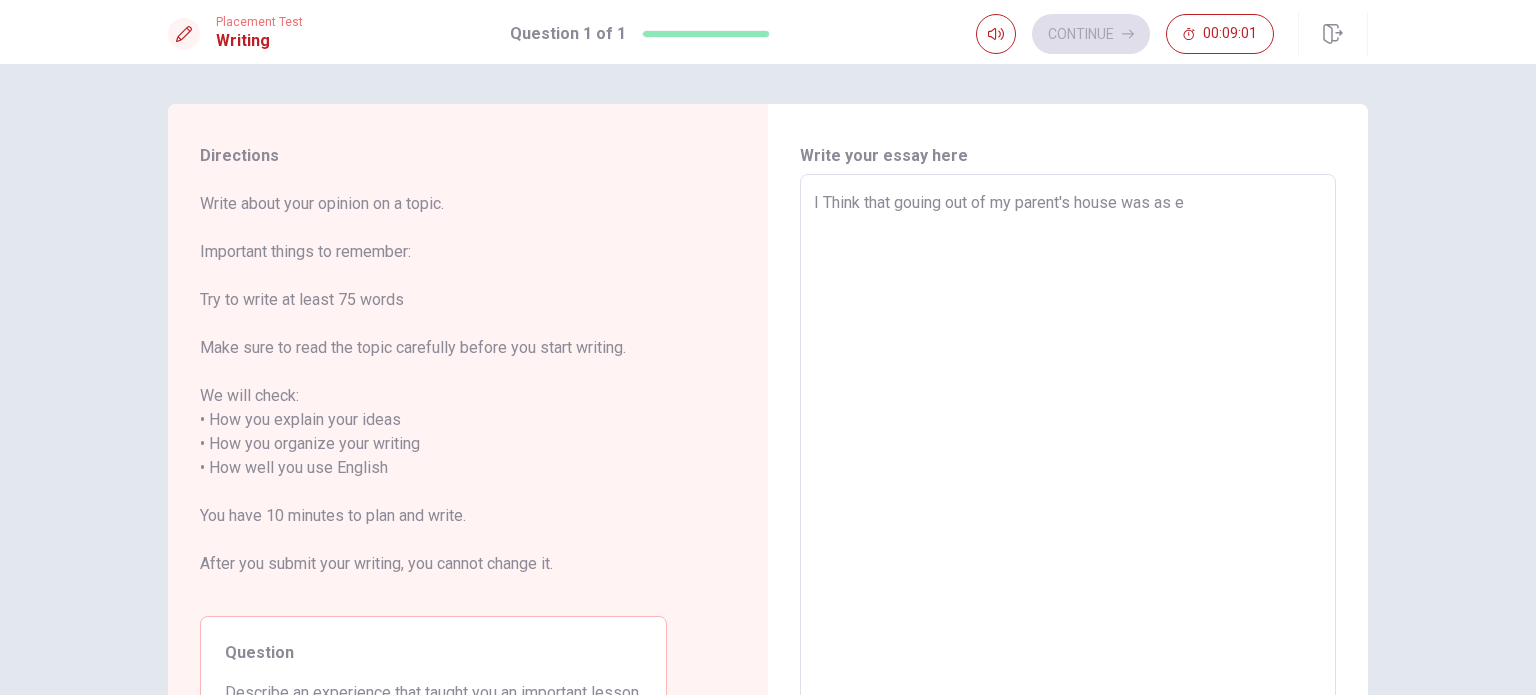 type on "I Think that gouing out of my parent's house was as" 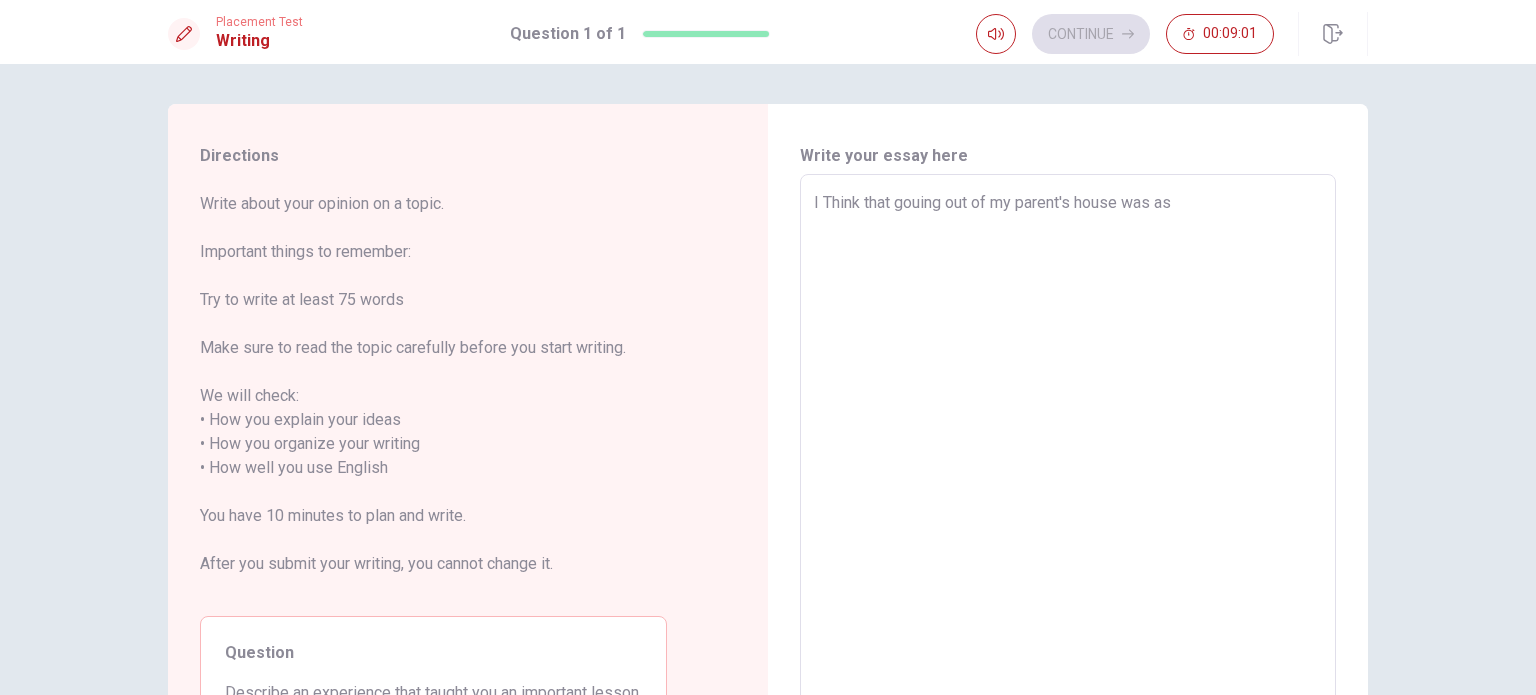 type on "x" 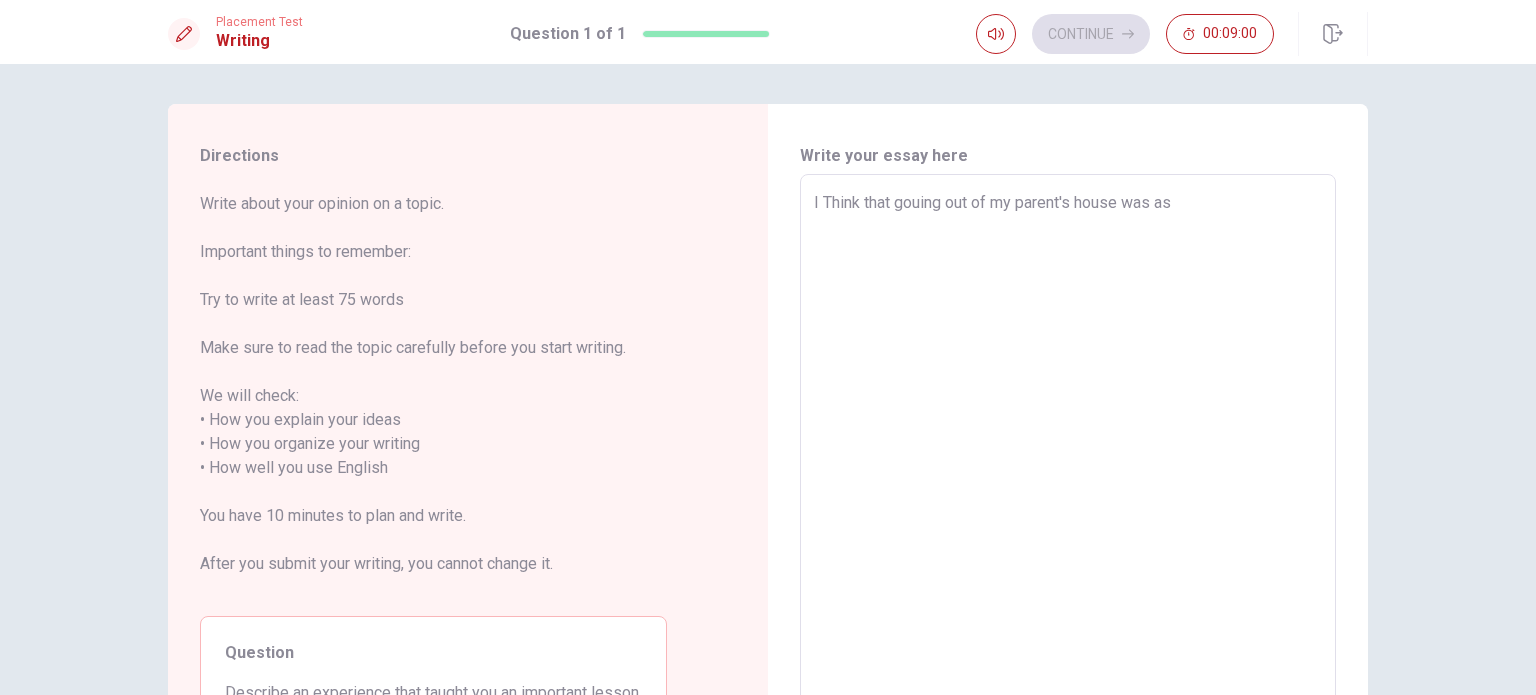 type on "I Think that gouing out of my parent's house was as" 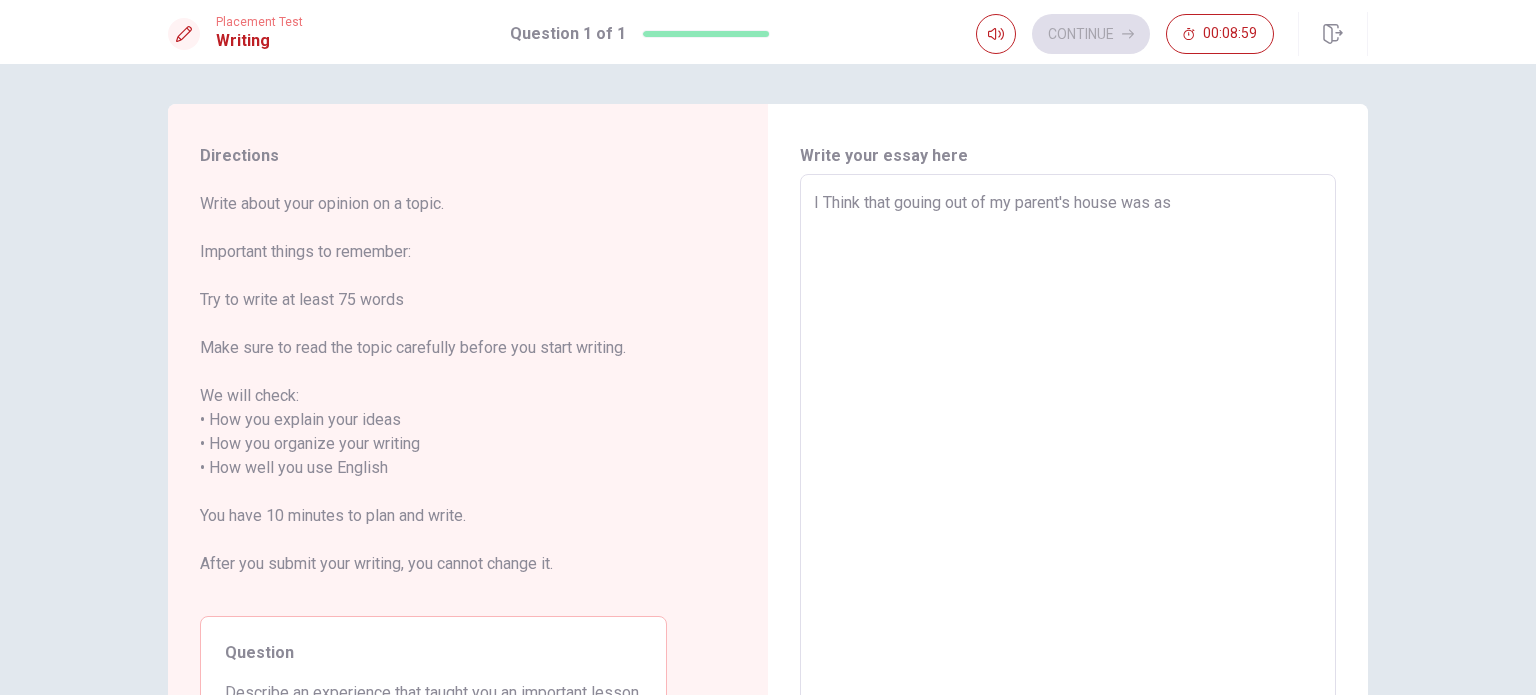 type on "I Think that gouing out of my parent's house was a" 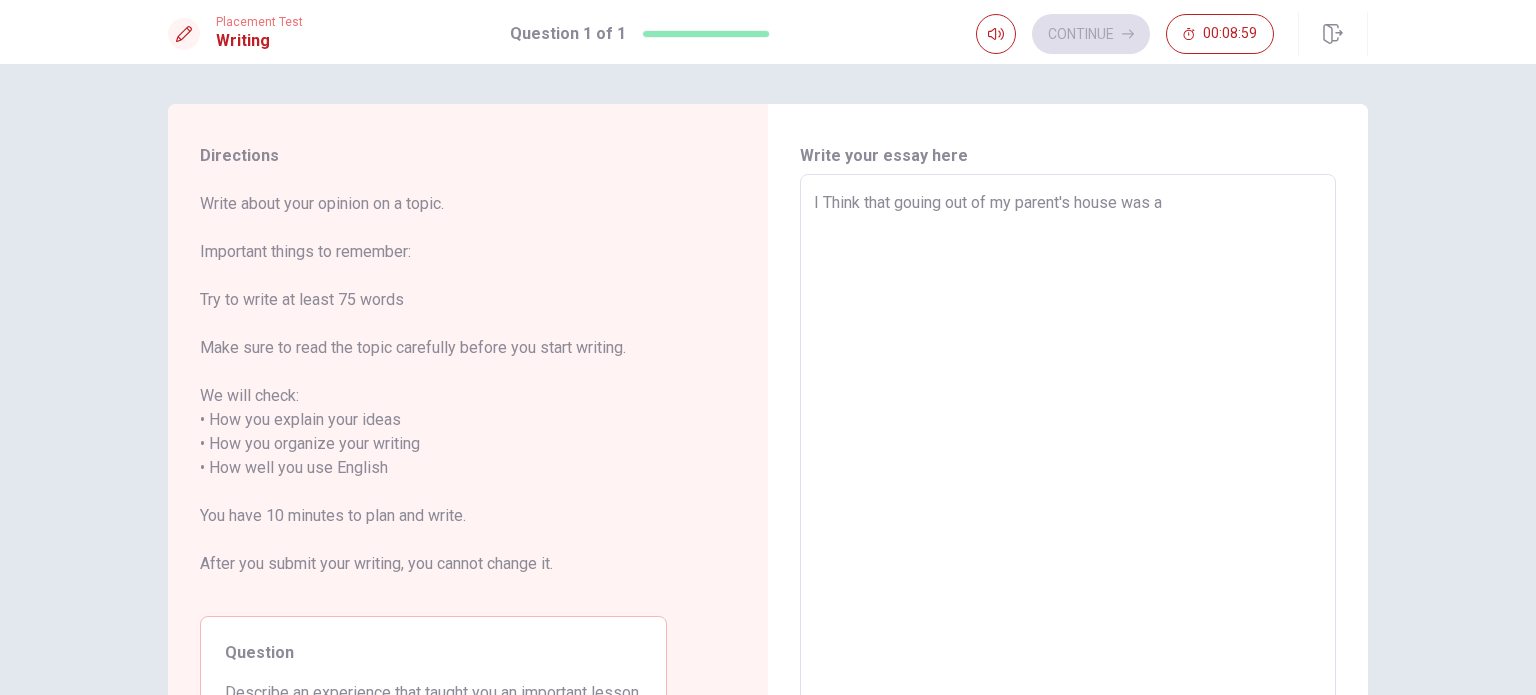 type on "x" 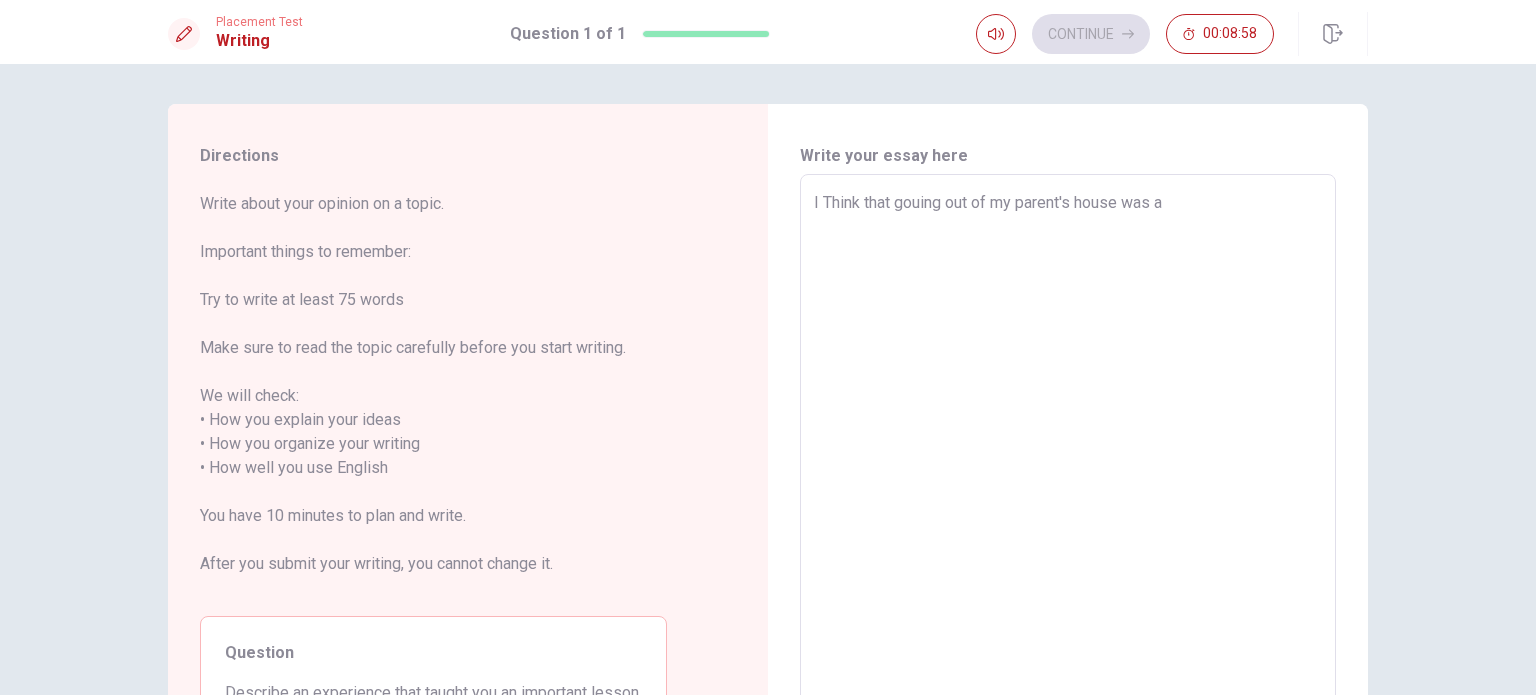 type on "I Think that gouing out of my parent's house was" 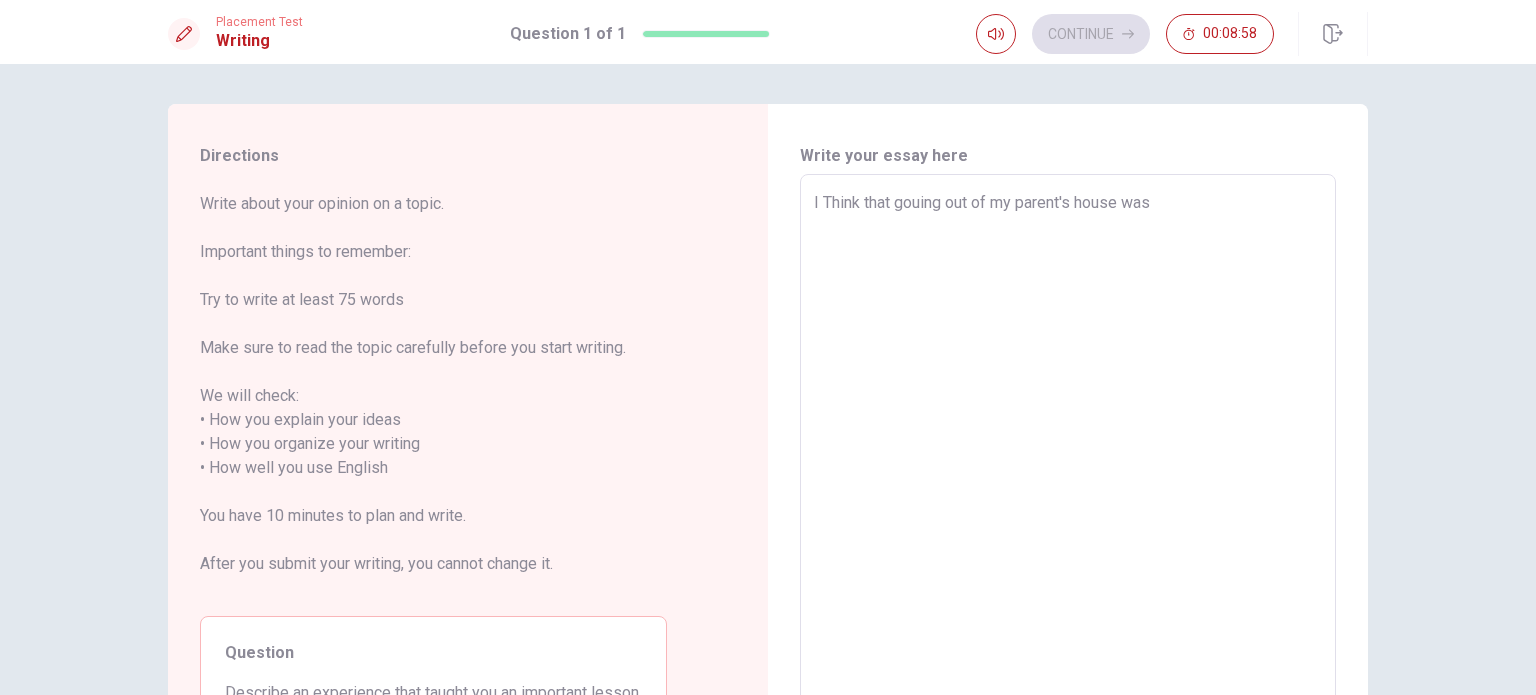 type 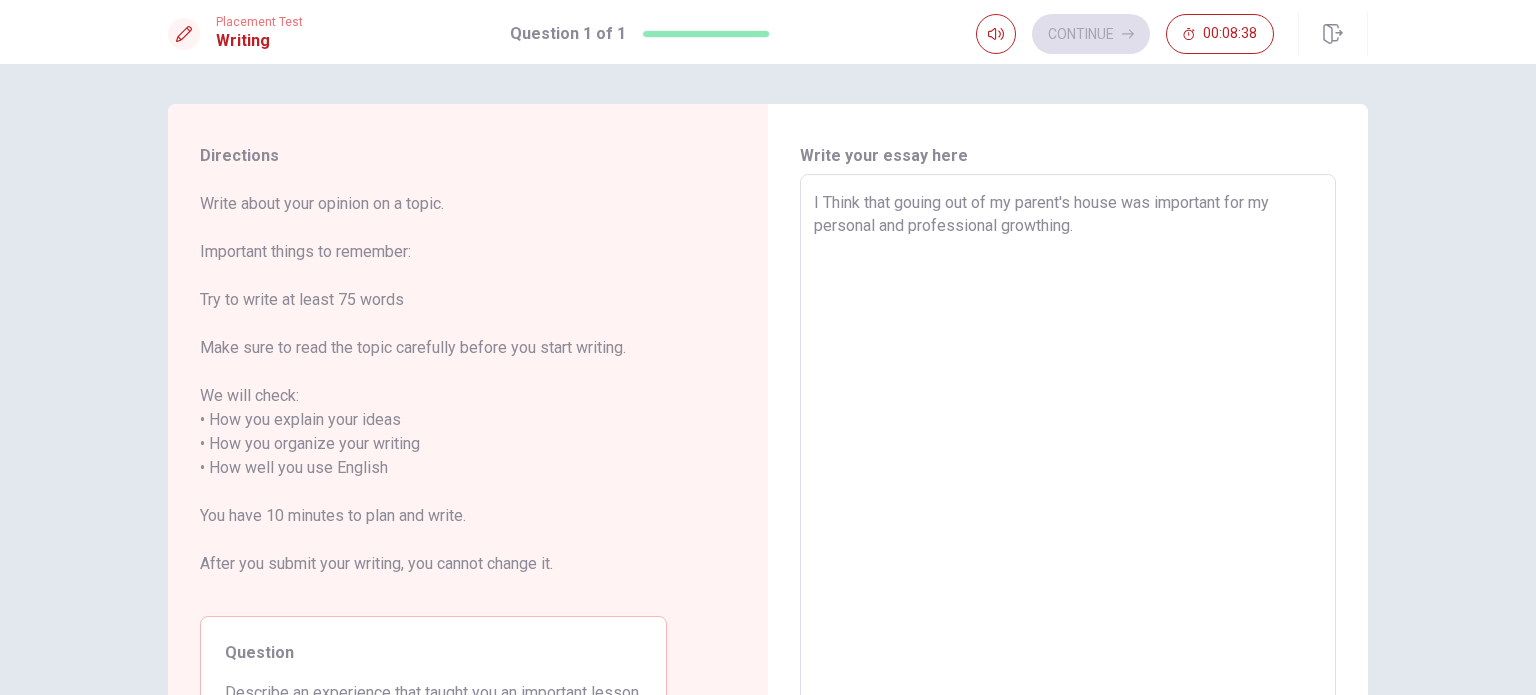 click on "I Think that gouing out of my parent's house was important for my personal and professional growthing." at bounding box center (1068, 456) 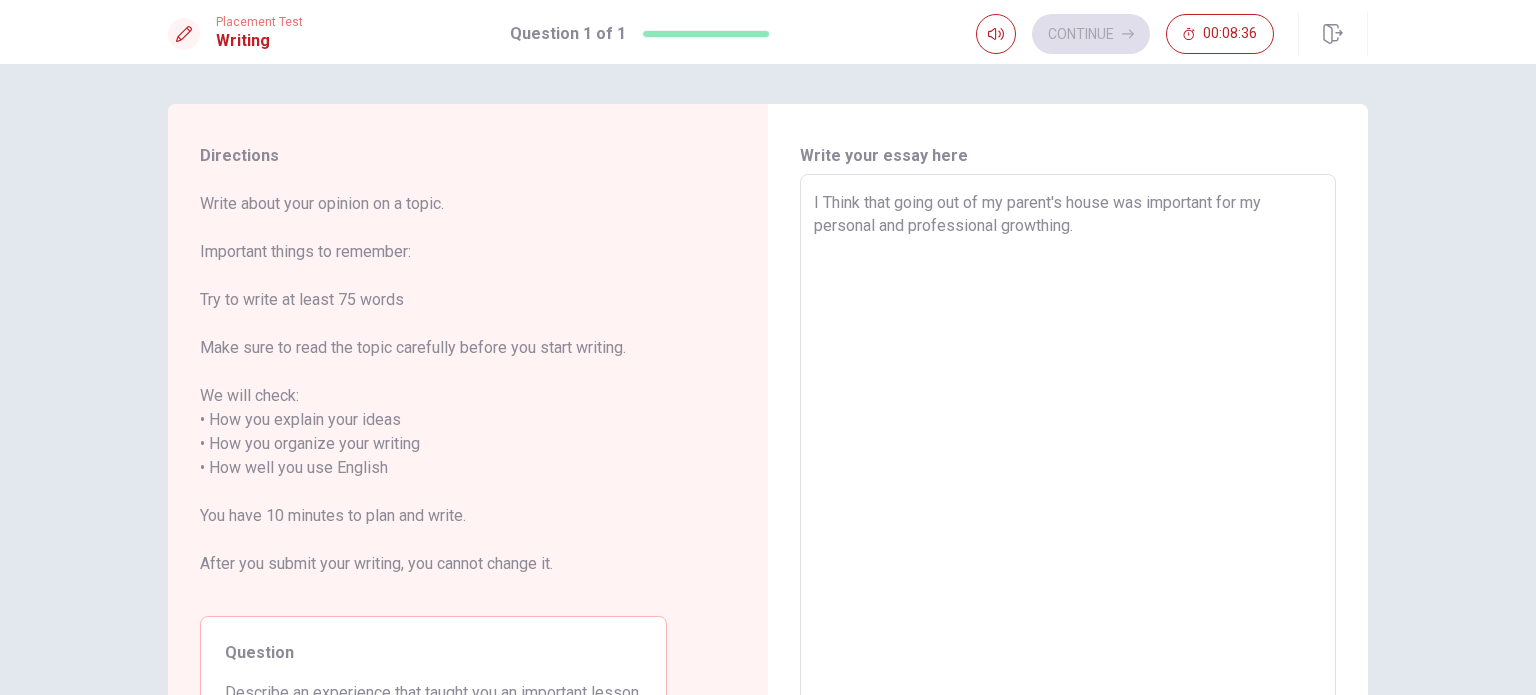 click on "I Think that going out of my parent's house was important for my personal and professional growthing." at bounding box center (1068, 456) 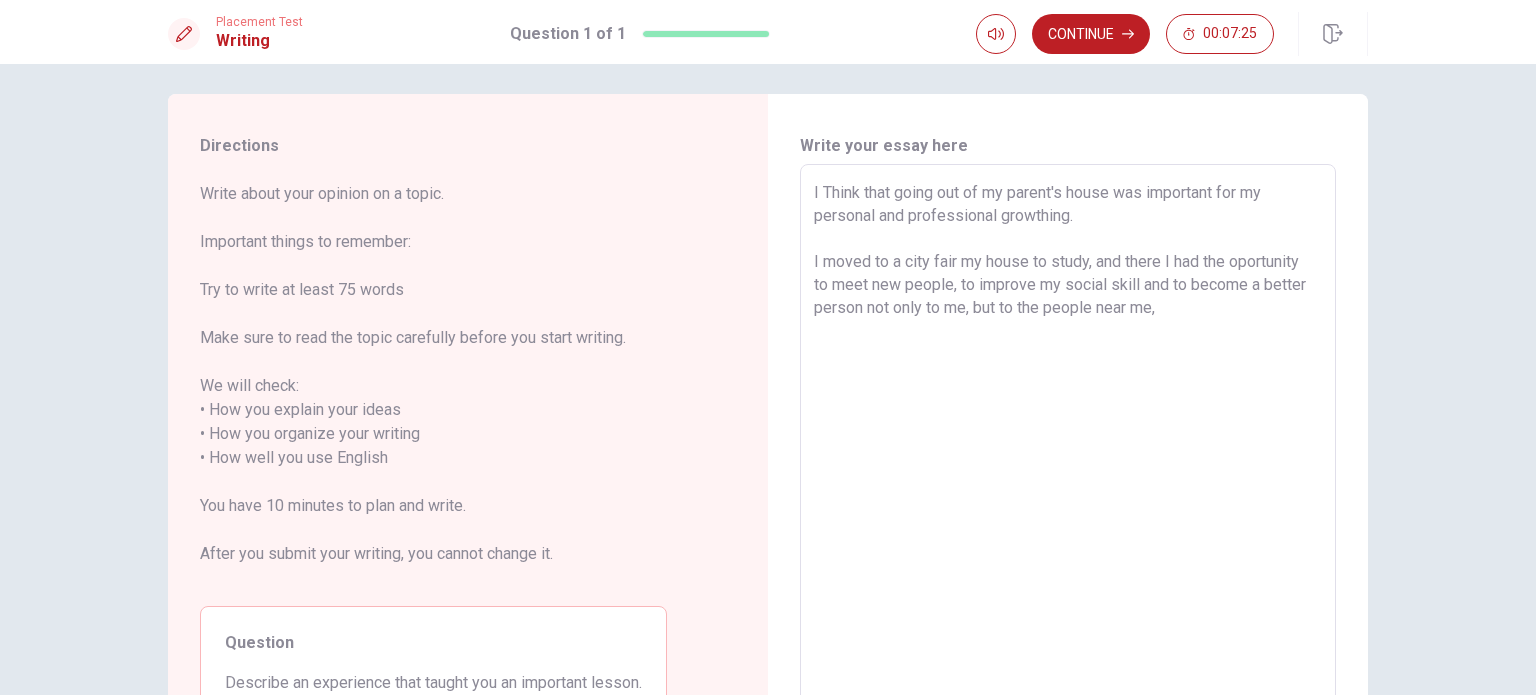 scroll, scrollTop: 0, scrollLeft: 0, axis: both 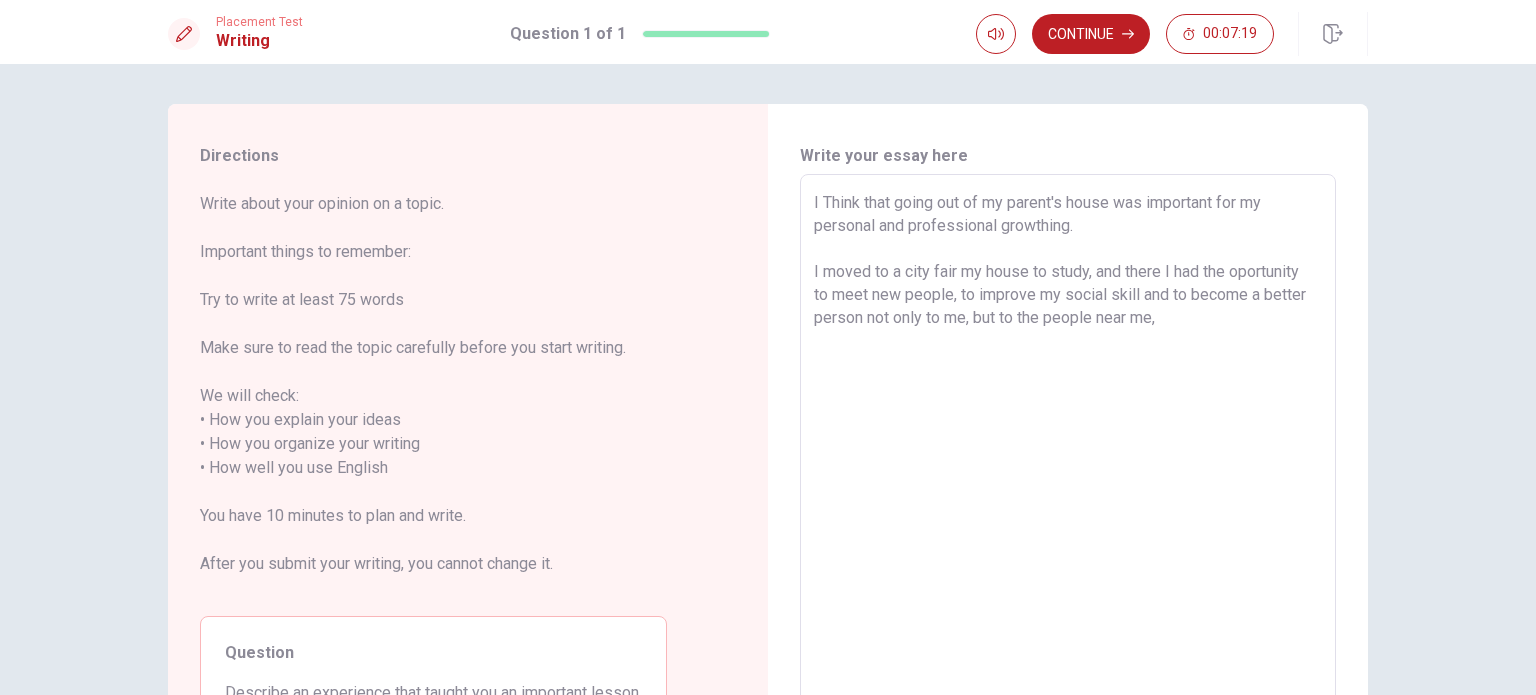 click on "I Think that going out of my parent's house was important for my personal and professional growthing.
I moved to a city fair my house to study, and there I had the oportunity to meet new people, to improve my social skill and to become a better person not only to me, but to the people near me," at bounding box center [1068, 456] 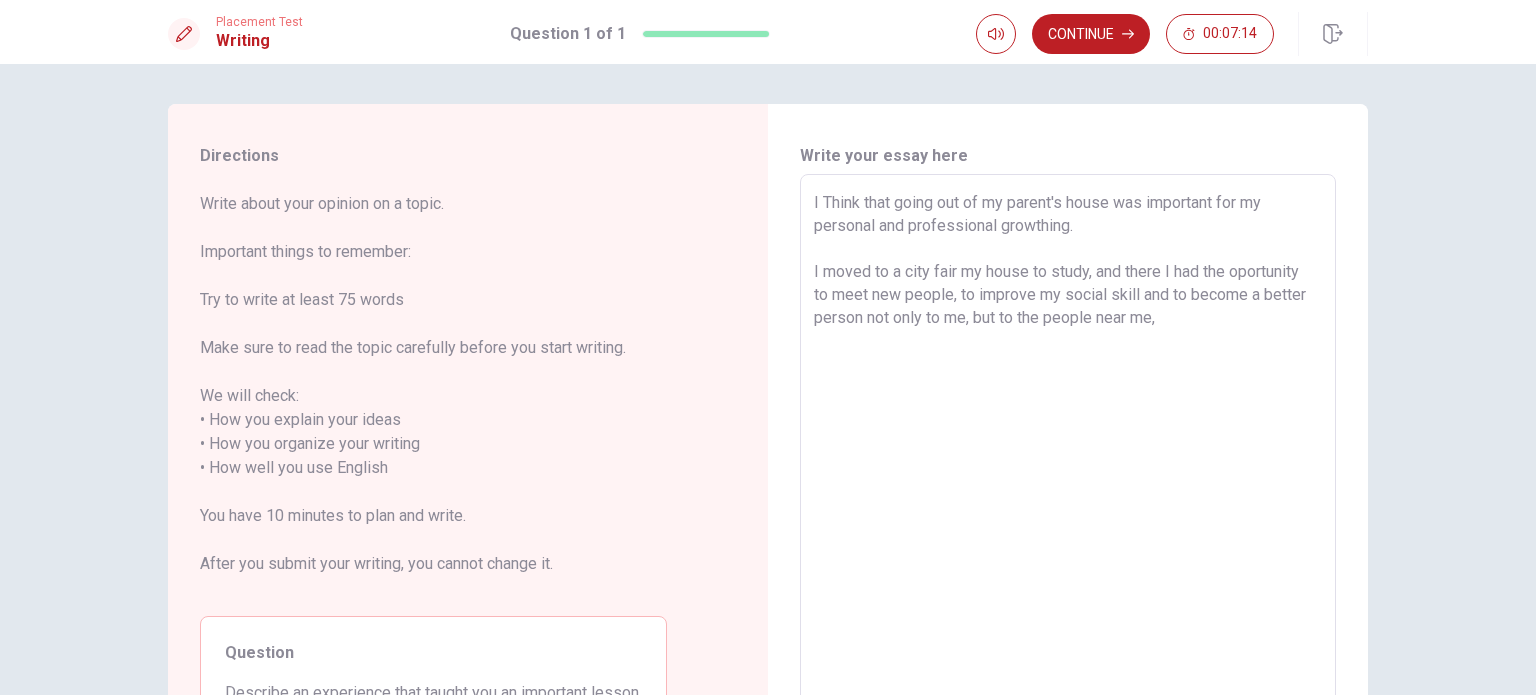 click on "I Think that going out of my parent's house was important for my personal and professional growthing.
I moved to a city fair my house to study, and there I had the oportunity to meet new people, to improve my social skill and to become a better person not only to me, but to the people near me," at bounding box center (1068, 456) 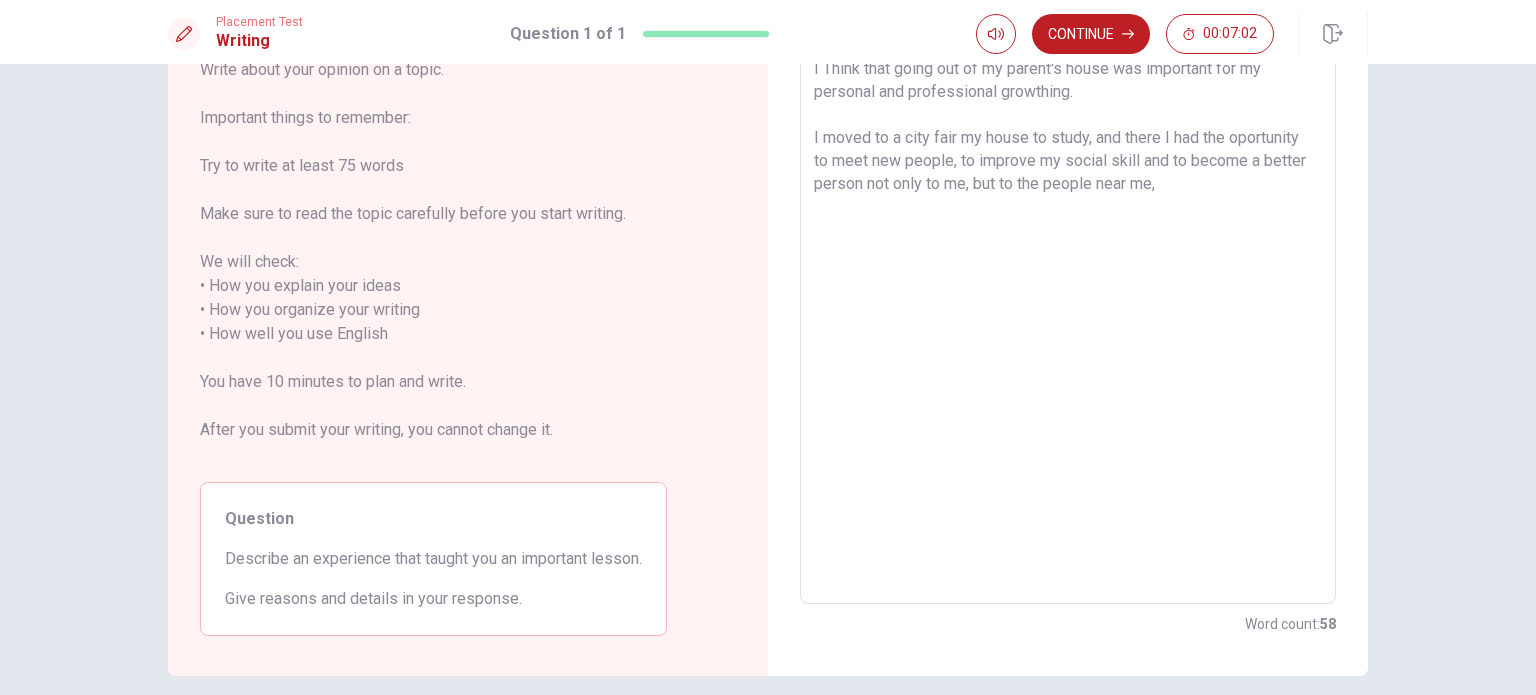 scroll, scrollTop: 100, scrollLeft: 0, axis: vertical 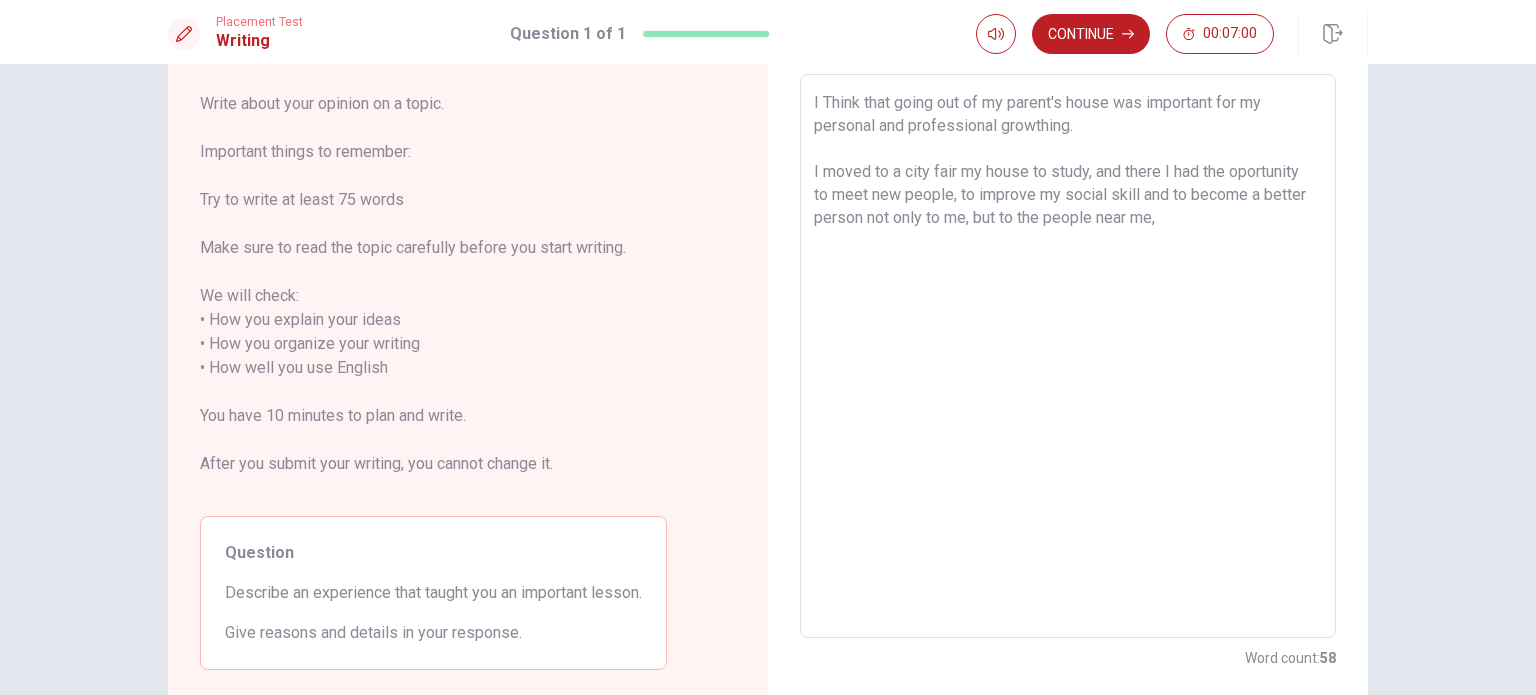 click on "I Think that going out of my parent's house was important for my personal and professional growthing.
I moved to a city fair my house to study, and there I had the oportunity to meet new people, to improve my social skill and to become a better person not only to me, but to the people near me," at bounding box center [1068, 356] 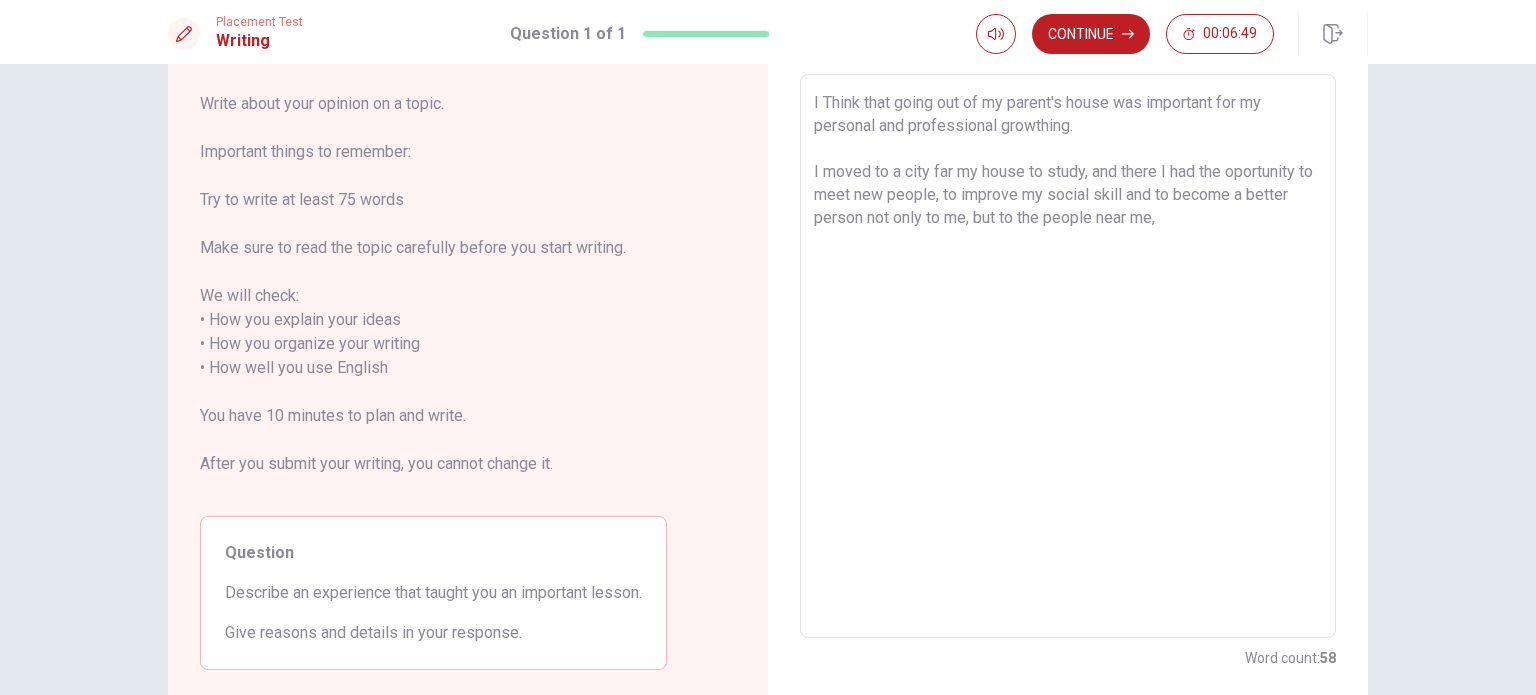 click on "I Think that going out of my parent's house was important for my personal and professional growthing.
I moved to a city far my house to study, and there I had the oportunity to meet new people, to improve my social skill and to become a better person not only to me, but to the people near me," at bounding box center [1068, 356] 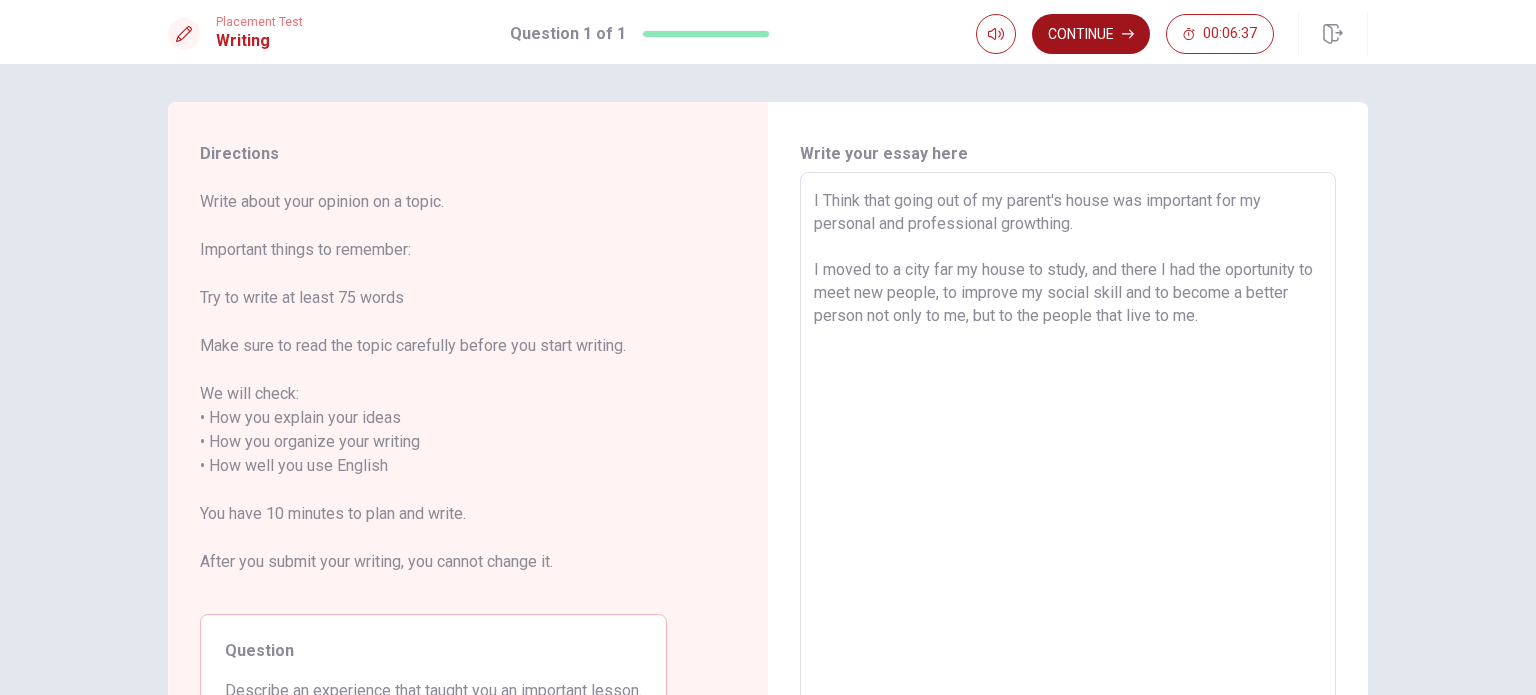 scroll, scrollTop: 0, scrollLeft: 0, axis: both 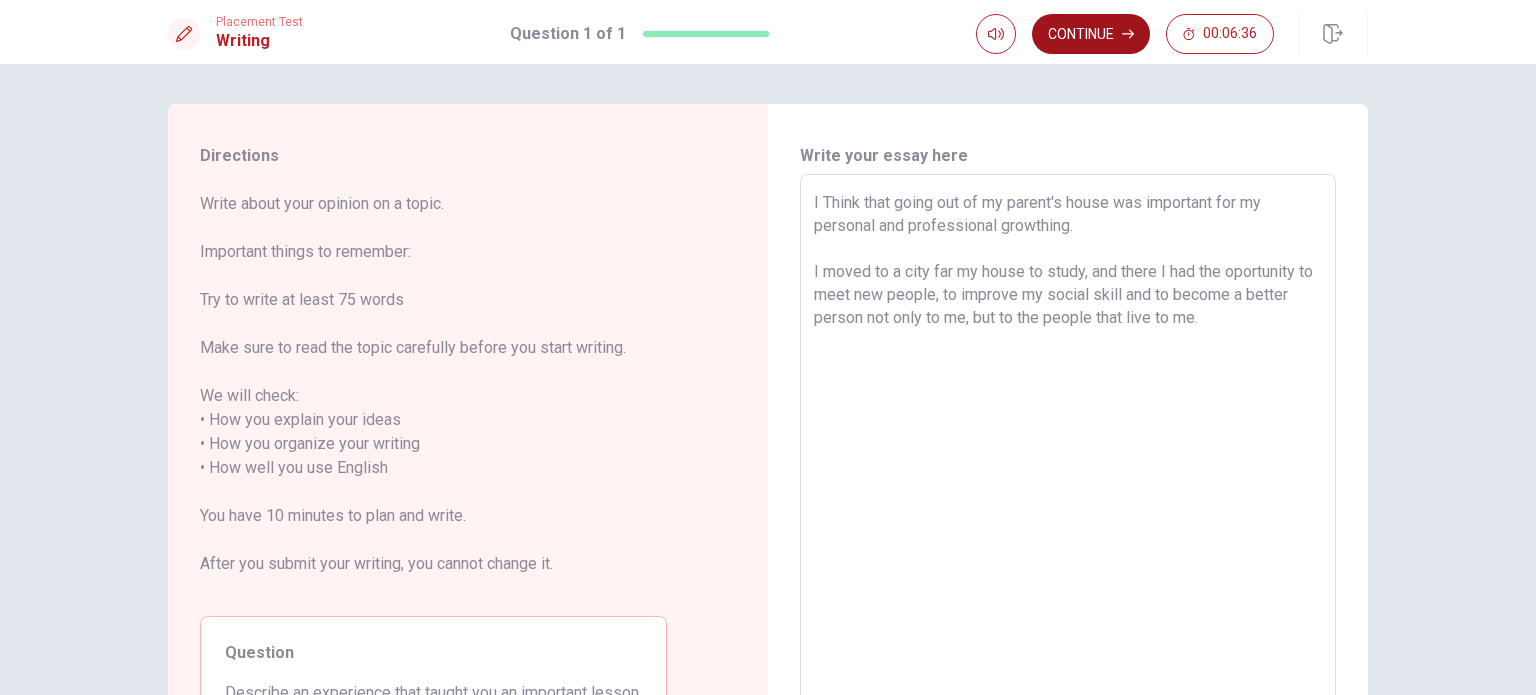 click on "Continue" at bounding box center [1091, 34] 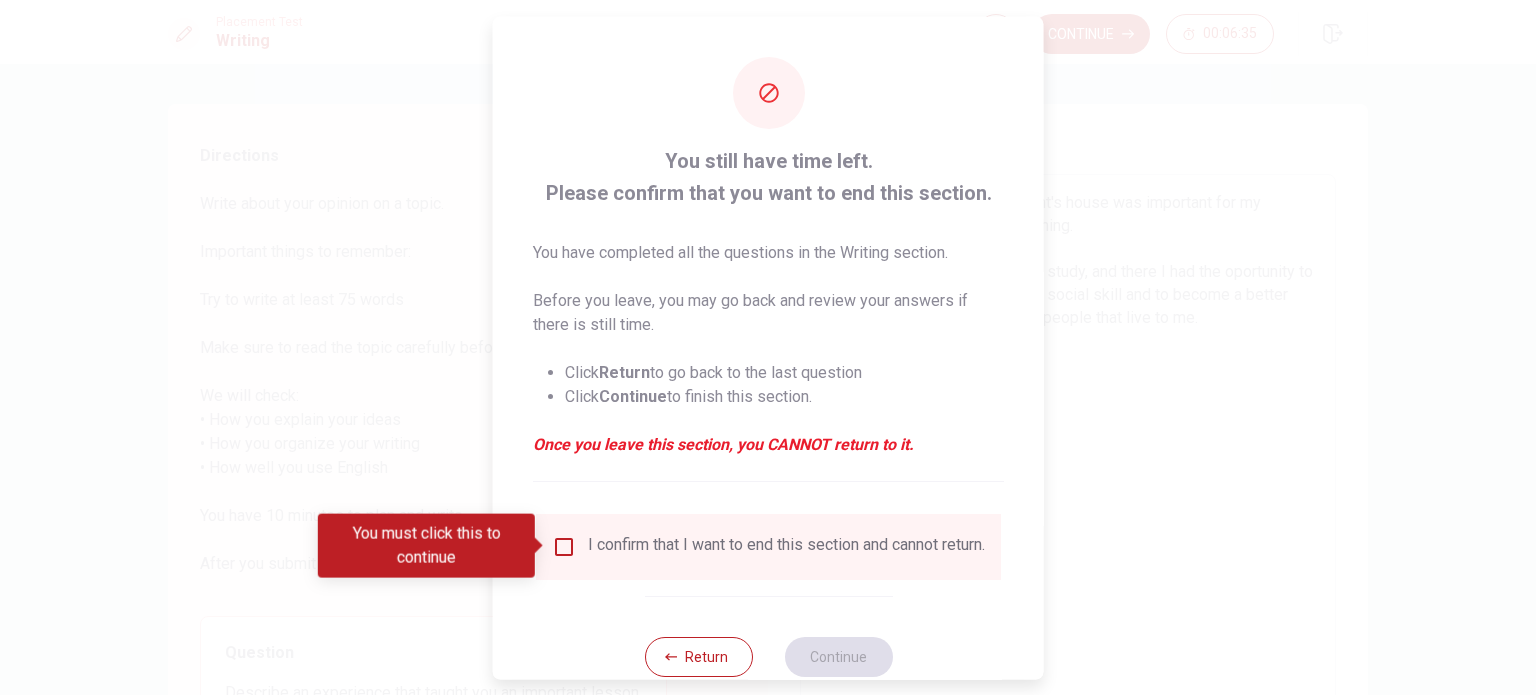 click on "Return" at bounding box center (698, 656) 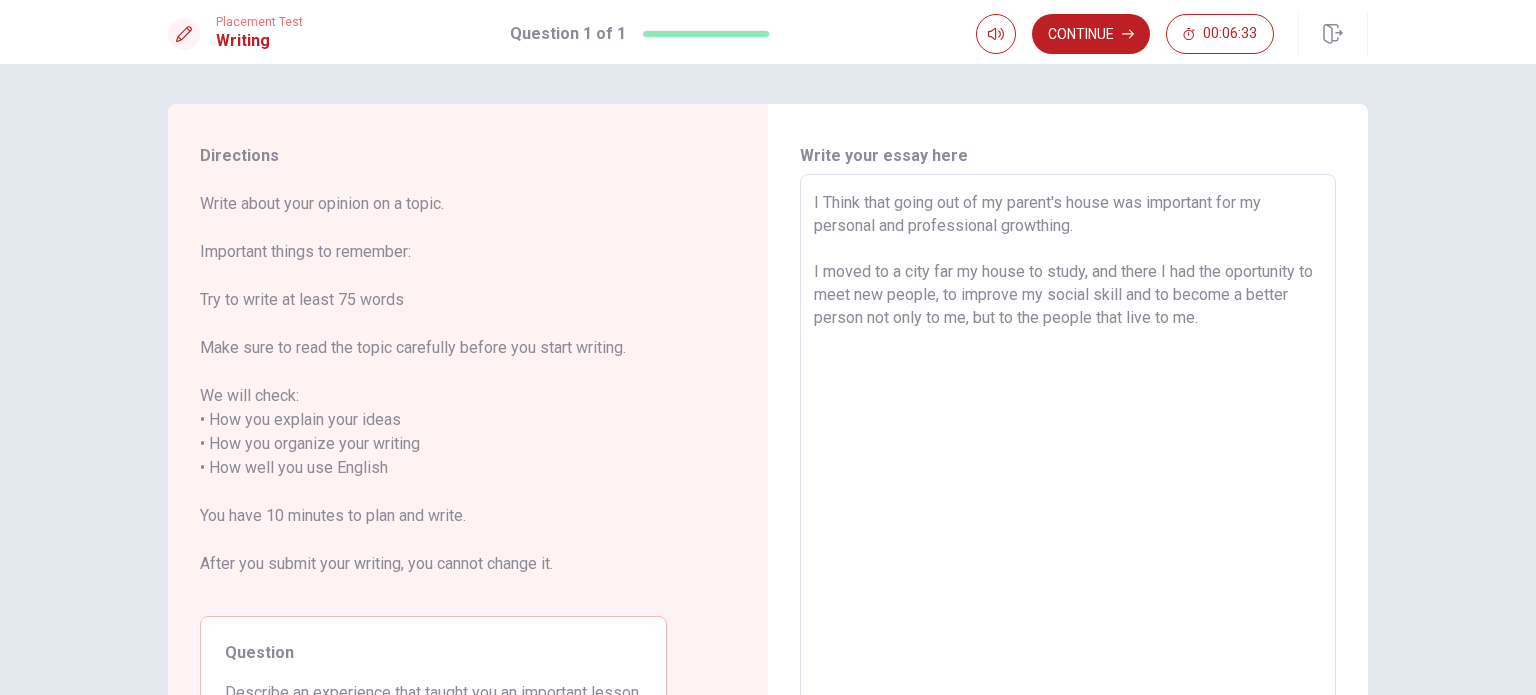 click on "I Think that going out of my parent's house was important for my personal and professional growthing.
I moved to a city far my house to study, and there I had the oportunity to meet new people, to improve my social skill and to become a better person not only to me, but to the people that live to me." at bounding box center [1068, 456] 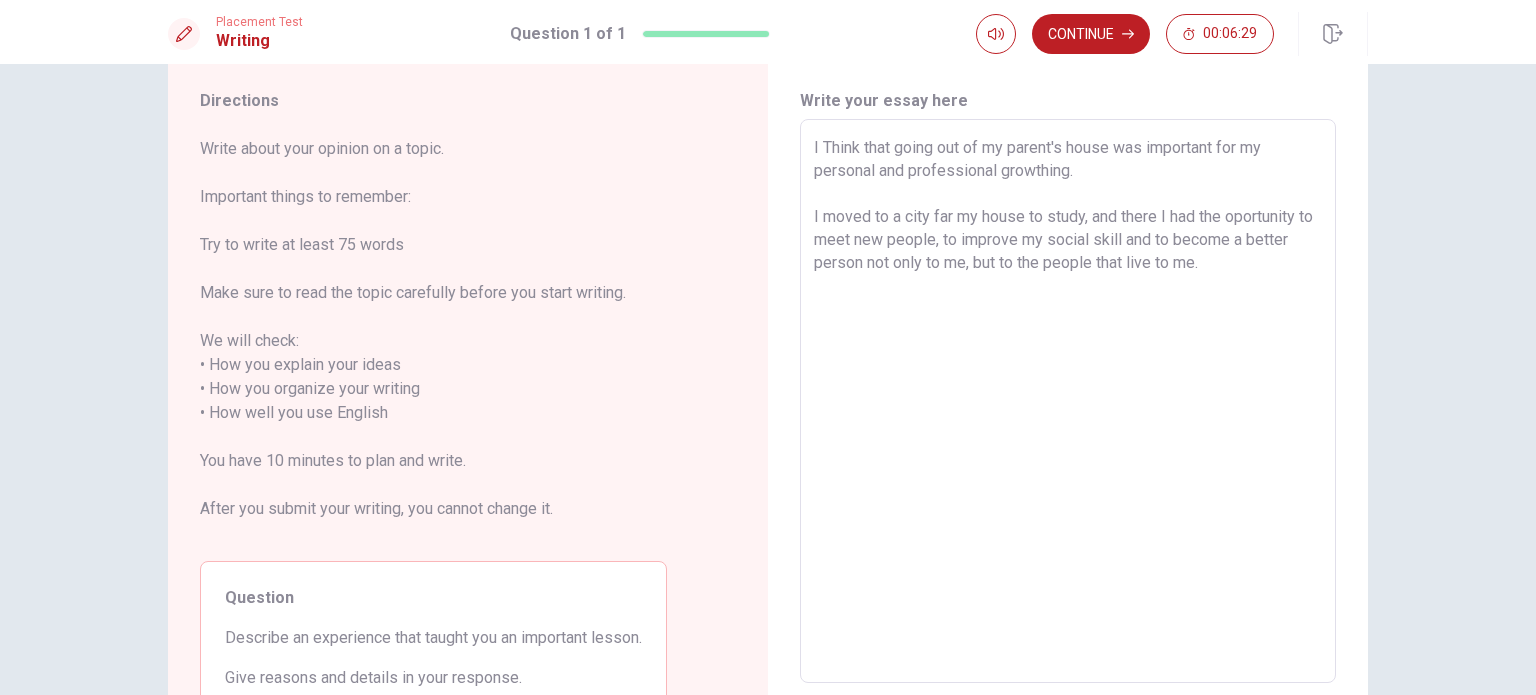 scroll, scrollTop: 0, scrollLeft: 0, axis: both 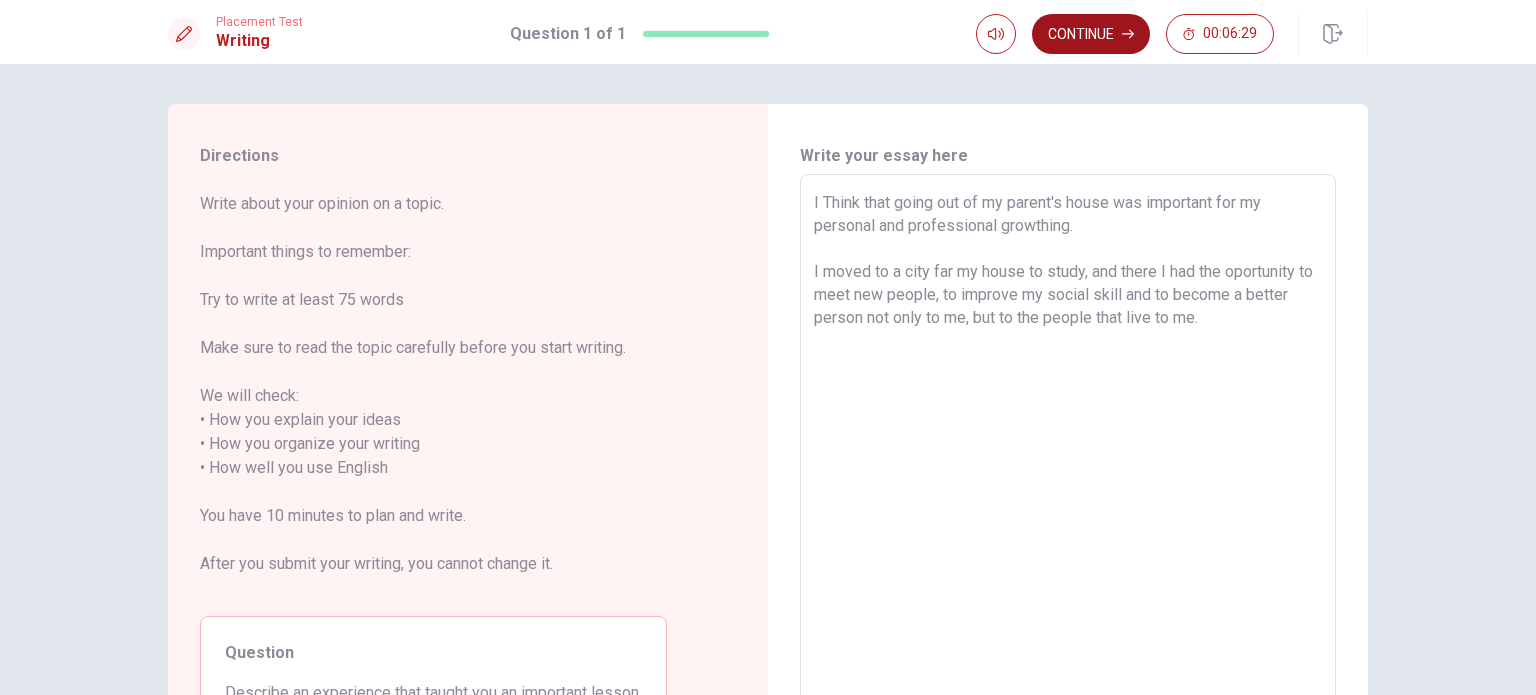 click on "Continue" at bounding box center (1091, 34) 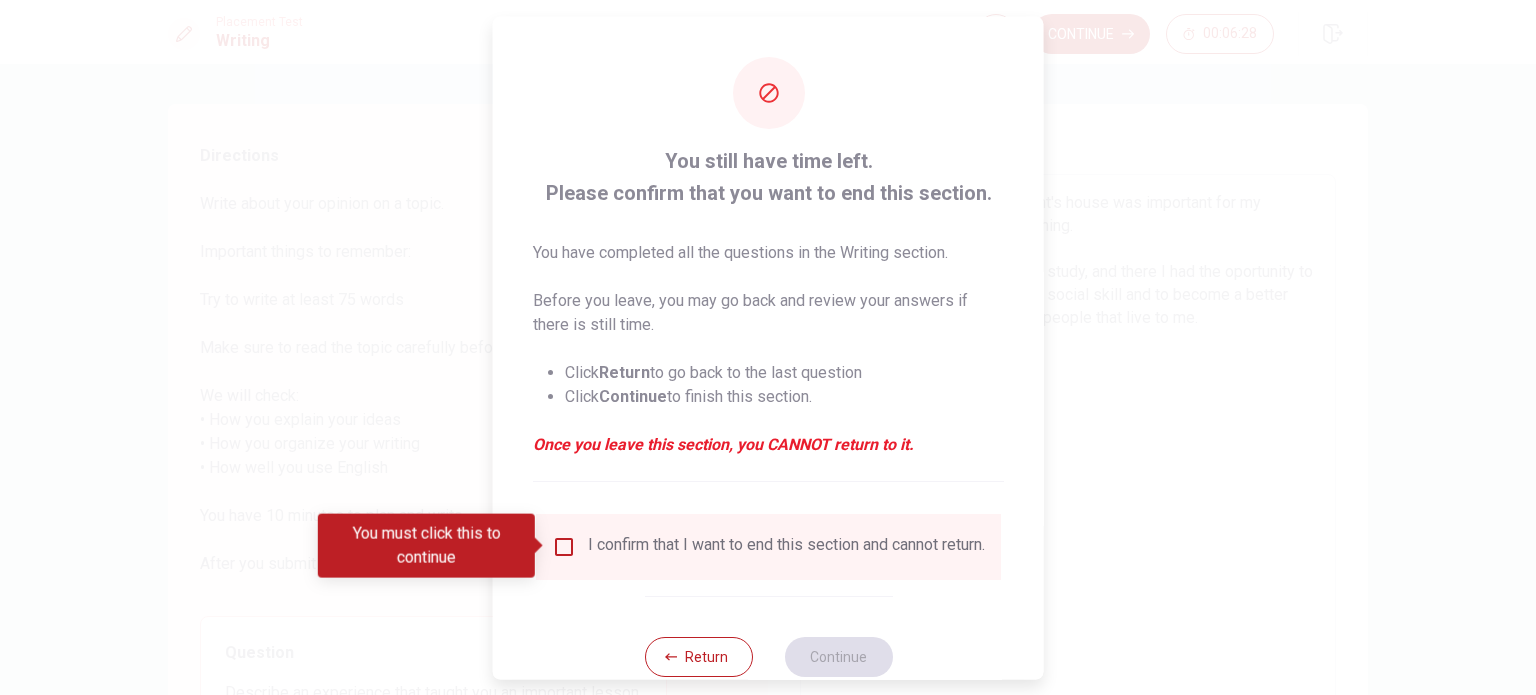 click on "I confirm that I want to end this section and cannot return." at bounding box center (768, 546) 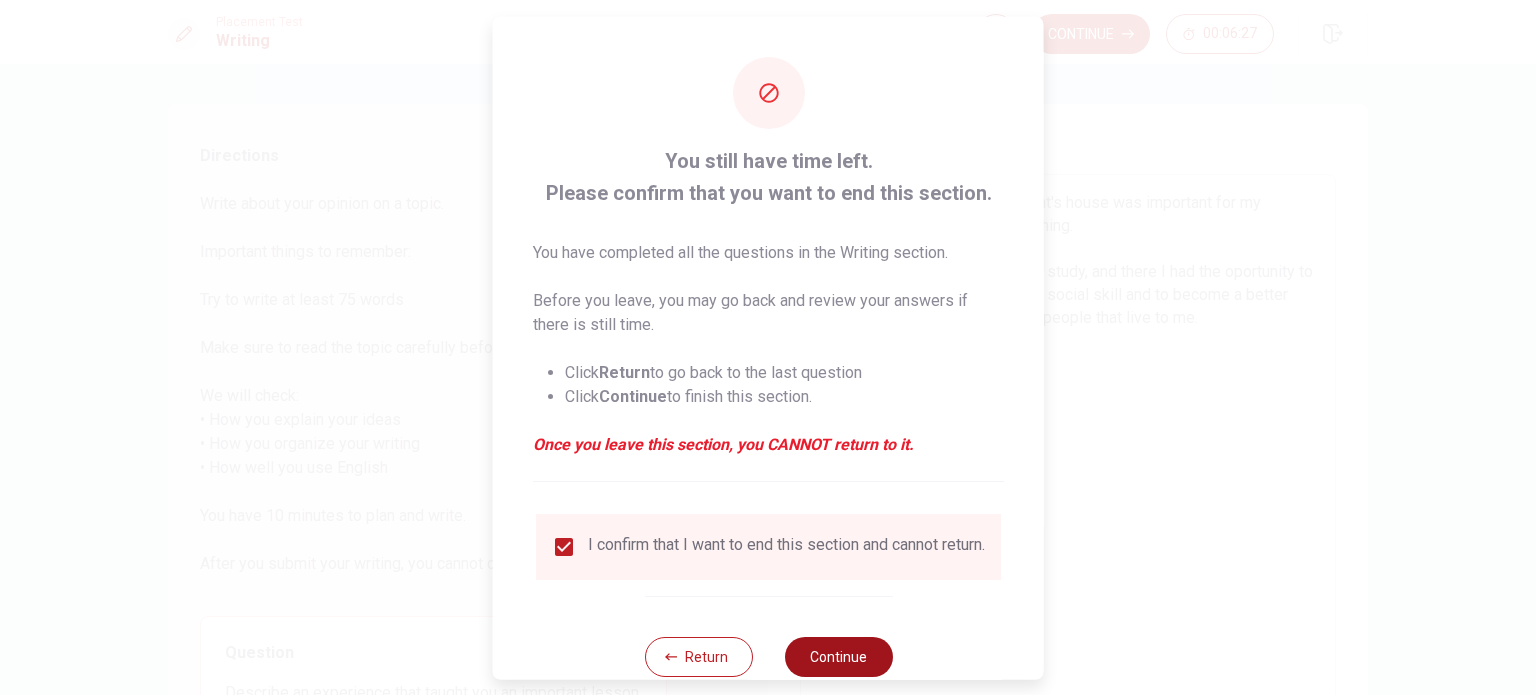 click on "Continue" at bounding box center (838, 656) 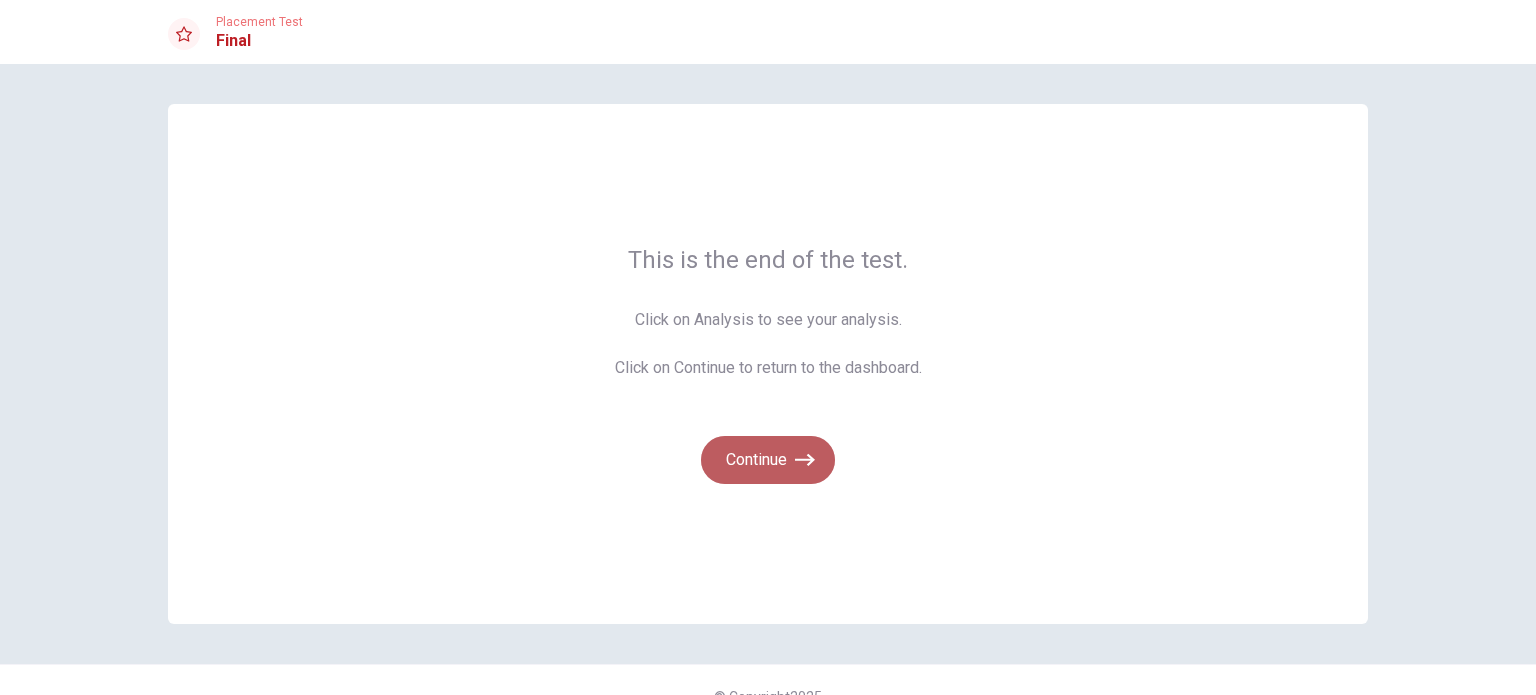 click on "Continue" at bounding box center (768, 460) 